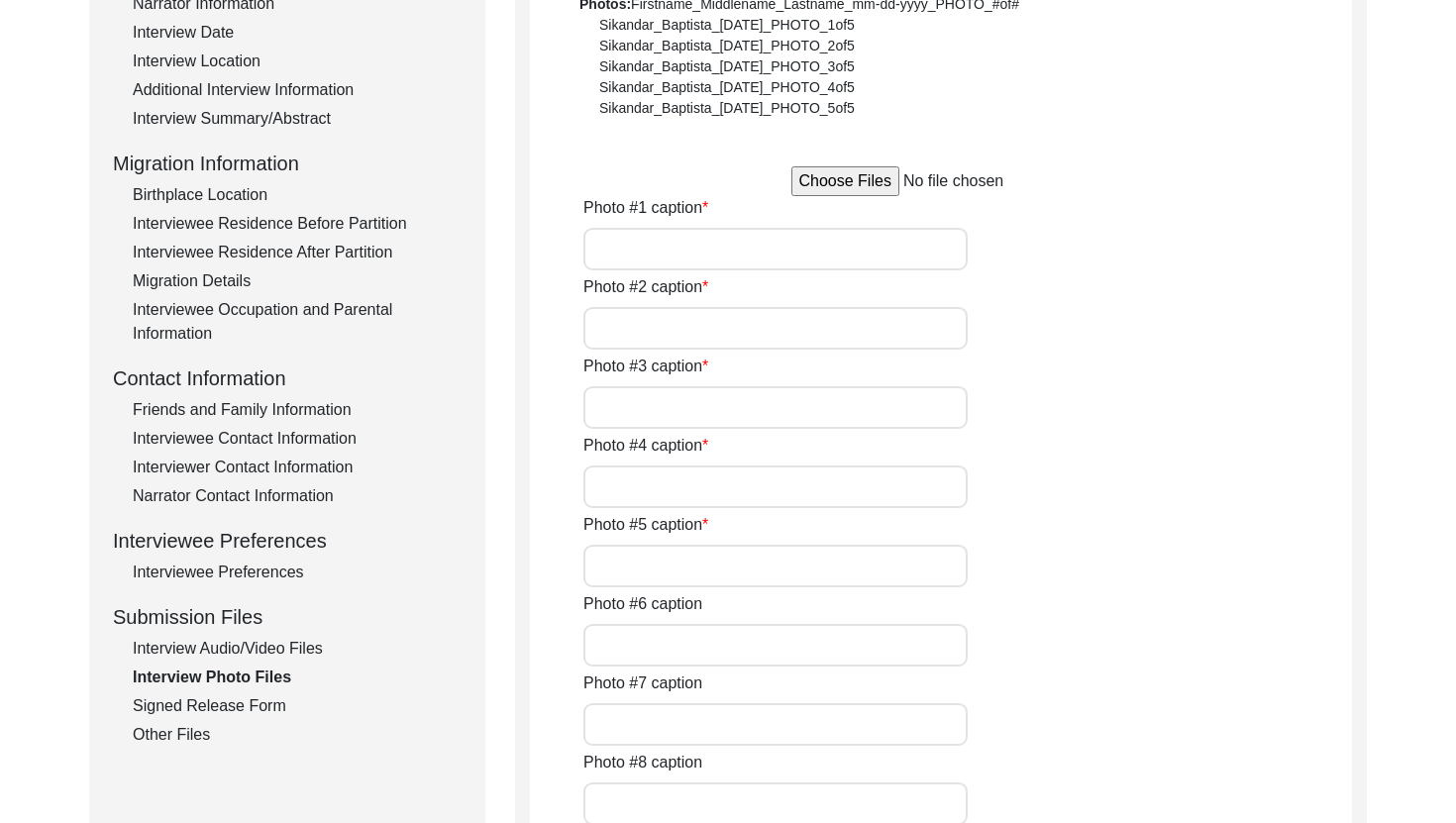 scroll, scrollTop: 656, scrollLeft: 0, axis: vertical 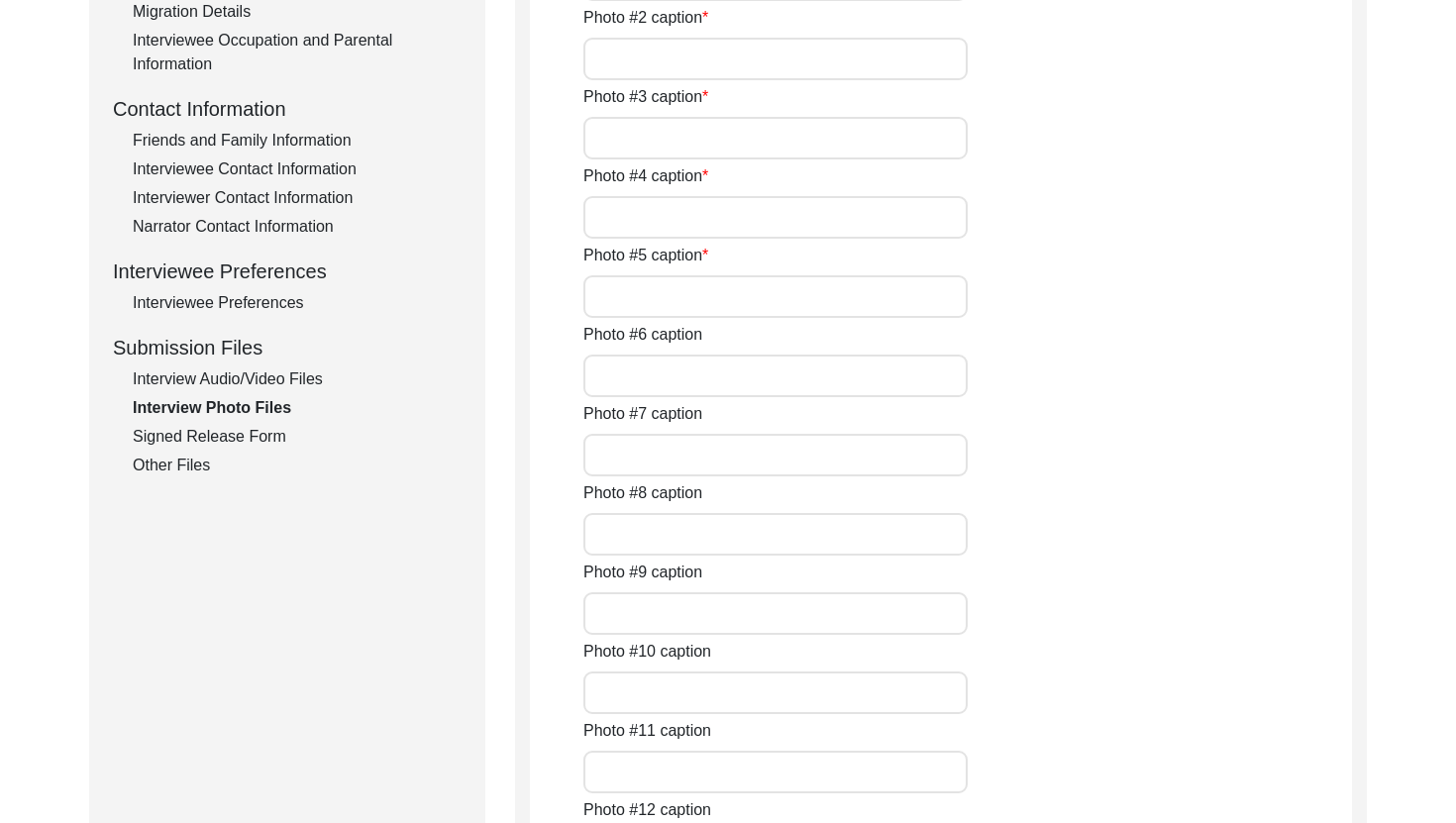 click on "Interview Audio/Video Files" 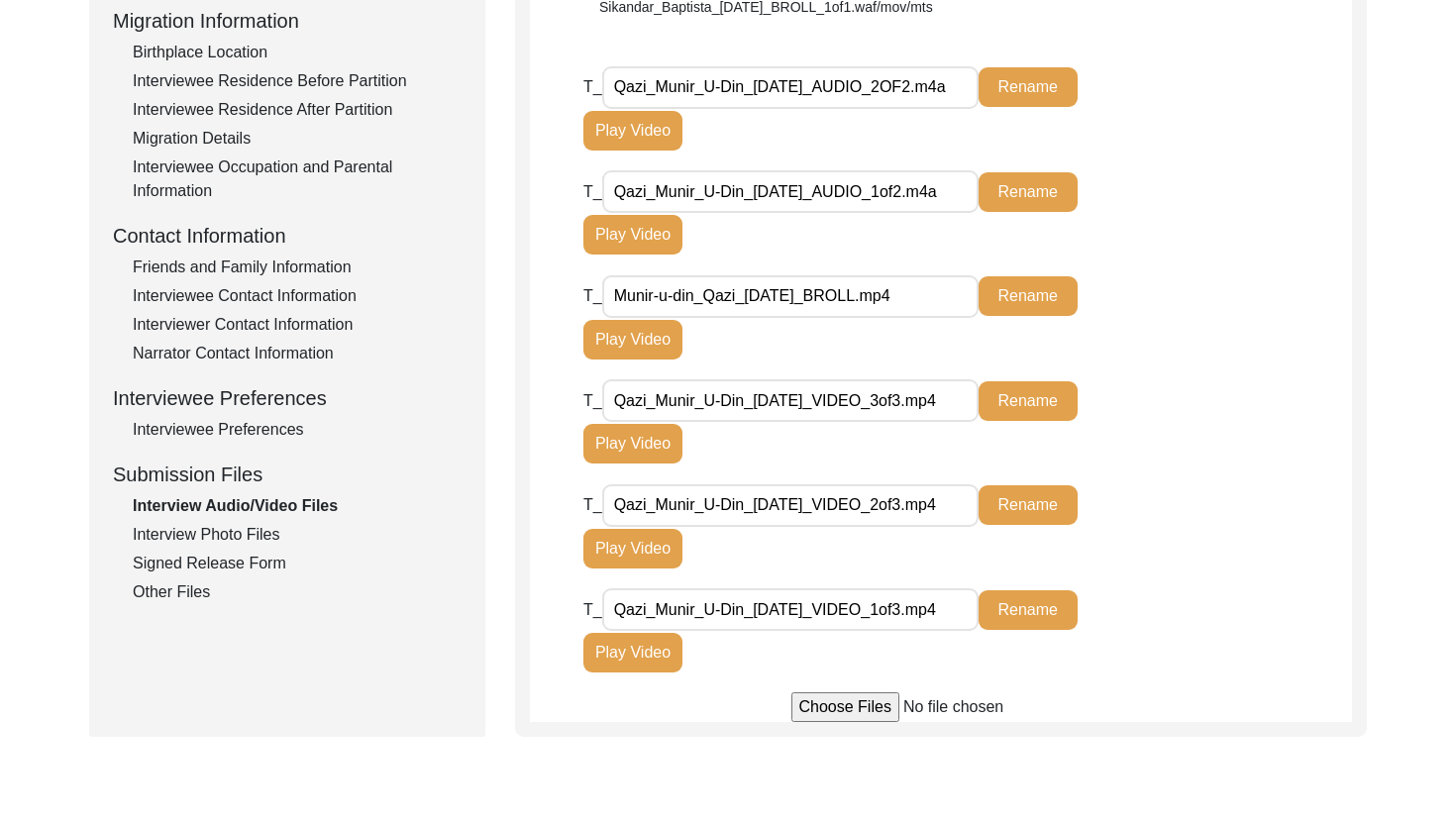 scroll, scrollTop: 528, scrollLeft: 0, axis: vertical 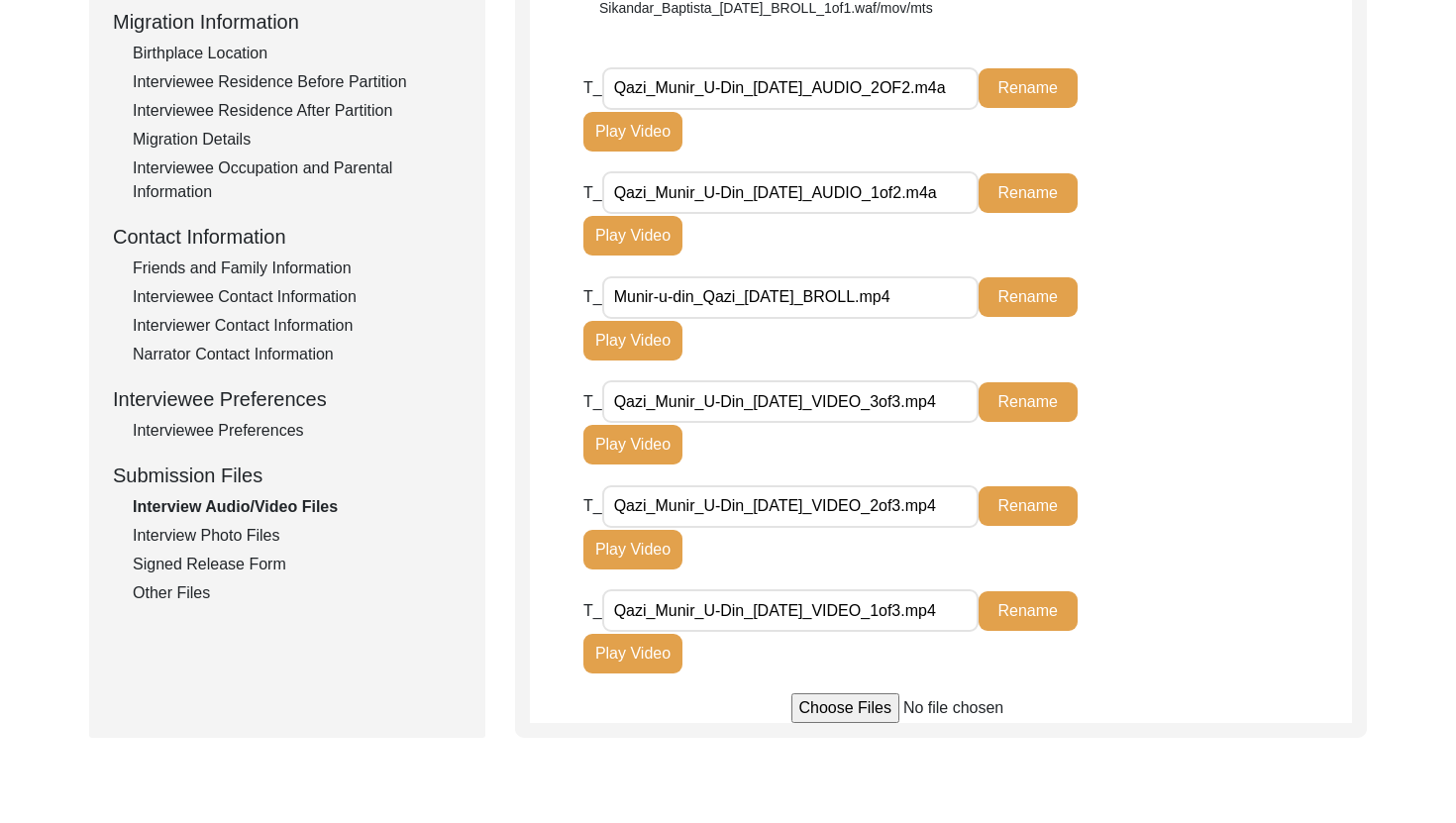 click at bounding box center [941, 708] 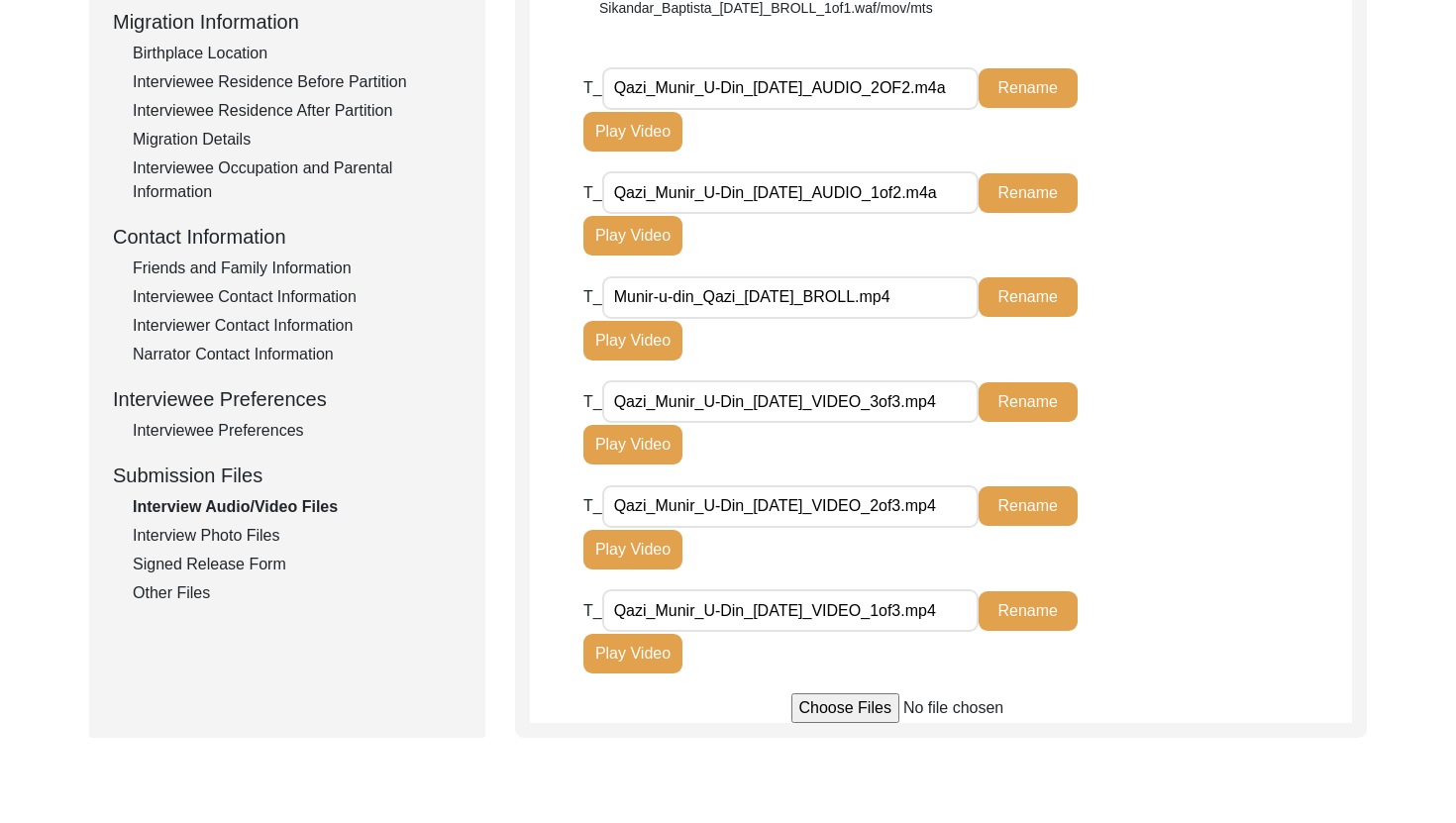 drag, startPoint x: 615, startPoint y: 612, endPoint x: 933, endPoint y: 610, distance: 318.00629 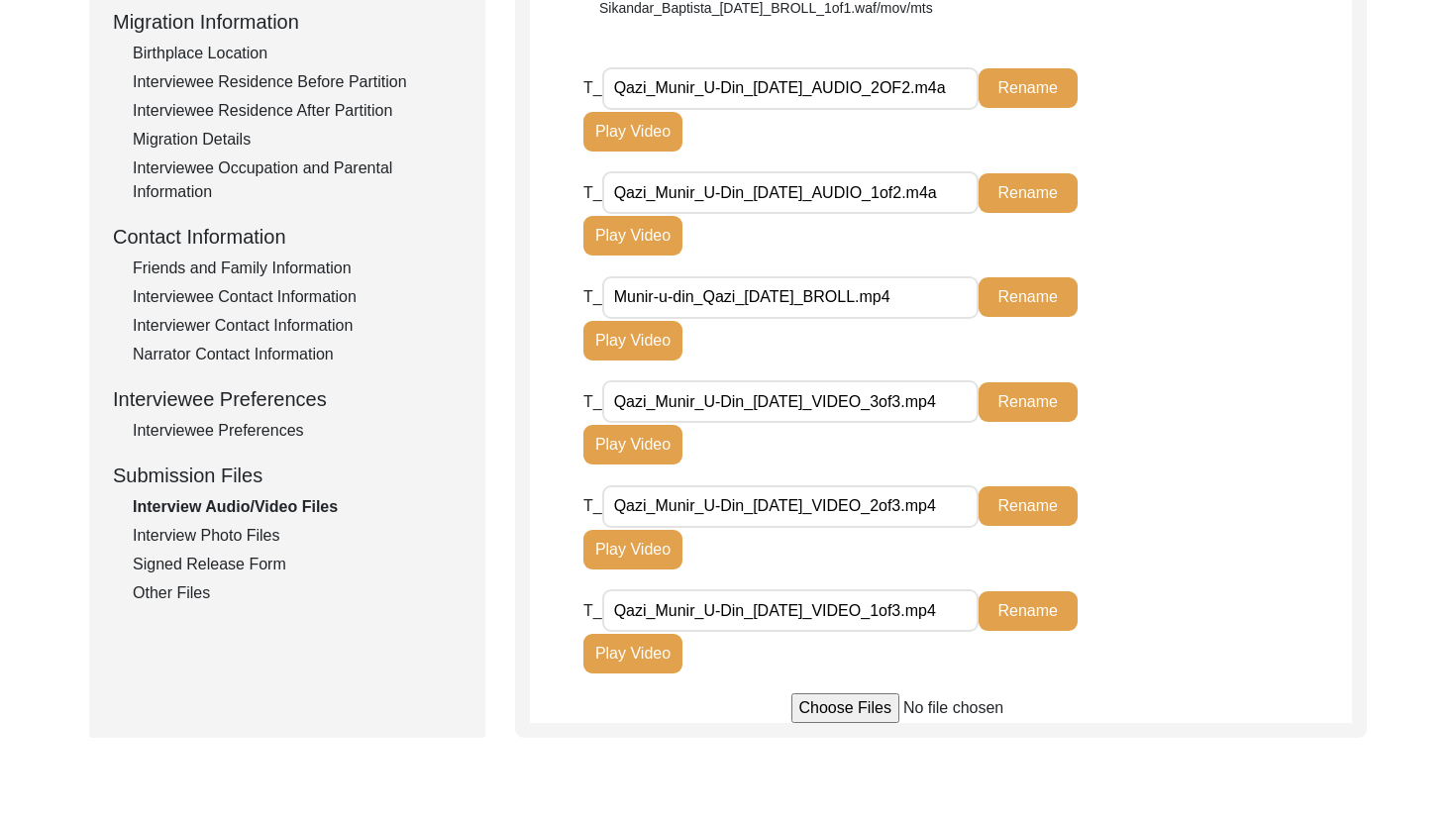 click on "Qazi_Munir_U-Din_[DATE]_VIDEO_1of3.mp4" at bounding box center [790, 610] 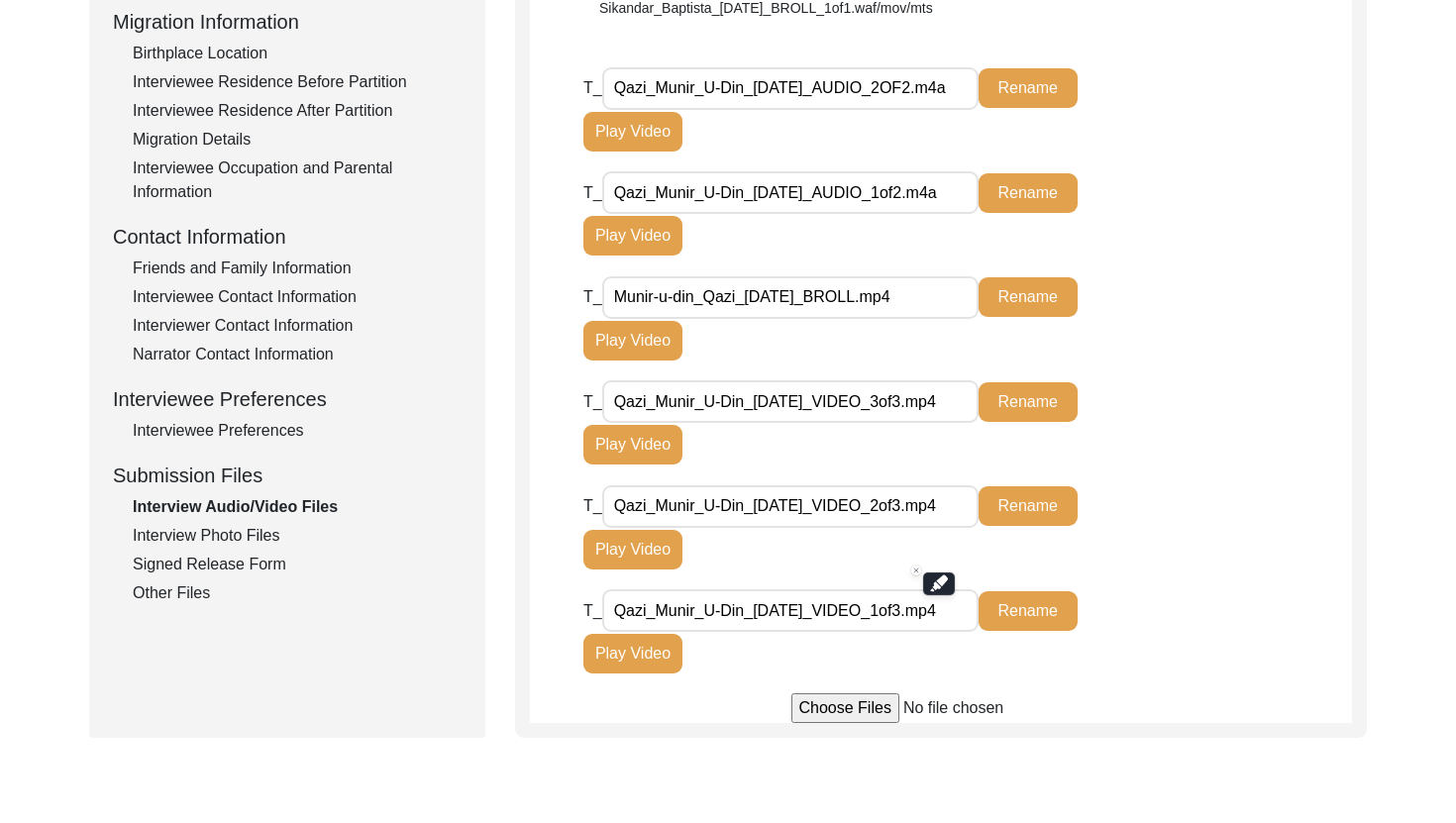 click at bounding box center [941, 708] 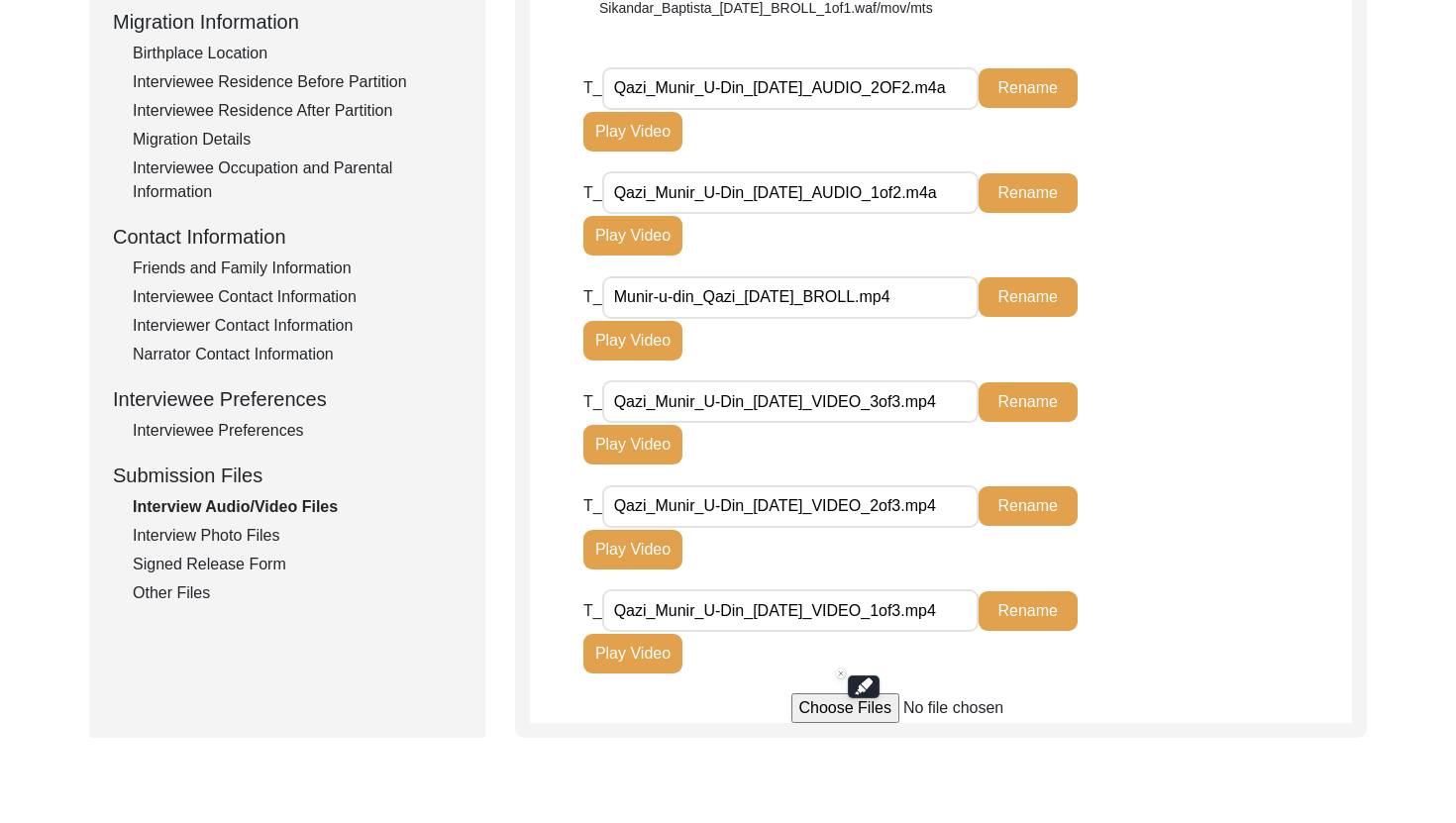 type on "C:\fakepath\Qazi_Munir_U-Din_07-06-2025_VIDEO_1of3.mp4" 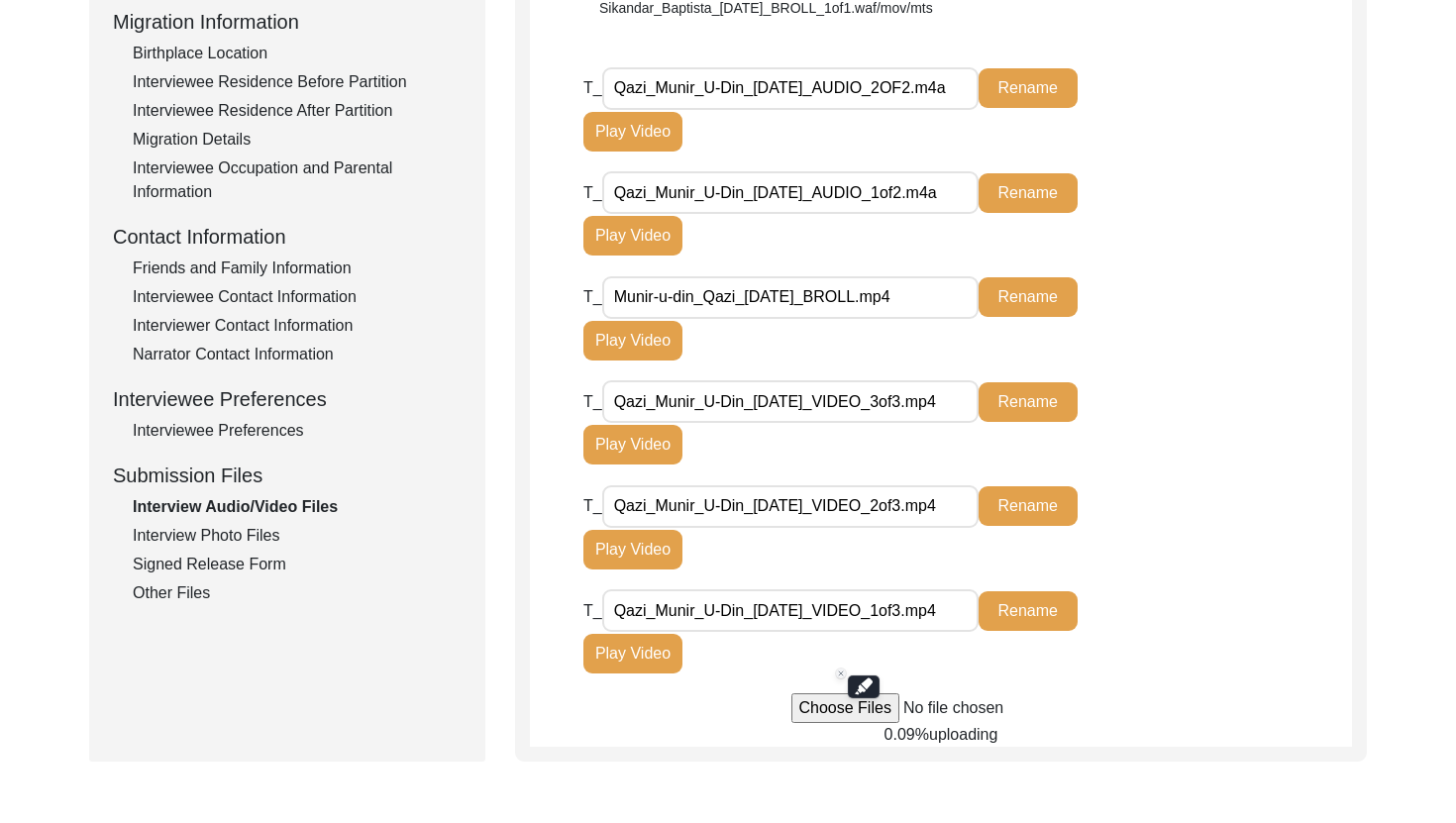 click 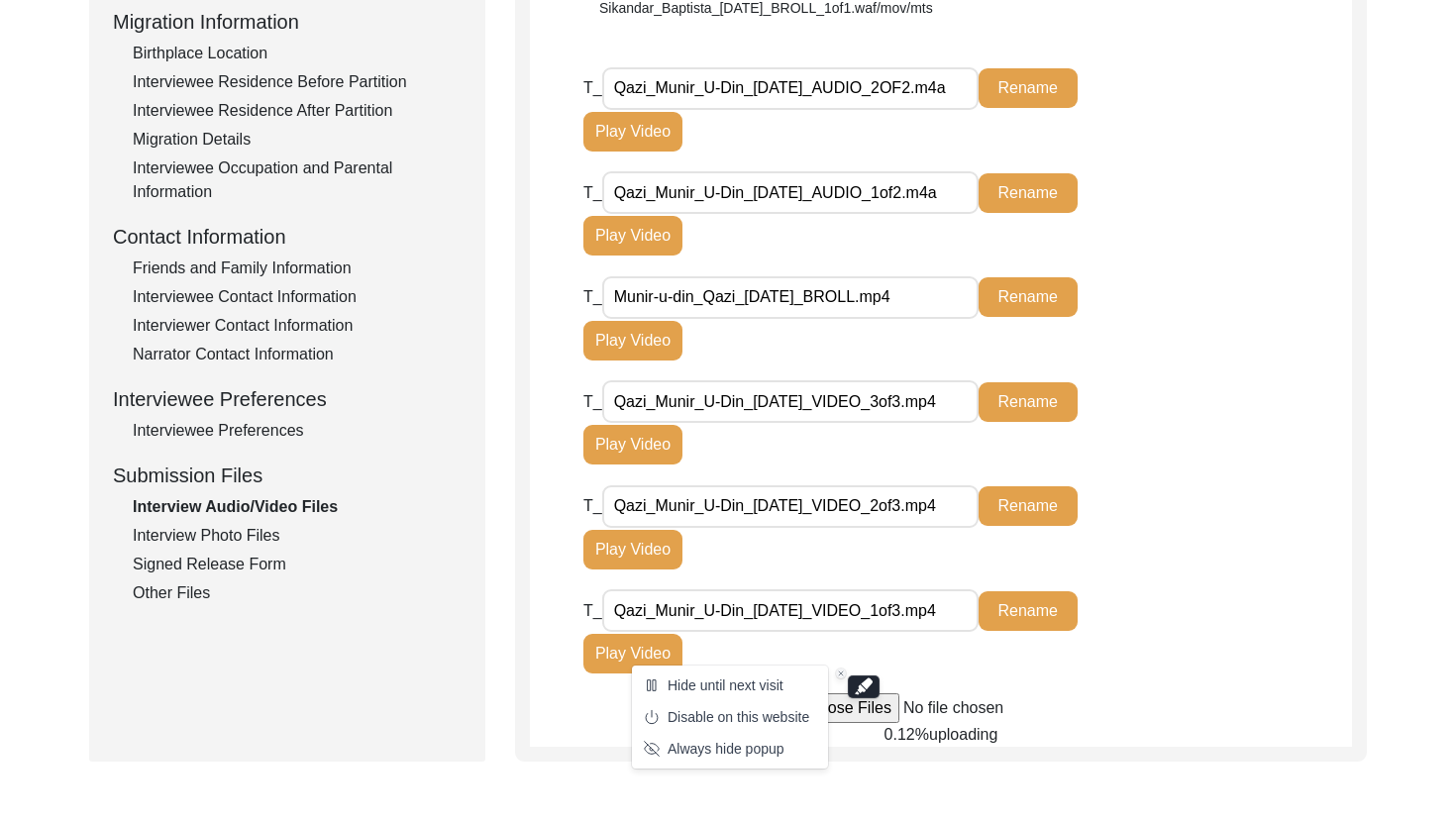 click 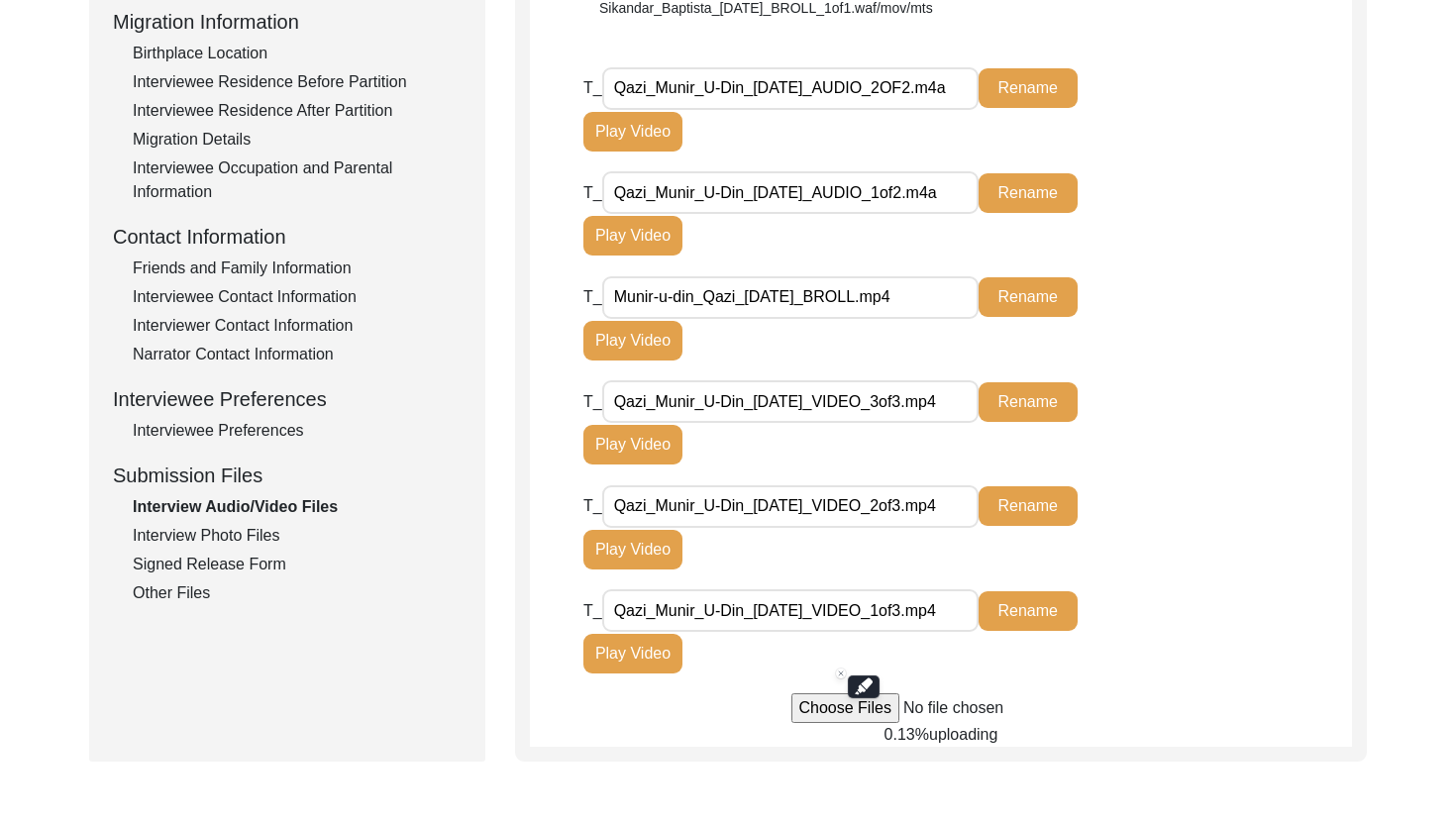 click on "T_ Qazi_Munir_U-Din_[DATE]_VIDEO_1of3.mp4 Rename Play Video" 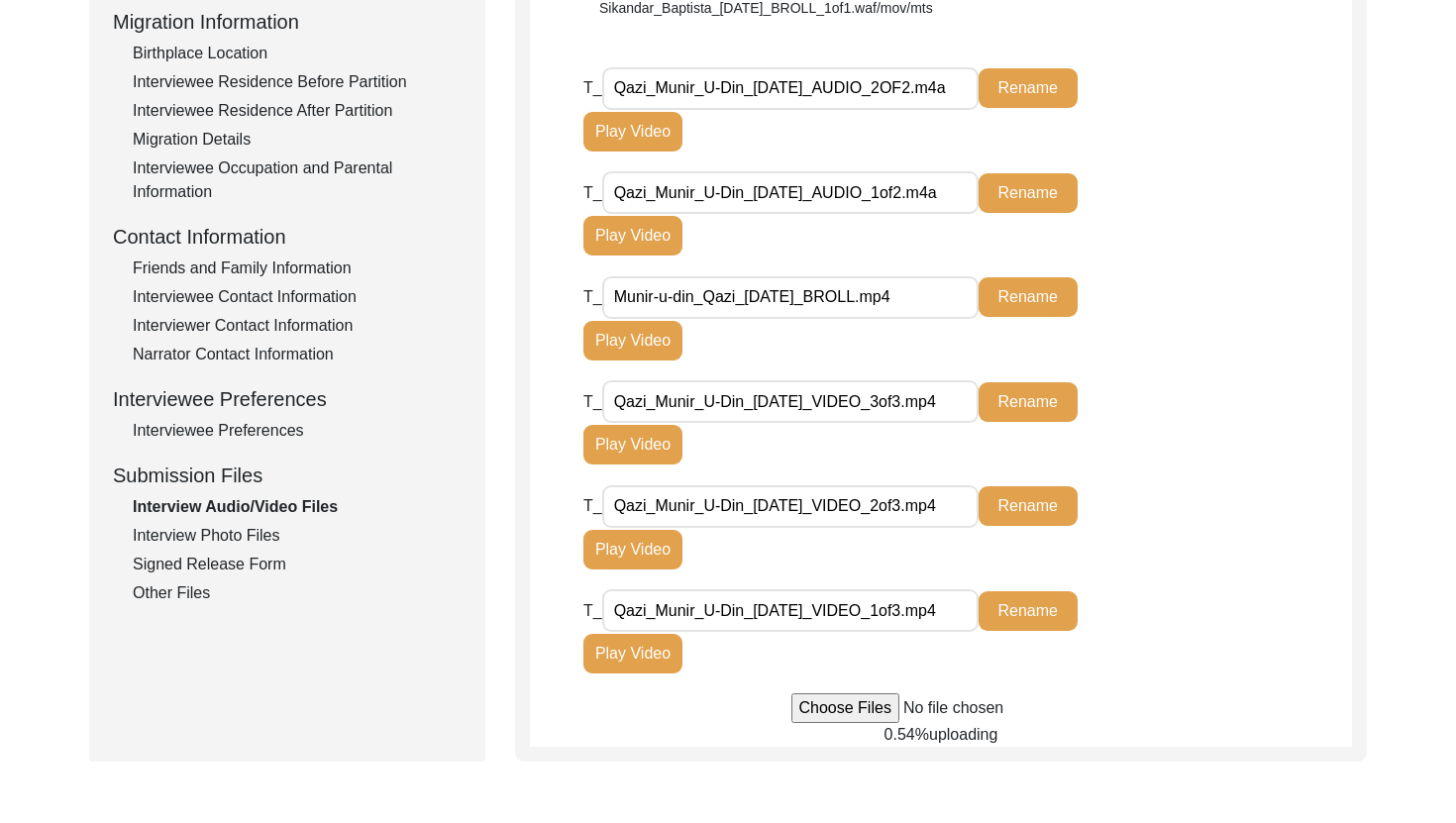 drag, startPoint x: 654, startPoint y: 617, endPoint x: 594, endPoint y: 614, distance: 60.074953 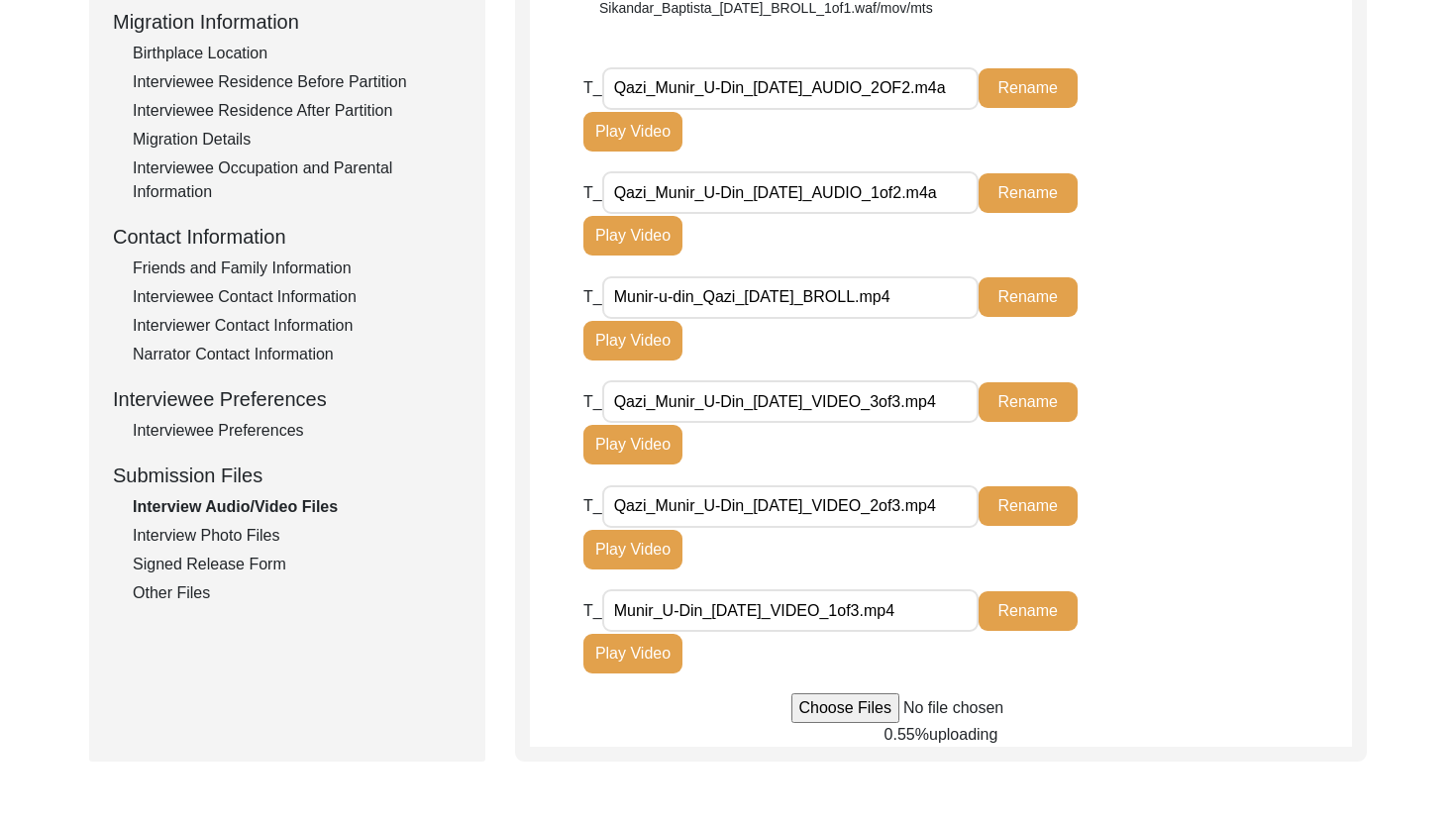 type on "Munir_U-Din_[DATE]_VIDEO_1of3.mp4" 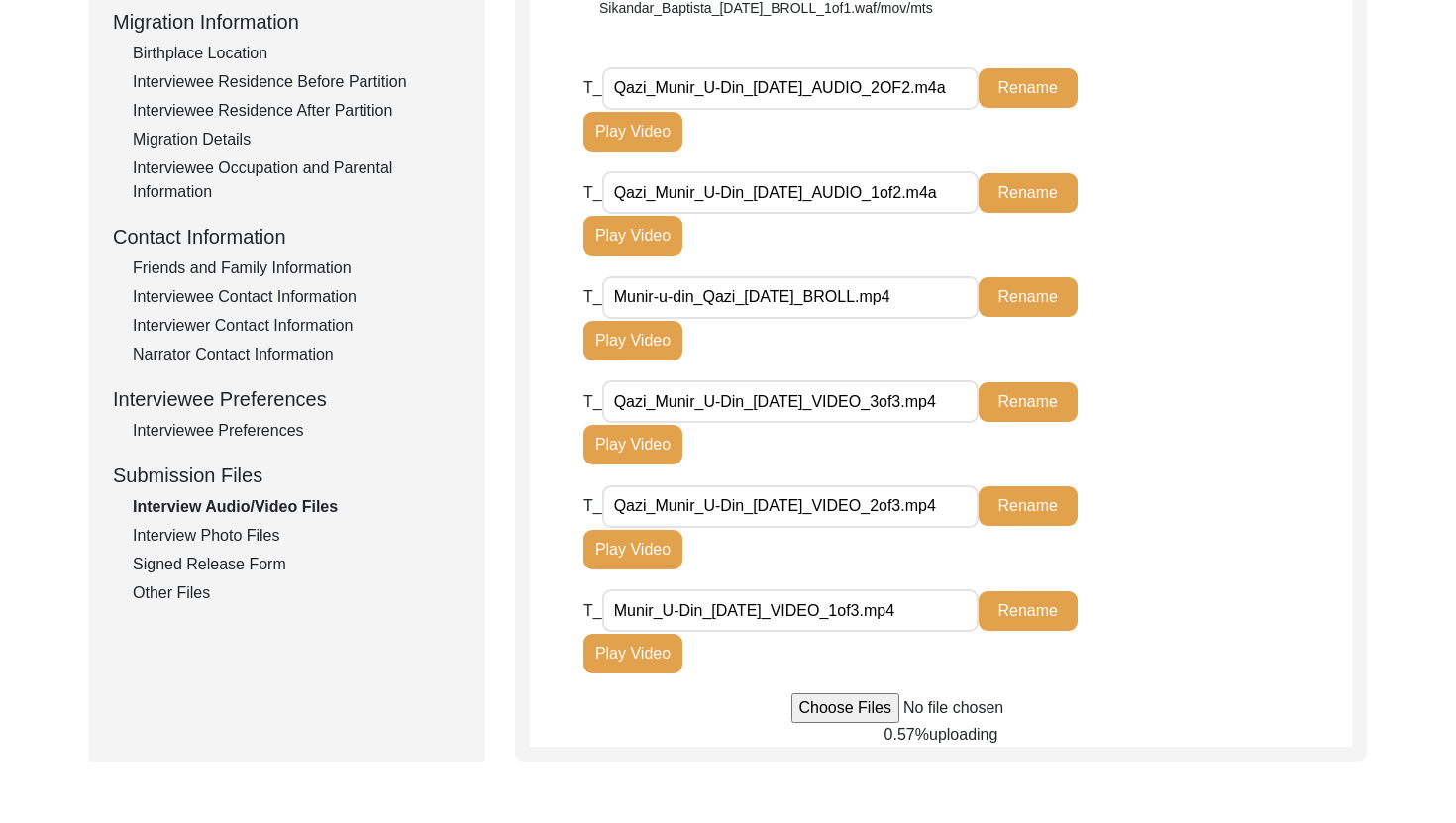 click on "Rename" 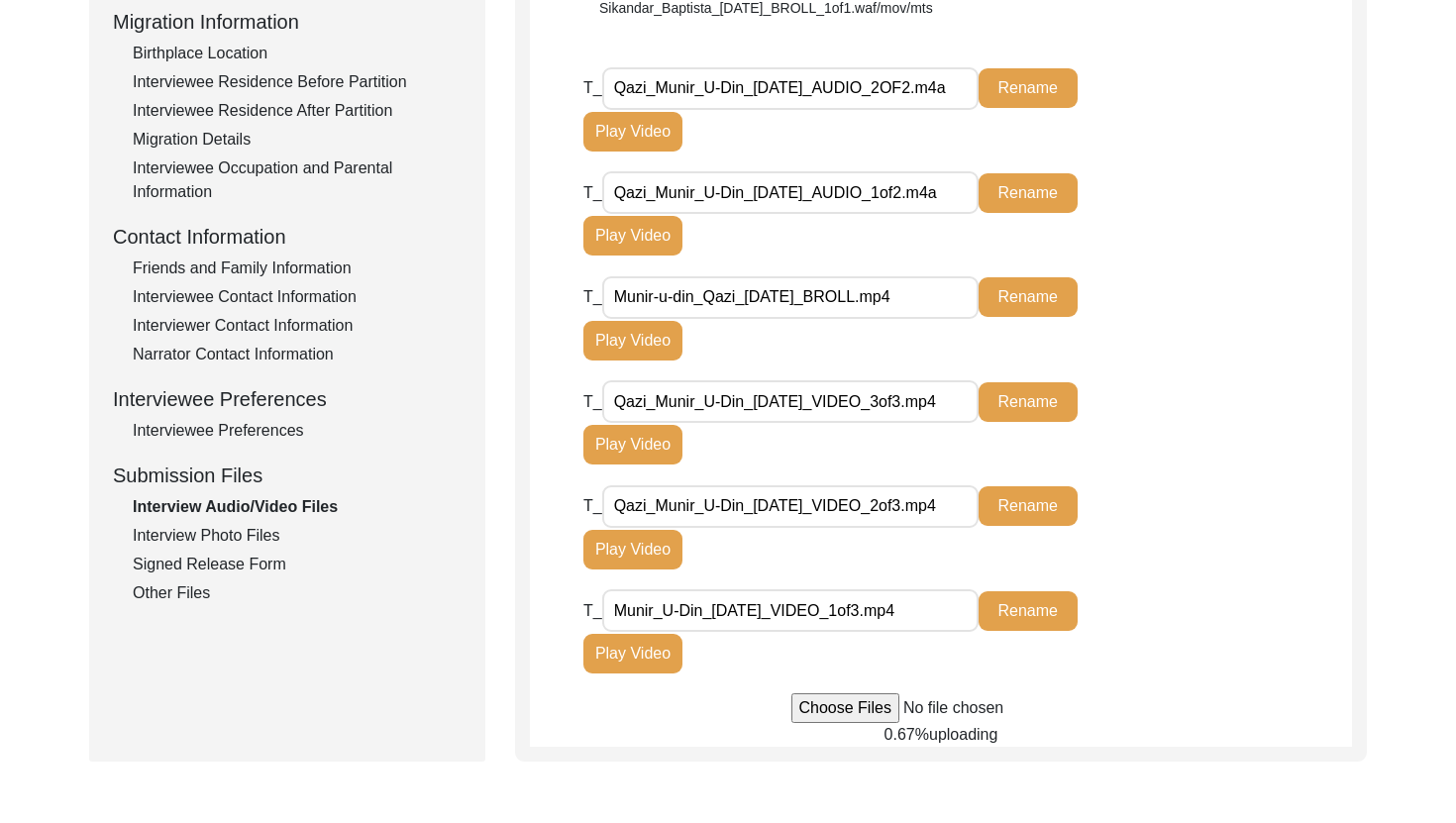 click on "Rename" 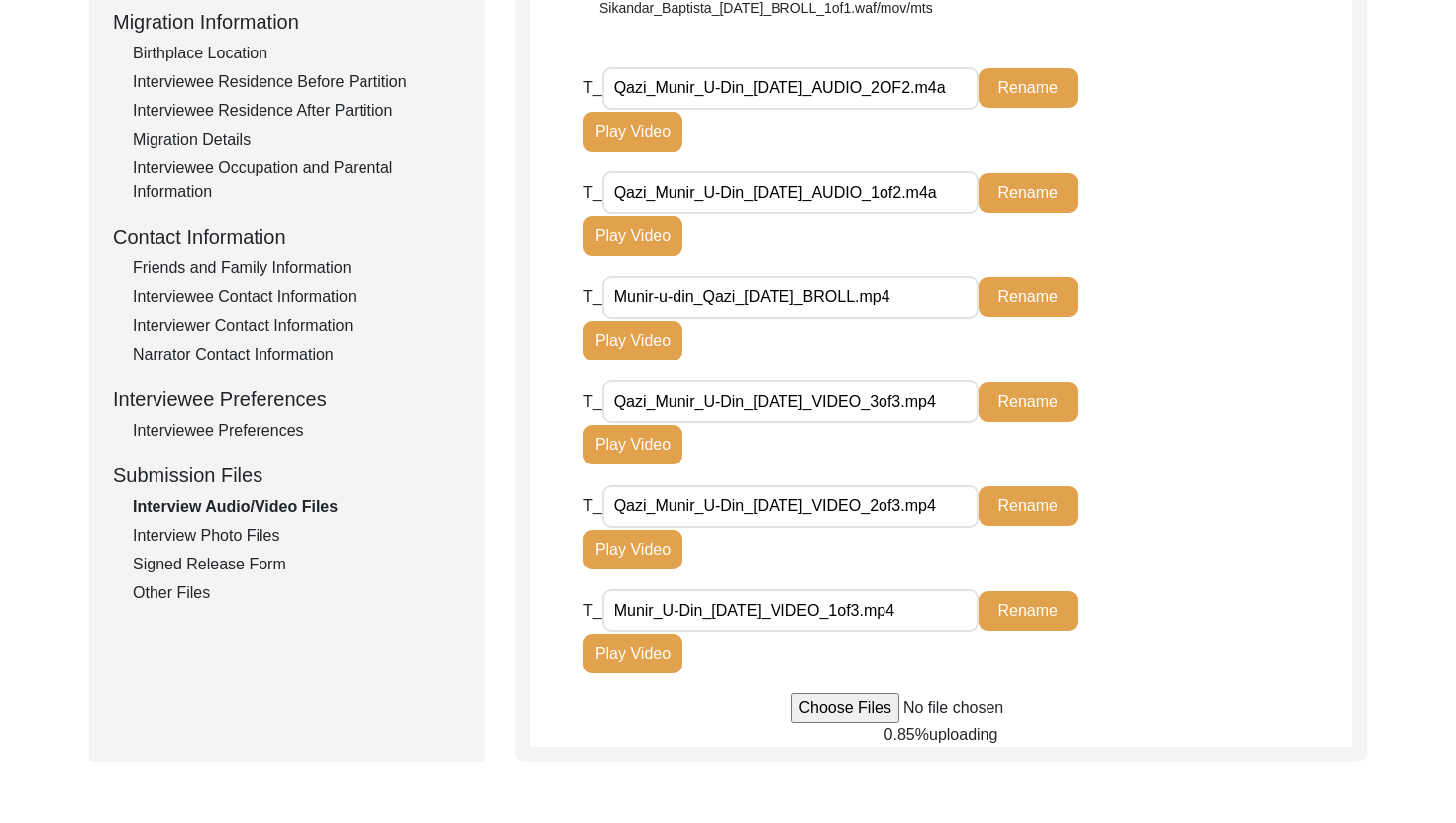 drag, startPoint x: 656, startPoint y: 511, endPoint x: 600, endPoint y: 510, distance: 56.008928 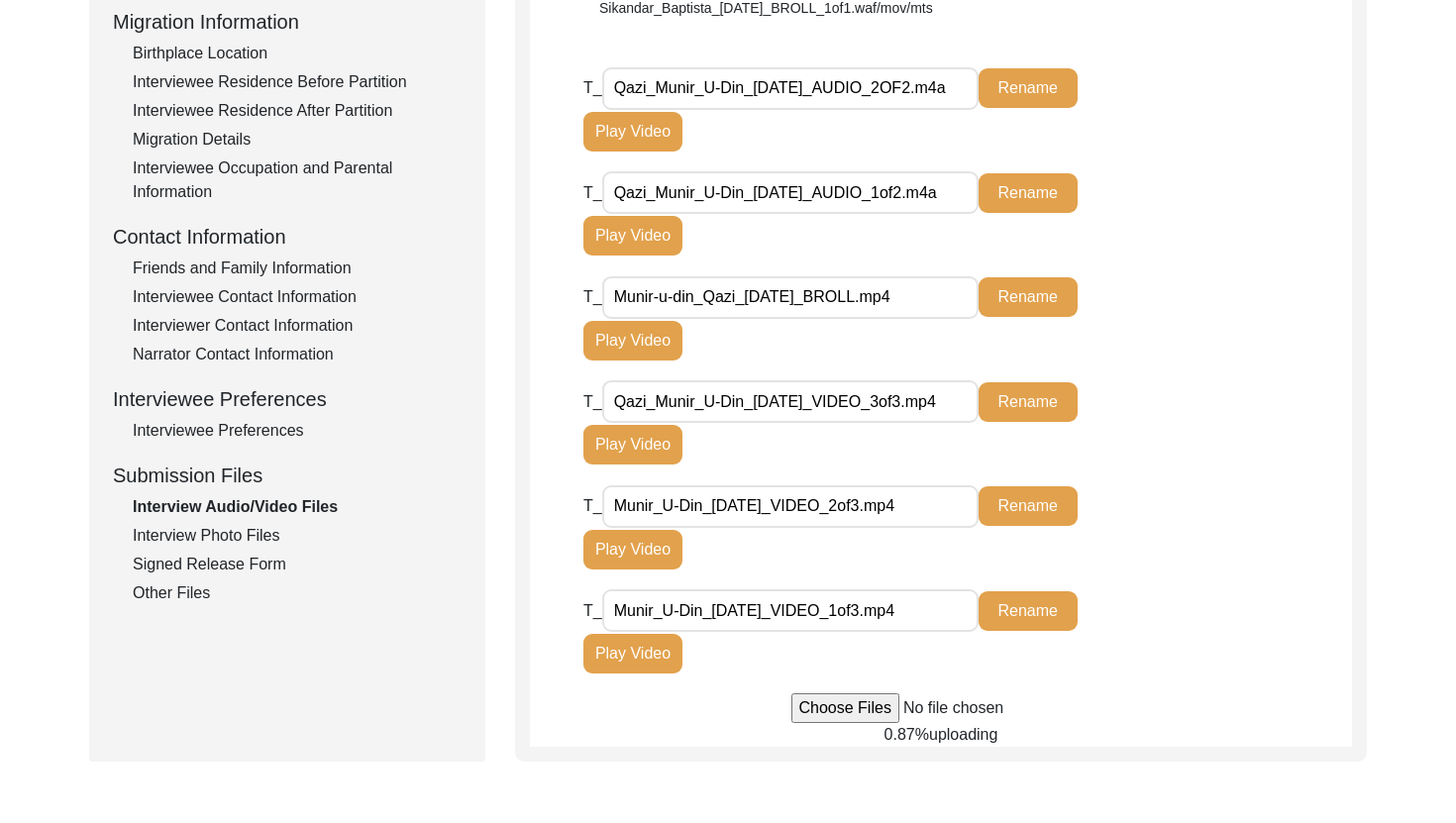 type on "Munir_U-Din_[DATE]_VIDEO_2of3.mp4" 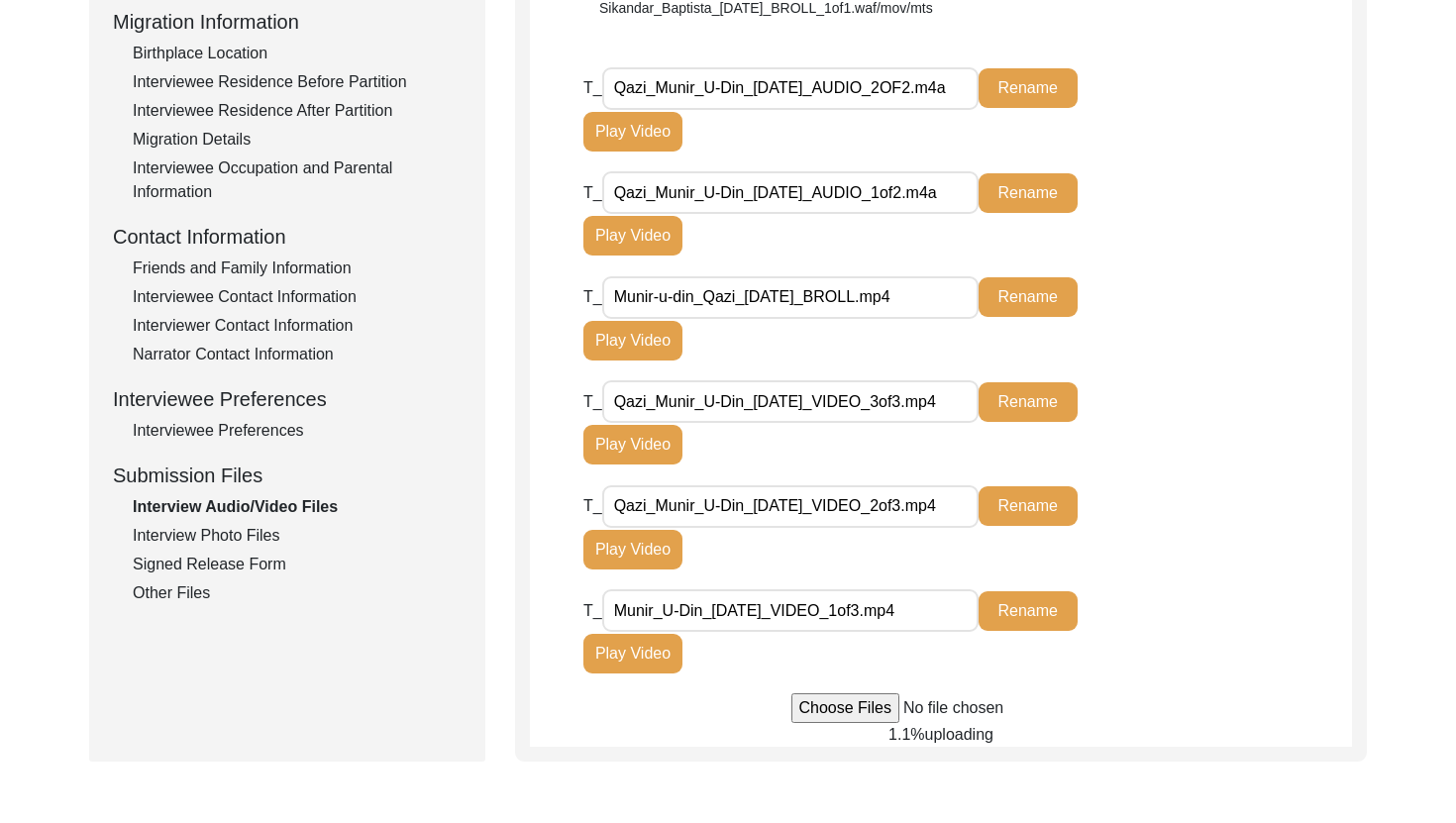 drag, startPoint x: 654, startPoint y: 516, endPoint x: 594, endPoint y: 508, distance: 60.530984 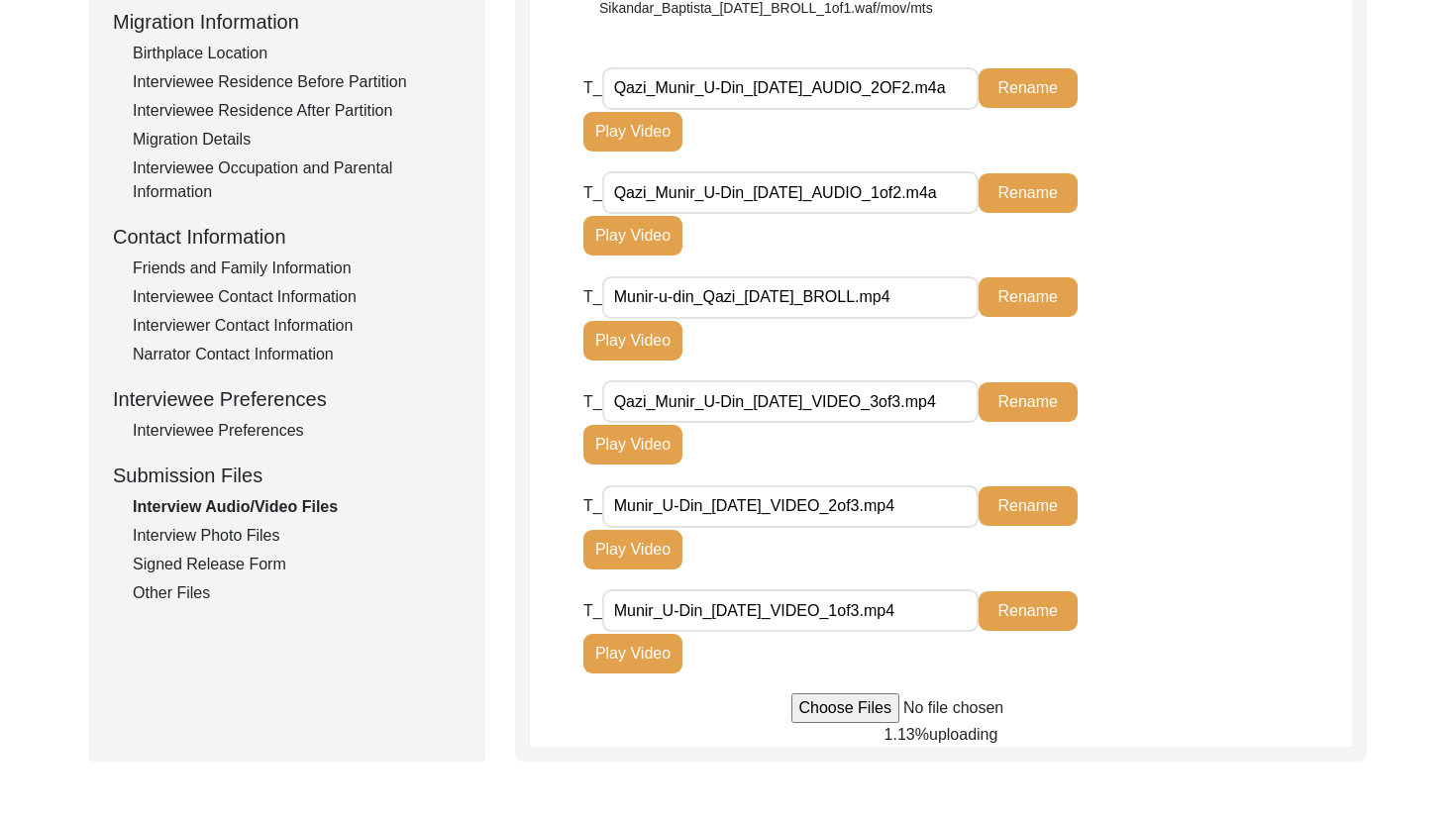 type on "Munir_U-Din_[DATE]_VIDEO_2of3.mp4" 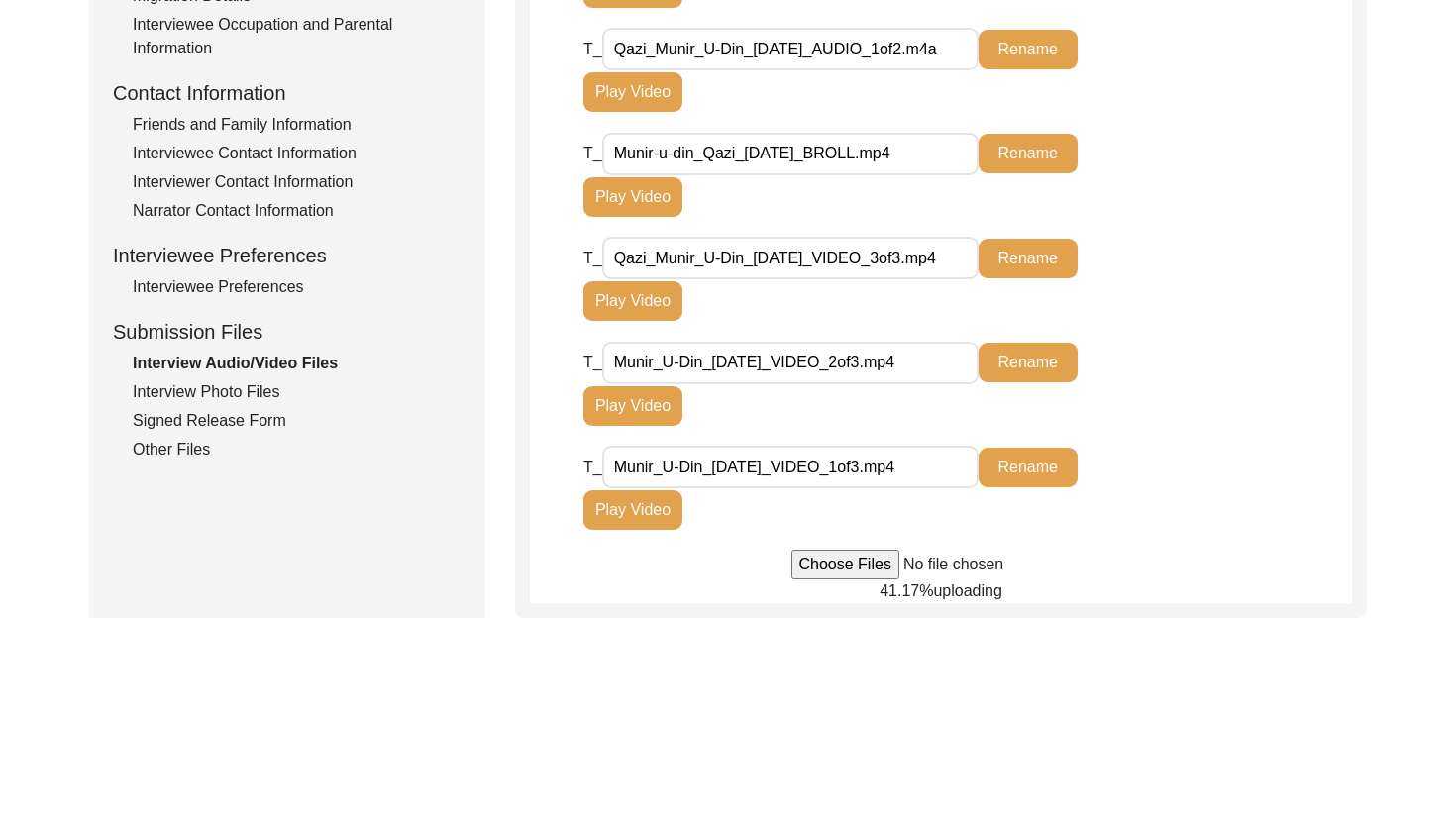 scroll, scrollTop: 751, scrollLeft: 0, axis: vertical 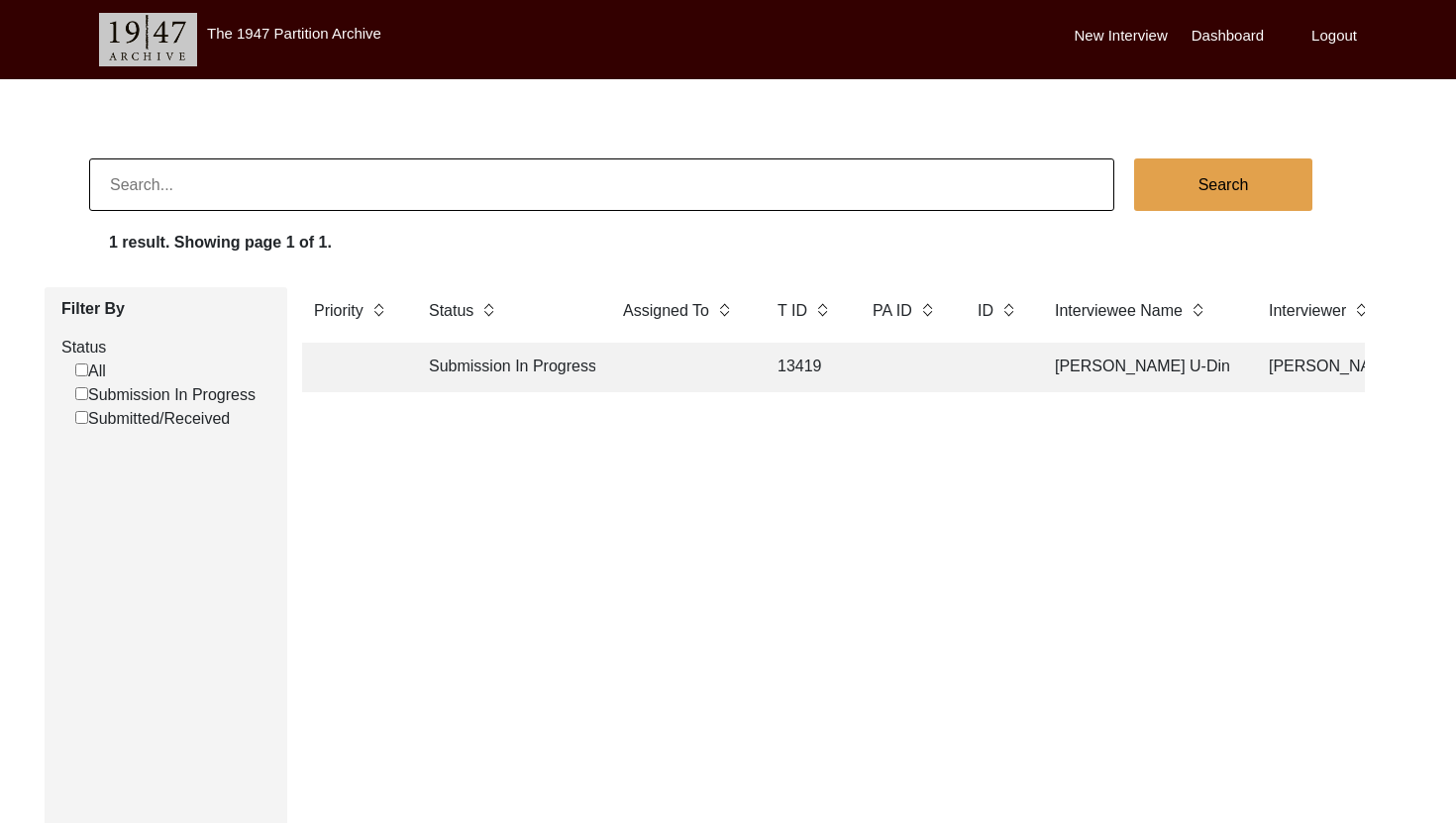 click on "Submission In Progress" 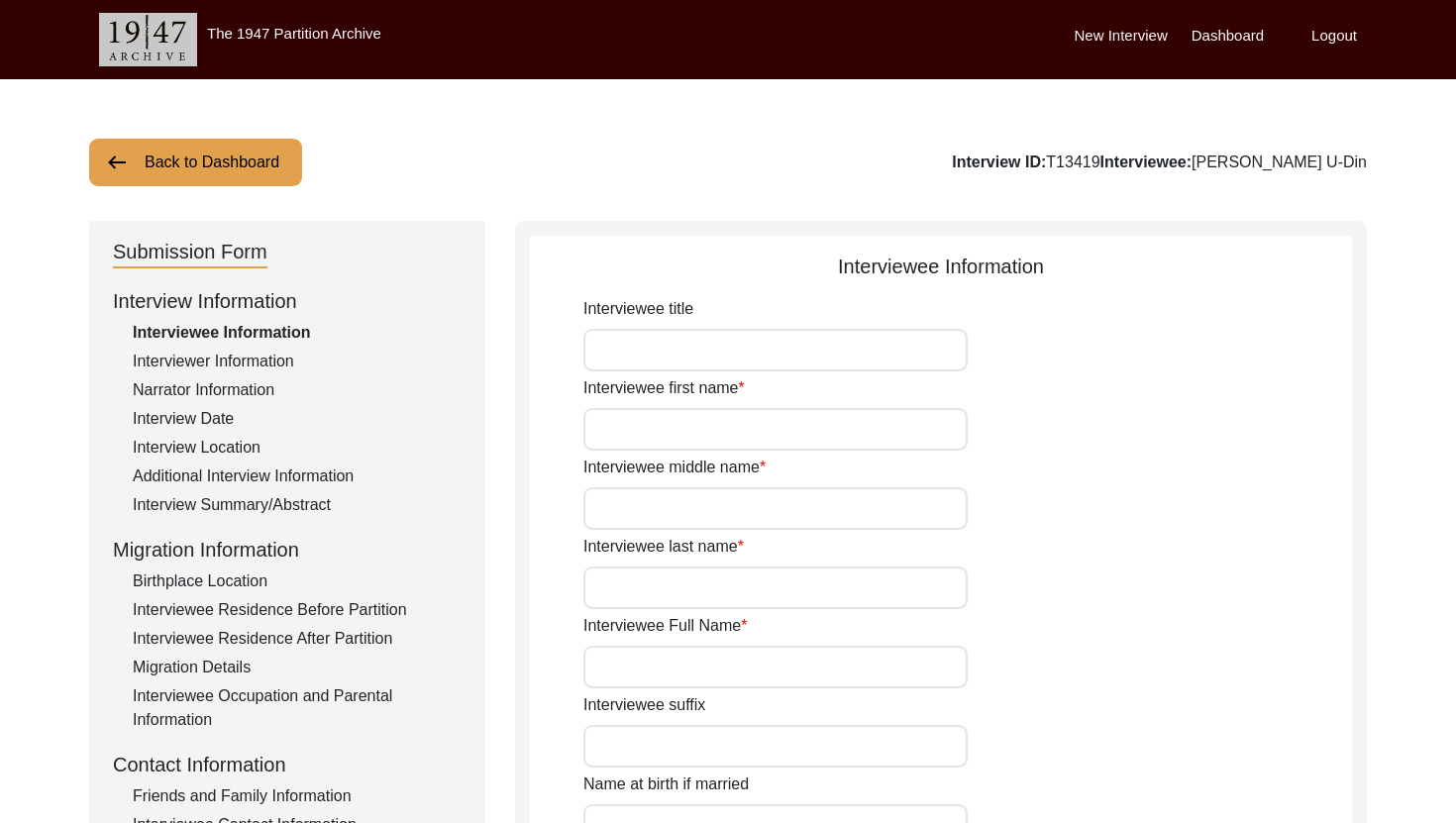 type on "Munir" 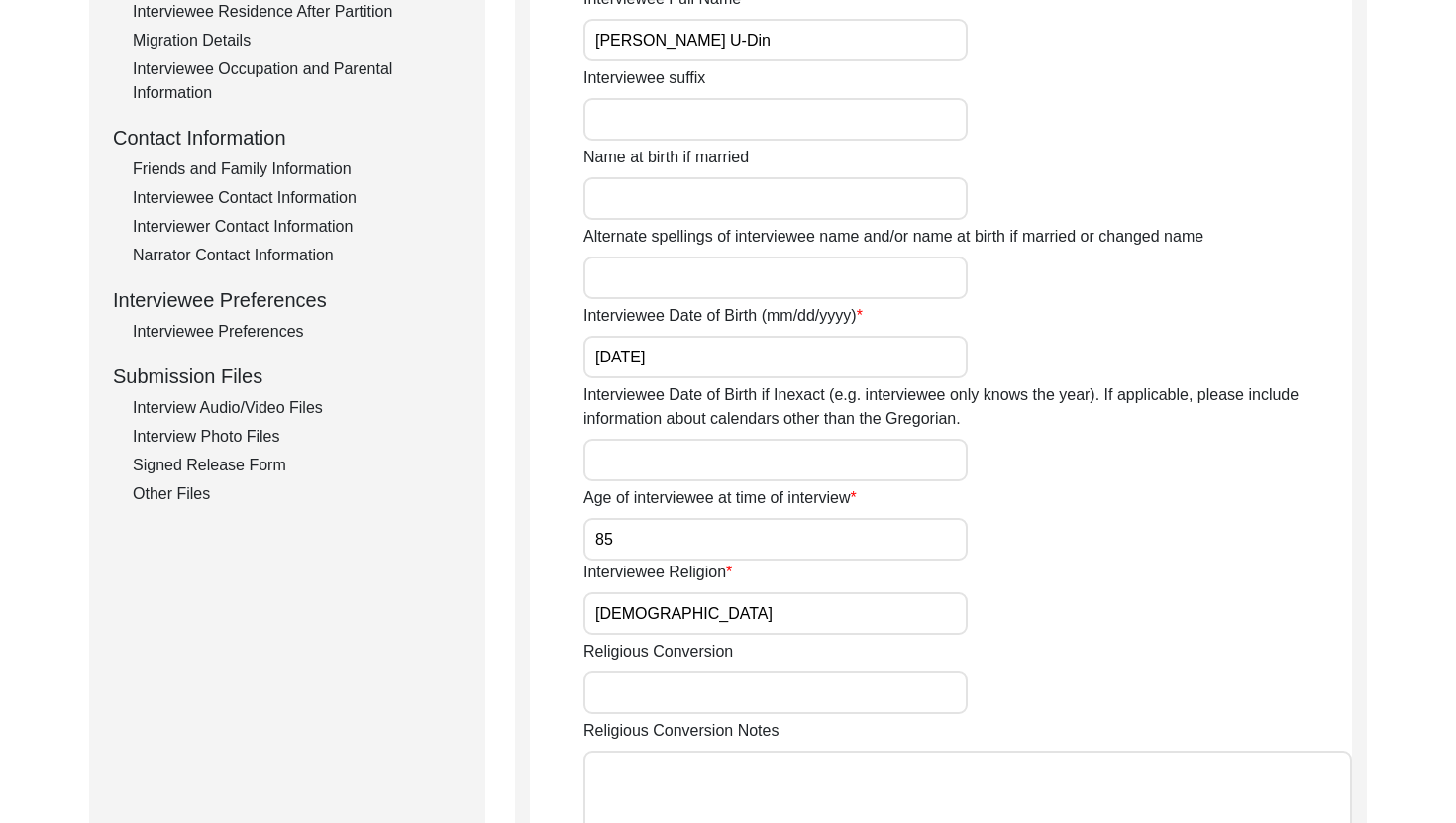scroll, scrollTop: 615, scrollLeft: 0, axis: vertical 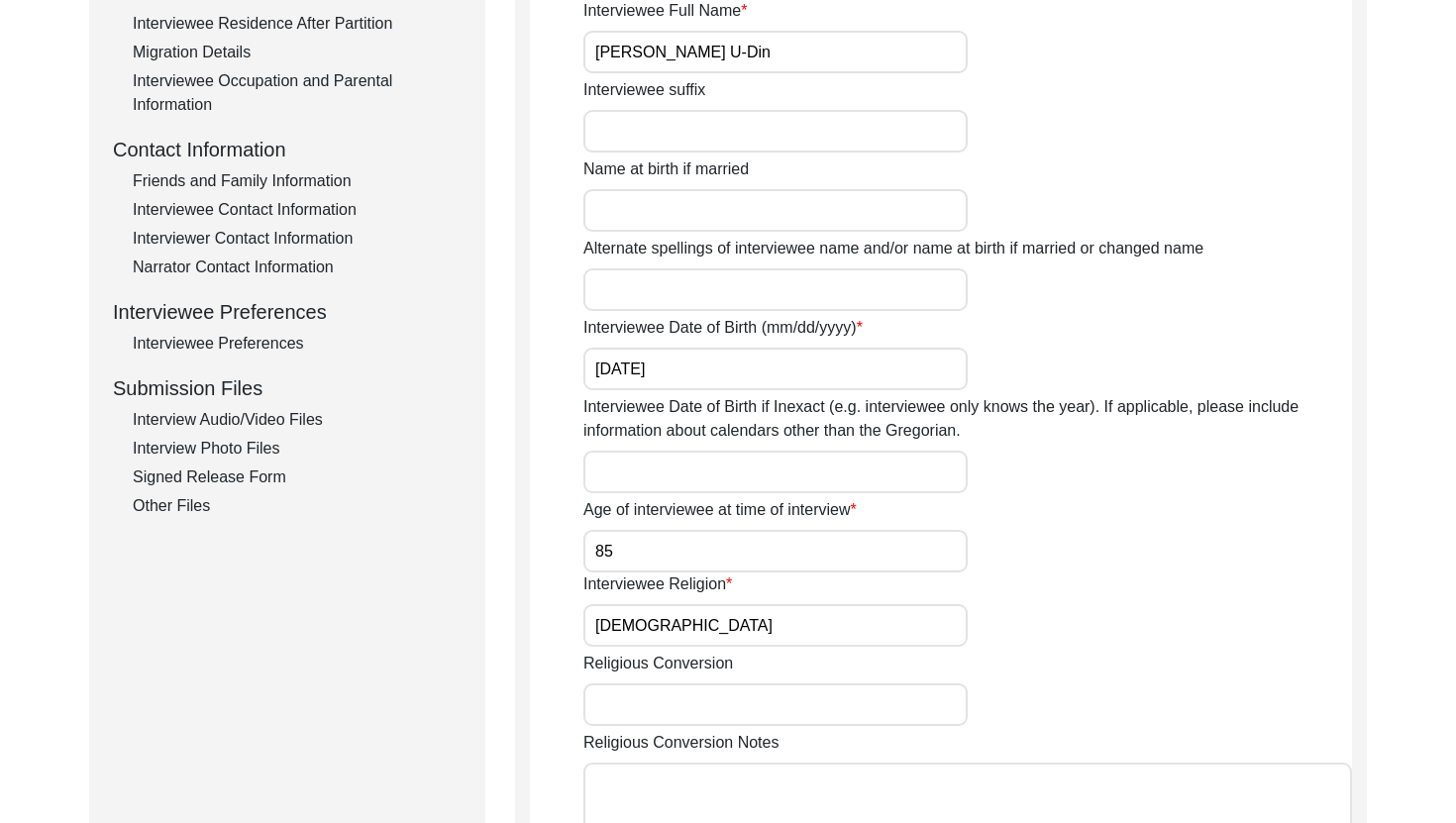 click on "Interviewee Preferences" 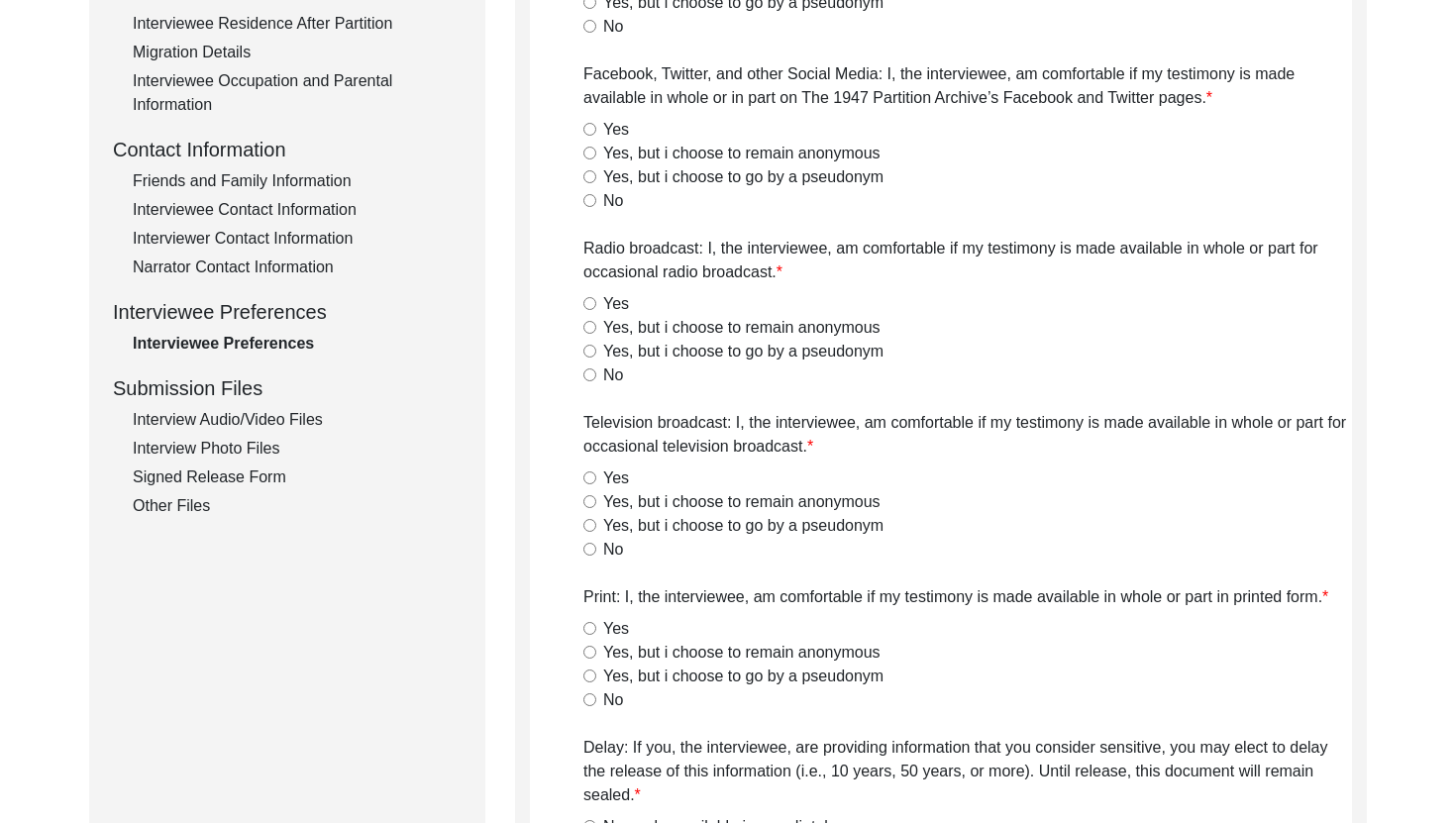 radio on "true" 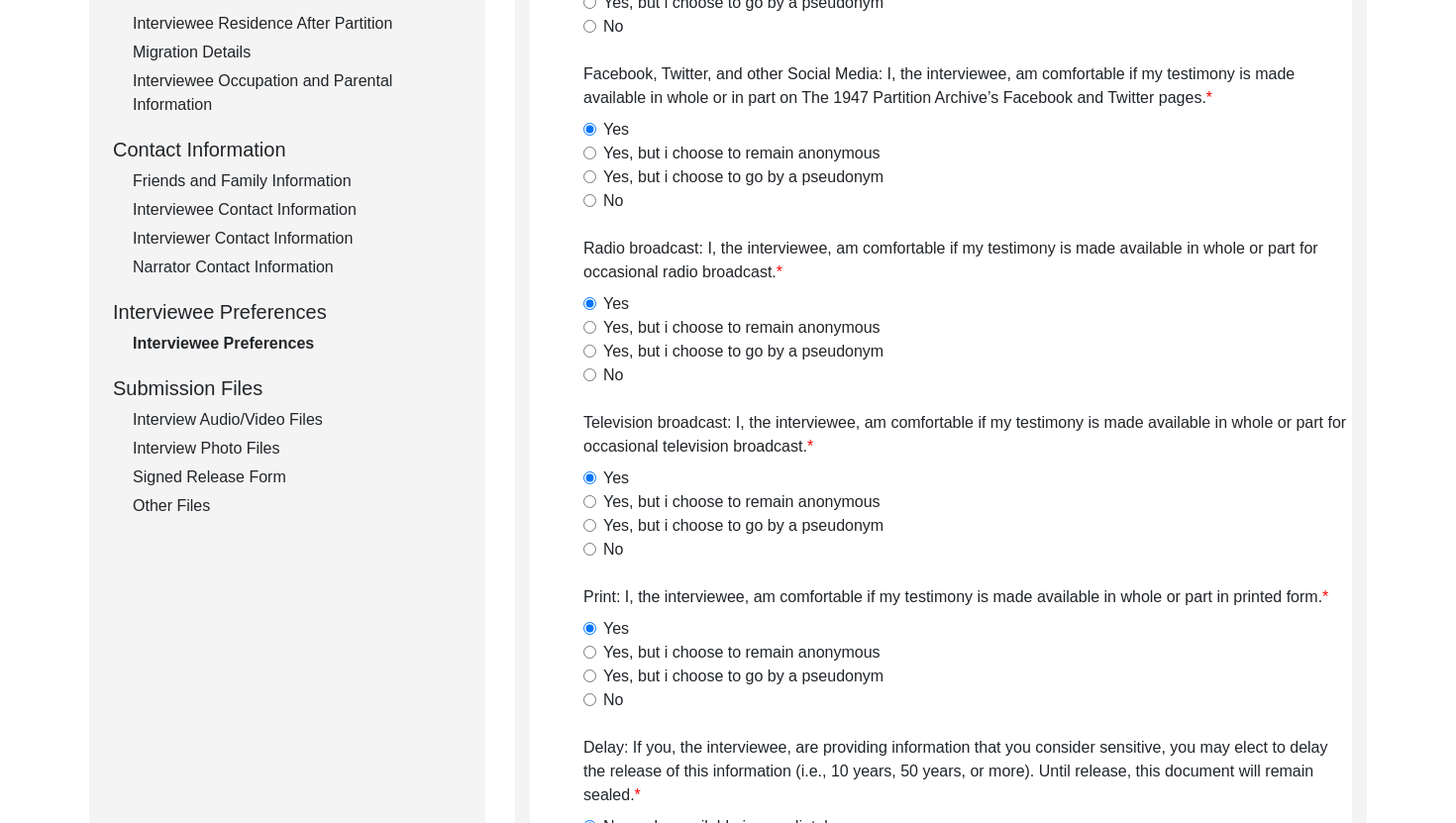 click on "Interview Audio/Video Files" 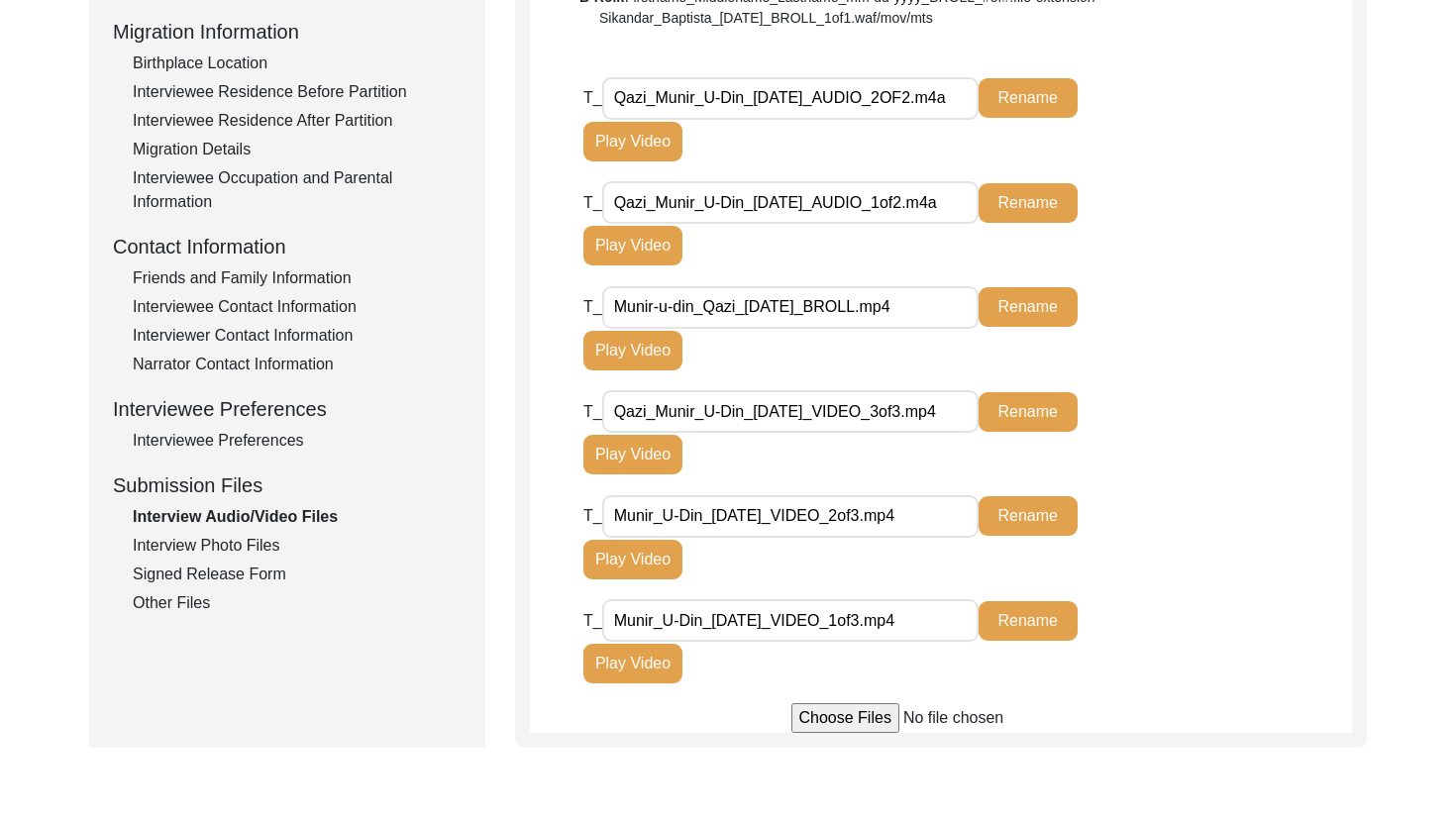 scroll, scrollTop: 520, scrollLeft: 0, axis: vertical 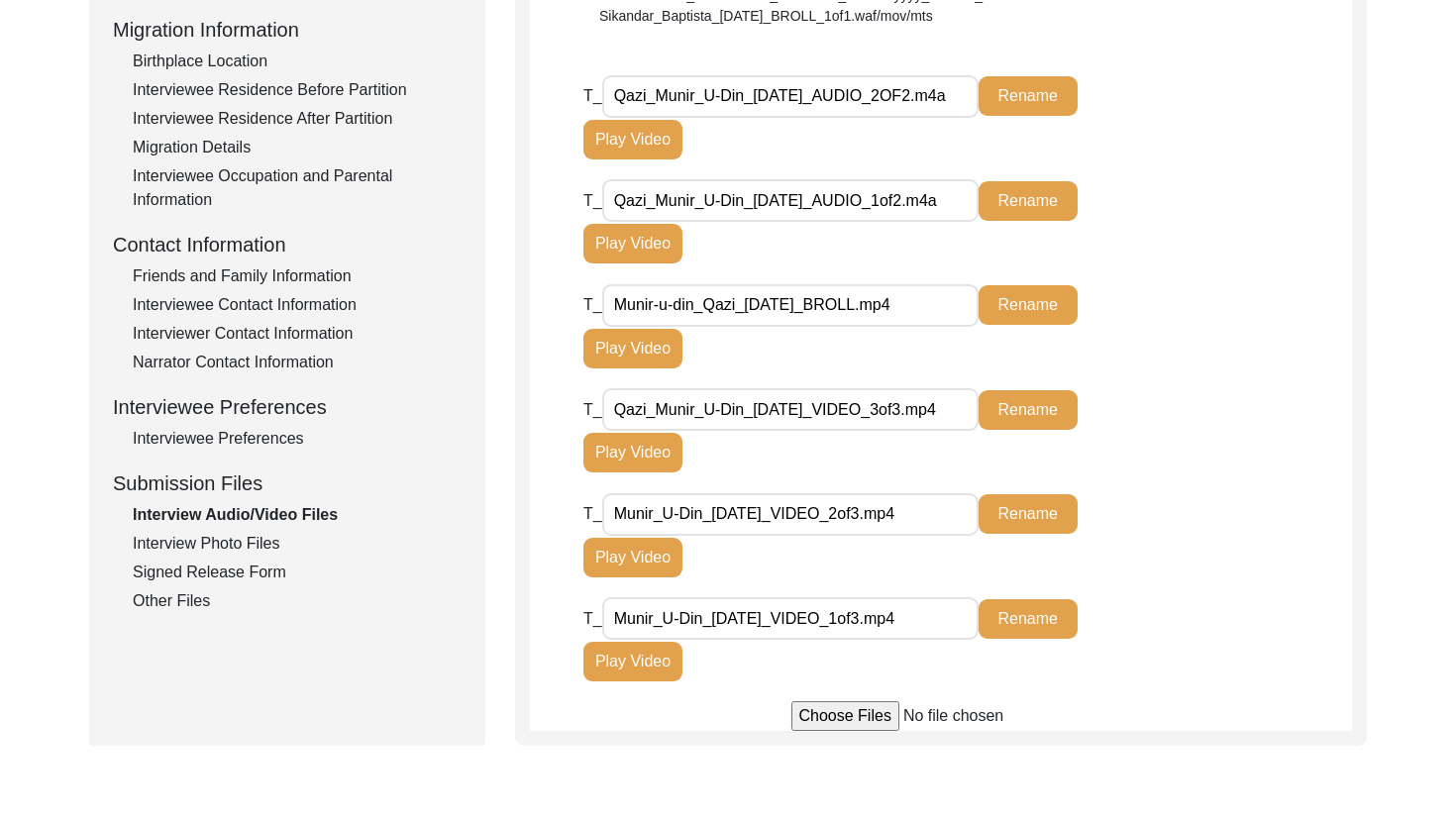 drag, startPoint x: 936, startPoint y: 620, endPoint x: 680, endPoint y: 601, distance: 256.70411 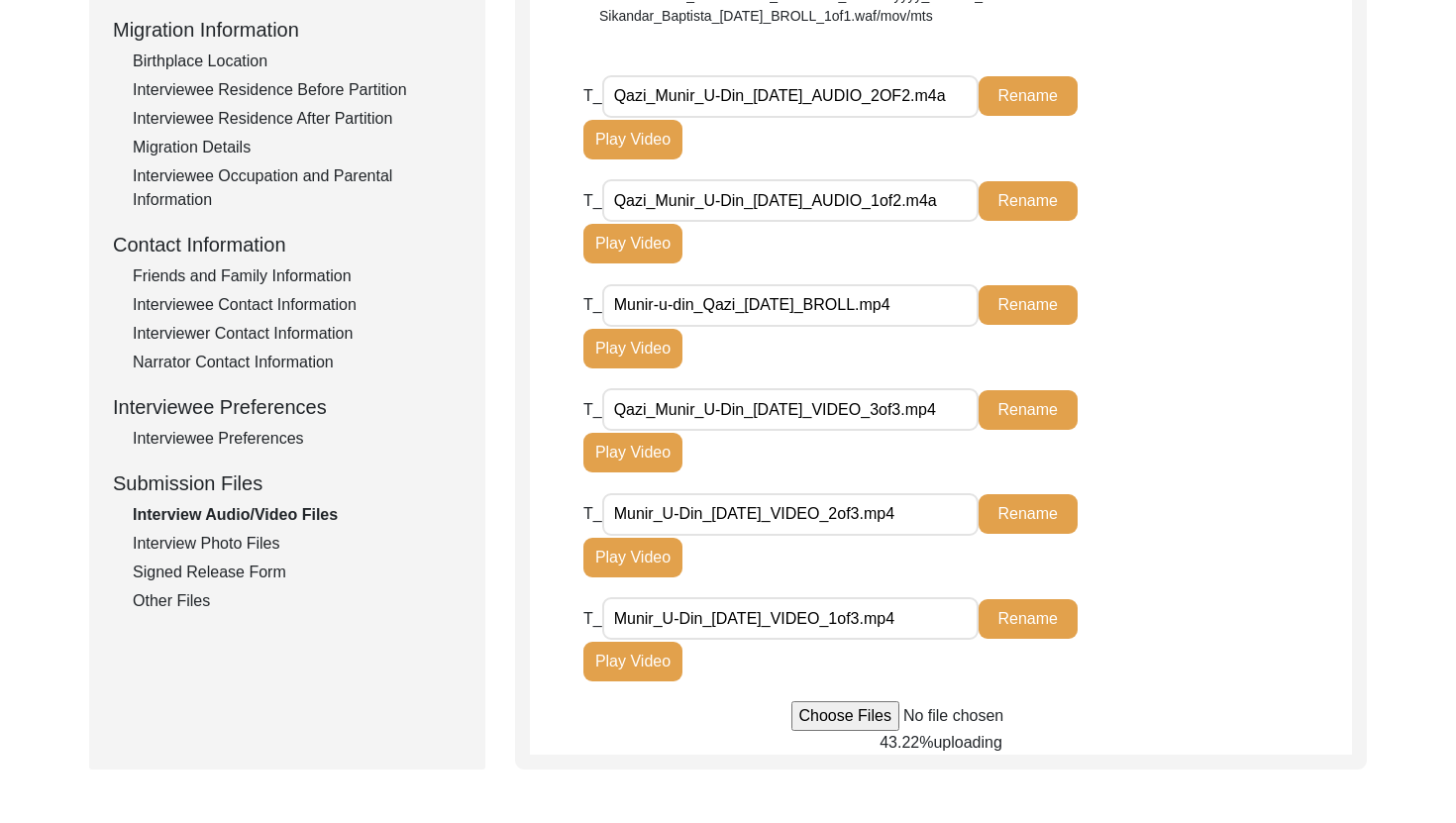 drag, startPoint x: 617, startPoint y: 411, endPoint x: 833, endPoint y: 410, distance: 216.00231 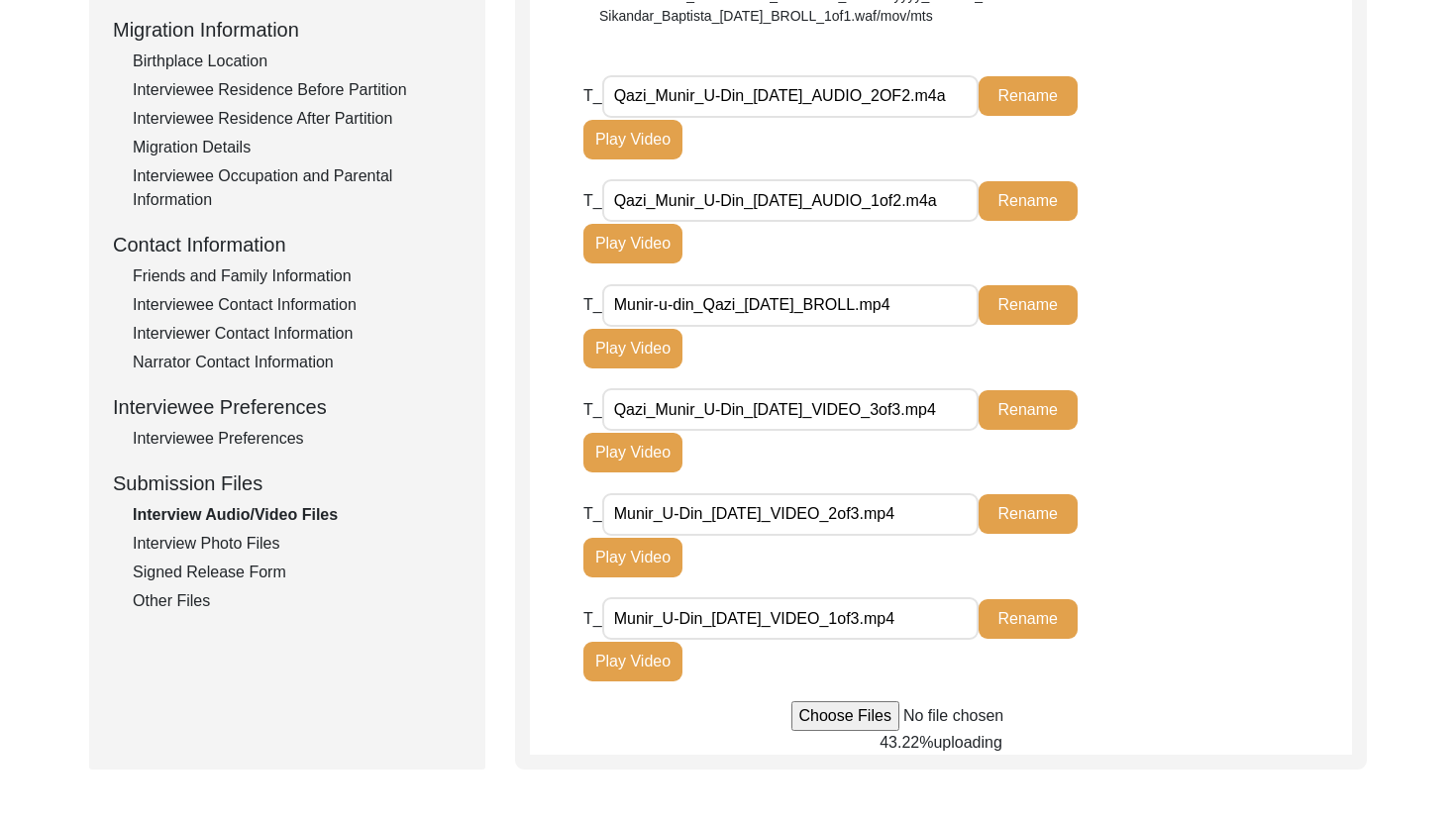 click on "Qazi_Munir_U-Din_[DATE]_VIDEO_3of3.mp4" at bounding box center (790, 409) 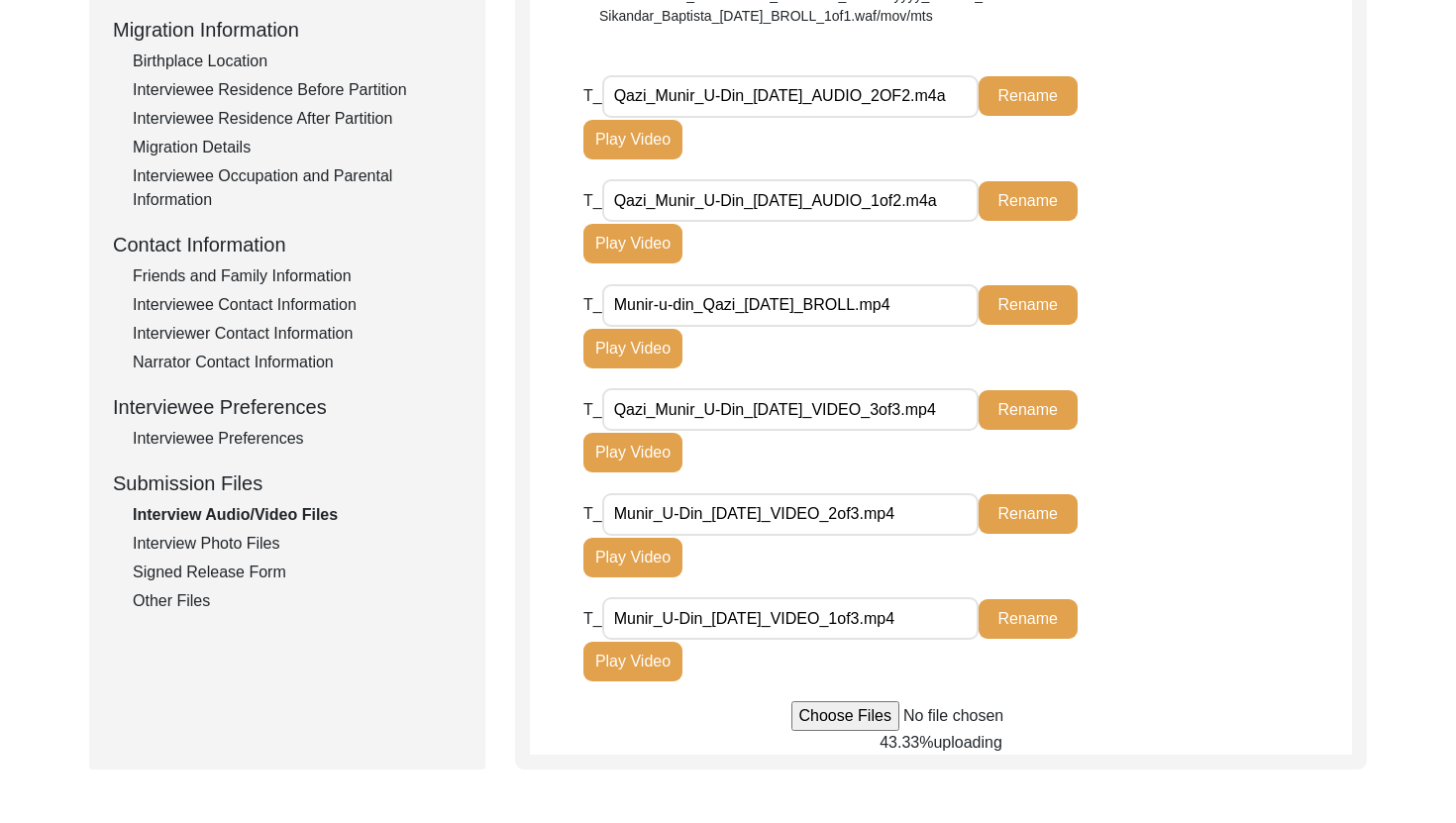 drag, startPoint x: 822, startPoint y: 304, endPoint x: 588, endPoint y: 305, distance: 234.00214 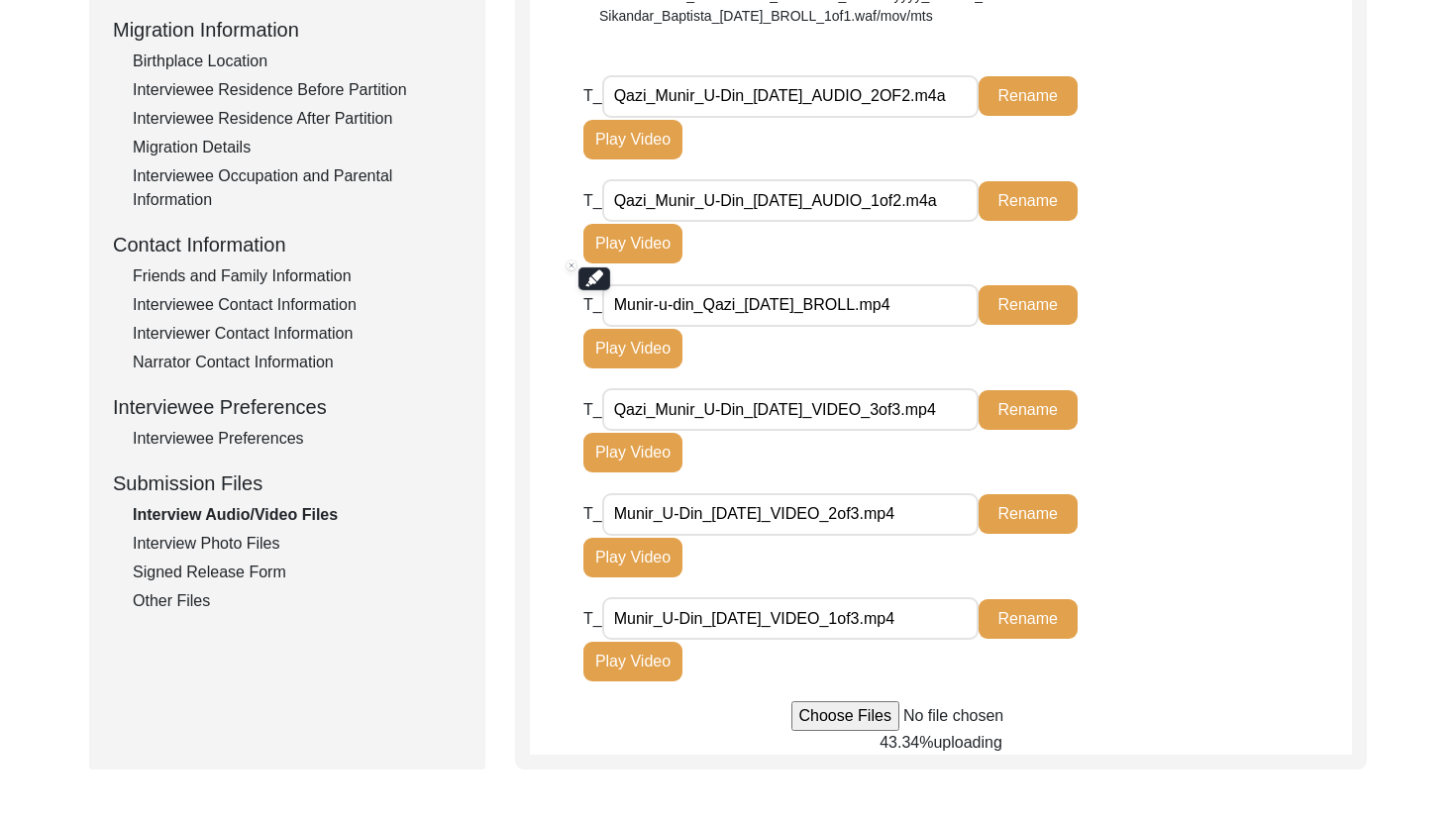 paste on "Qazi_Munir_U-Din_07-07-" 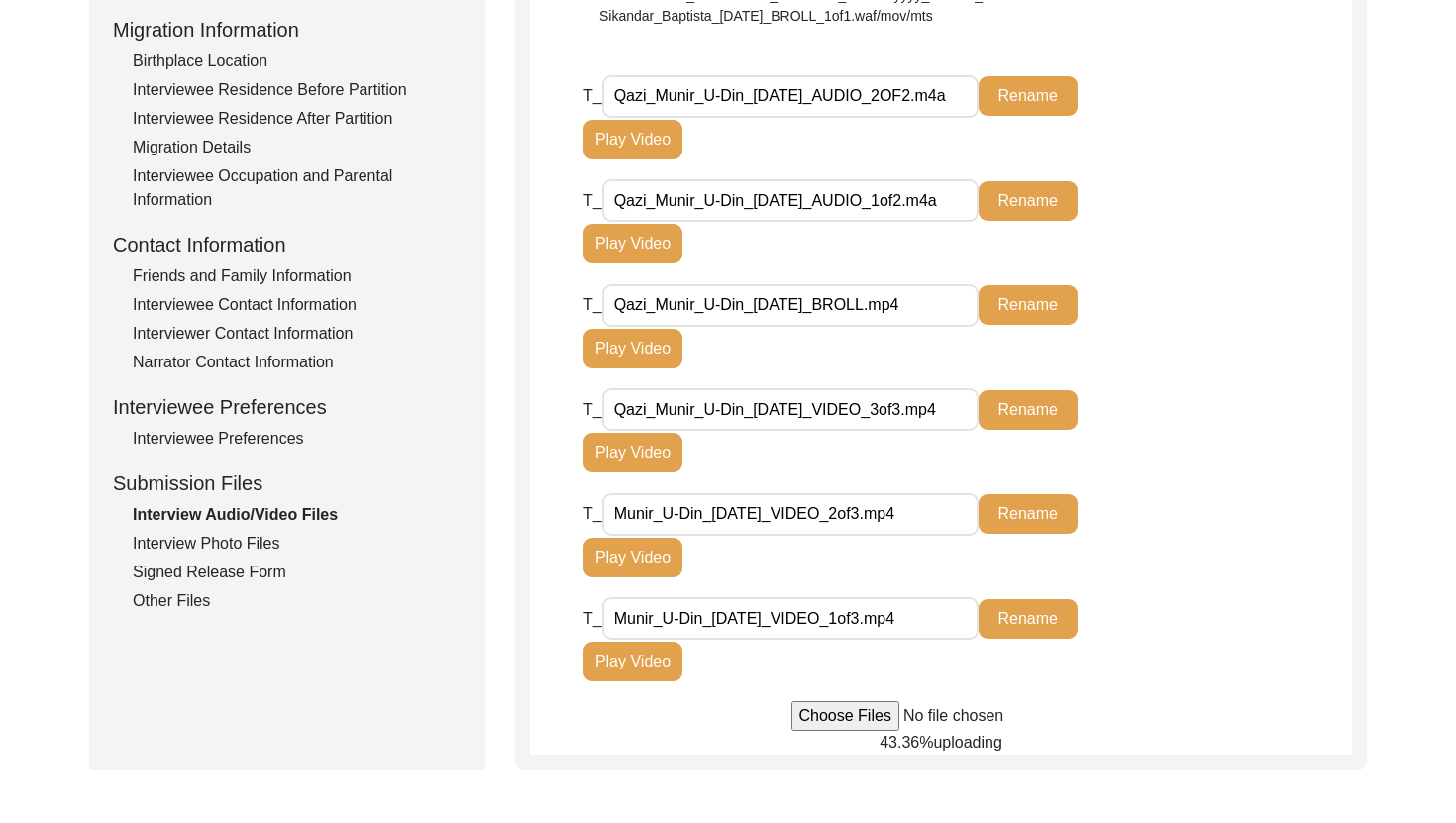 click on "Qazi_Munir_U-Din_07-07-2025_BROLL.mp4" at bounding box center (790, 305) 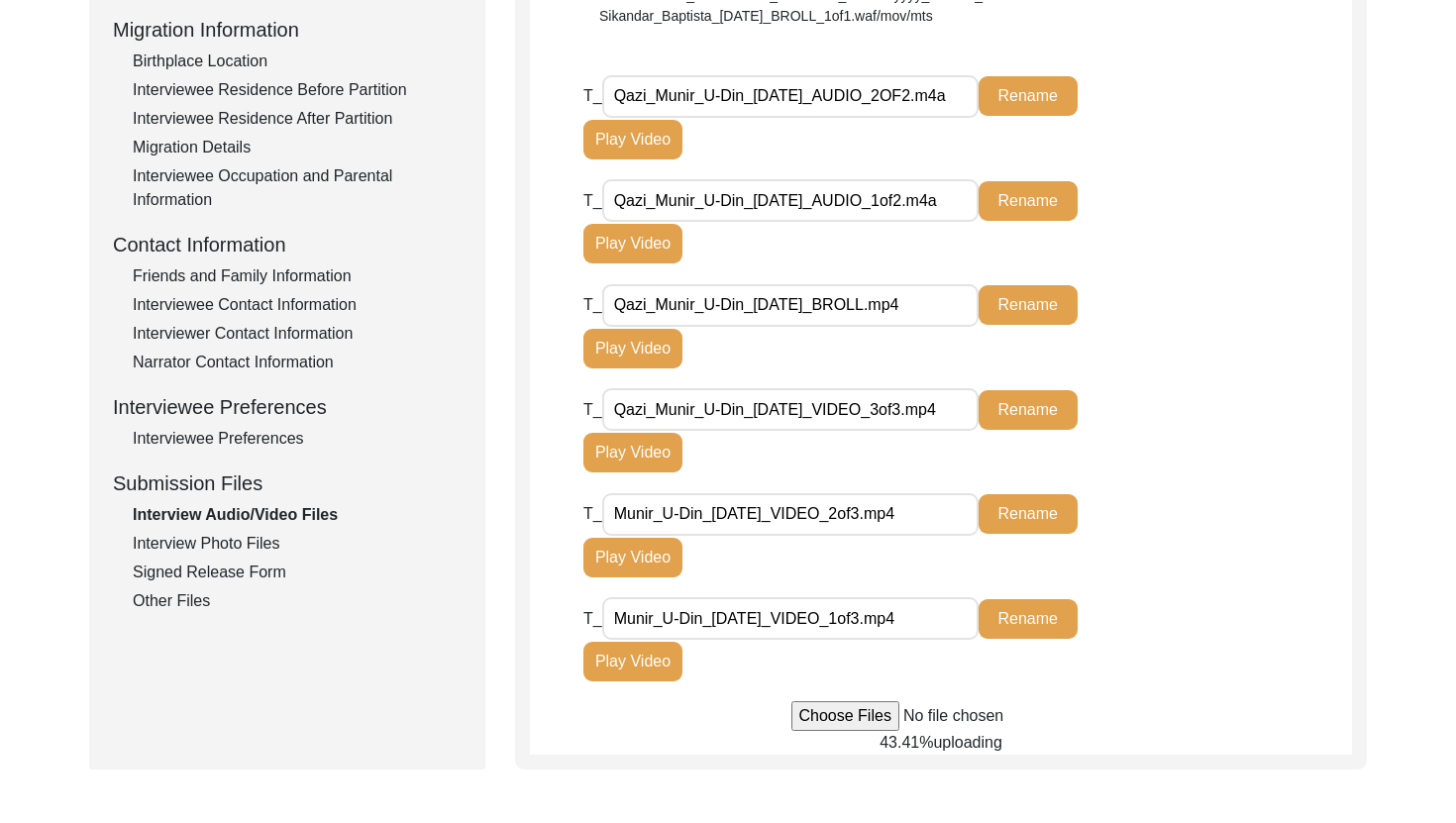type on "Qazi_Munir_U-Din_07-06-2025_BROLL.mp4" 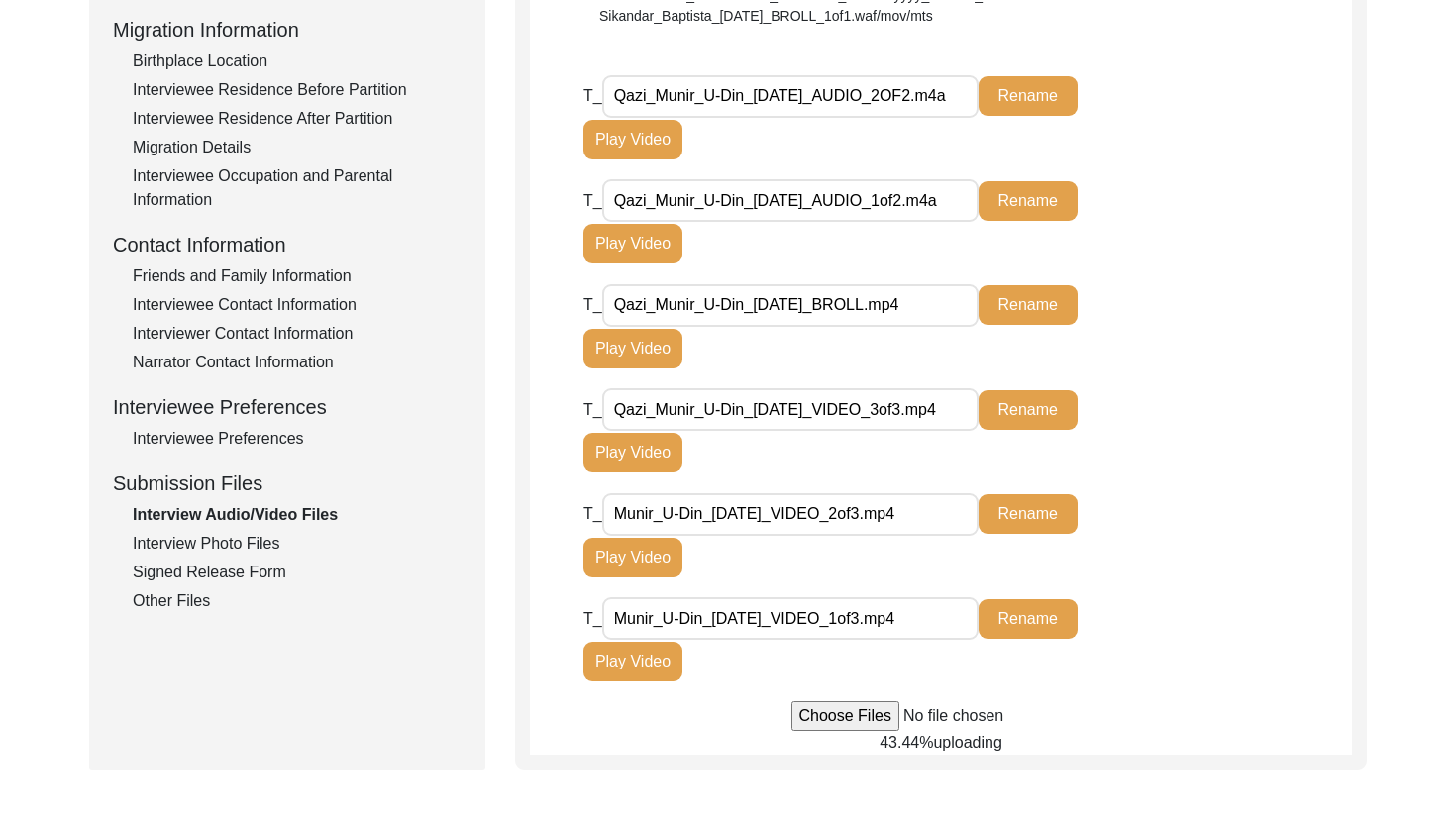 click on "Rename" 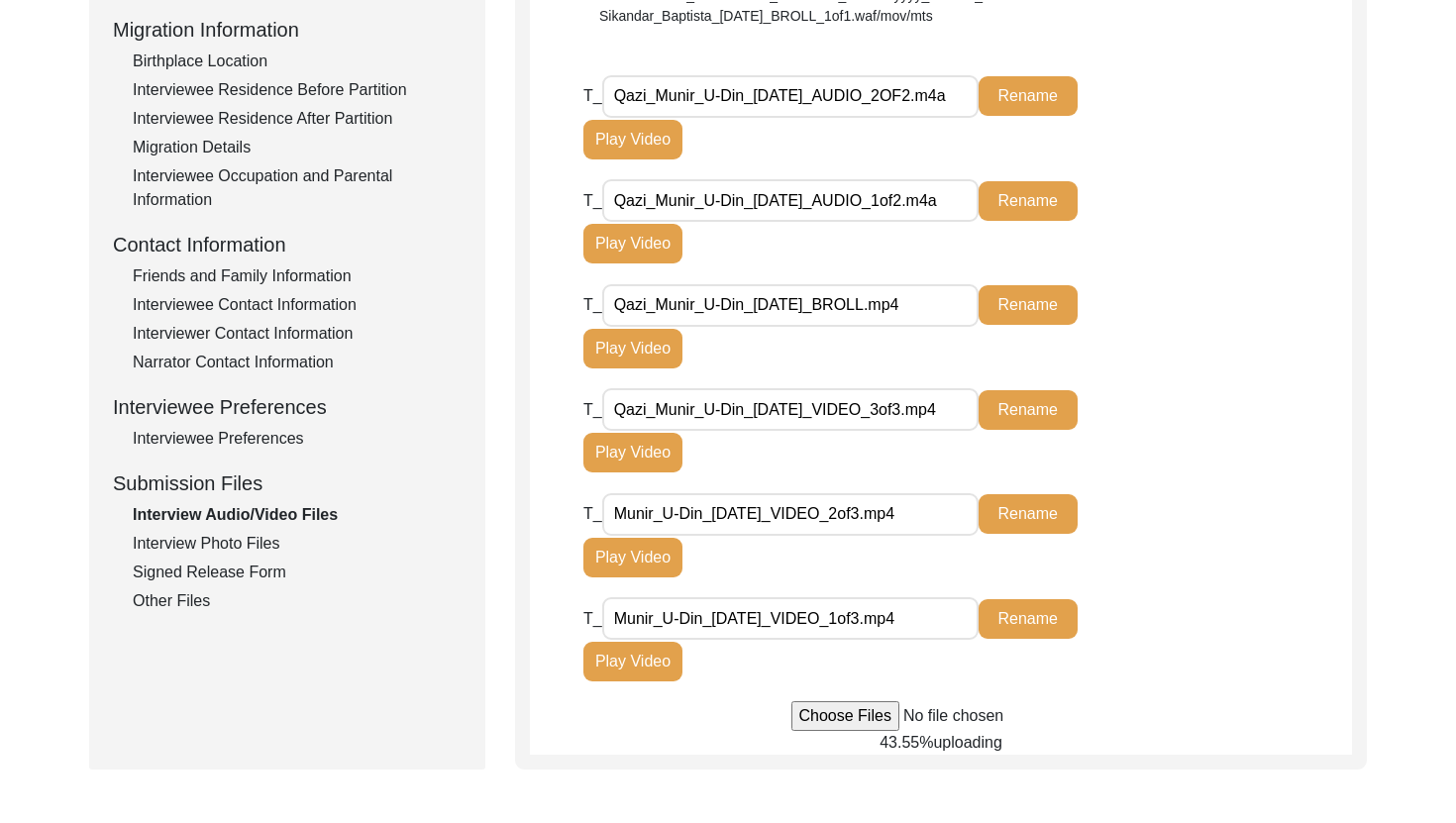 click on "Rename" 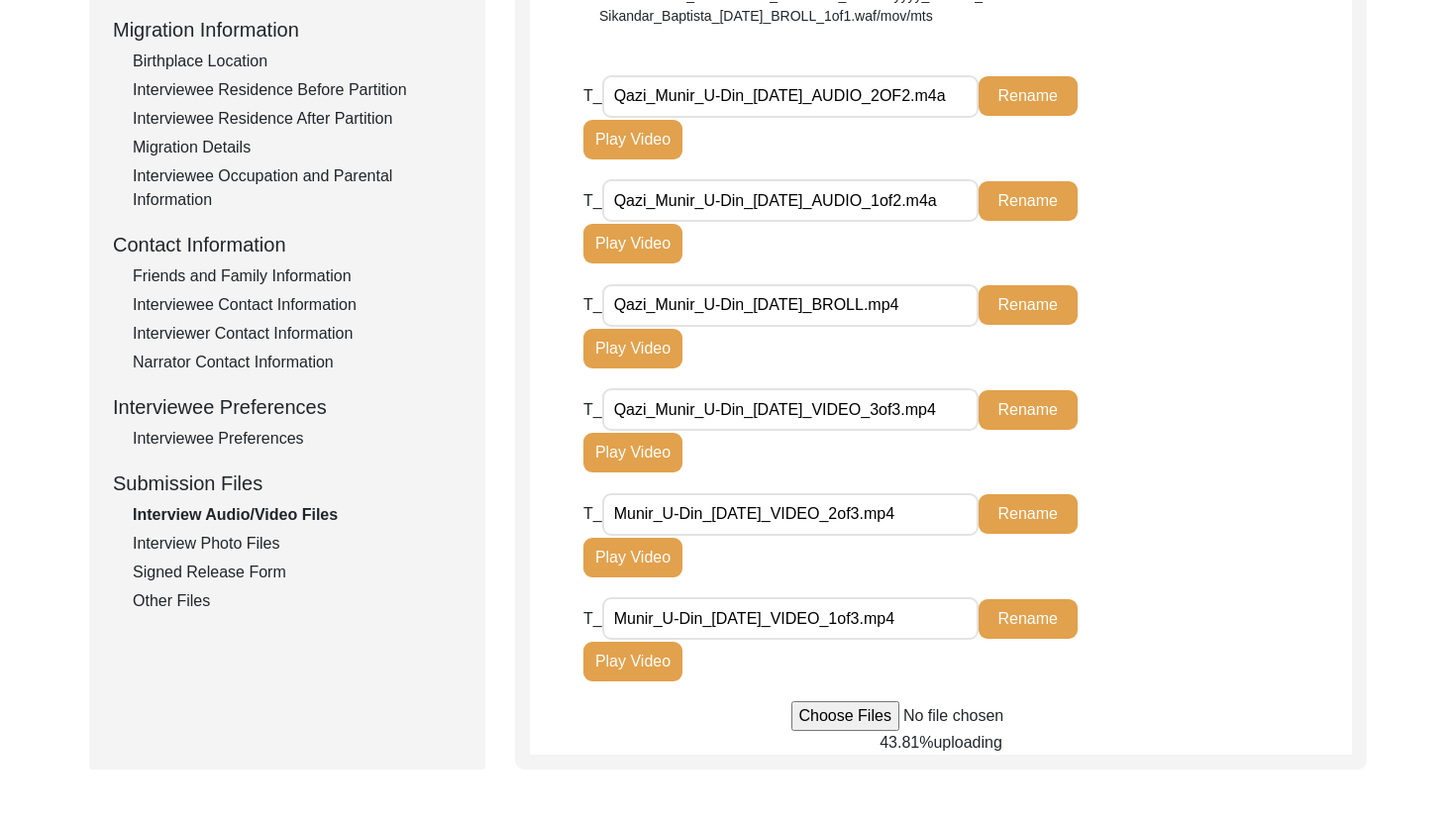 click on "Rename" 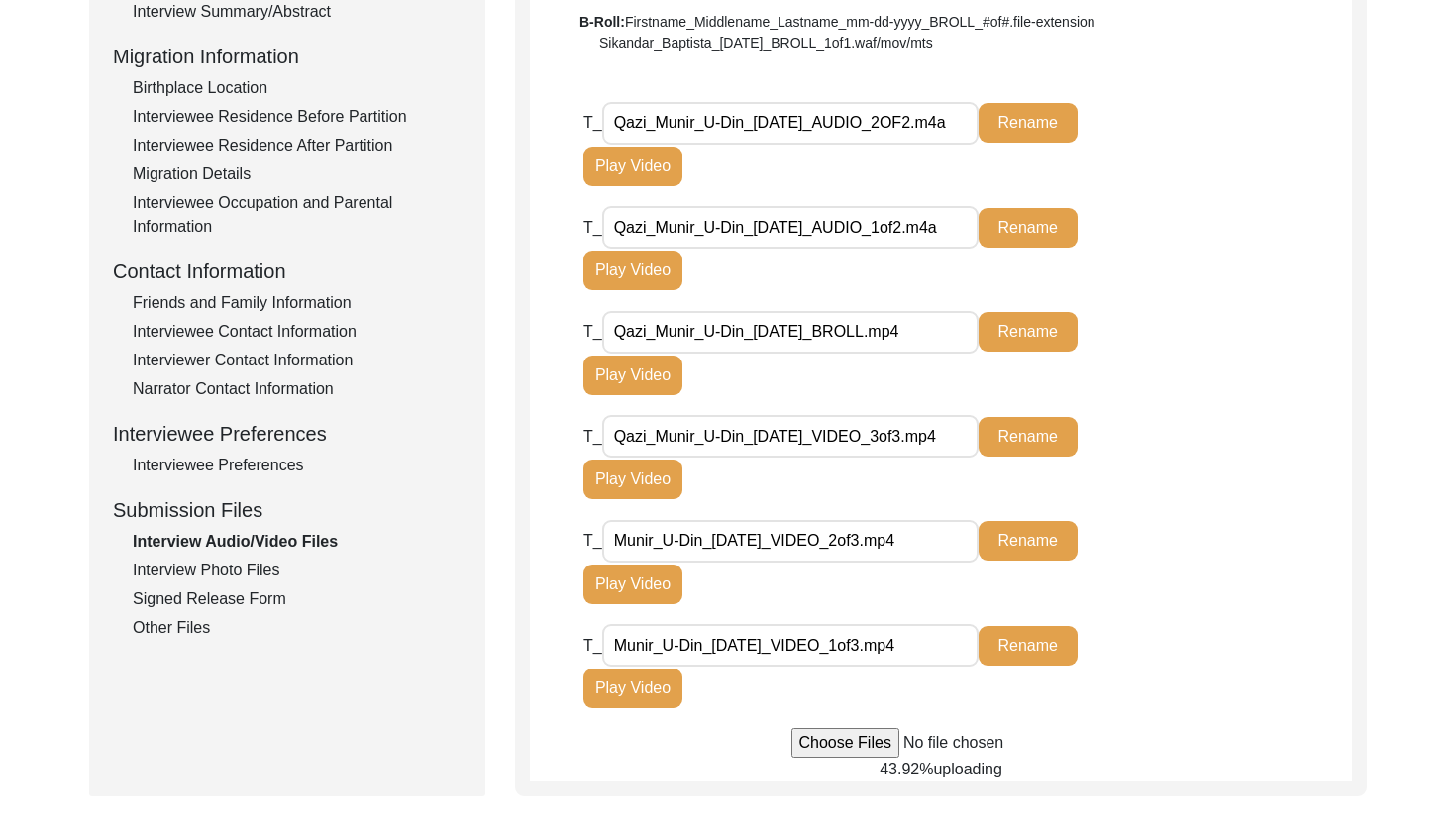 scroll, scrollTop: 492, scrollLeft: 0, axis: vertical 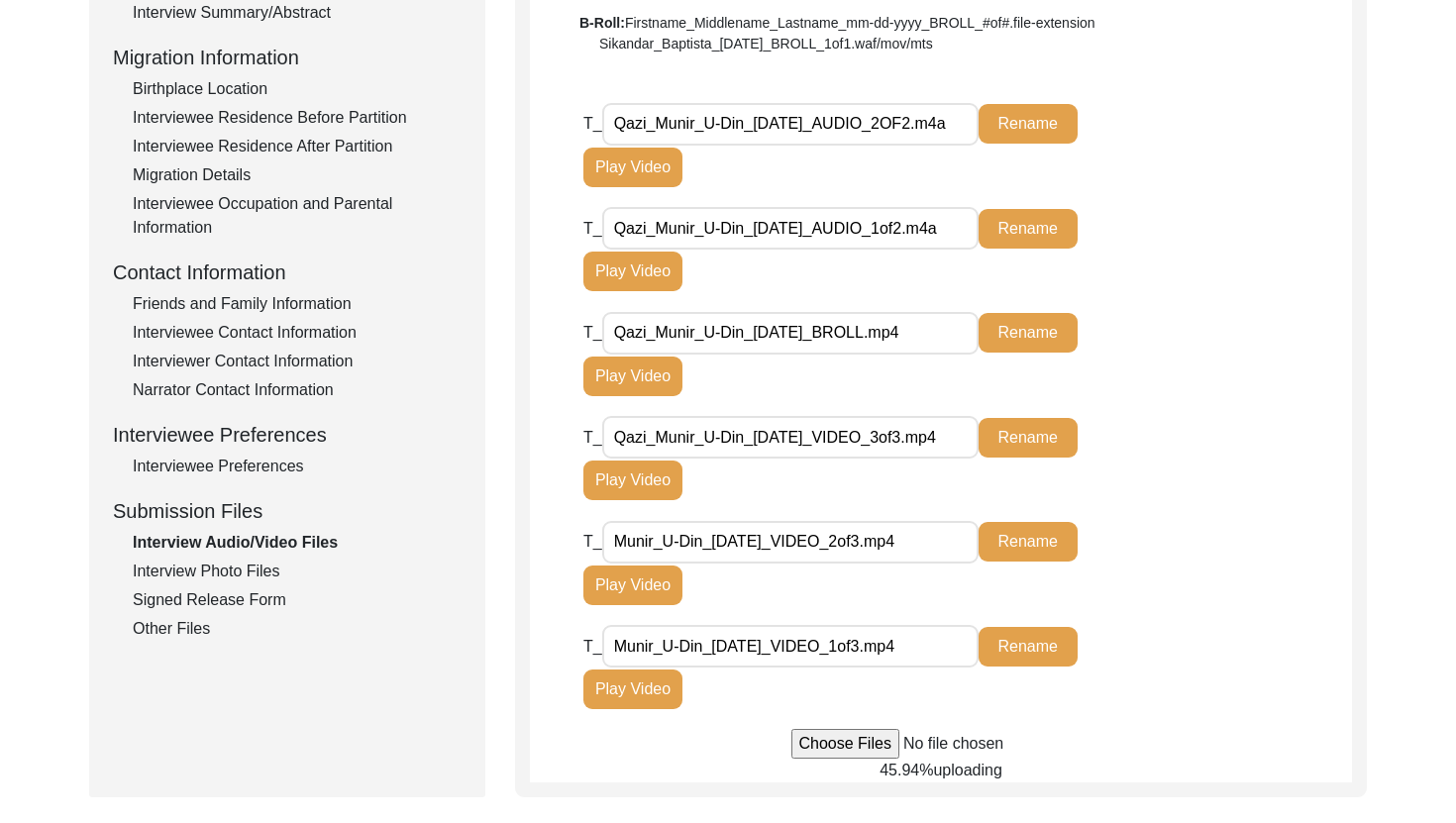 click on "T_ Qazi_Munir_U-Din_07-06-2025_AUDIO_1of2.m4a Rename Play Video" 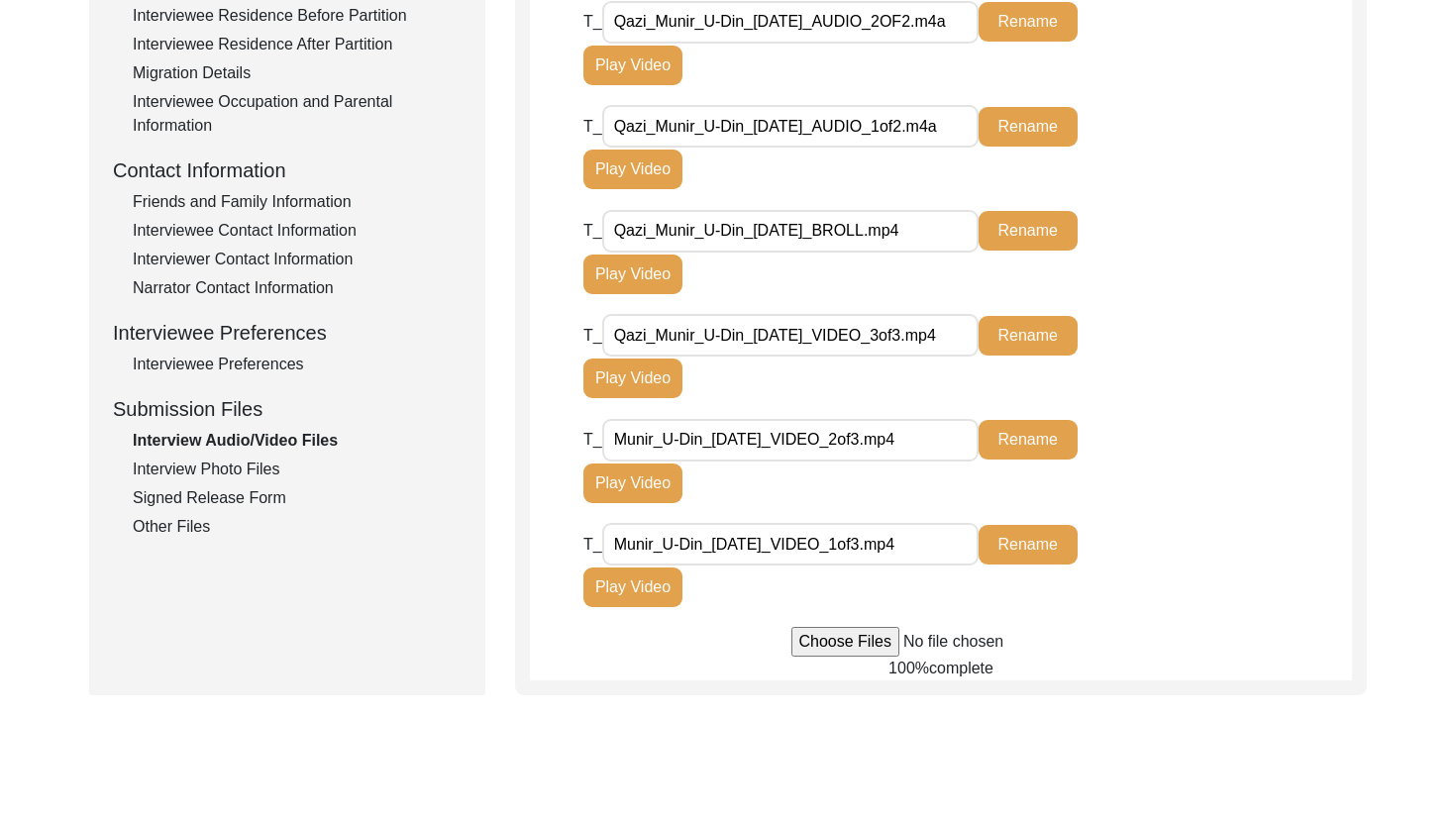 scroll, scrollTop: 598, scrollLeft: 0, axis: vertical 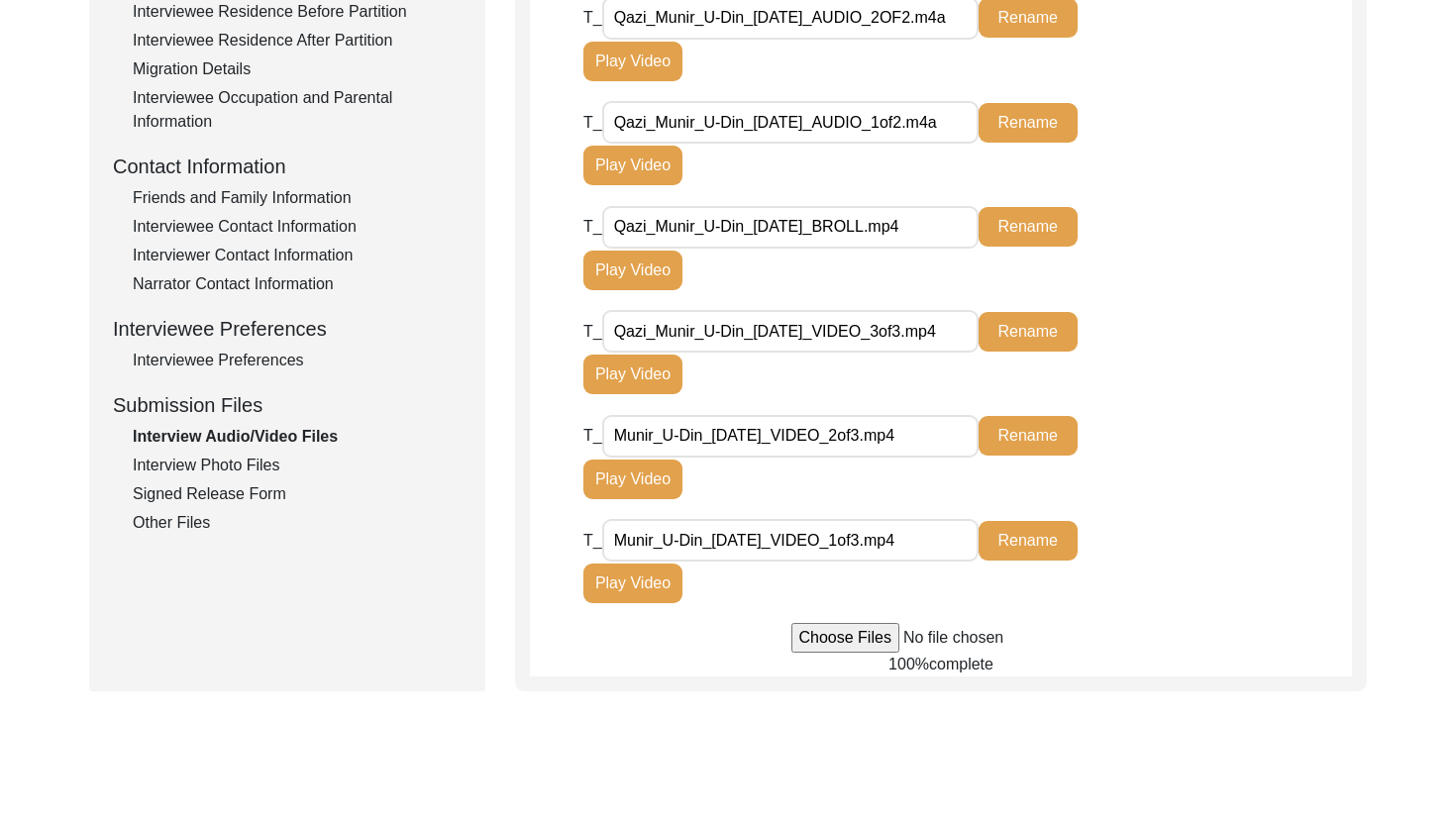 click on "Other Files" 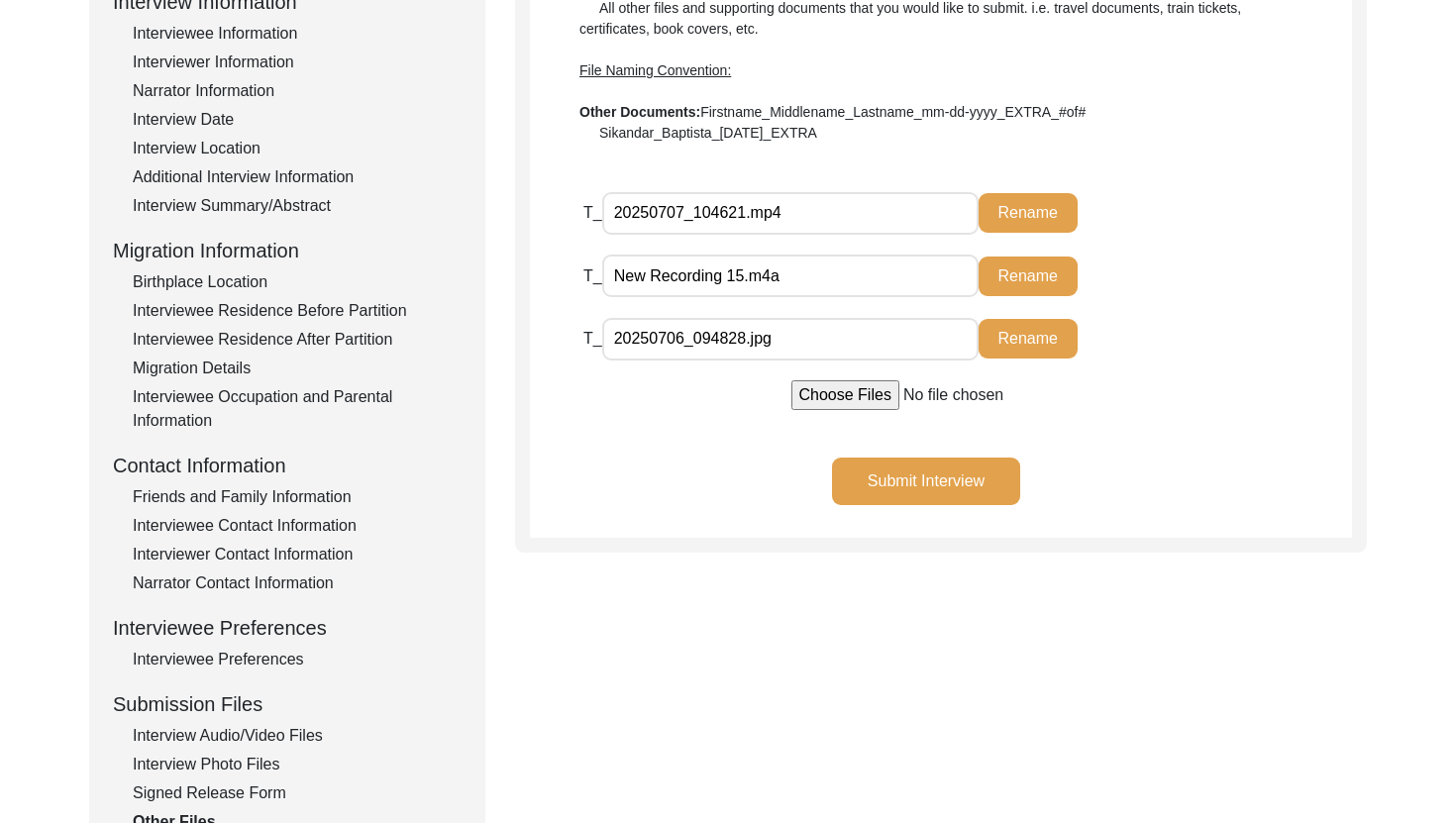 scroll, scrollTop: 326, scrollLeft: 0, axis: vertical 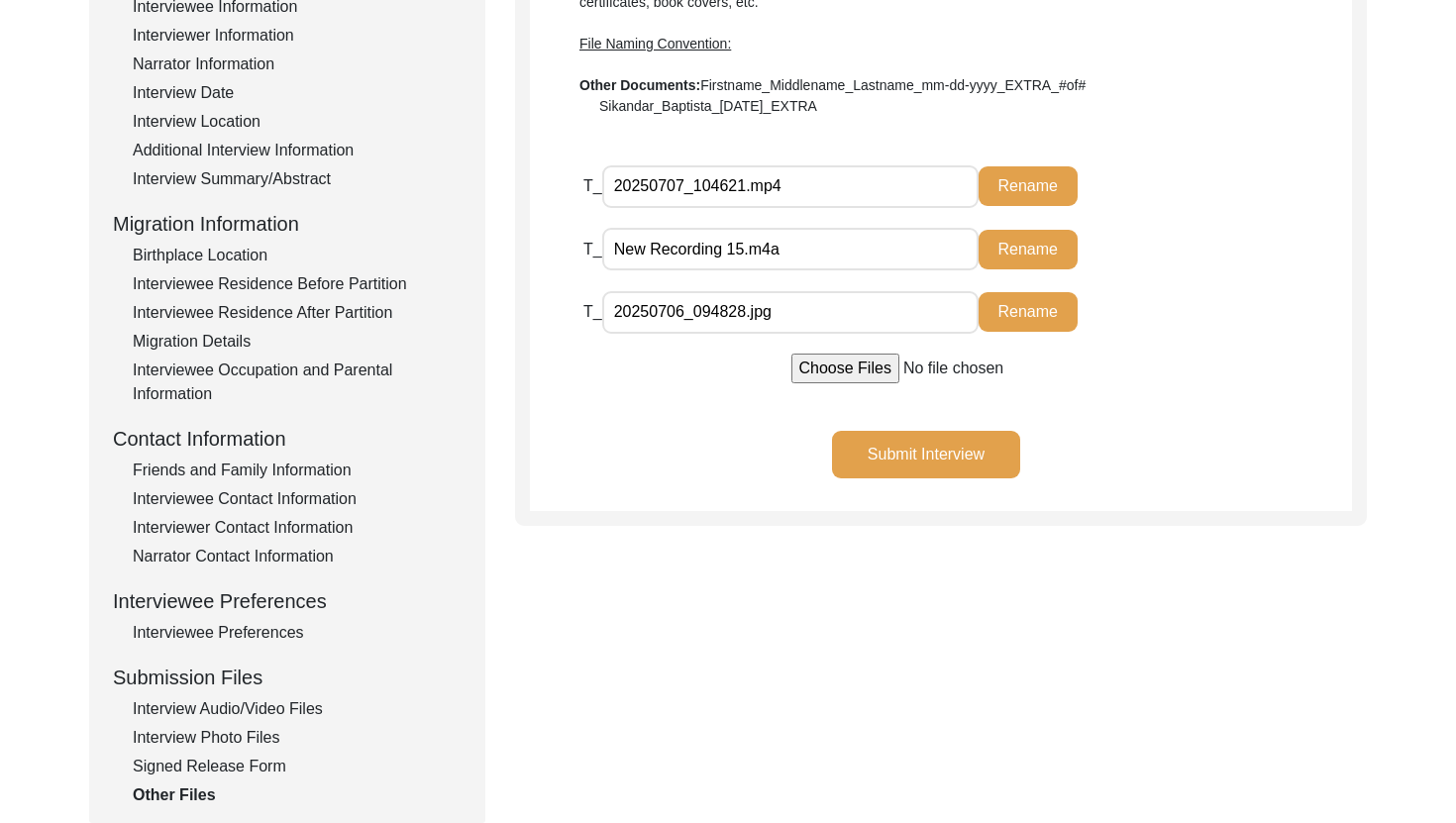 click on "Interview Audio/Video Files" 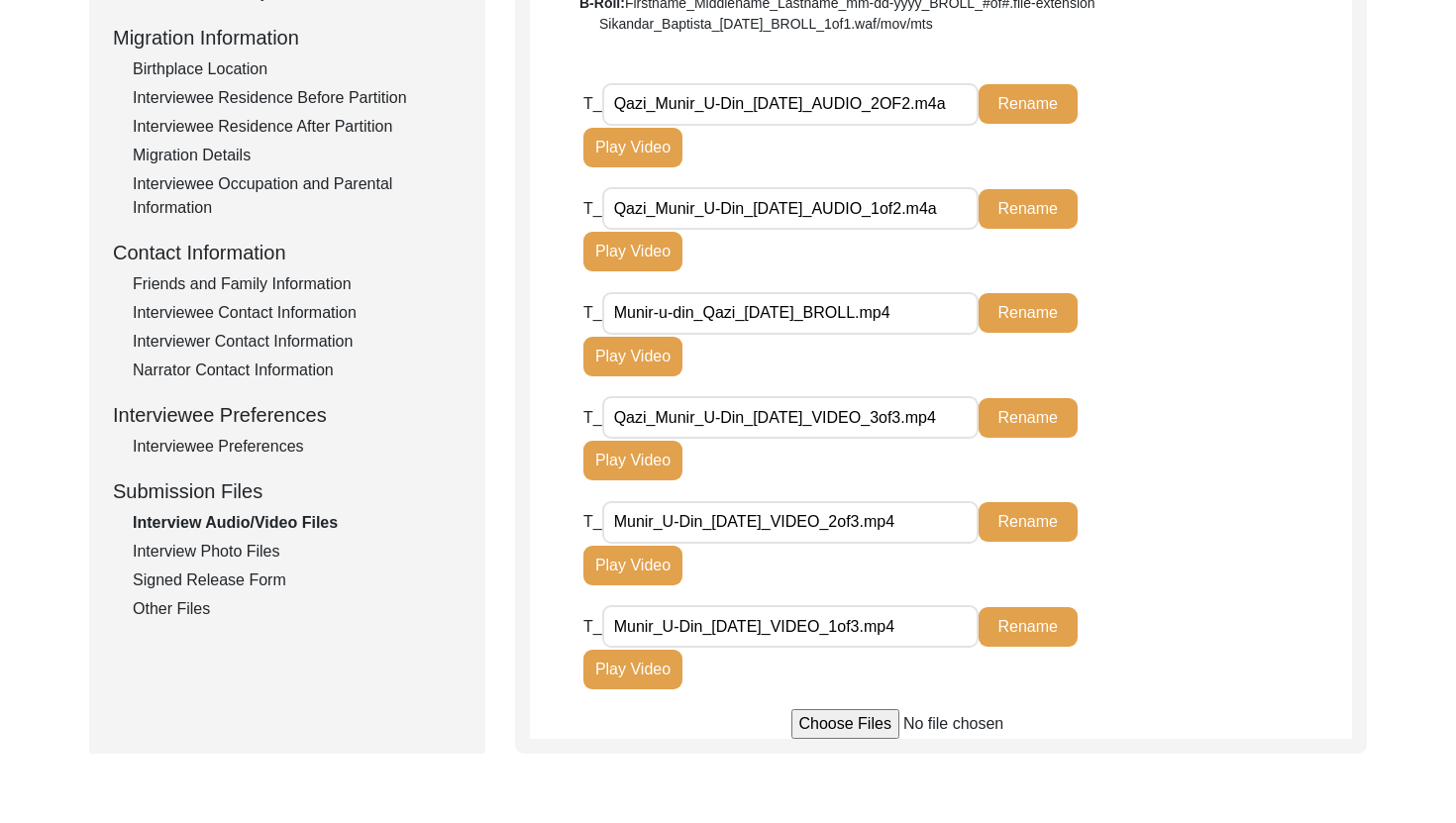 scroll, scrollTop: 514, scrollLeft: 0, axis: vertical 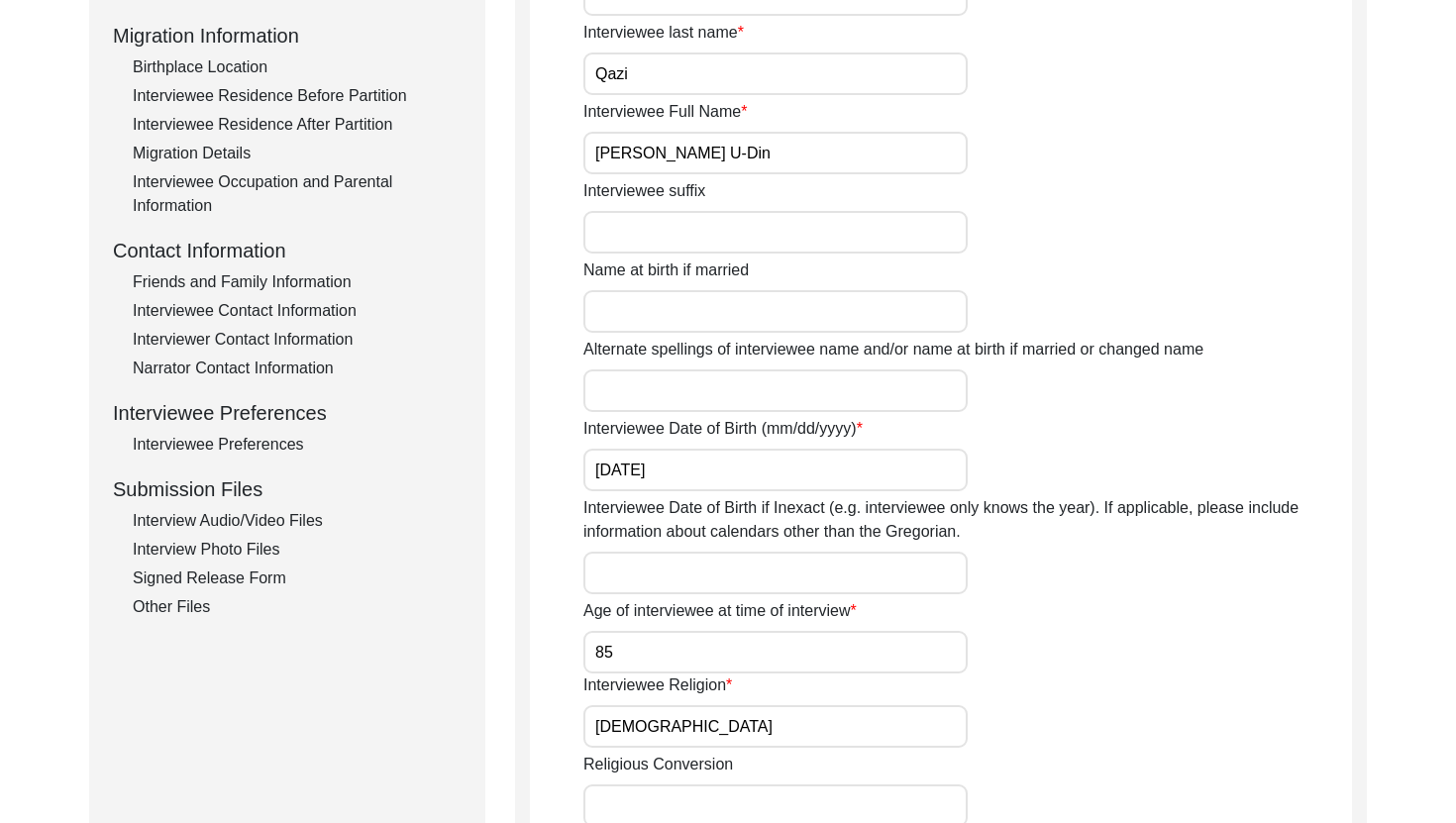 click on "Interview Audio/Video Files" 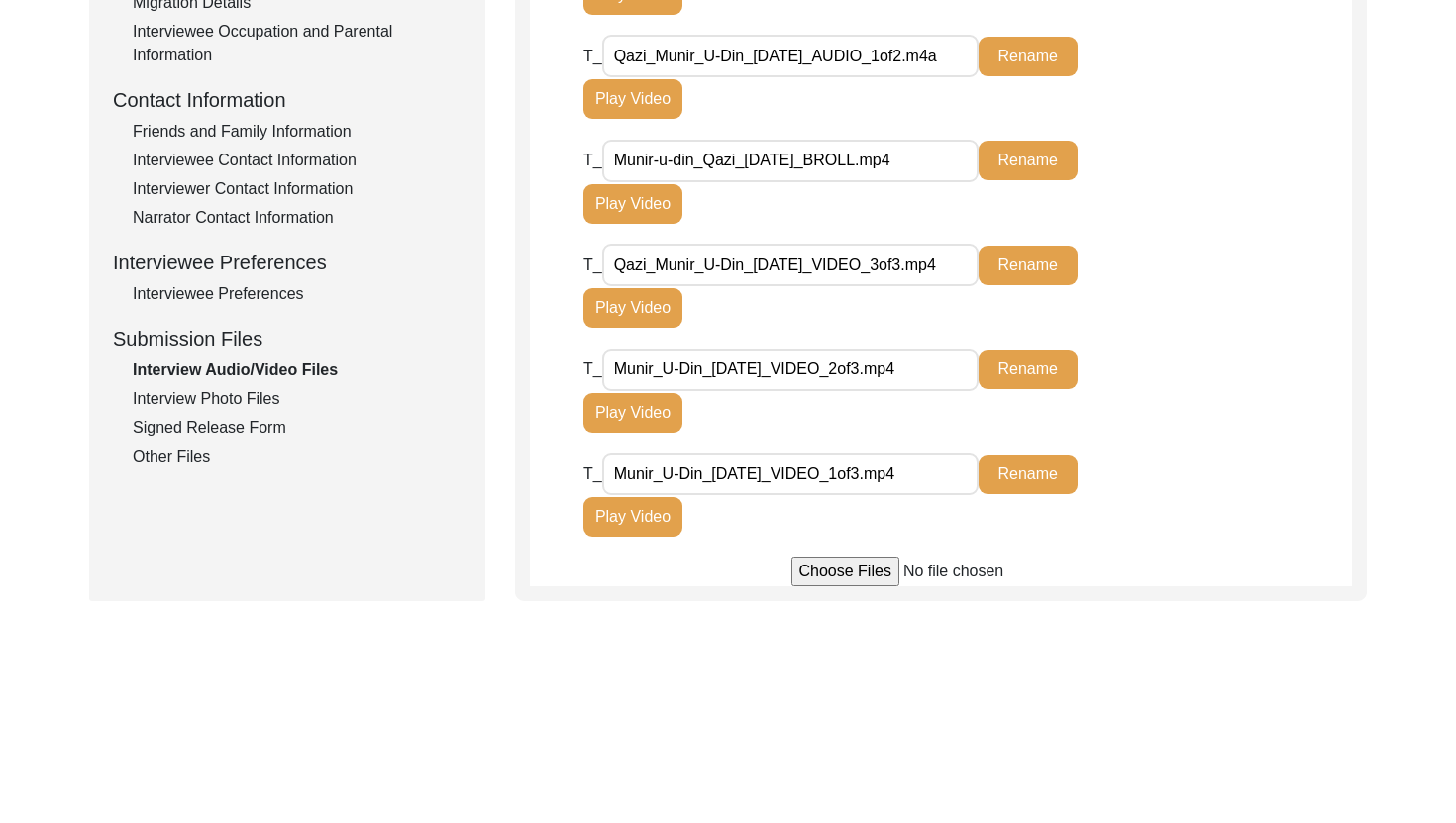 scroll, scrollTop: 672, scrollLeft: 0, axis: vertical 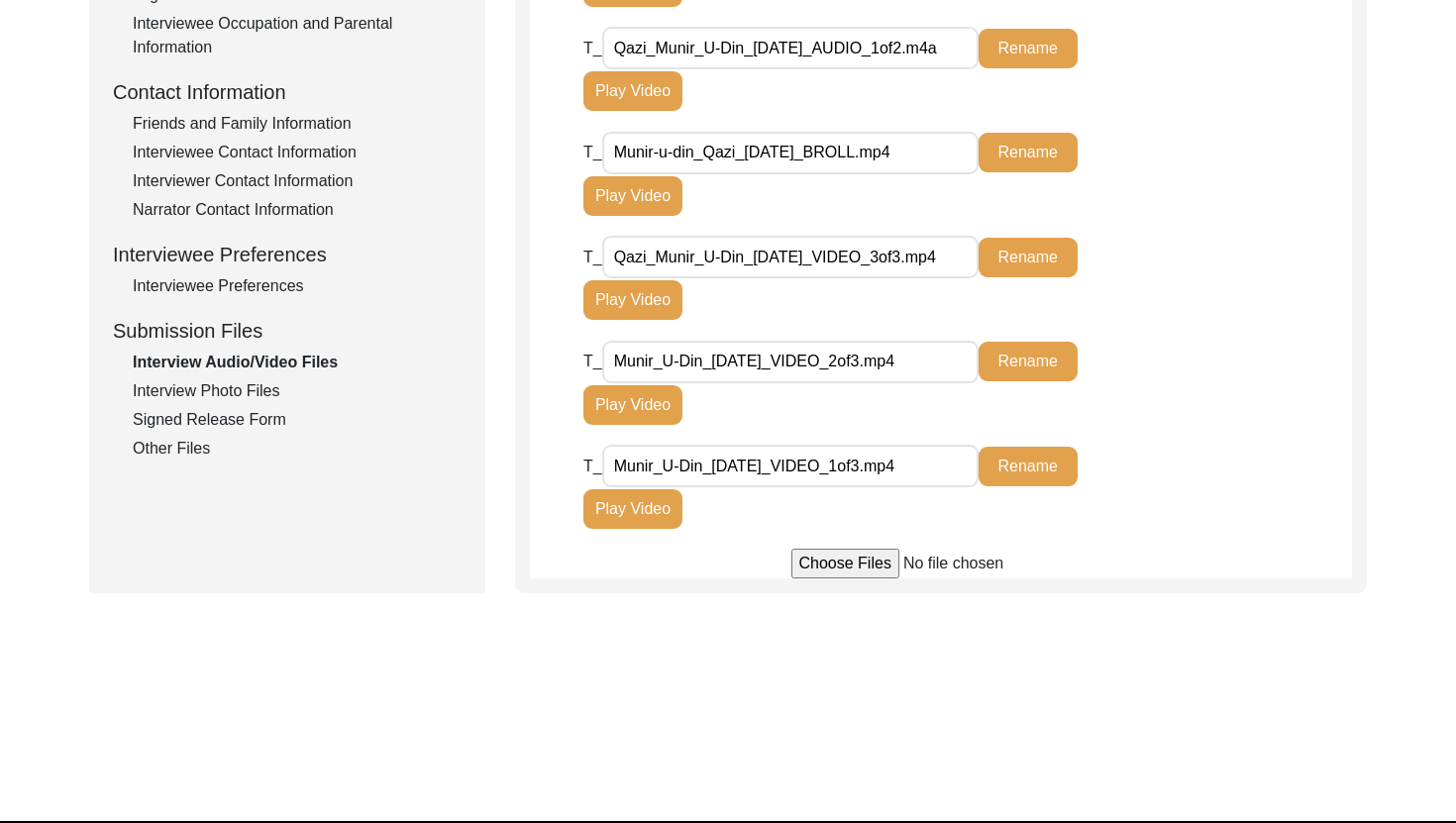 click at bounding box center (941, 564) 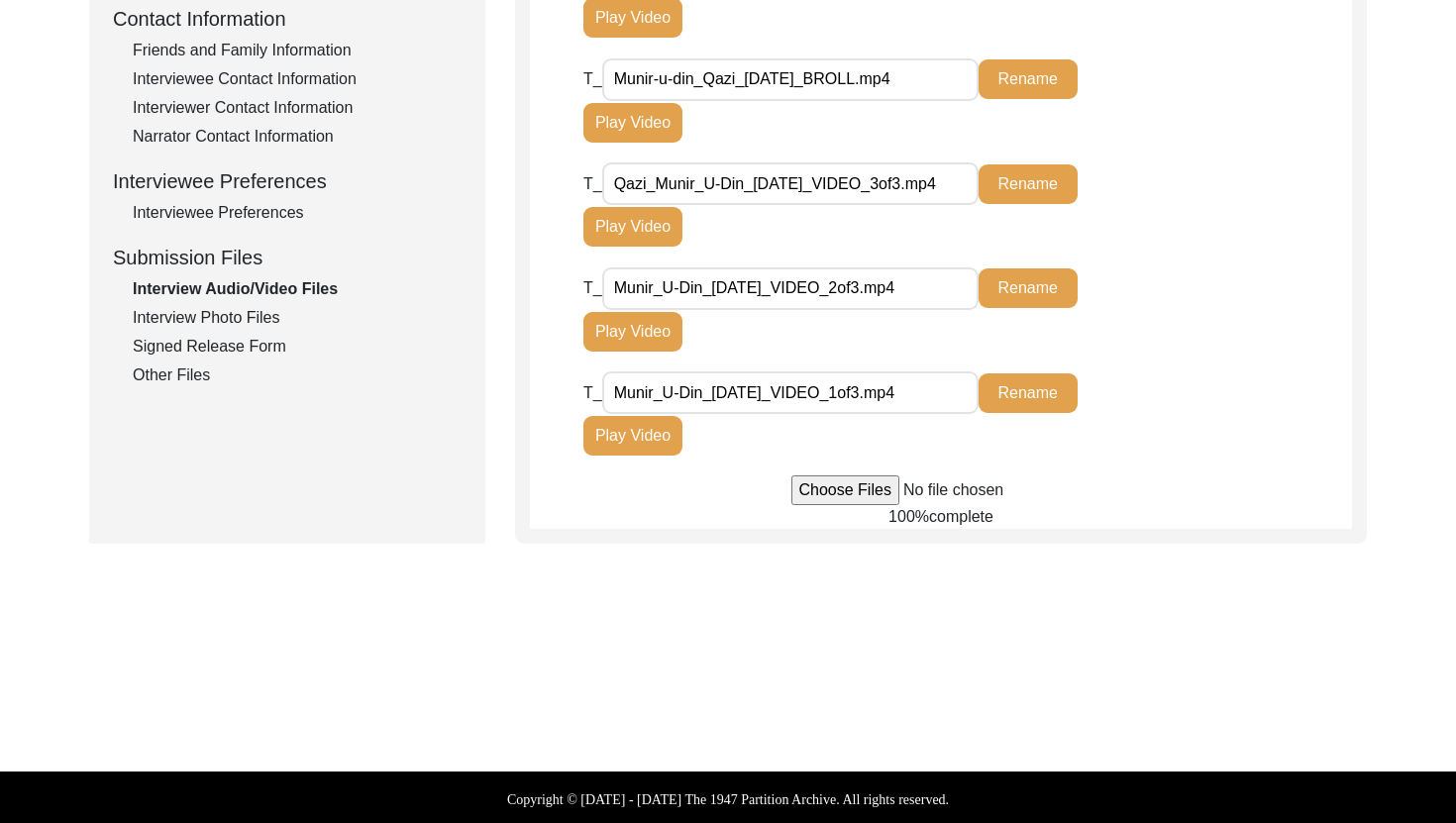 scroll, scrollTop: 751, scrollLeft: 0, axis: vertical 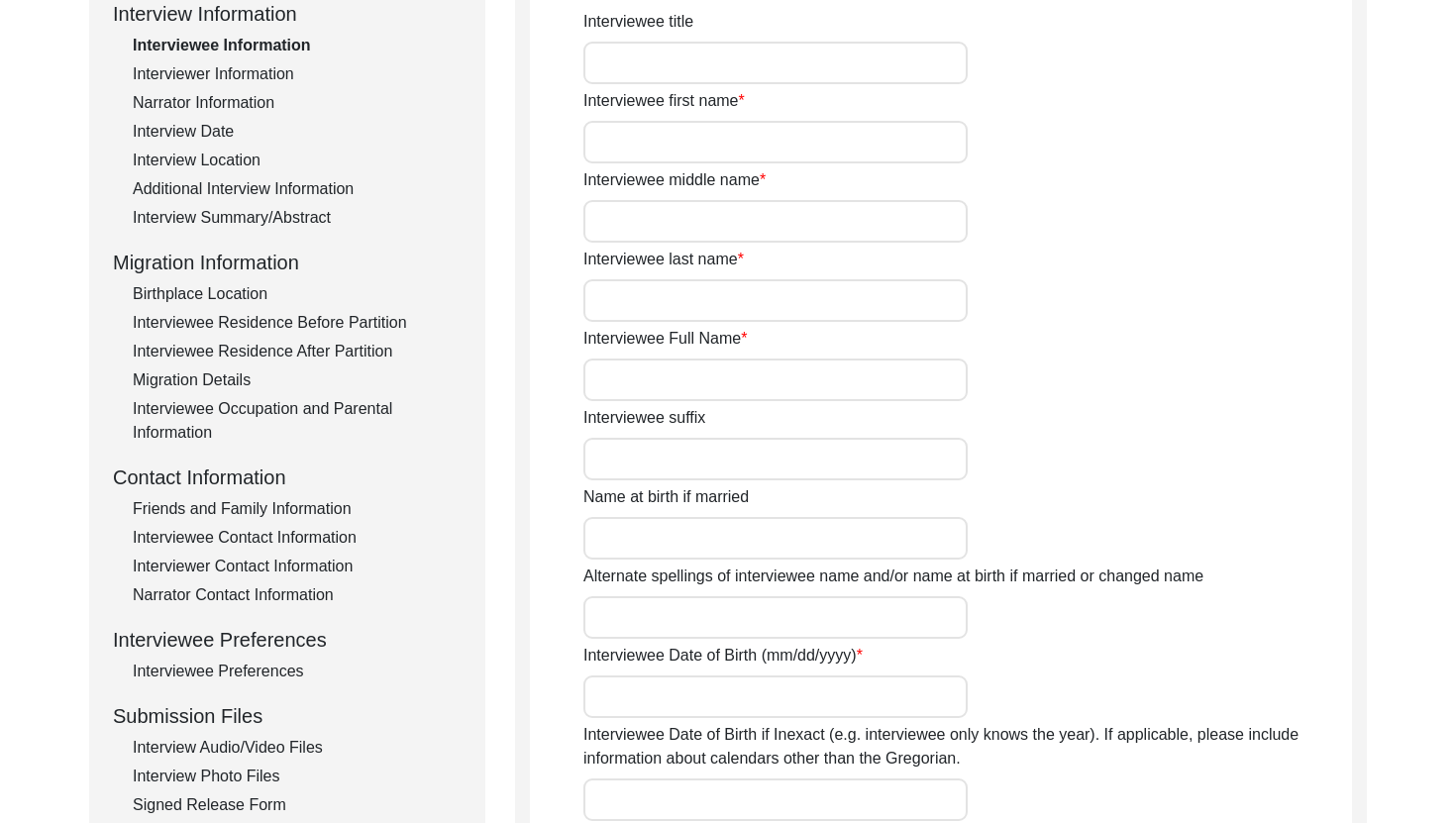 type on "Munir" 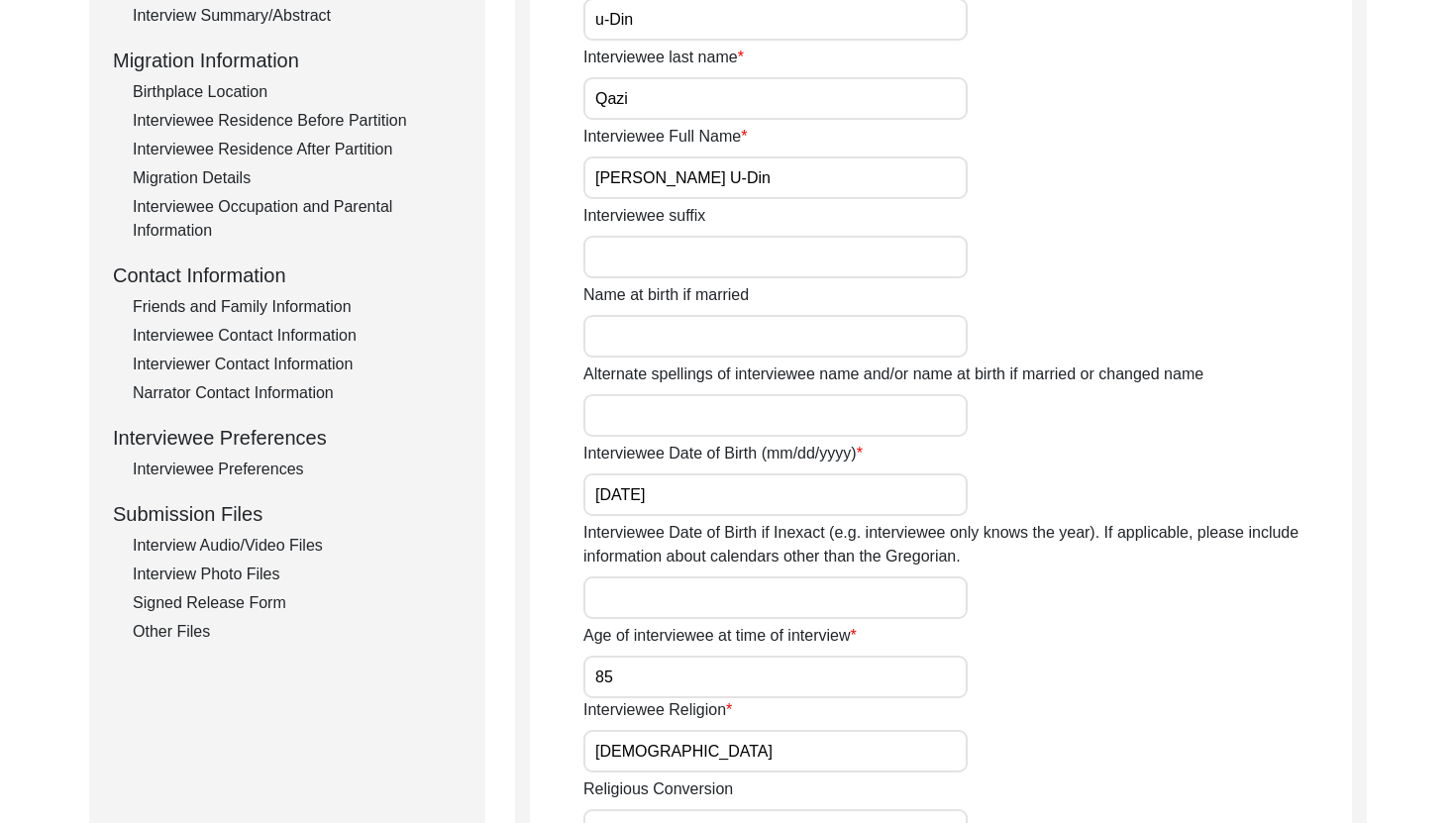scroll, scrollTop: 601, scrollLeft: 0, axis: vertical 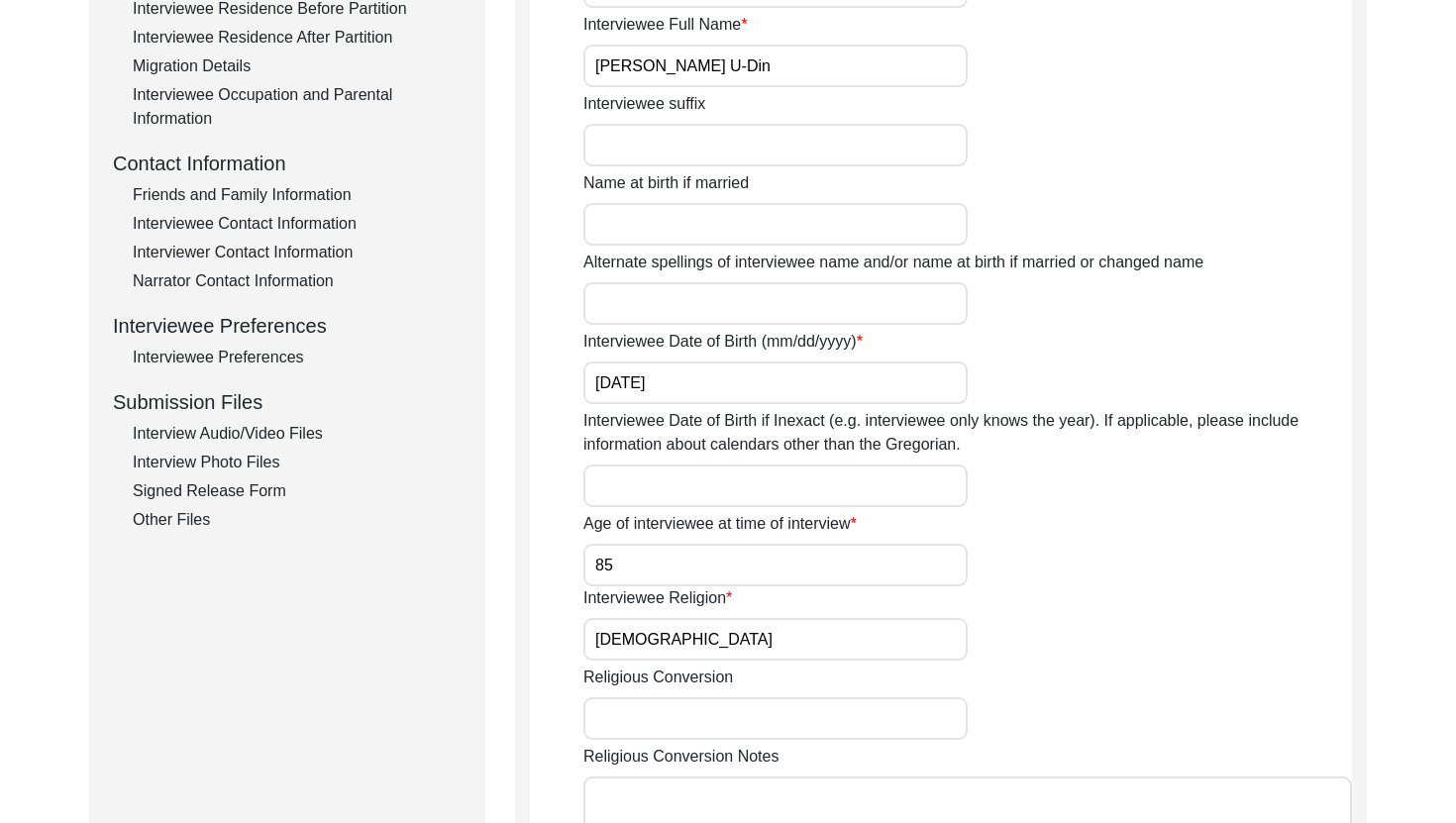 click on "Interview Audio/Video Files" 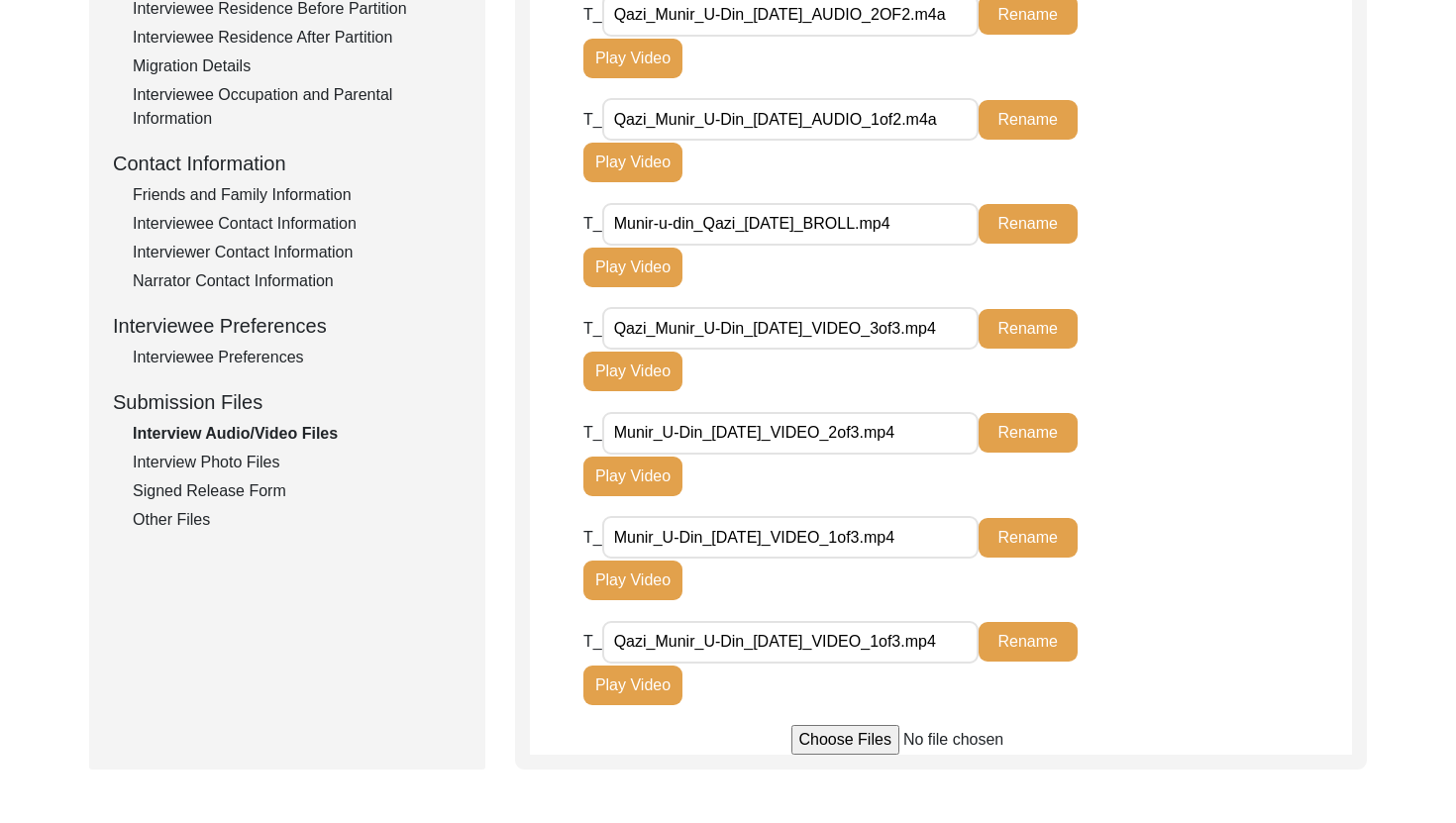 click on "Play Video" 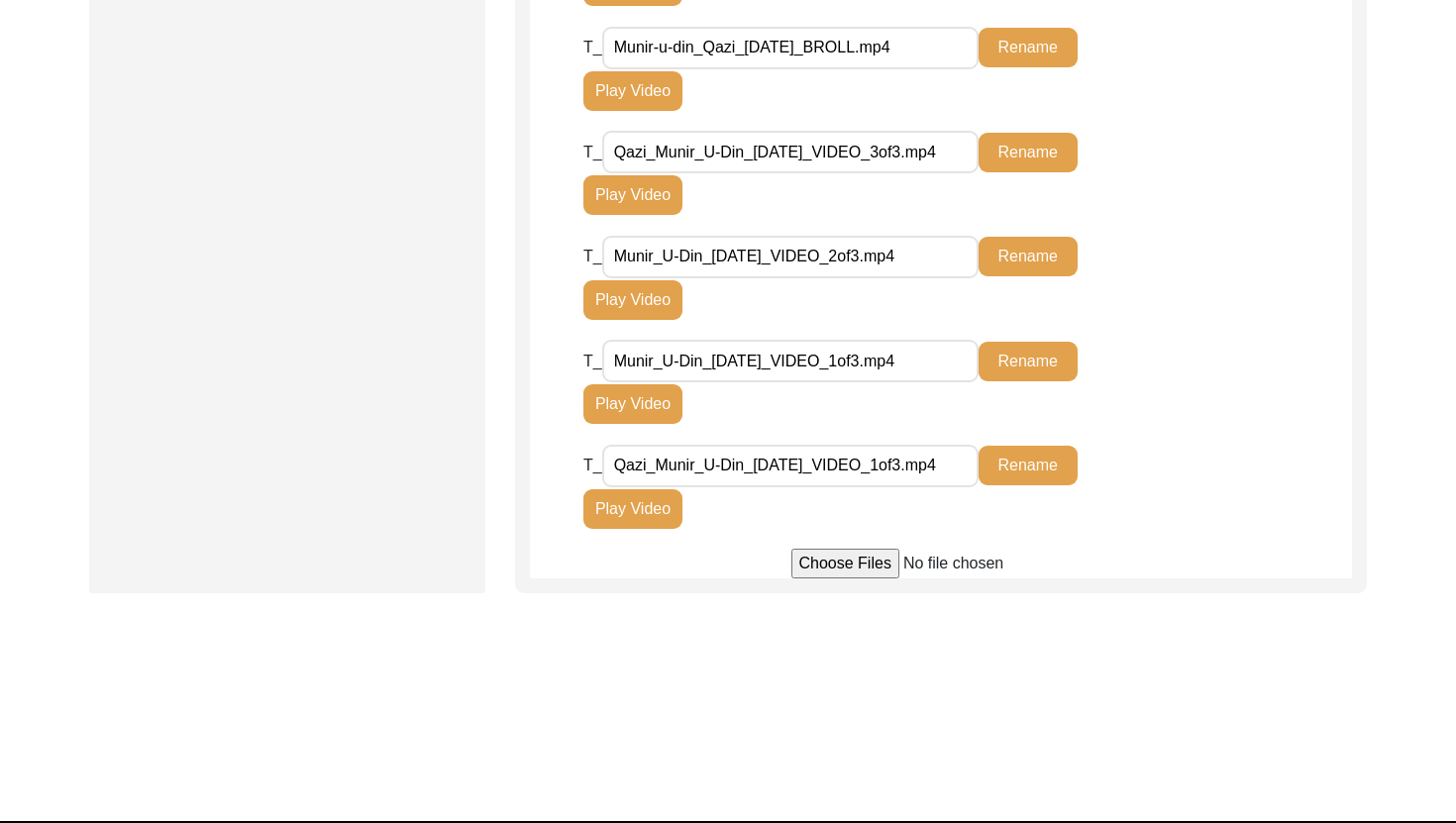 scroll, scrollTop: 1166, scrollLeft: 0, axis: vertical 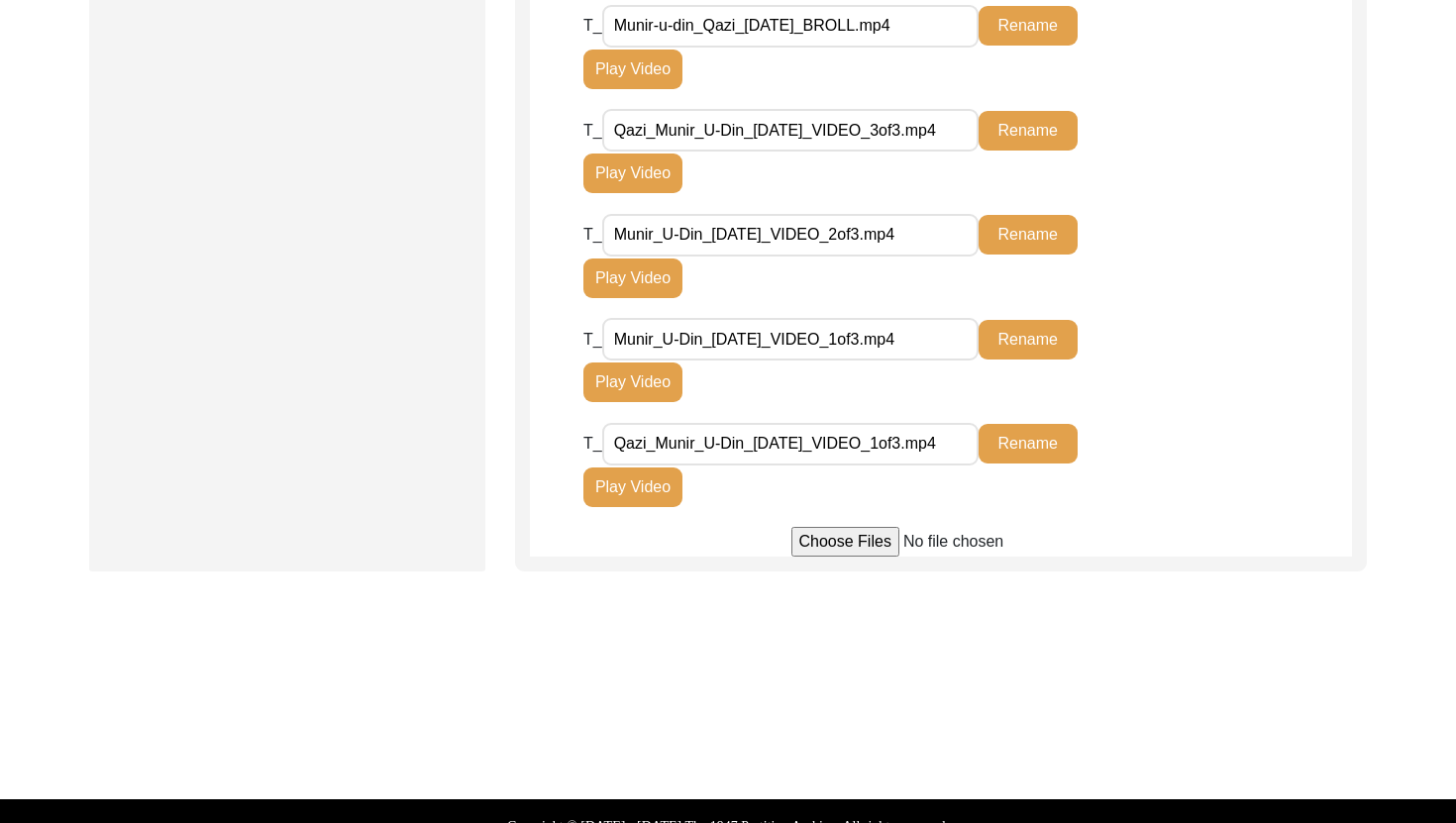 click at bounding box center [941, 542] 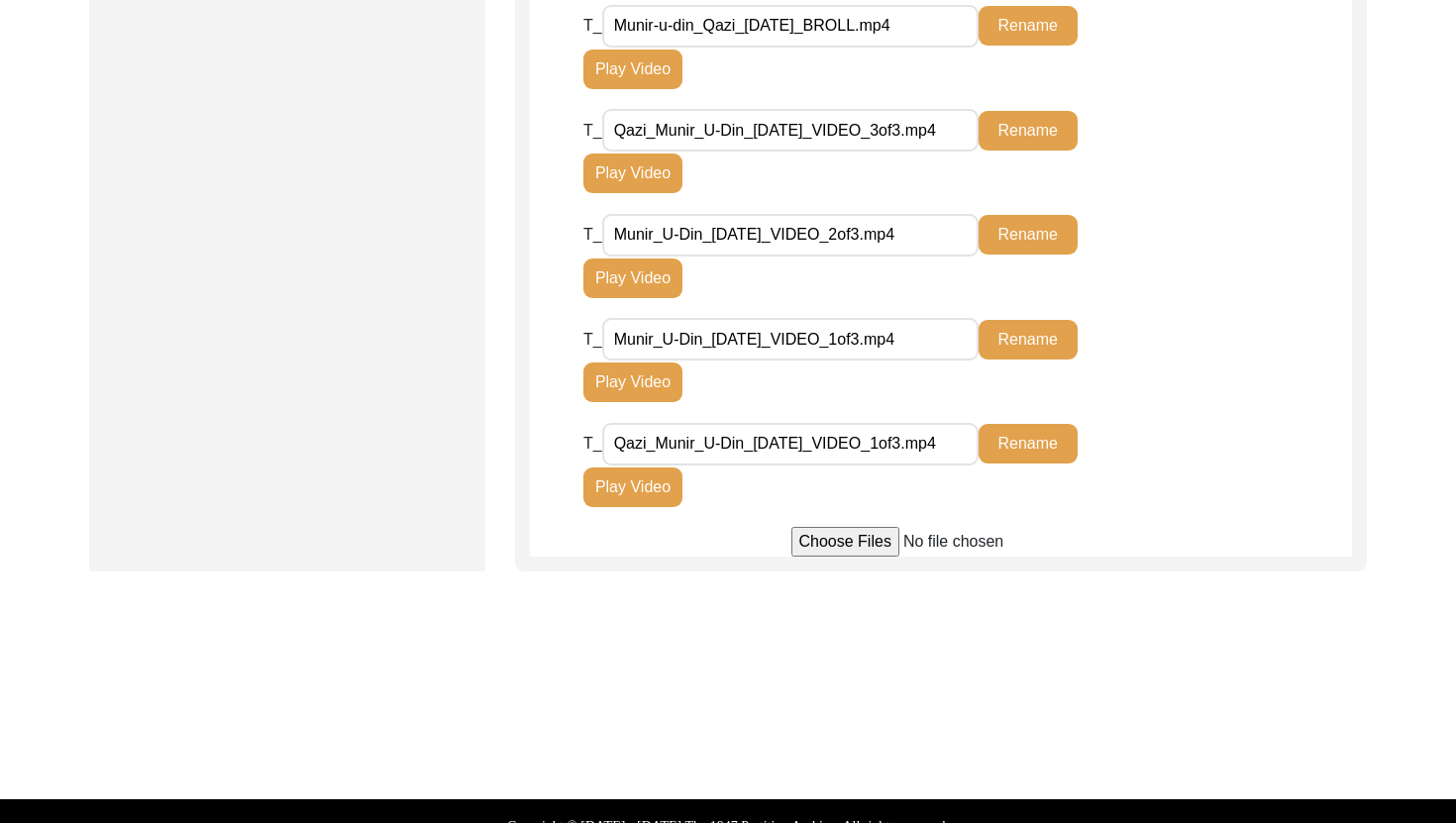 drag, startPoint x: 930, startPoint y: 415, endPoint x: 599, endPoint y: 409, distance: 331.0544 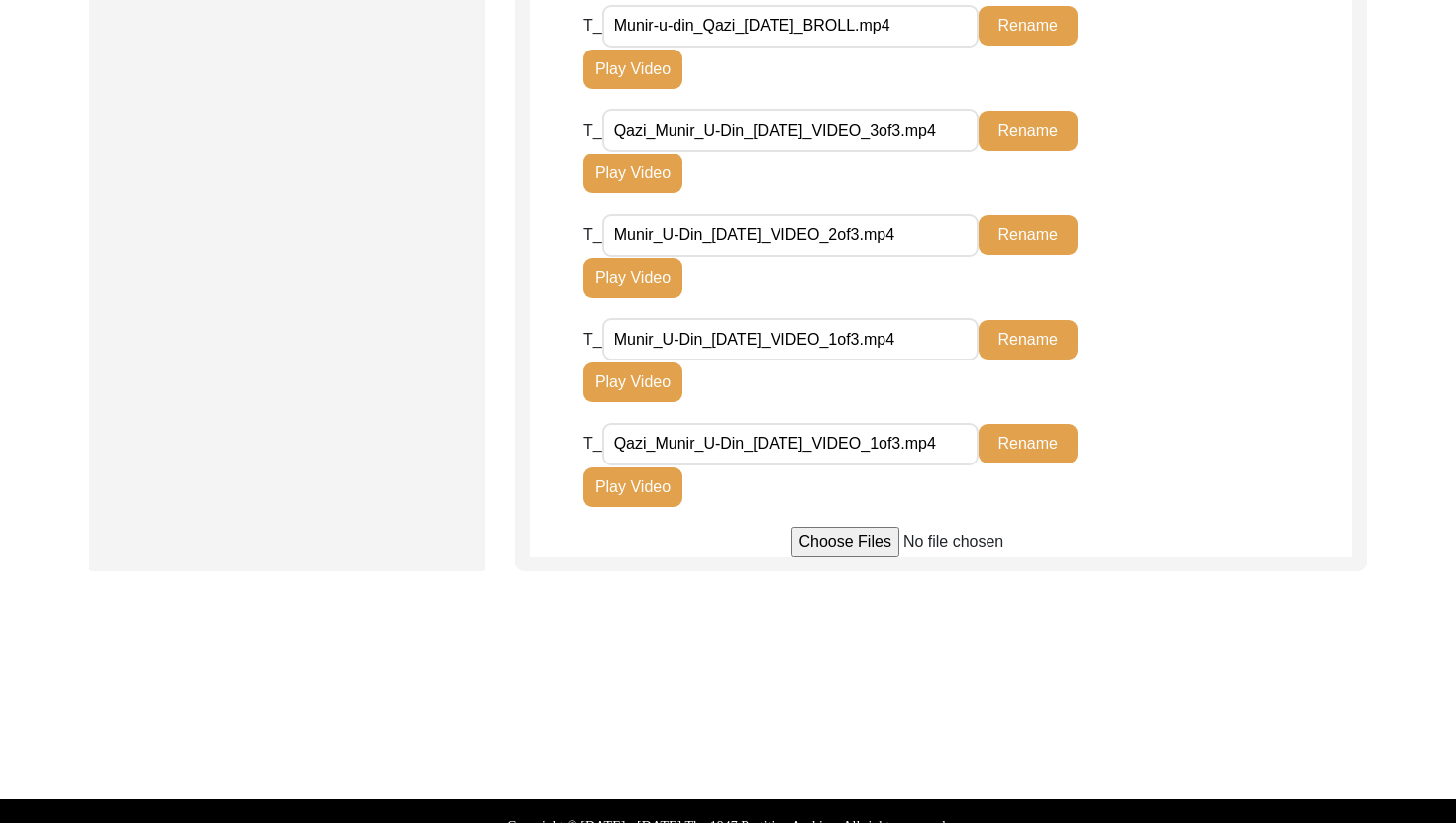 click on "T_ Qazi_Munir_U-Din_[DATE]_VIDEO_1of3.mp4 Rename Play Video" 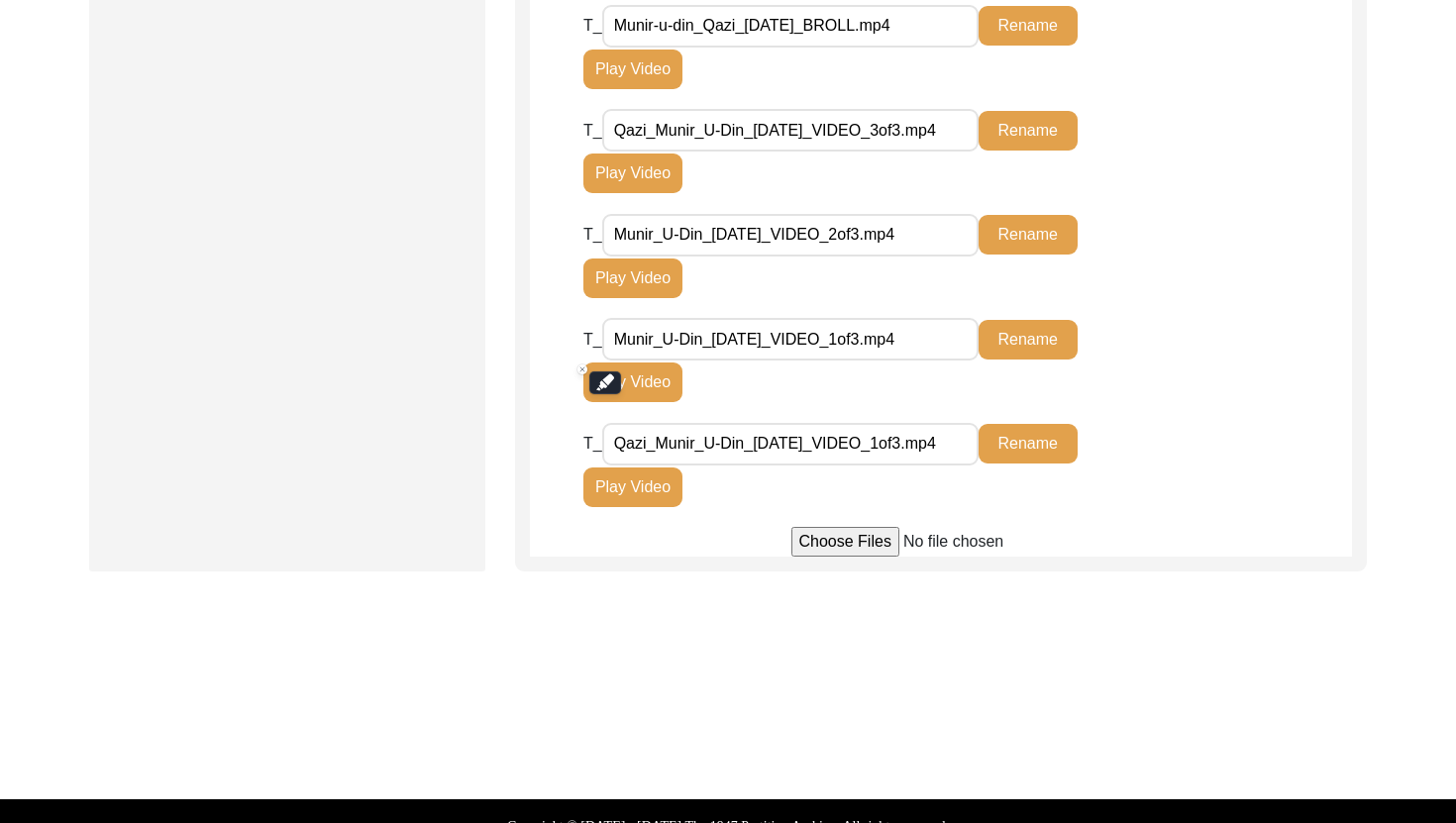 click at bounding box center (941, 542) 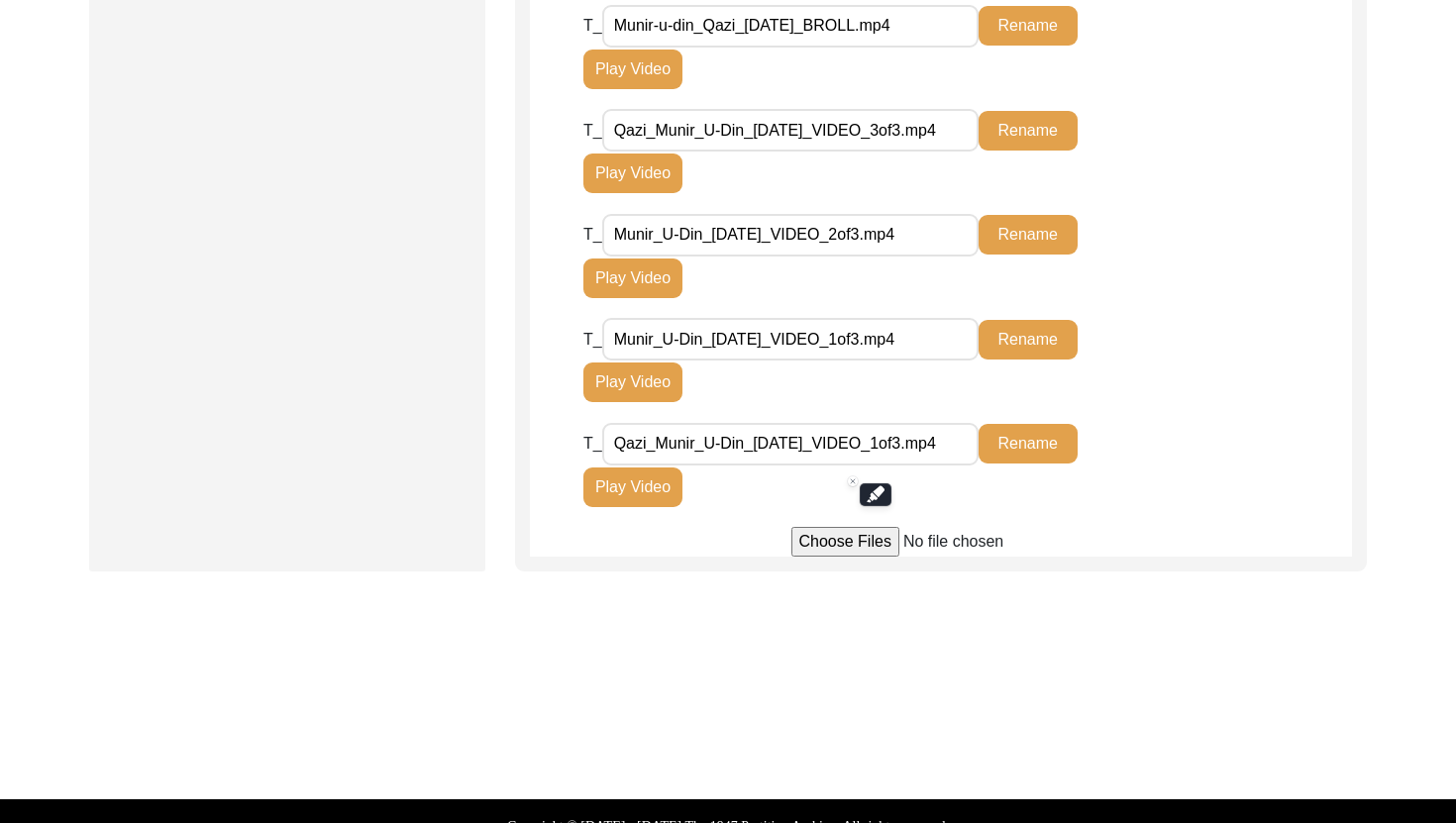 type on "C:\fakepath\Qazi_Munir_U-Din_[DATE]_VIDEO_2of3.mp4" 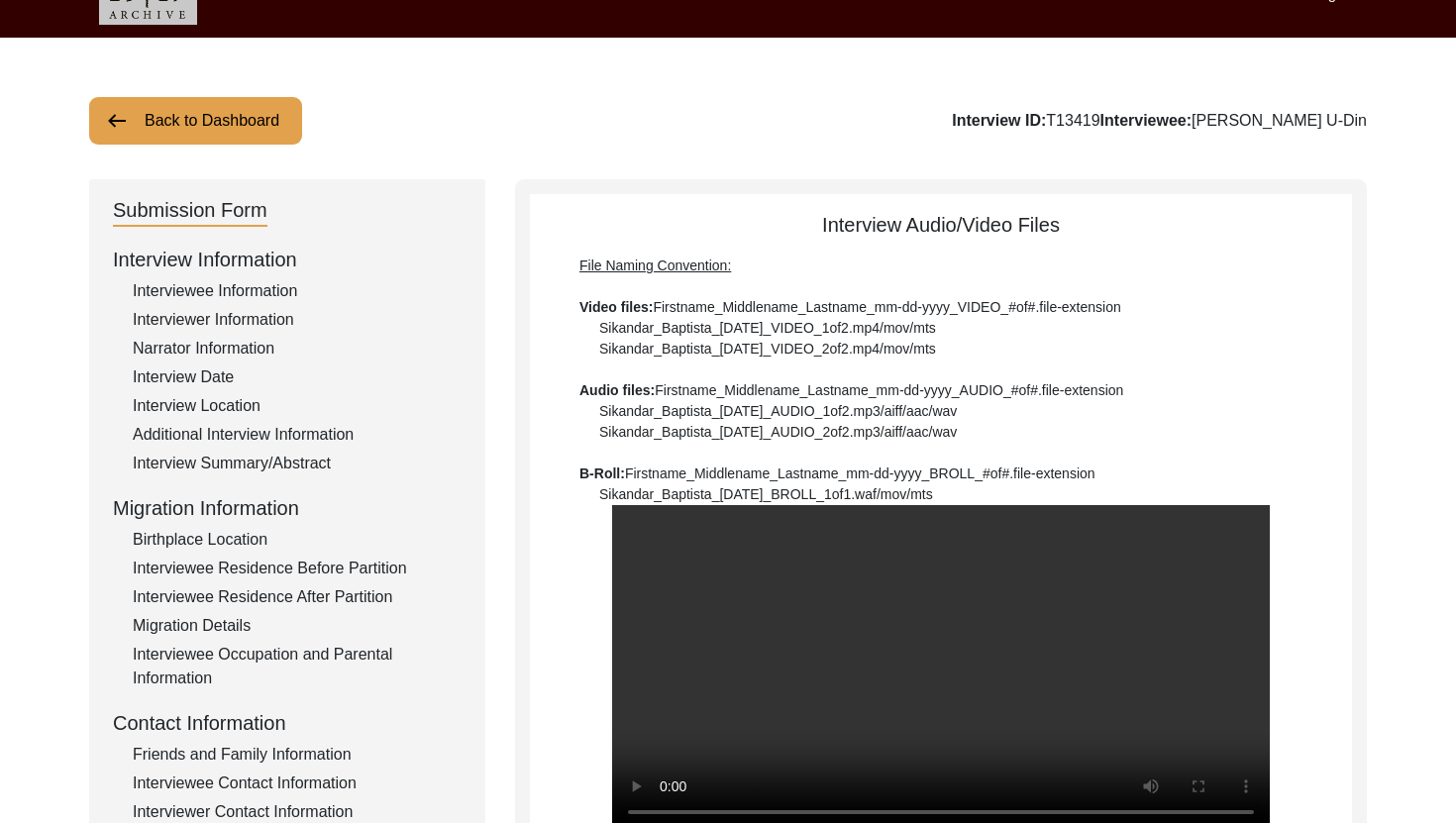 scroll, scrollTop: 15, scrollLeft: 0, axis: vertical 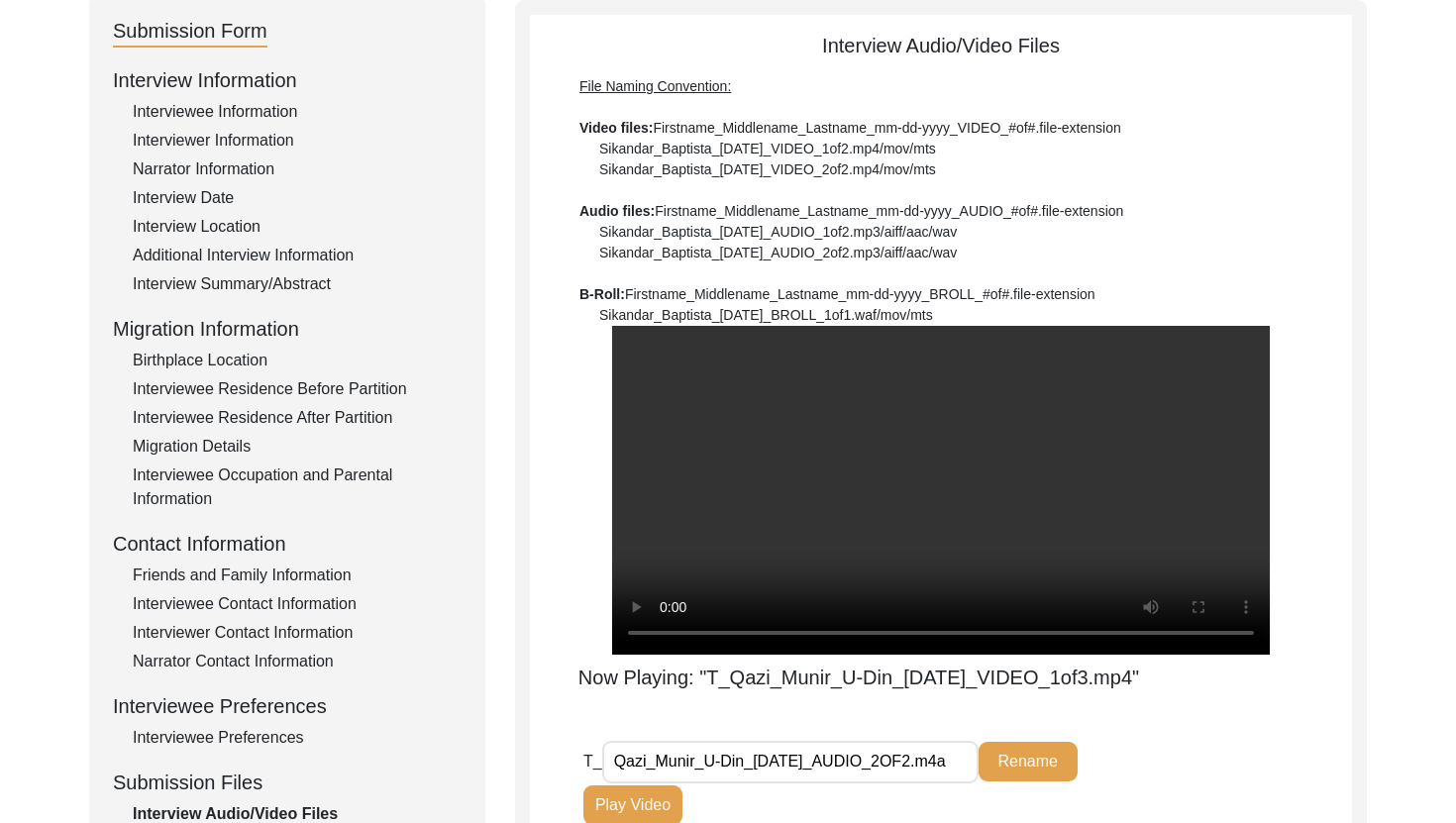 click at bounding box center (941, 490) 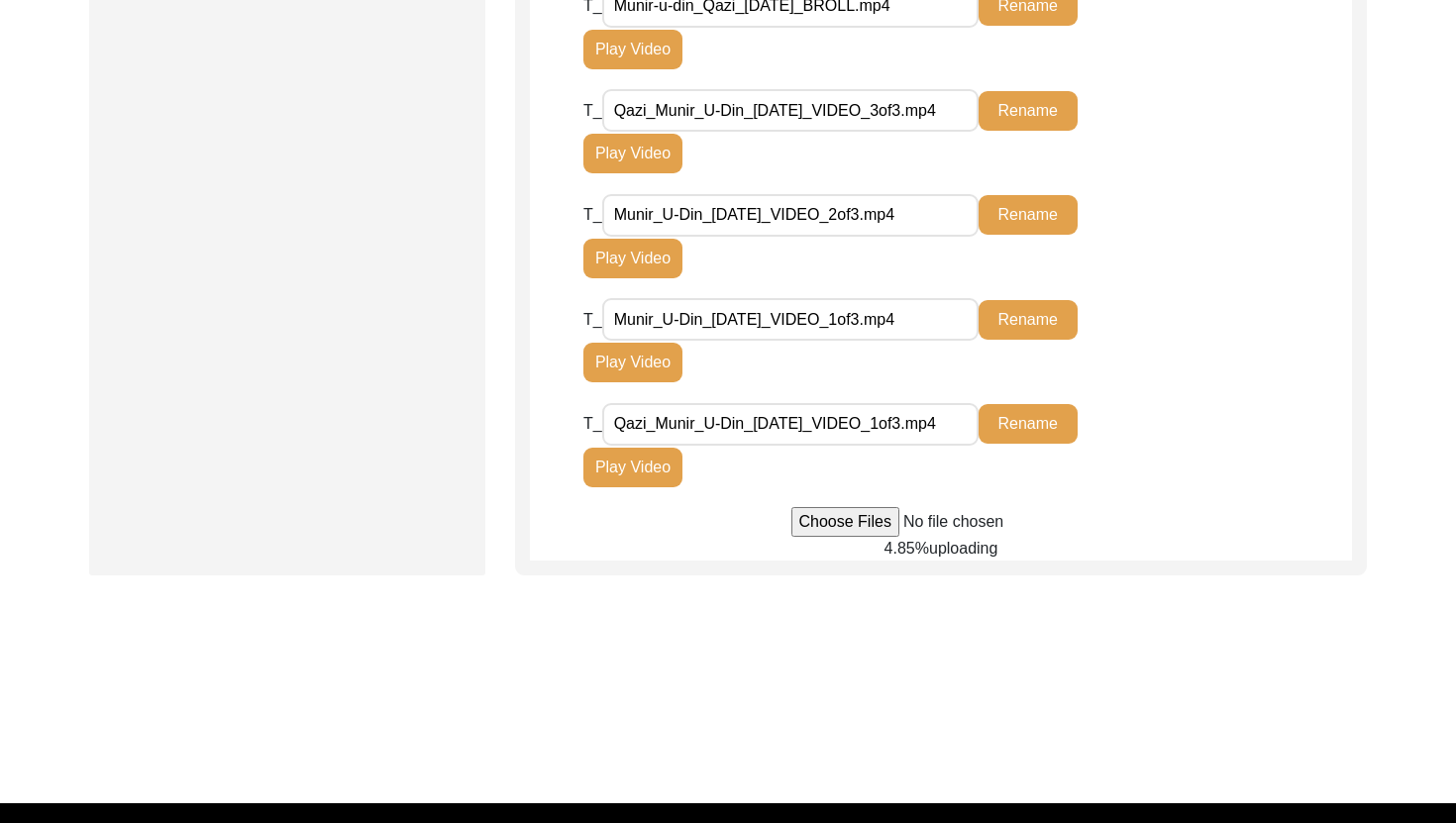 scroll, scrollTop: 1189, scrollLeft: 0, axis: vertical 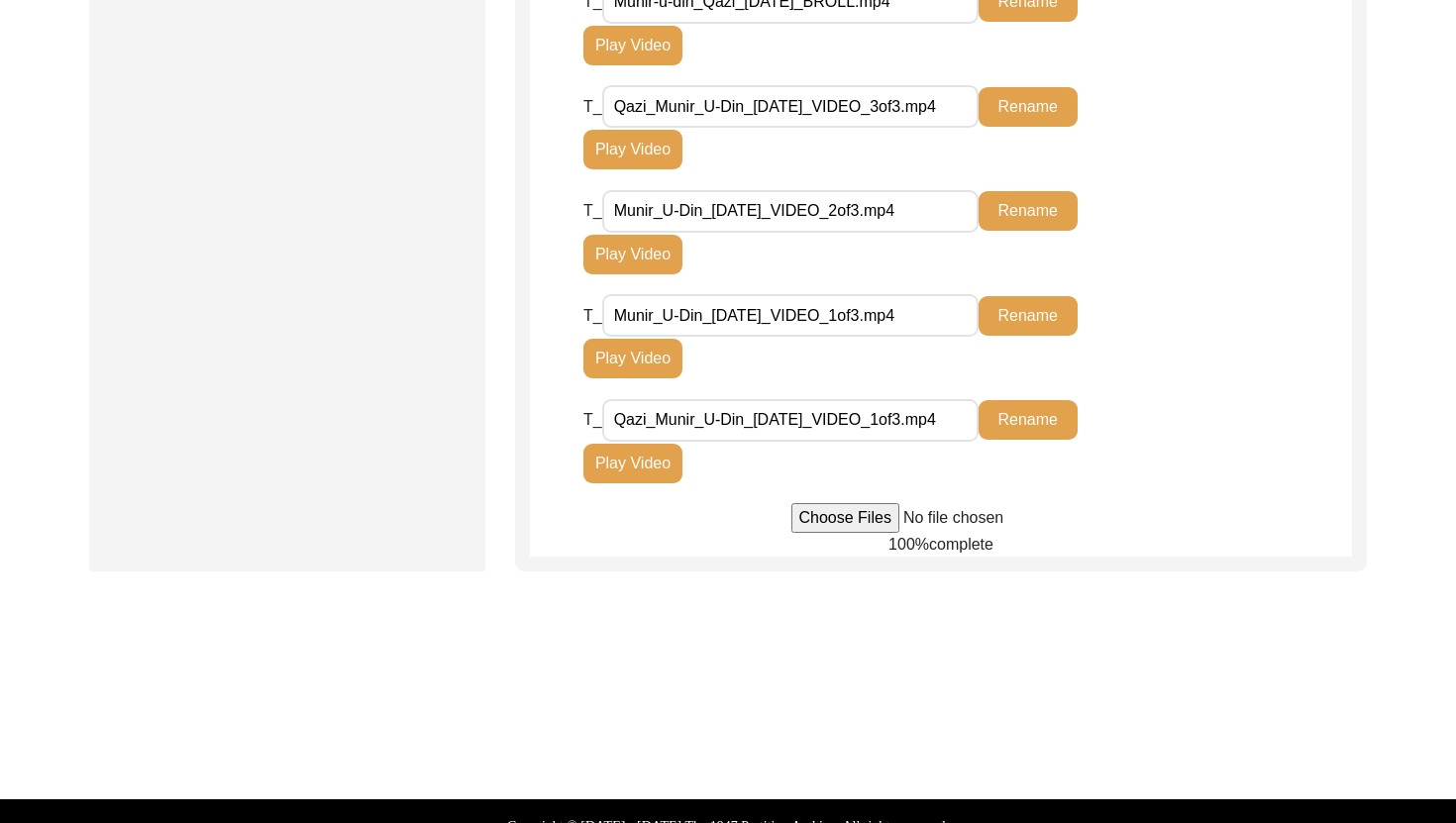 type 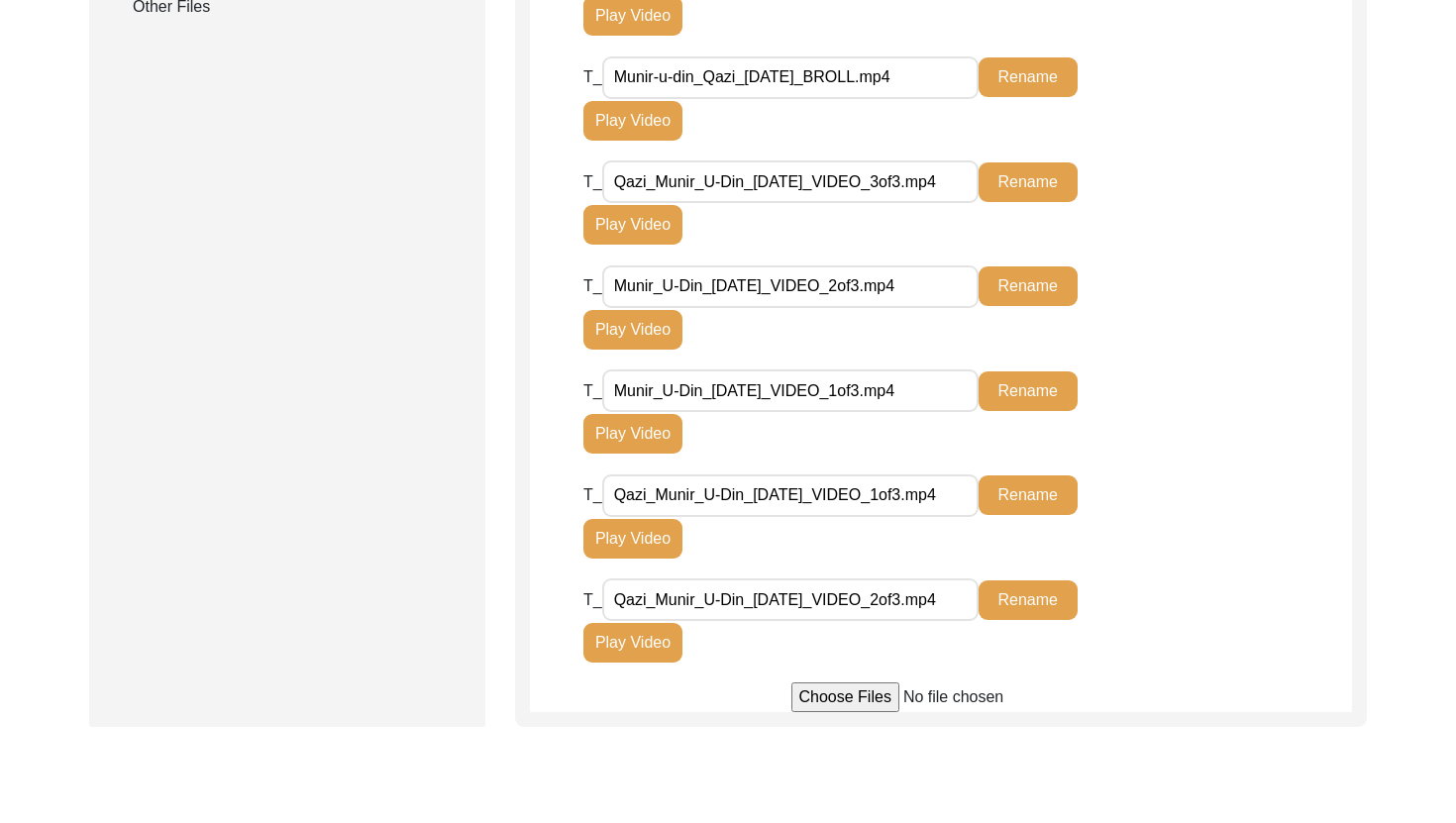scroll, scrollTop: 1078, scrollLeft: 0, axis: vertical 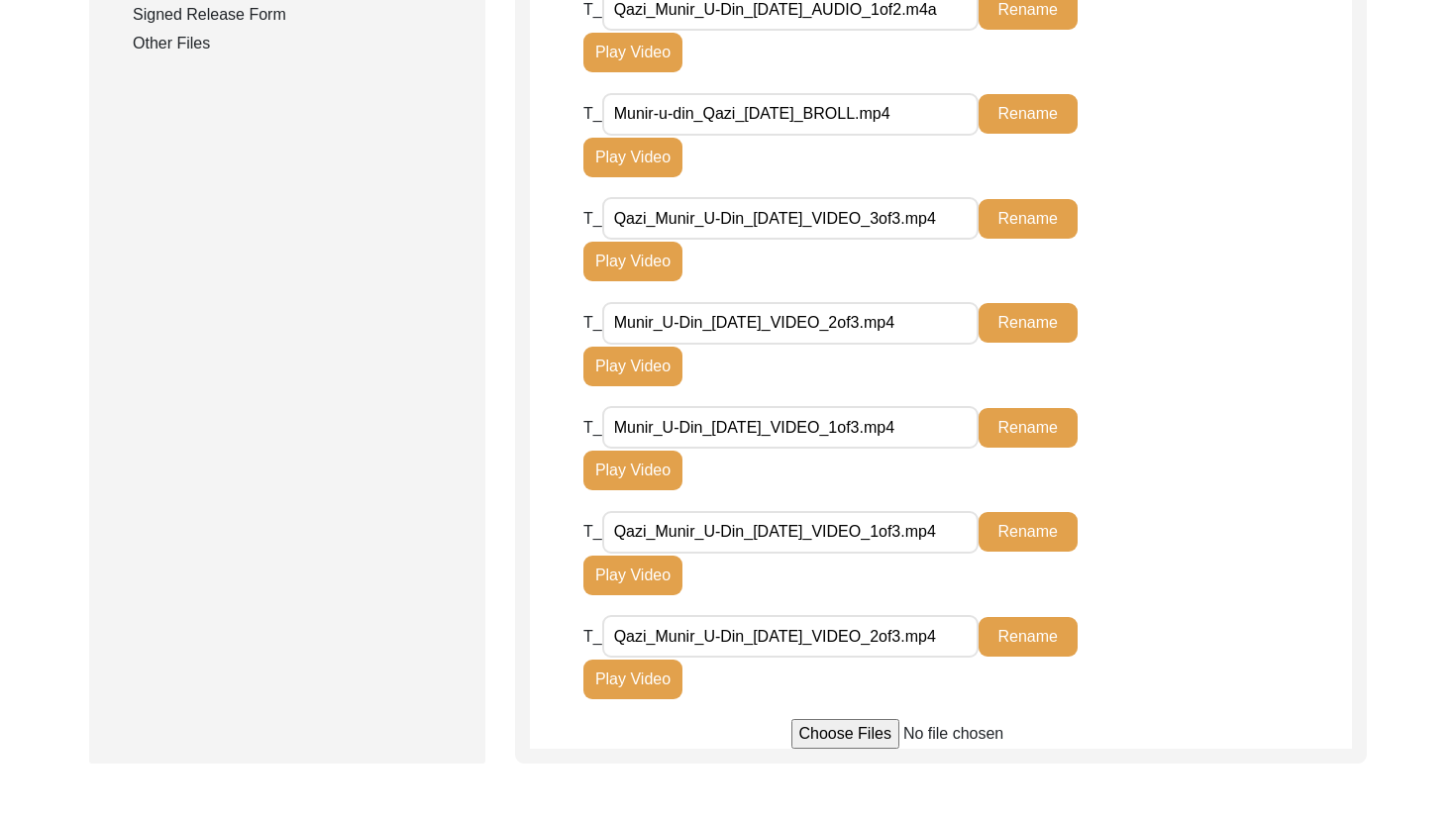click on "Play Video" 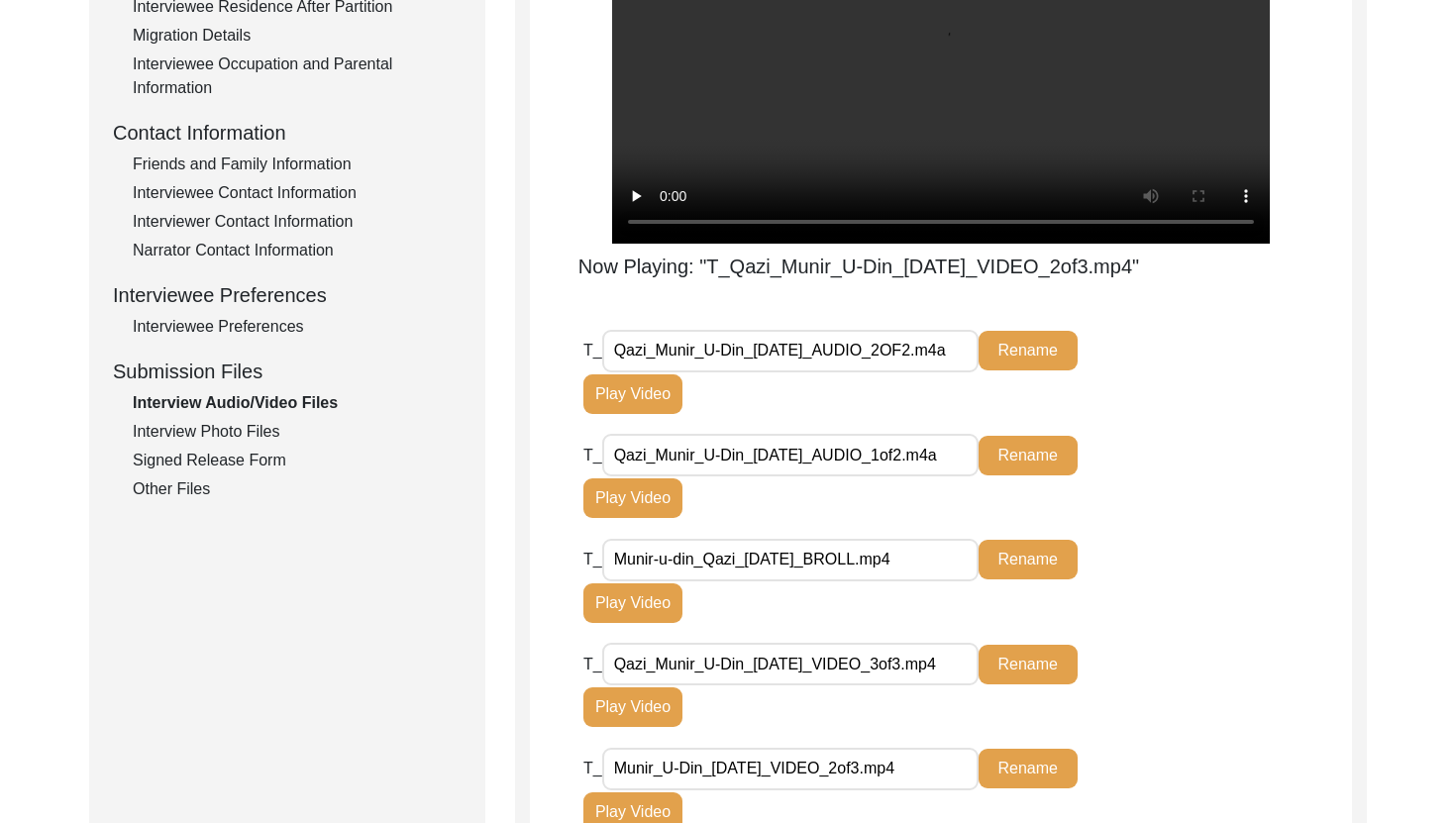 scroll, scrollTop: 627, scrollLeft: 0, axis: vertical 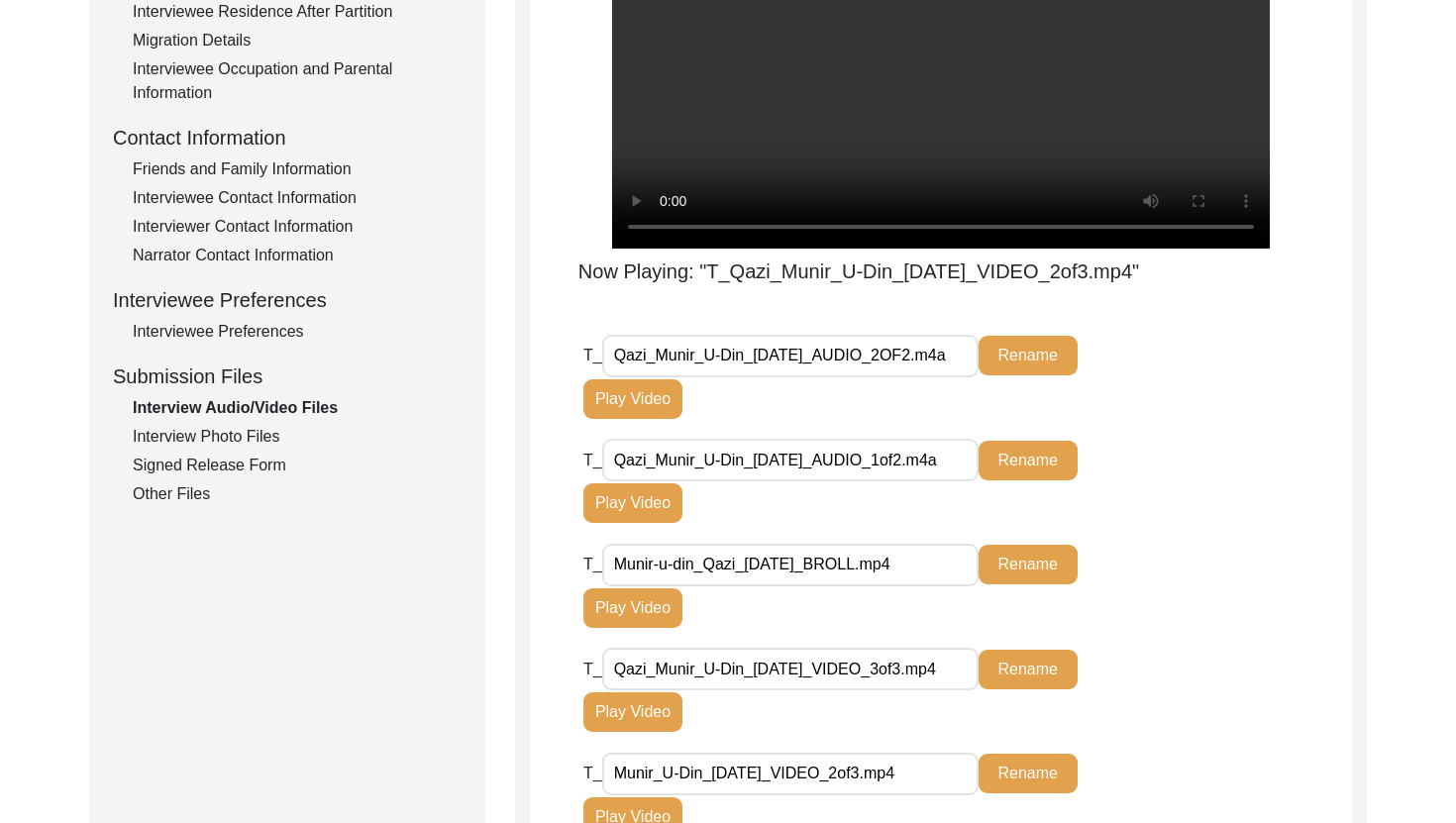 click at bounding box center (941, 84) 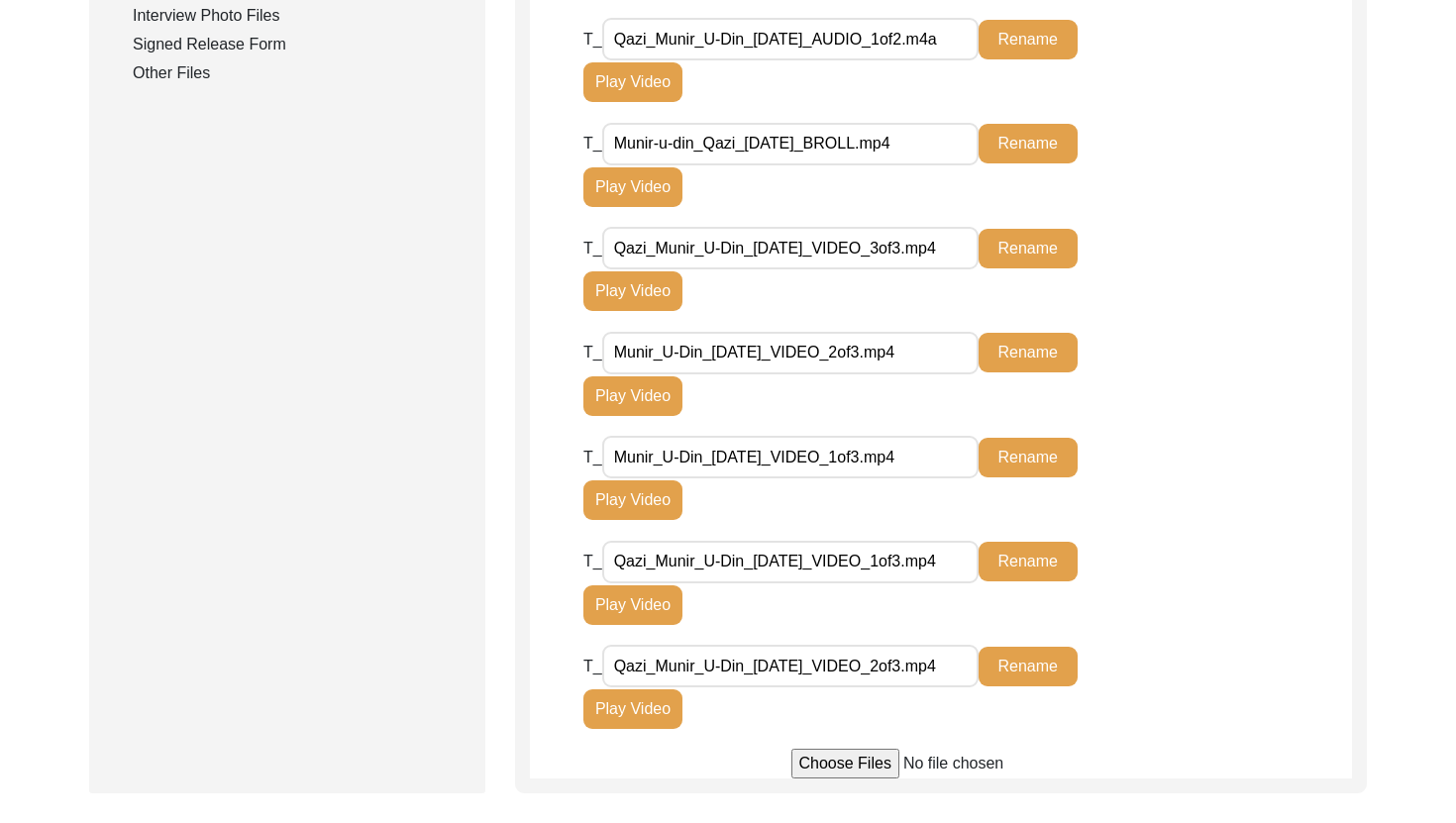 scroll, scrollTop: 1271, scrollLeft: 0, axis: vertical 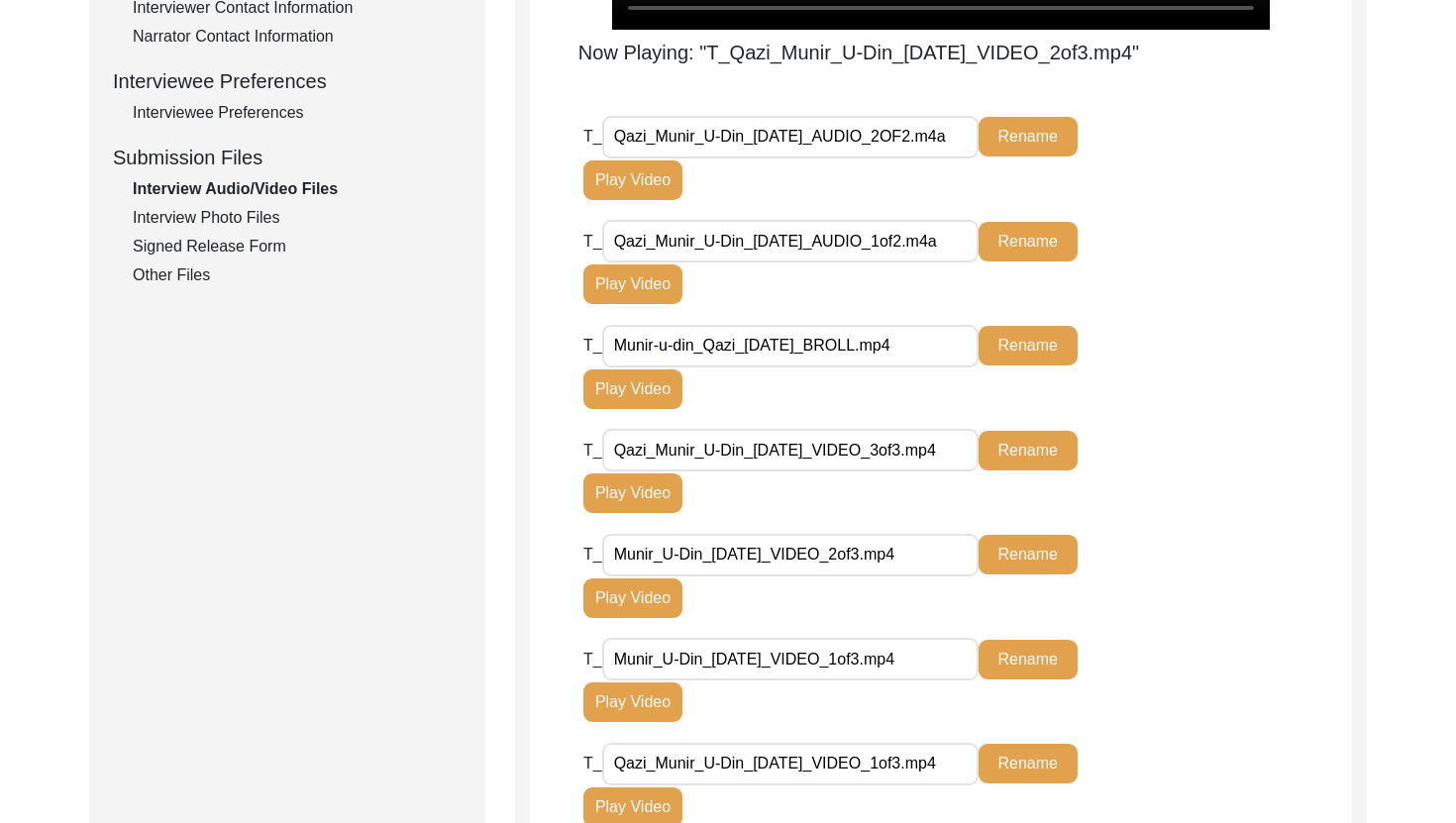 click on "Interview Photo Files" 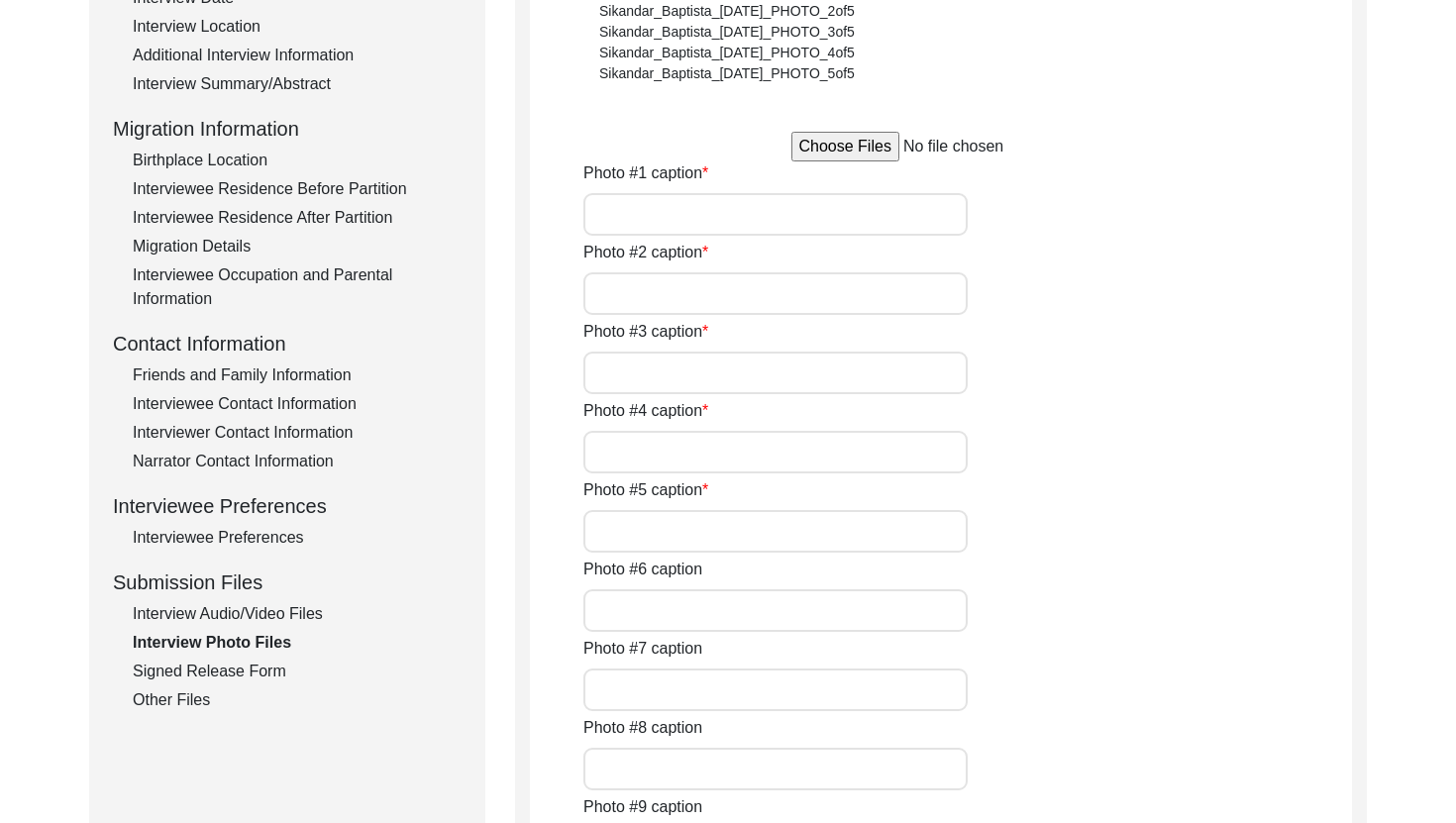 scroll, scrollTop: 431, scrollLeft: 0, axis: vertical 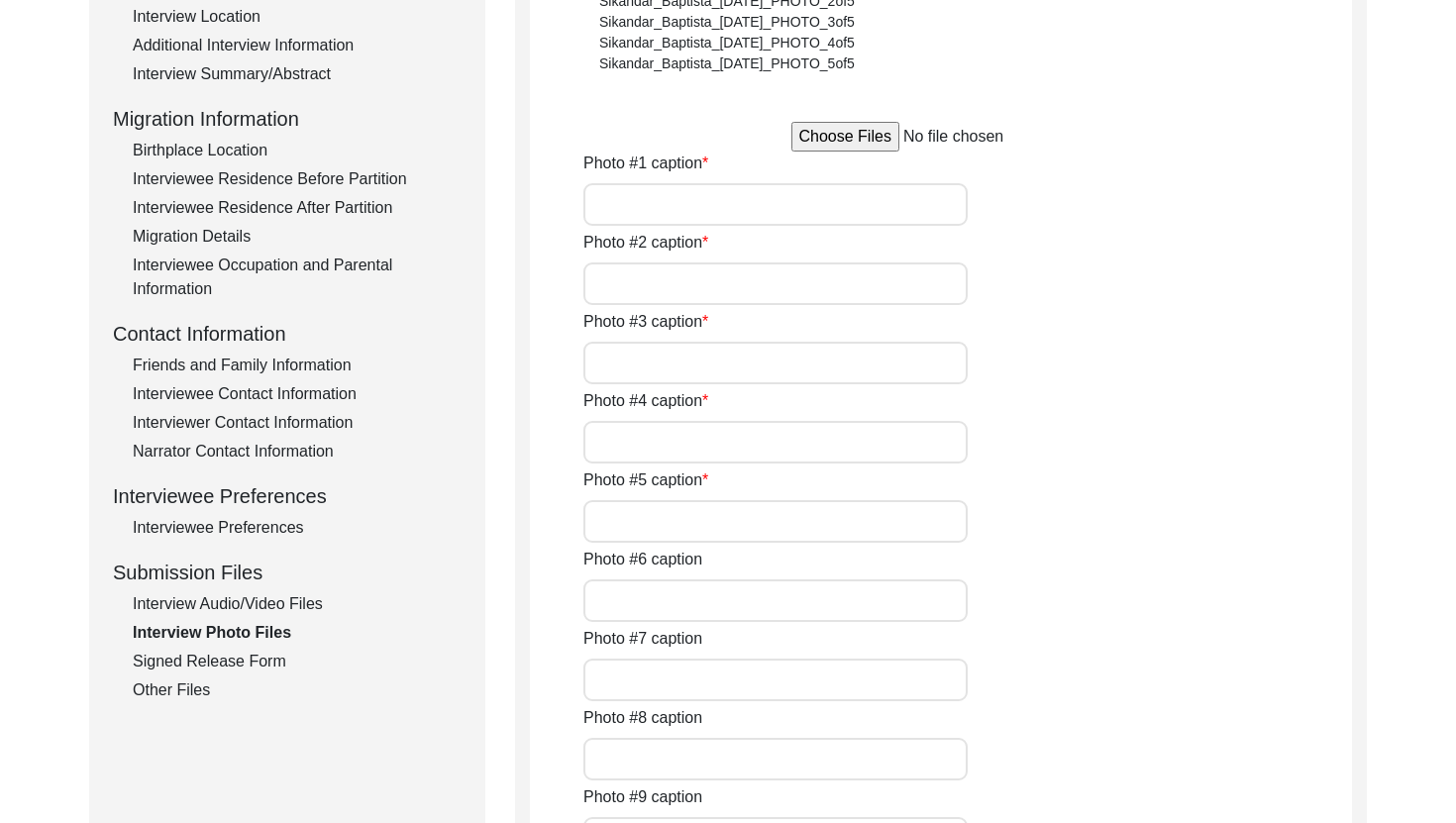 click on "Signed Release Form" 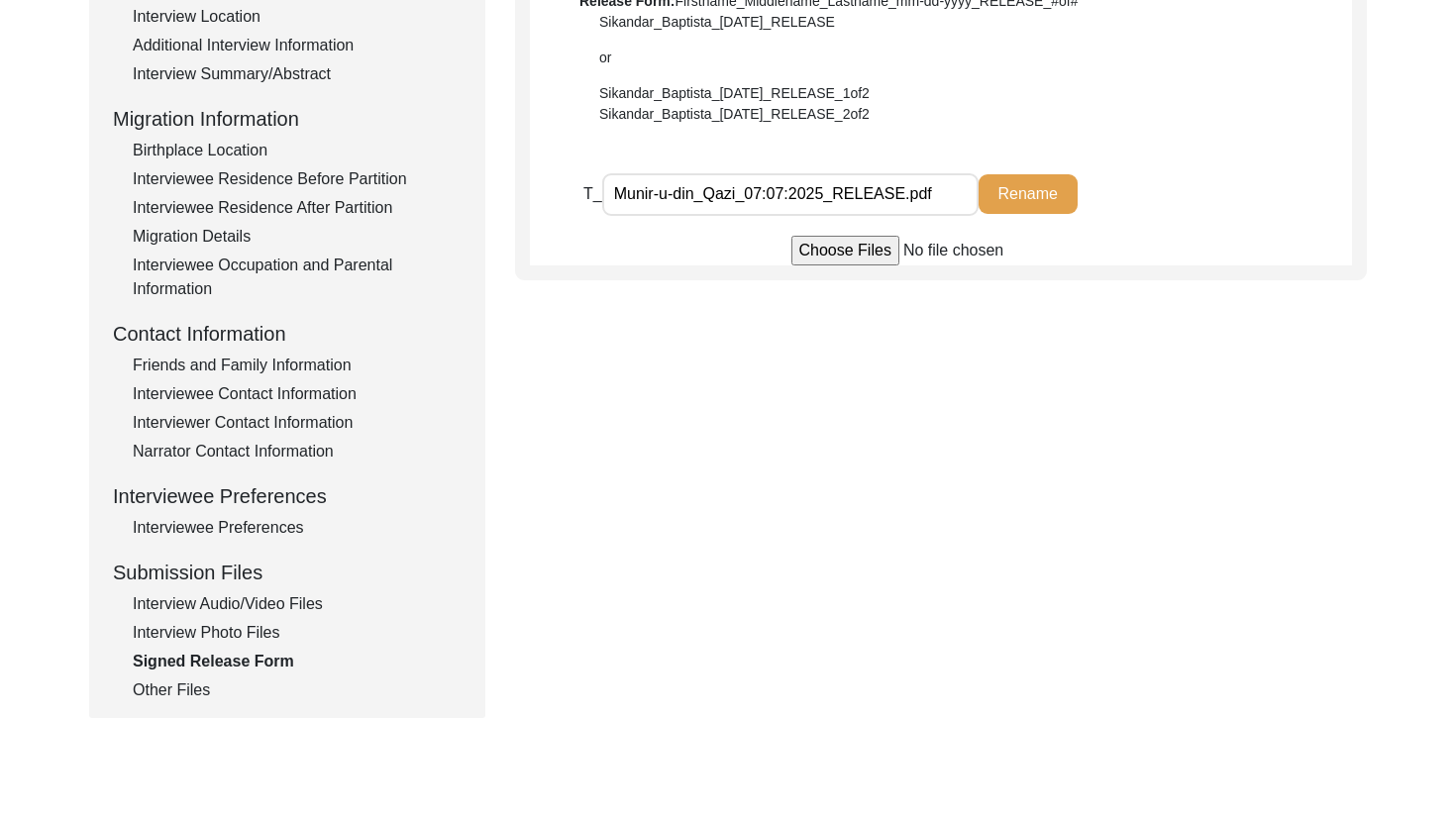 click on "Interview Audio/Video Files" 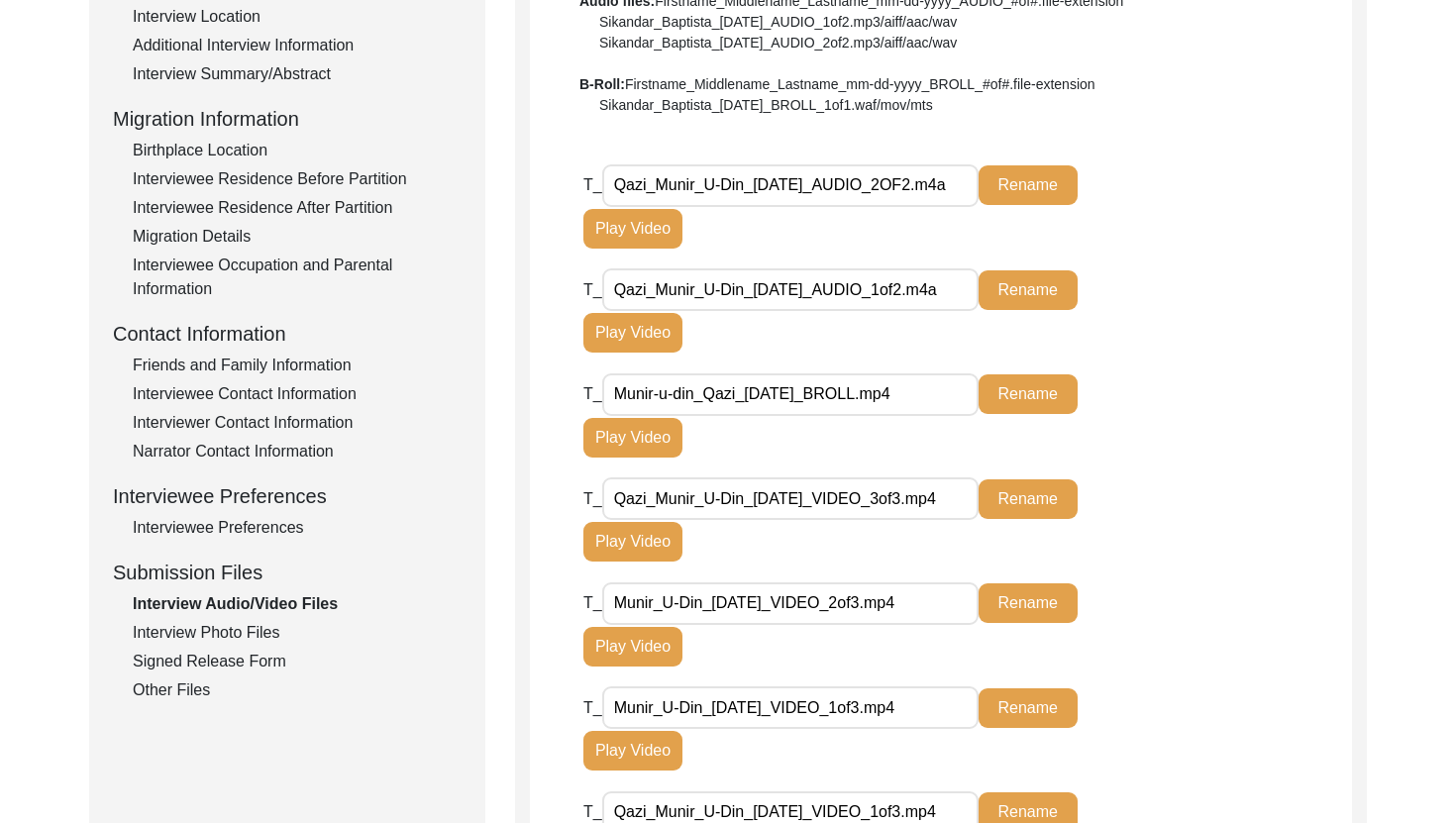 click on "Interview Photo Files" 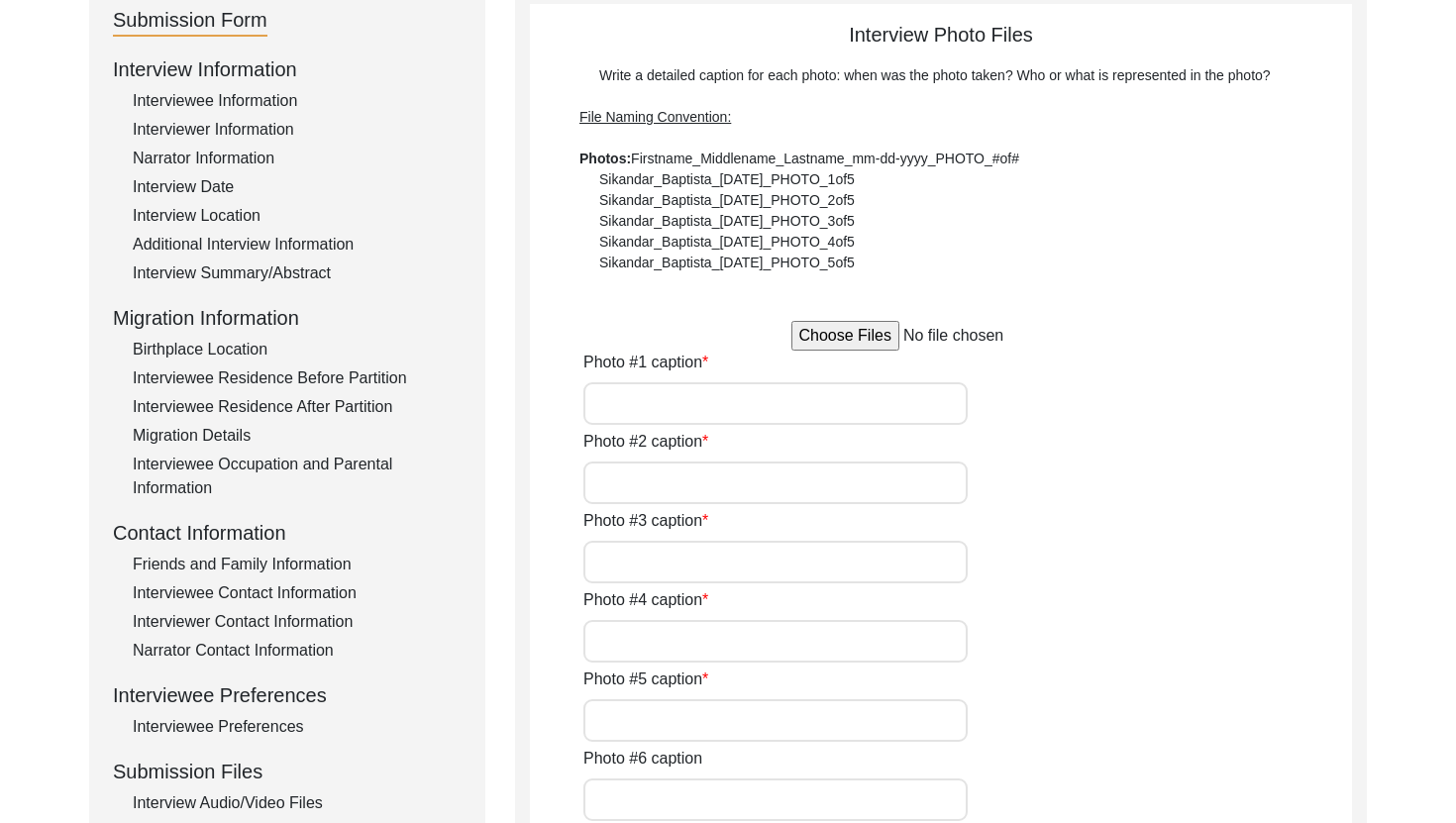 scroll, scrollTop: 189, scrollLeft: 0, axis: vertical 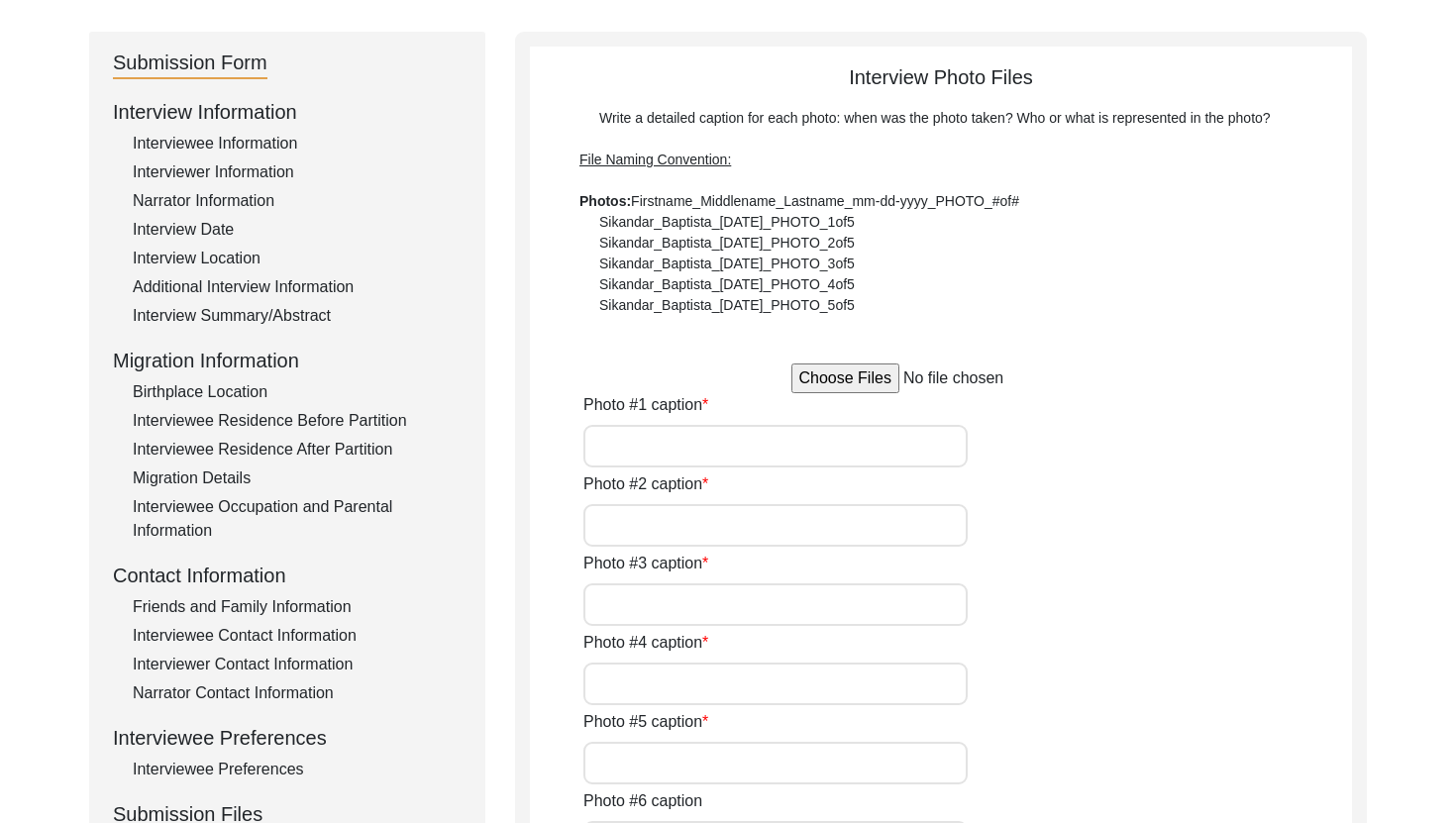 click at bounding box center [941, 378] 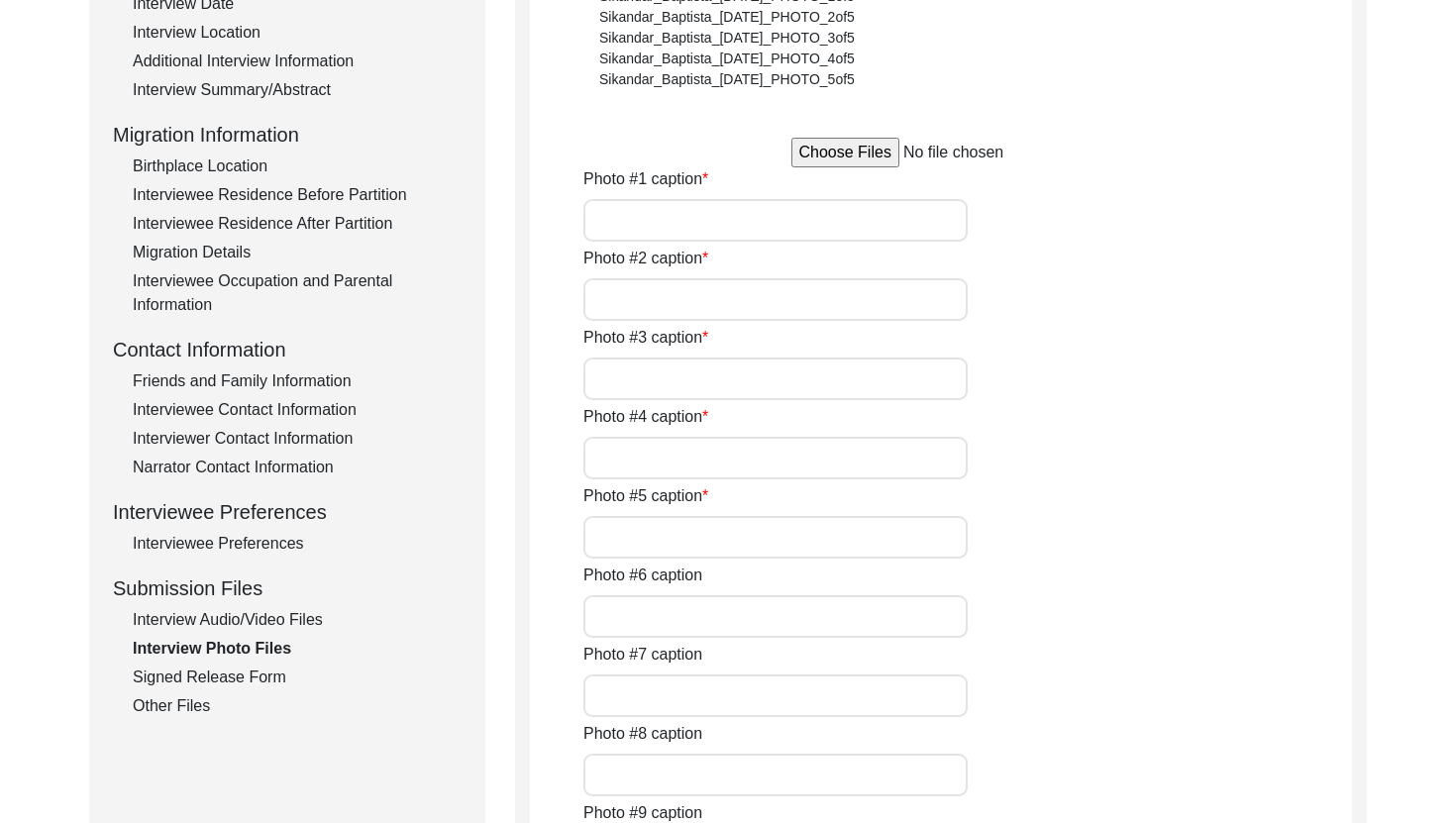scroll, scrollTop: 428, scrollLeft: 0, axis: vertical 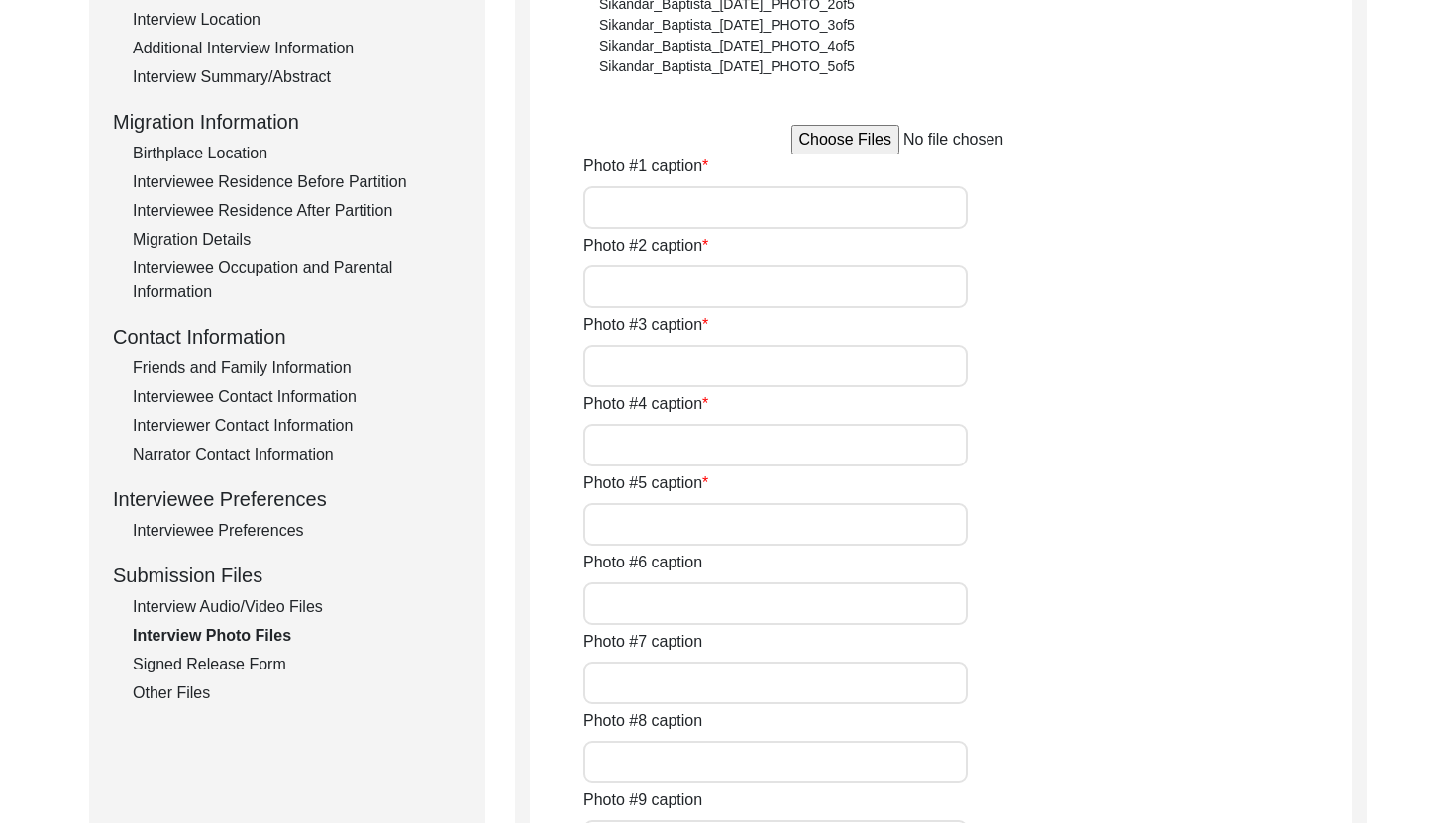 click on "Interview Audio/Video Files" 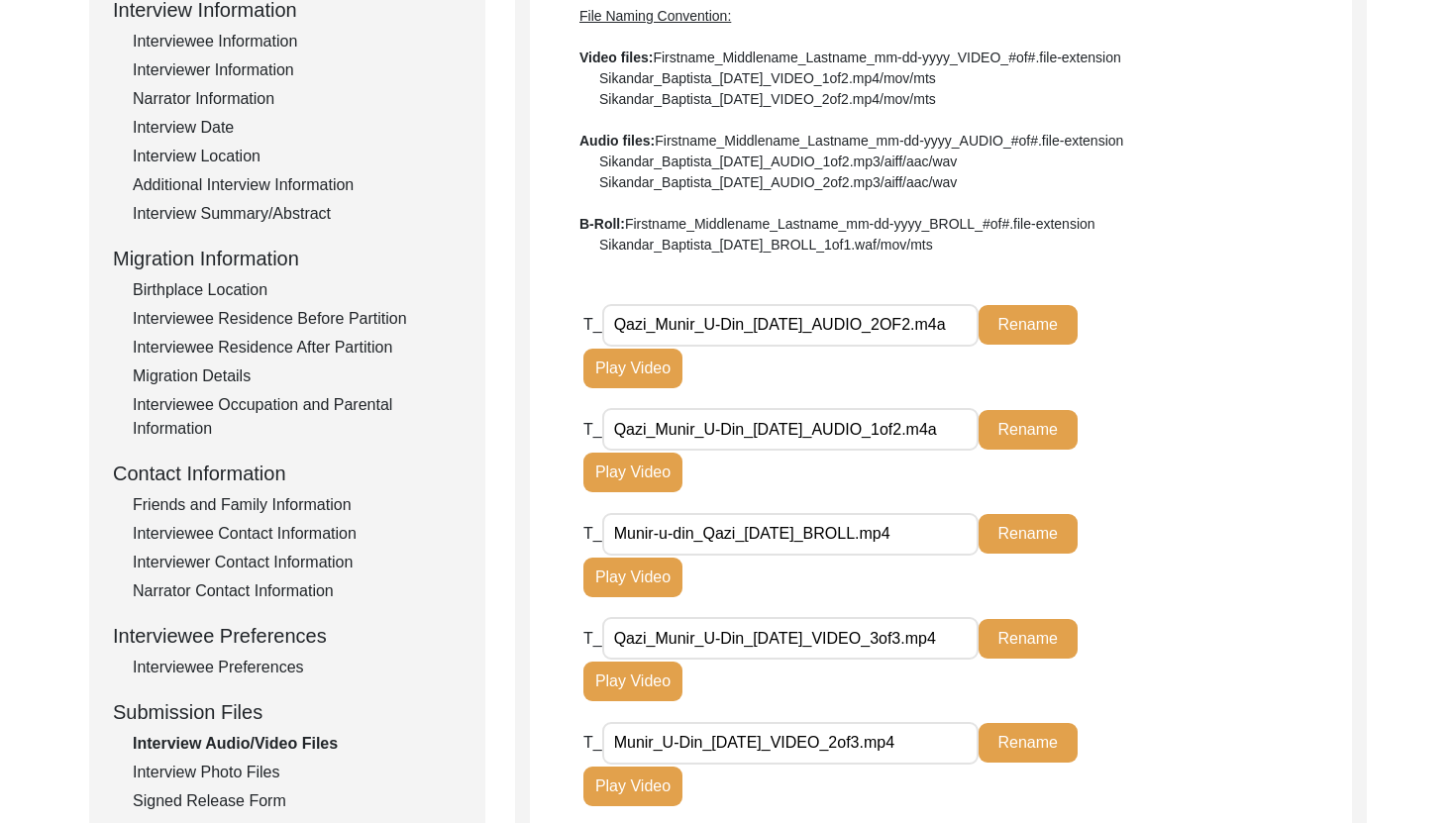 scroll, scrollTop: 373, scrollLeft: 0, axis: vertical 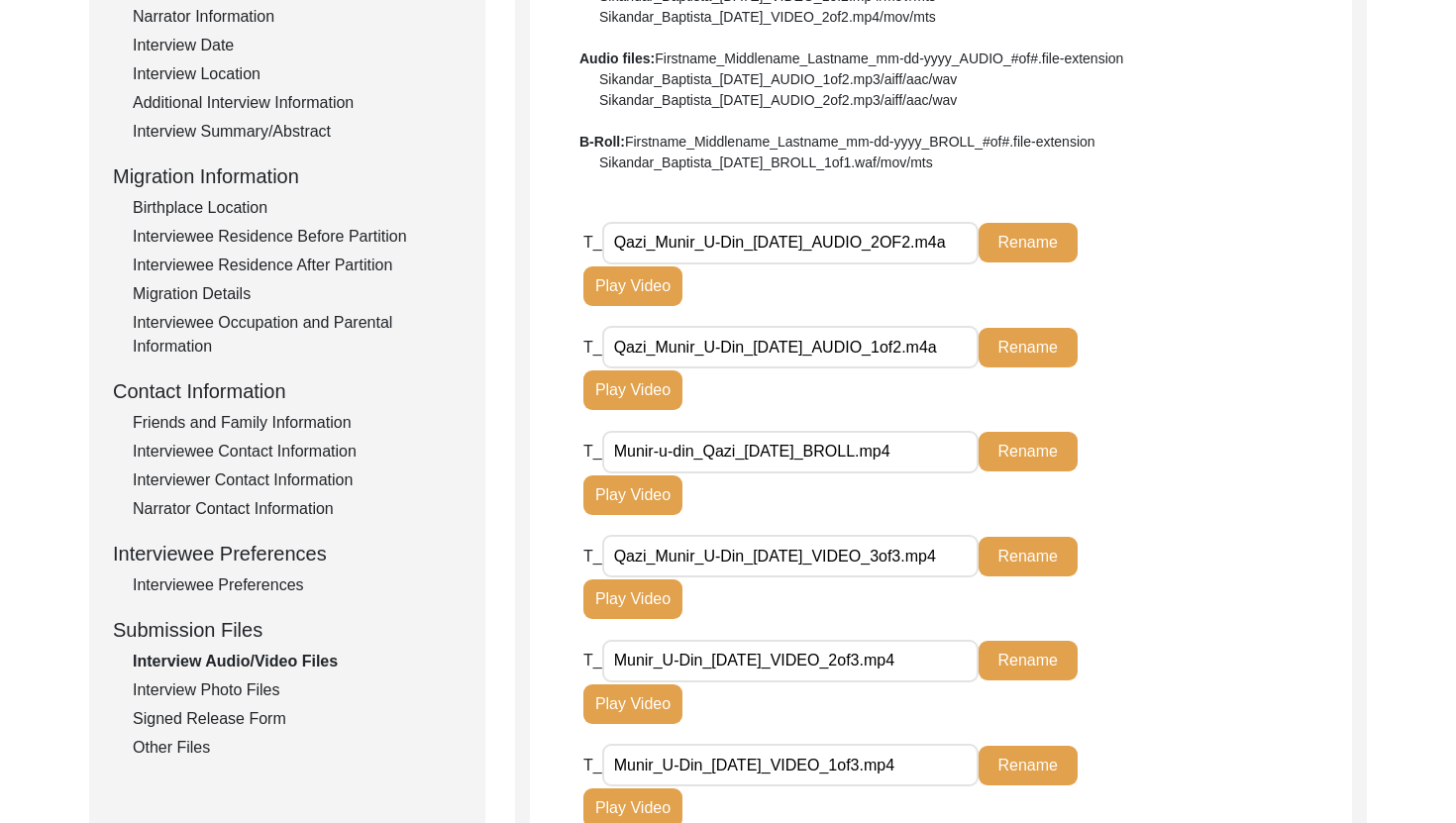 drag, startPoint x: 614, startPoint y: 451, endPoint x: 827, endPoint y: 455, distance: 213.0376 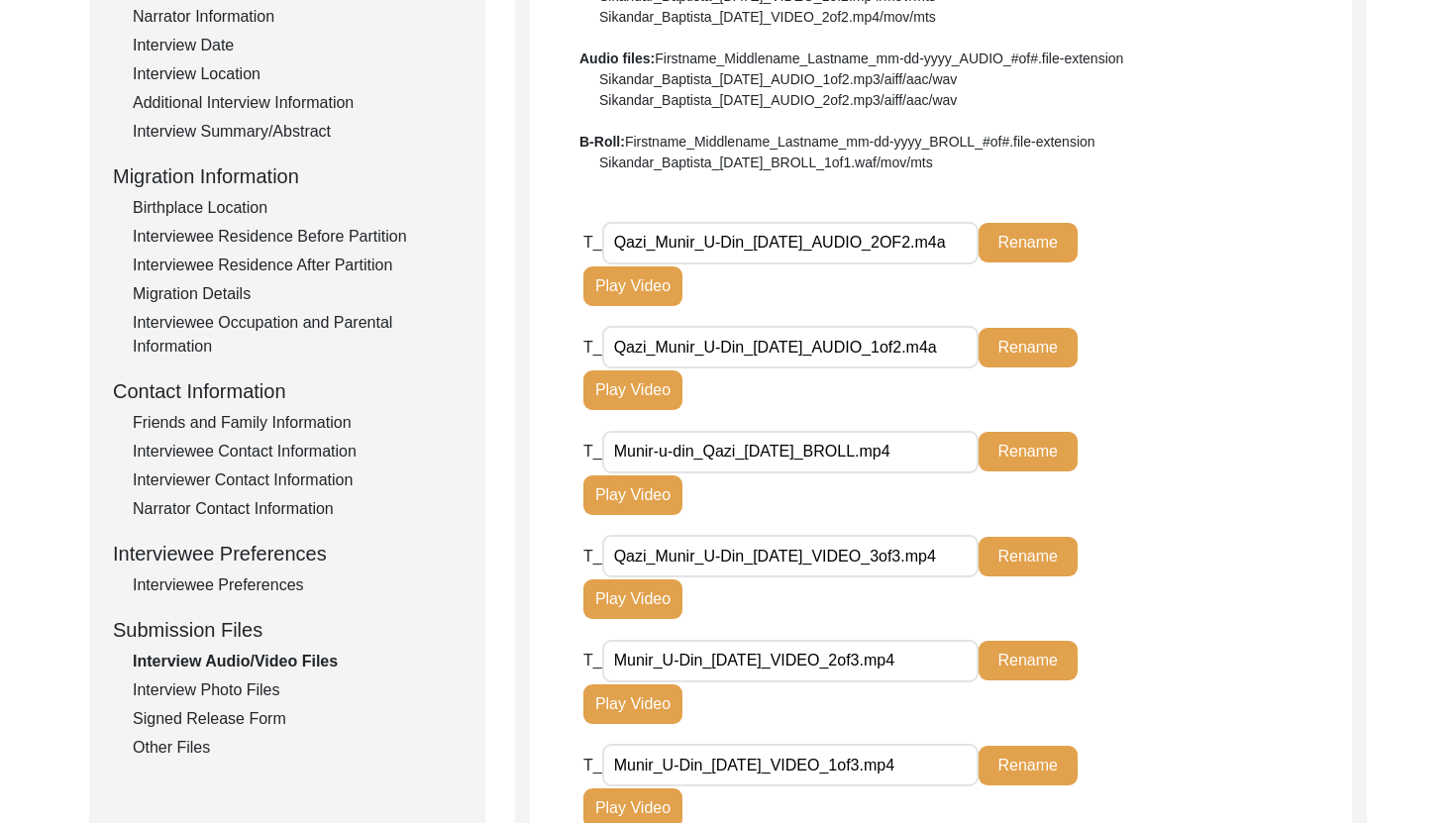 click on "Munir-u-din_Qazi_[DATE]_BROLL.mp4" at bounding box center [790, 452] 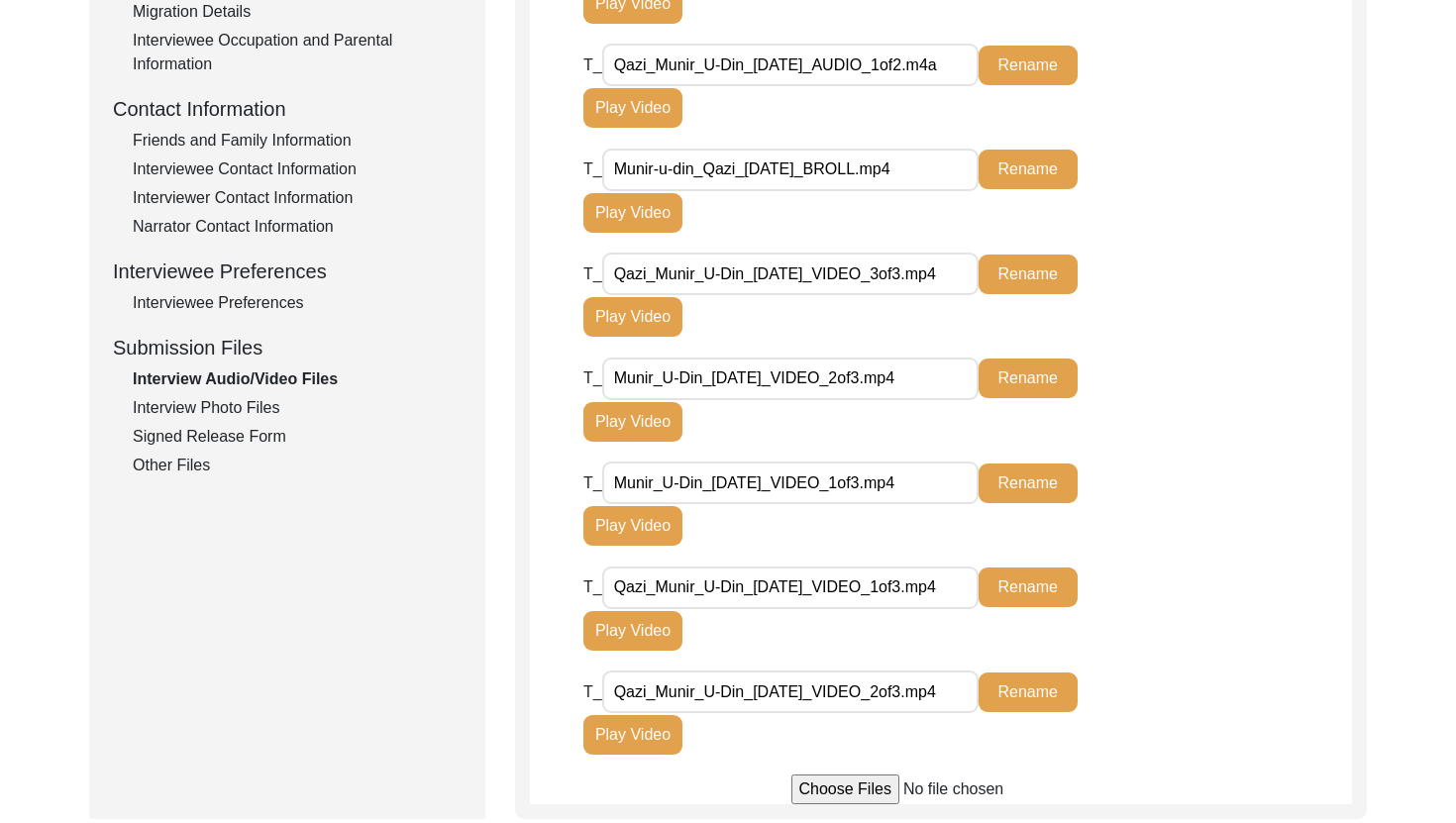 scroll, scrollTop: 728, scrollLeft: 0, axis: vertical 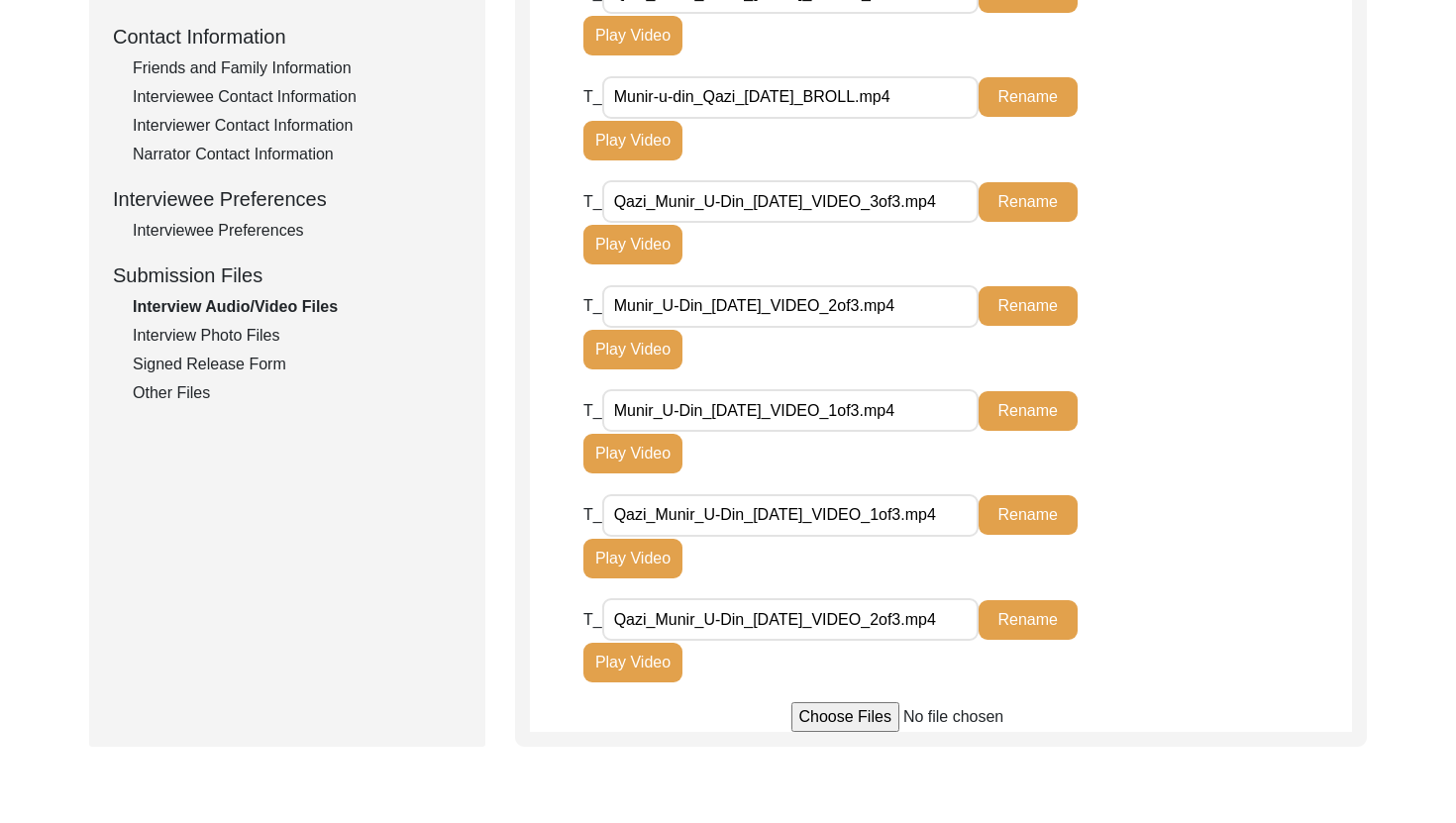 click on "Interview Photo Files" 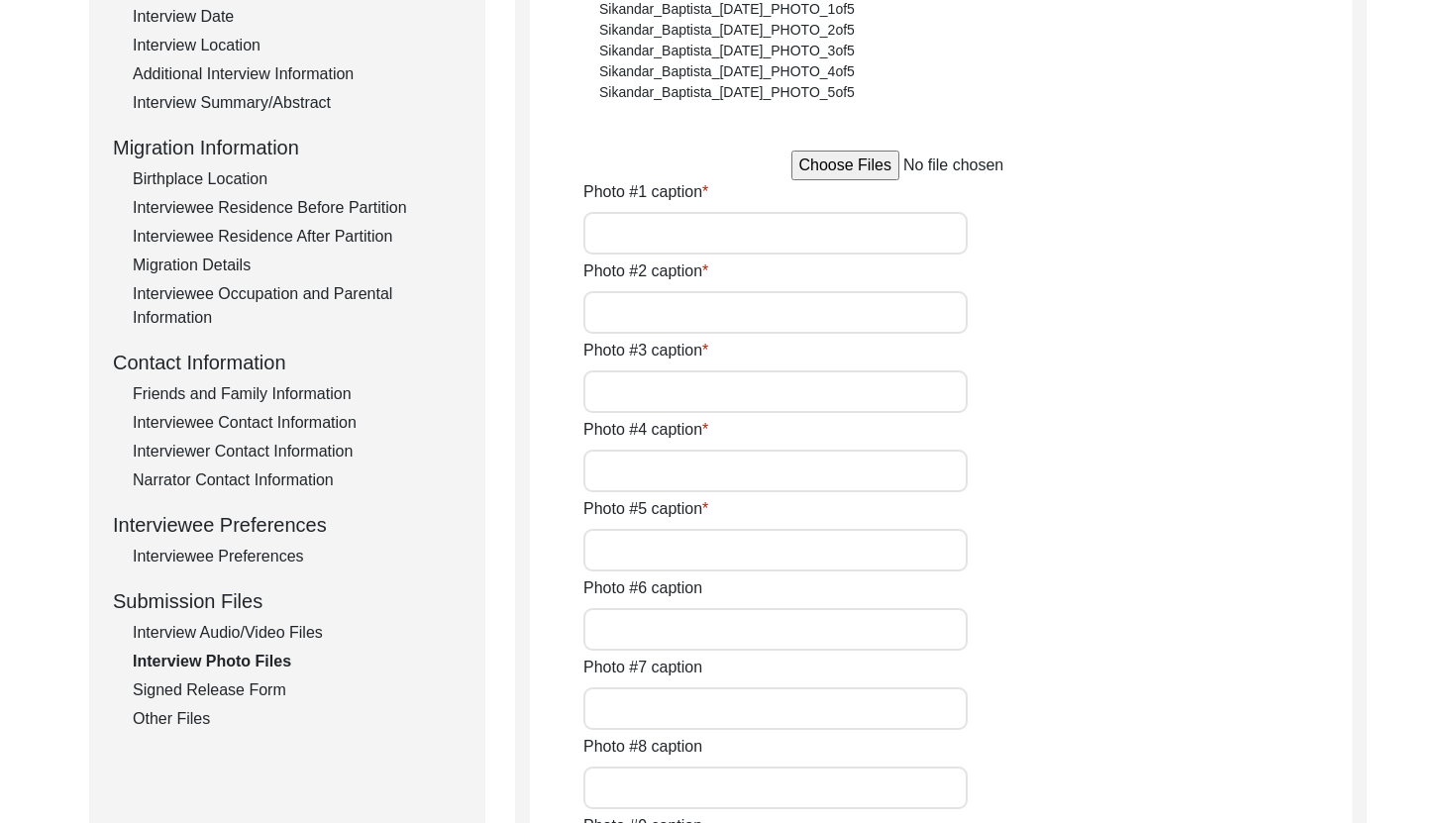 scroll, scrollTop: 375, scrollLeft: 0, axis: vertical 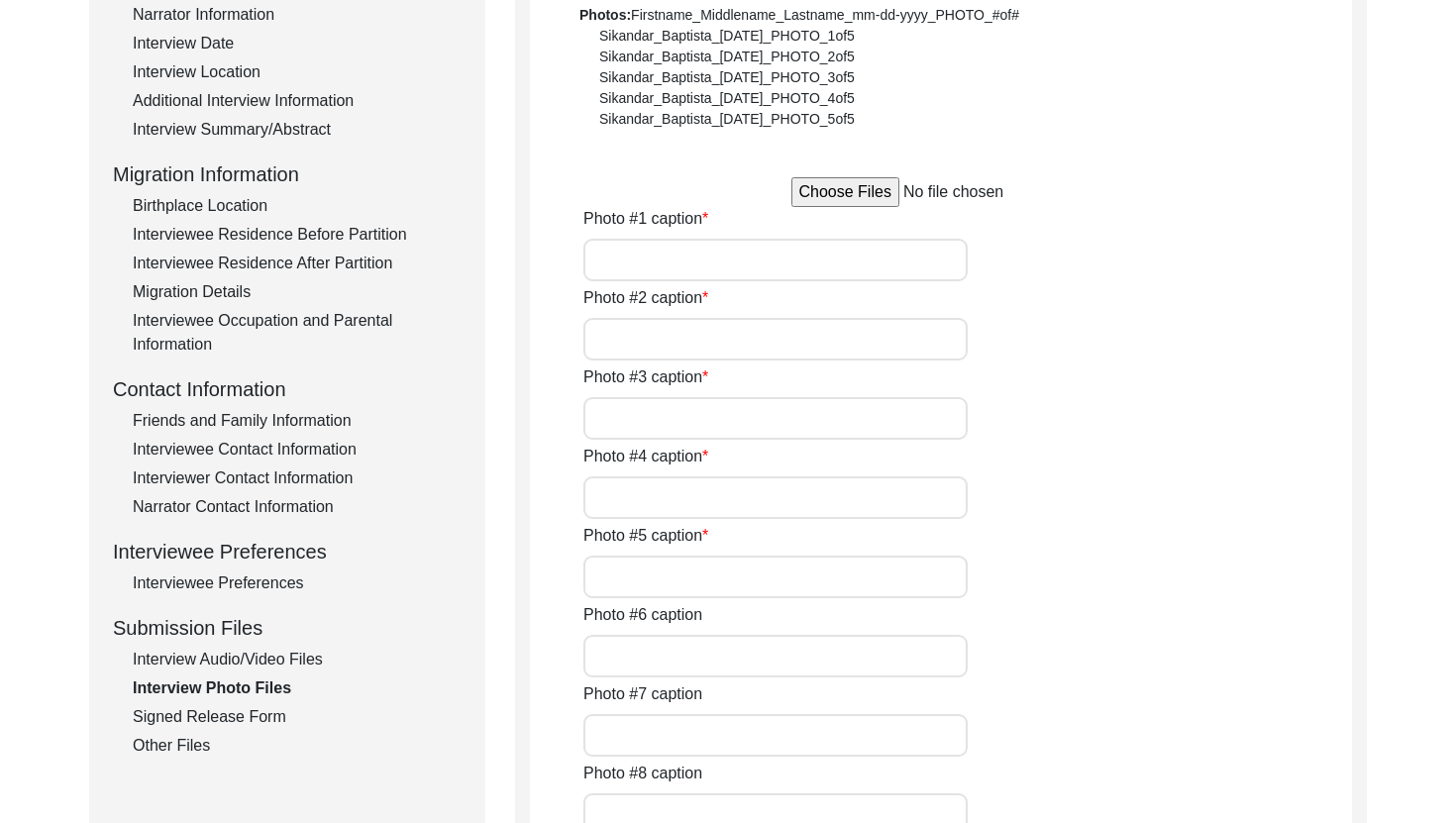 click at bounding box center (941, 192) 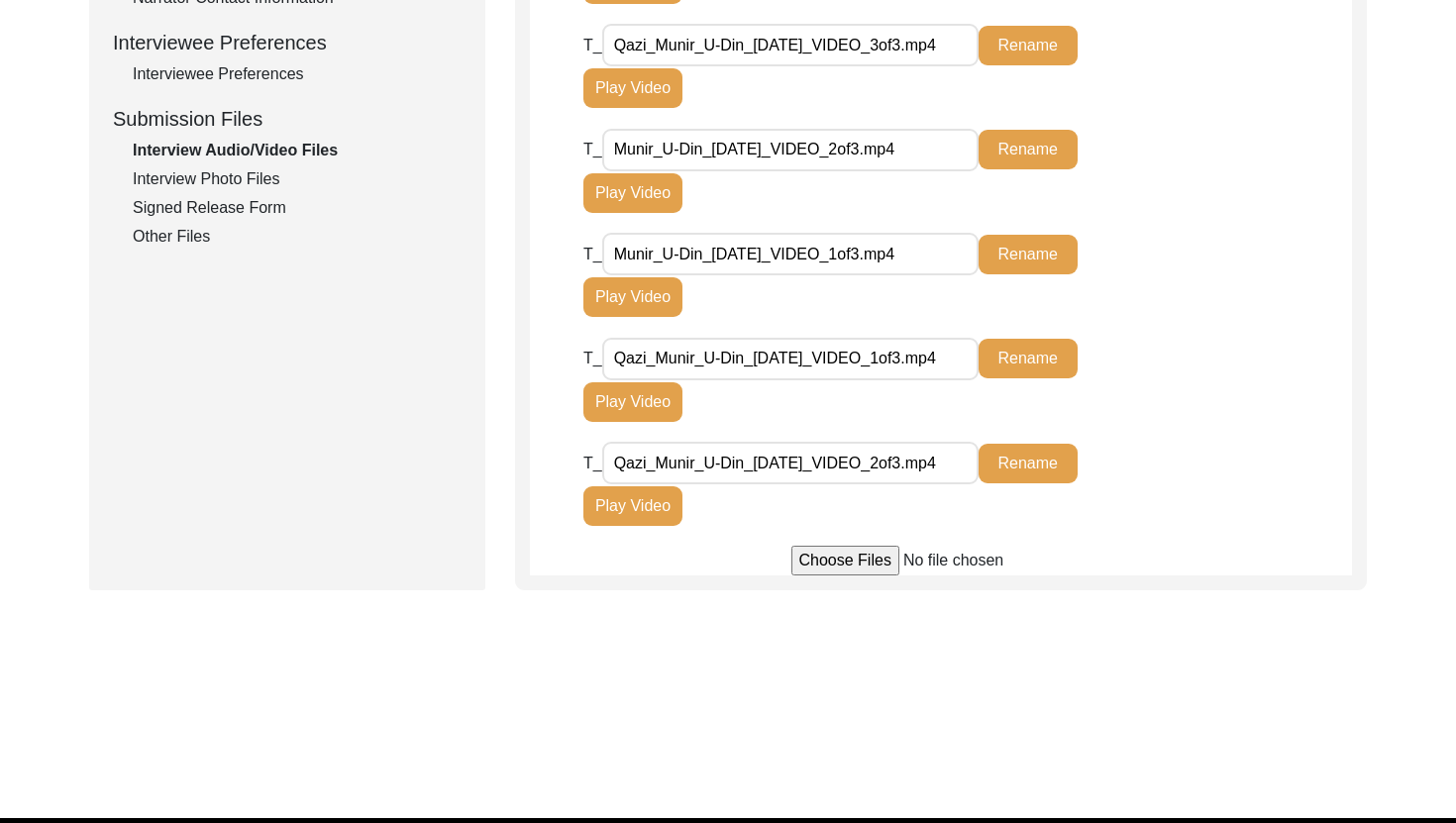 scroll, scrollTop: 917, scrollLeft: 0, axis: vertical 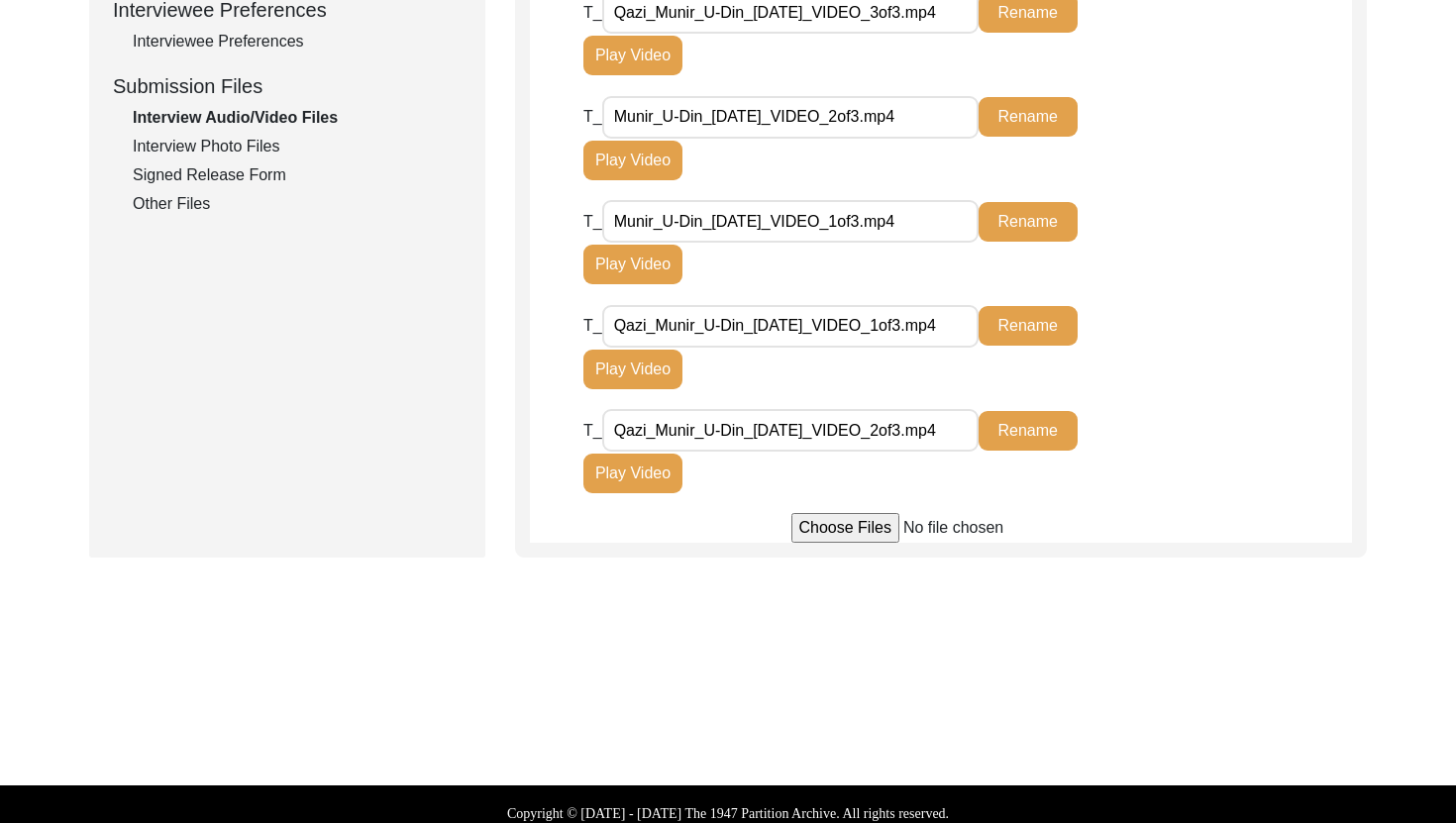 drag, startPoint x: 614, startPoint y: 436, endPoint x: 871, endPoint y: 433, distance: 257.01751 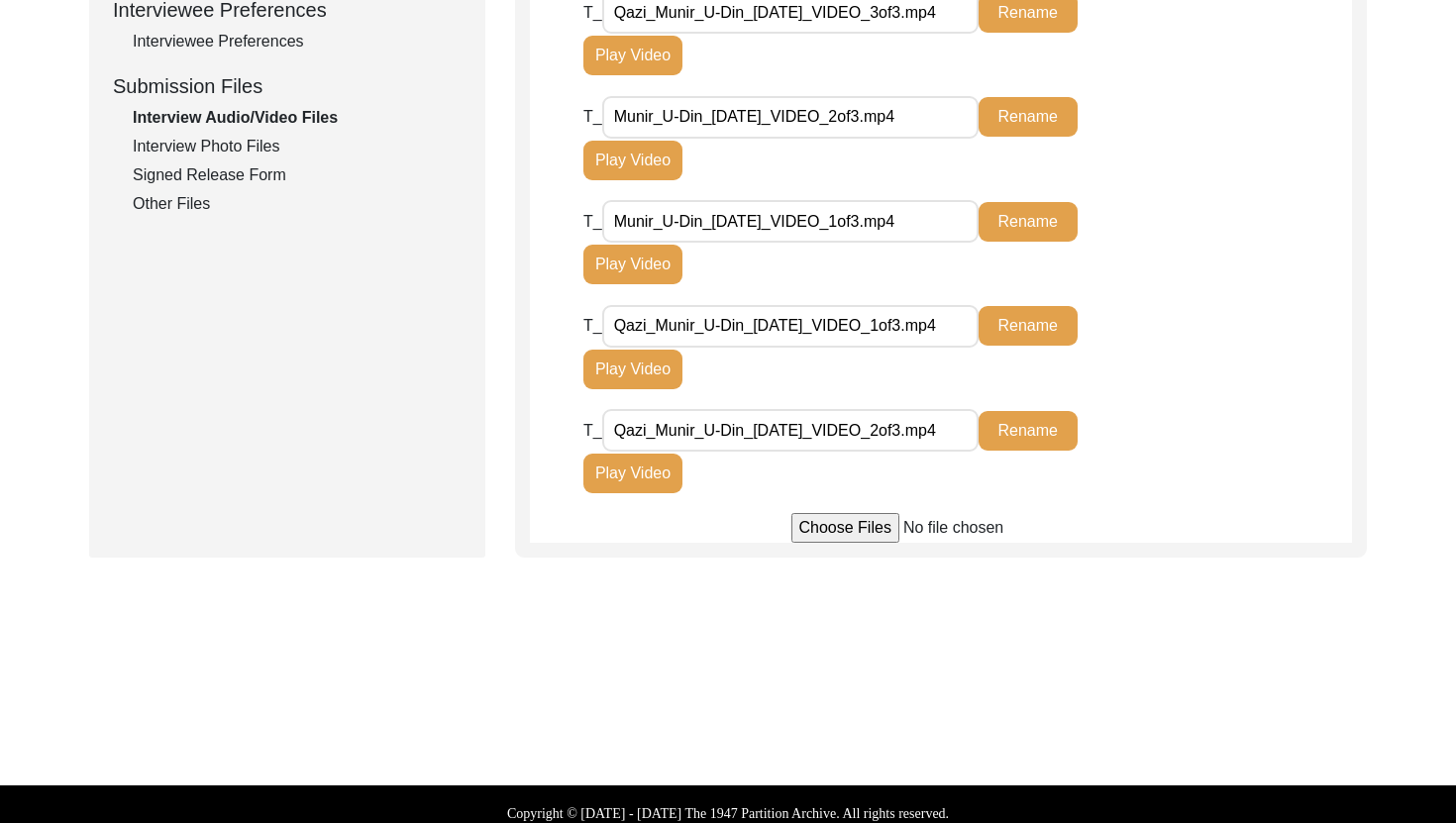 drag, startPoint x: 614, startPoint y: 330, endPoint x: 831, endPoint y: 331, distance: 217.0023 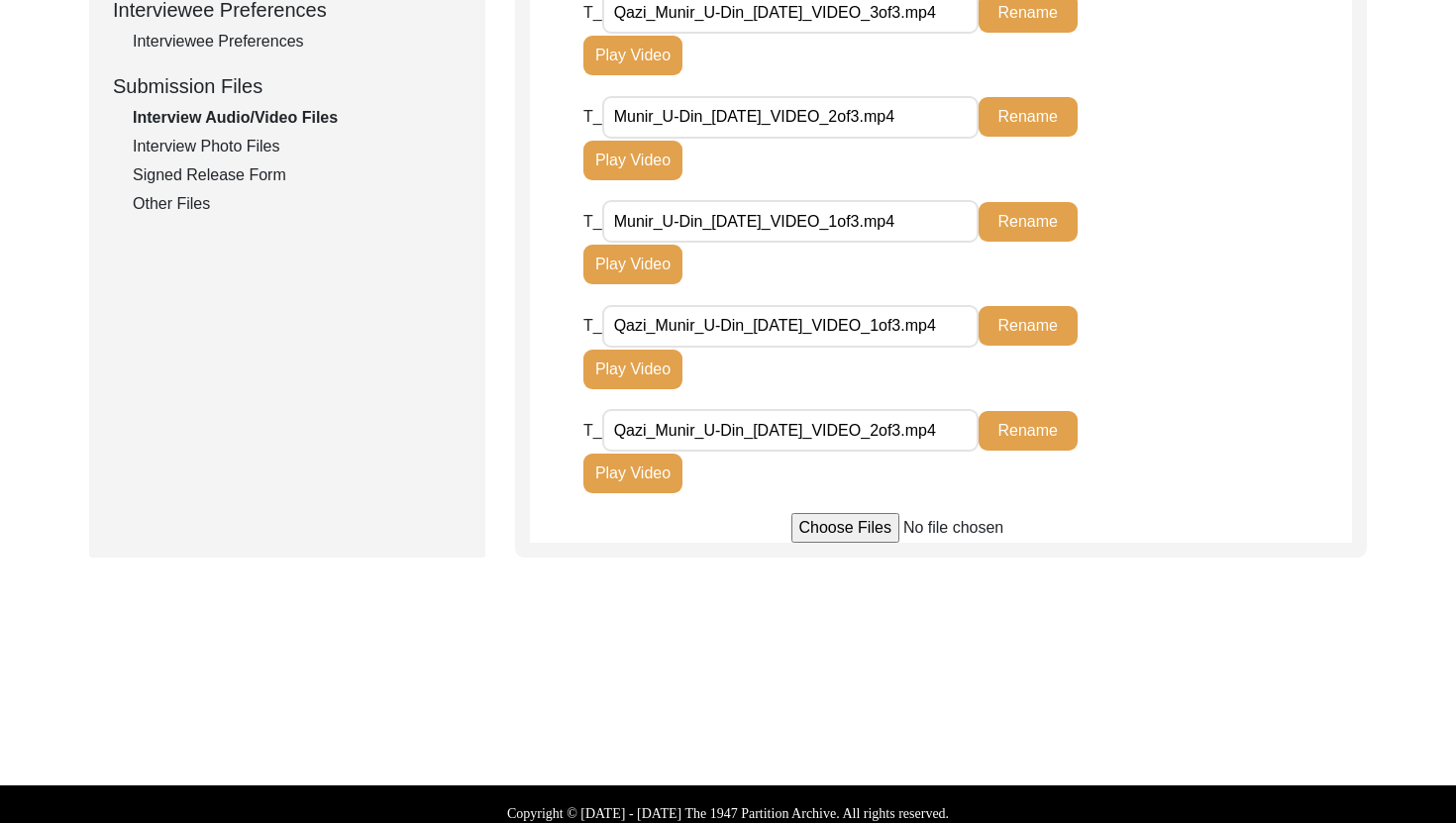 click on "Qazi_Munir_U-Din_[DATE]_VIDEO_1of3.mp4" at bounding box center [790, 326] 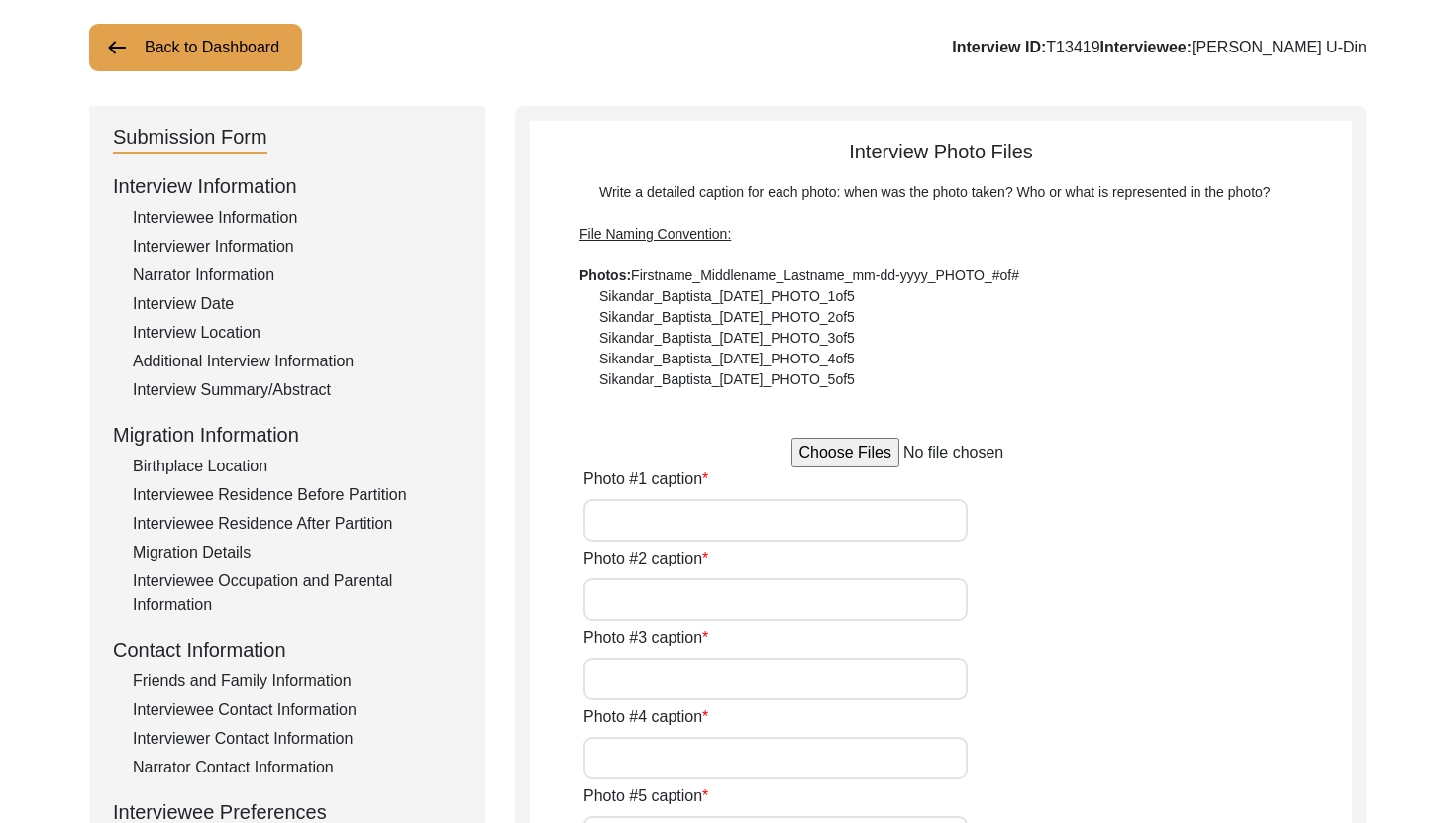 scroll, scrollTop: 0, scrollLeft: 0, axis: both 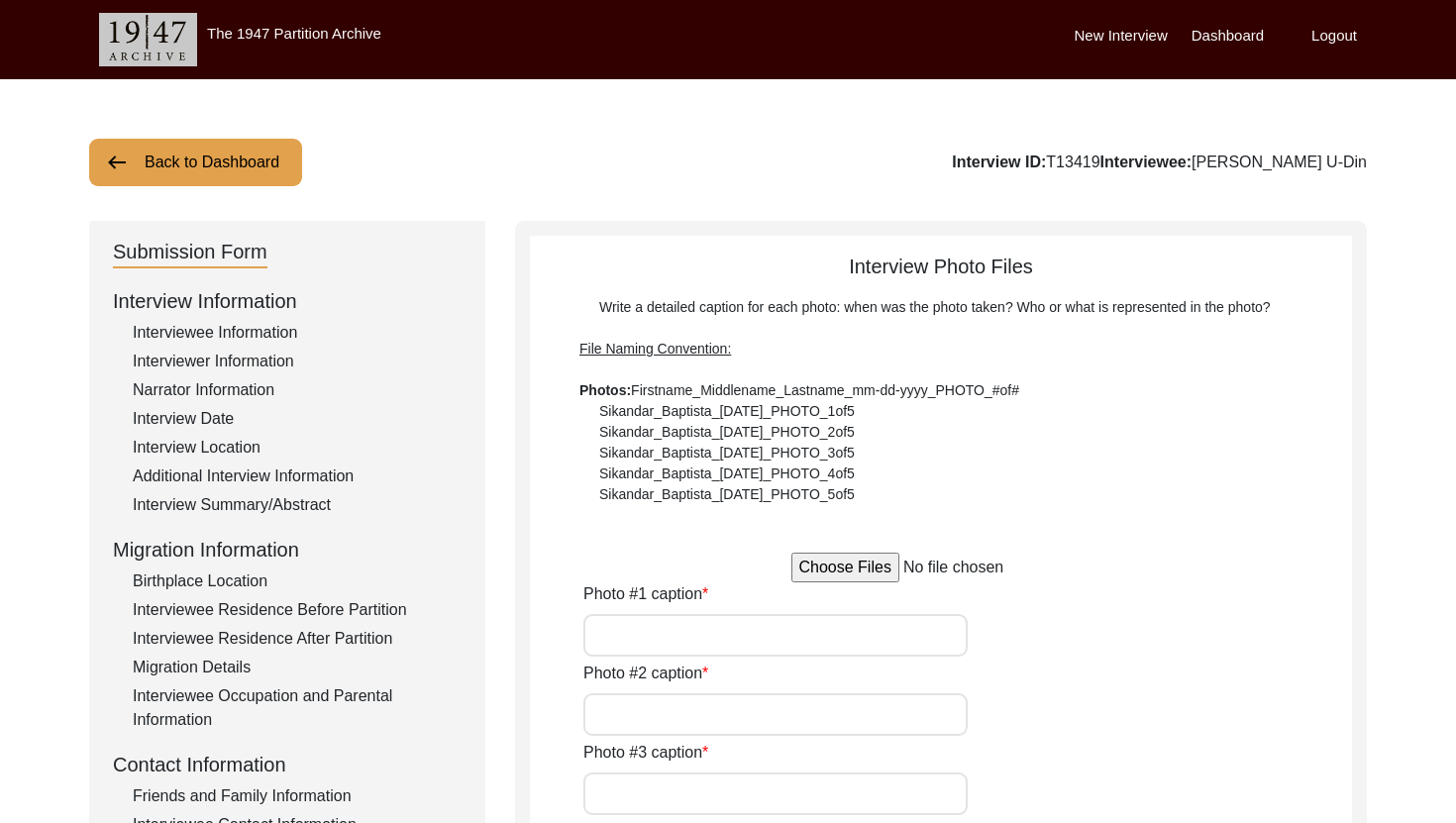 click at bounding box center [941, 567] 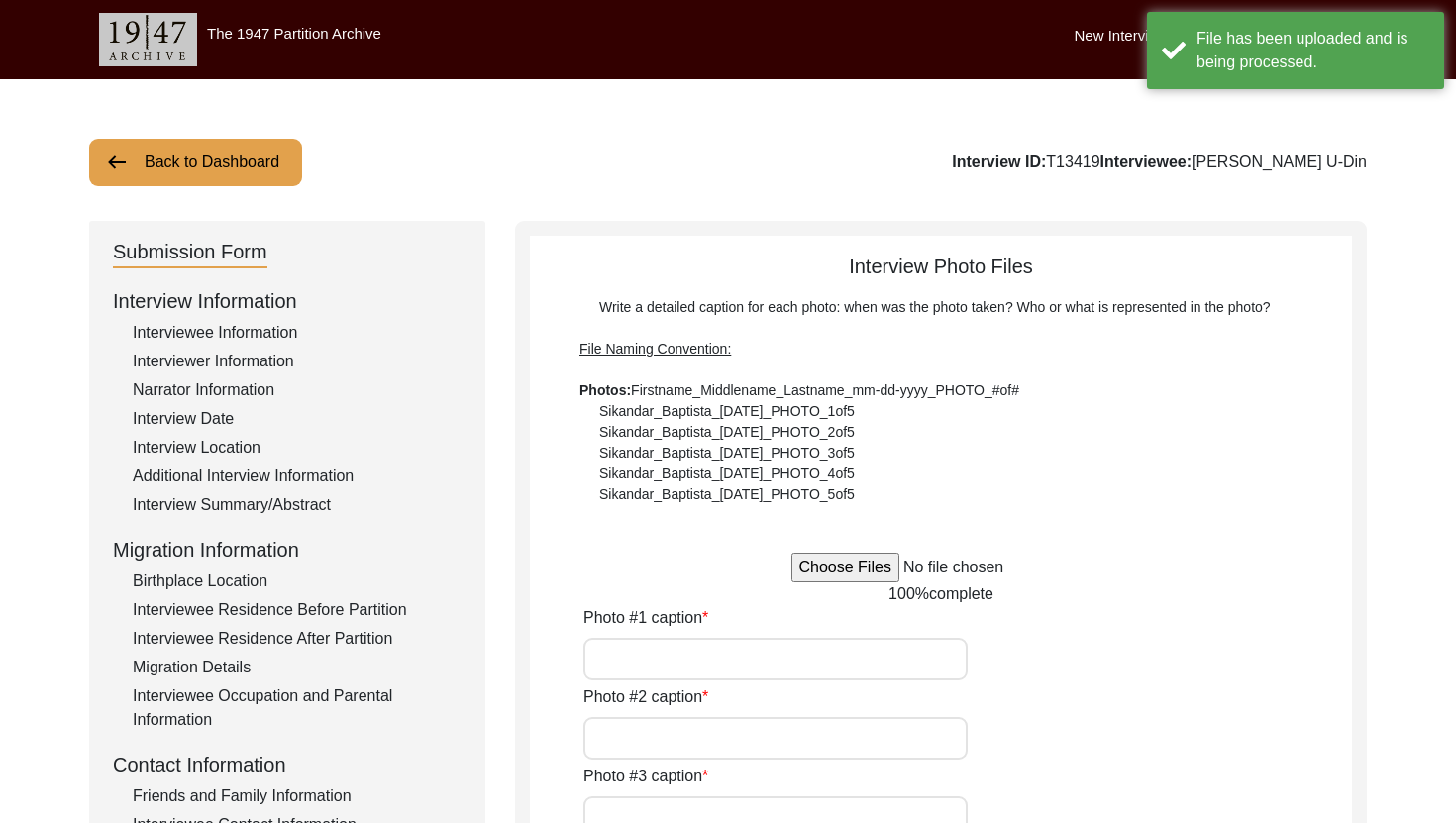 type 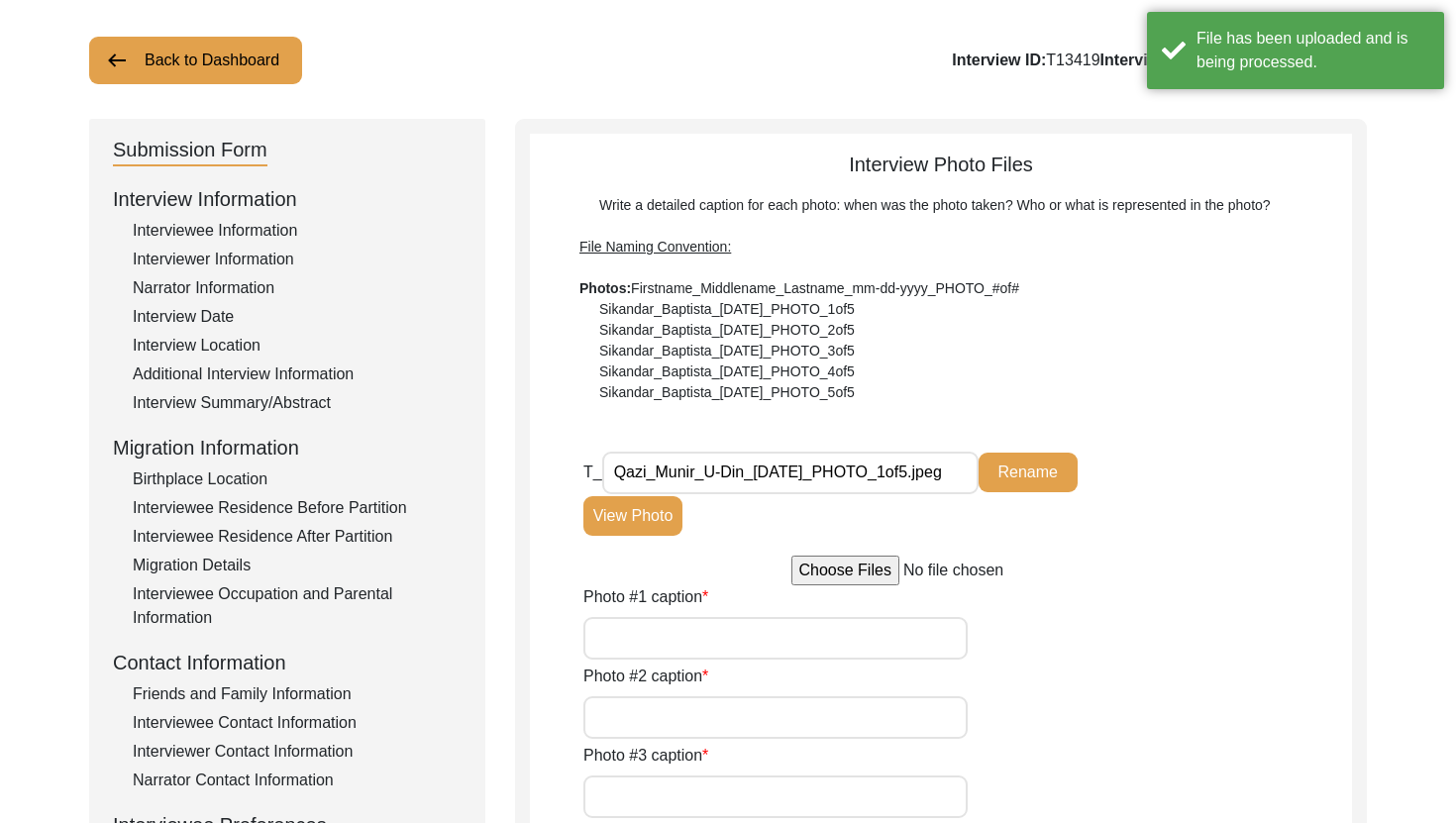 scroll, scrollTop: 133, scrollLeft: 0, axis: vertical 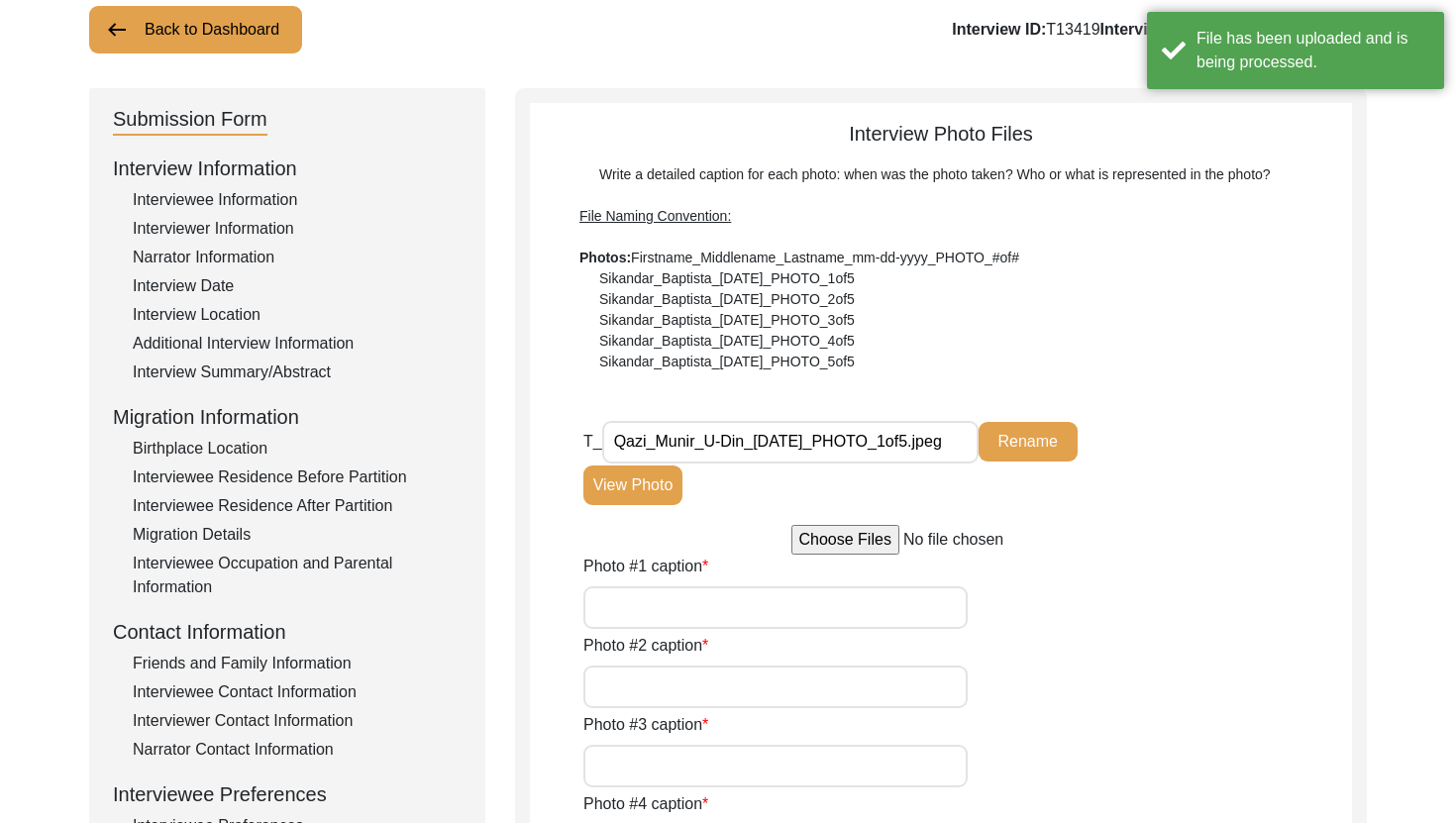 click on "Photo #1 caption" at bounding box center (776, 607) 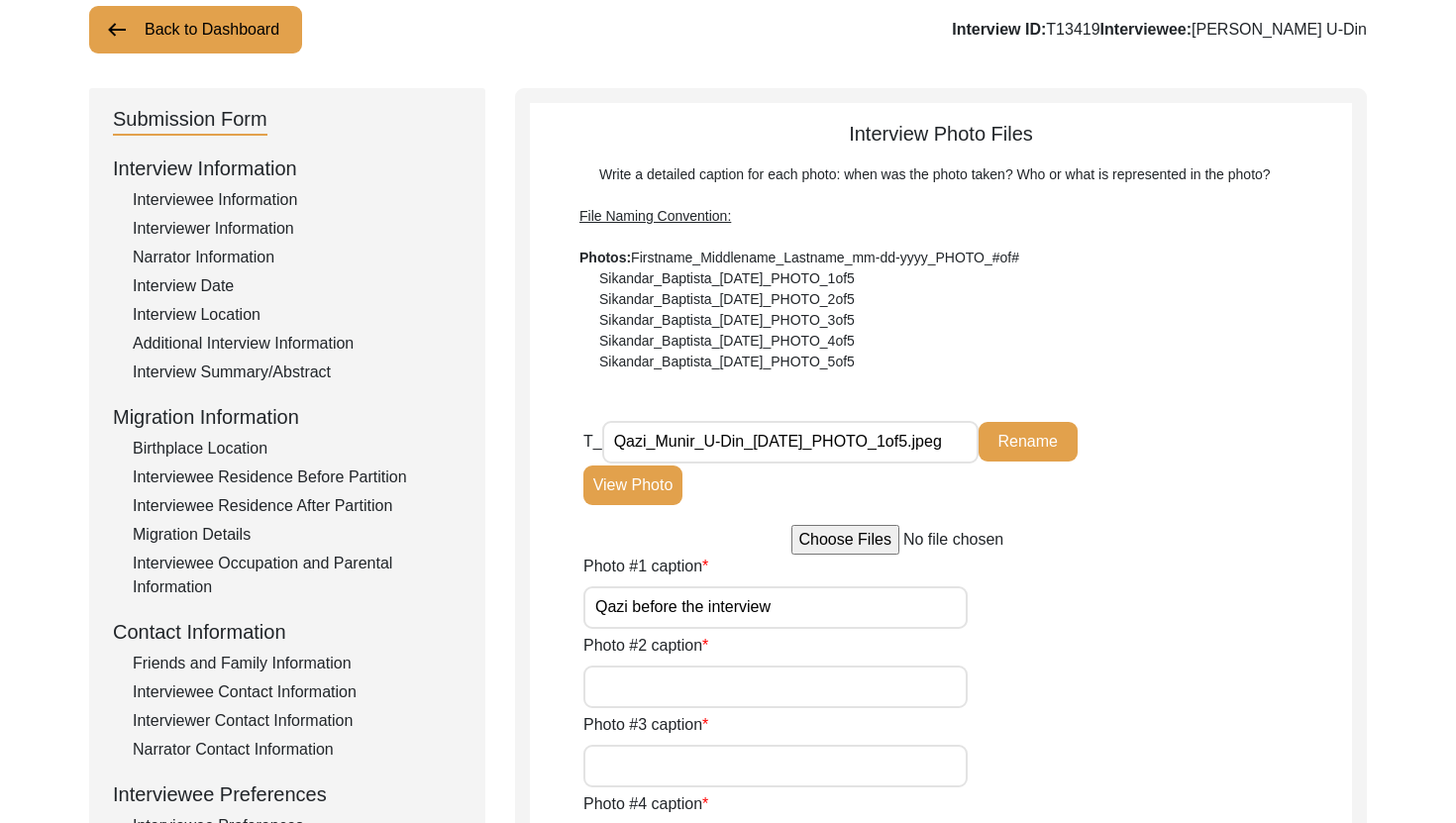 type on "Qazi before the interview" 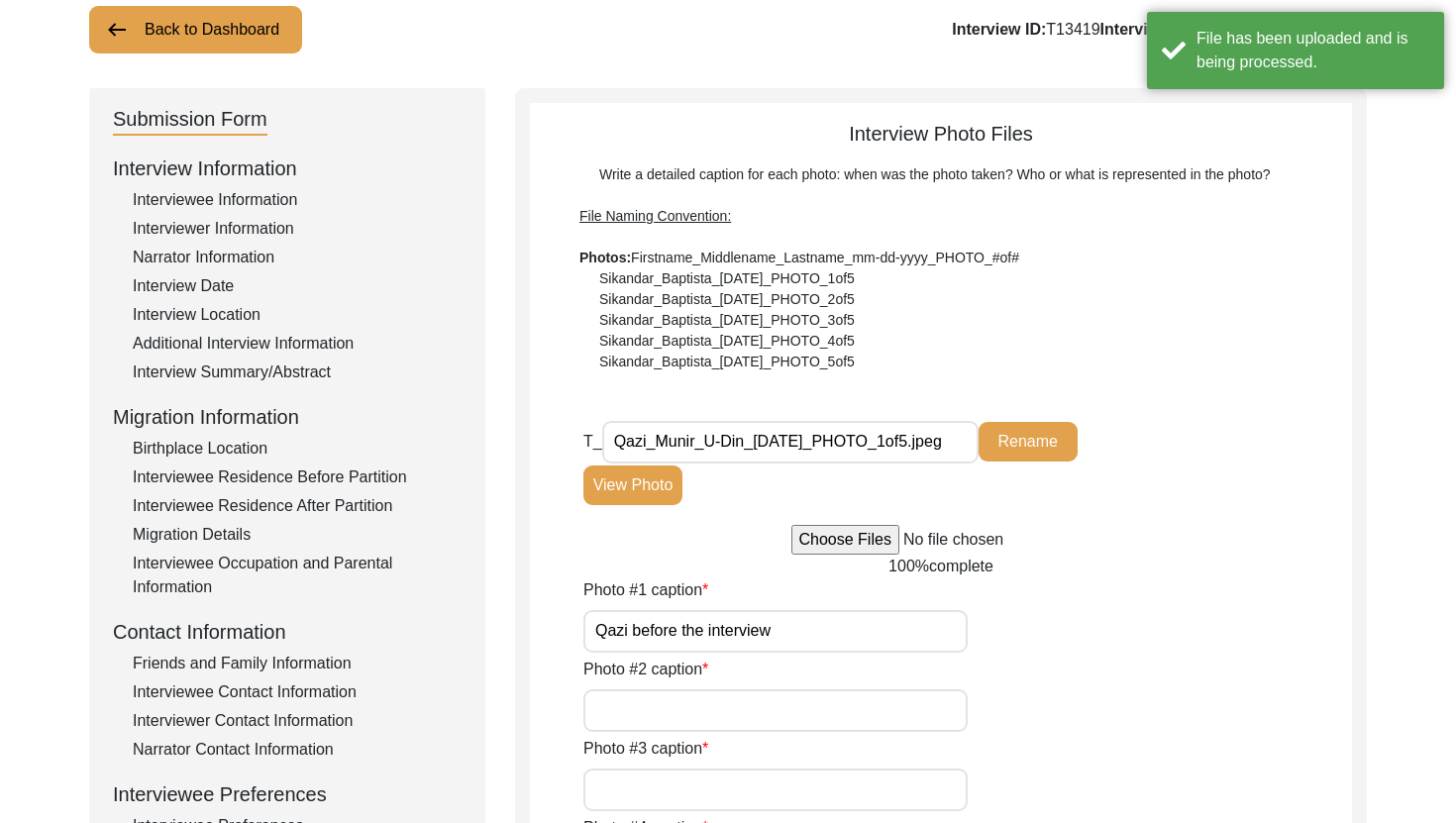 type 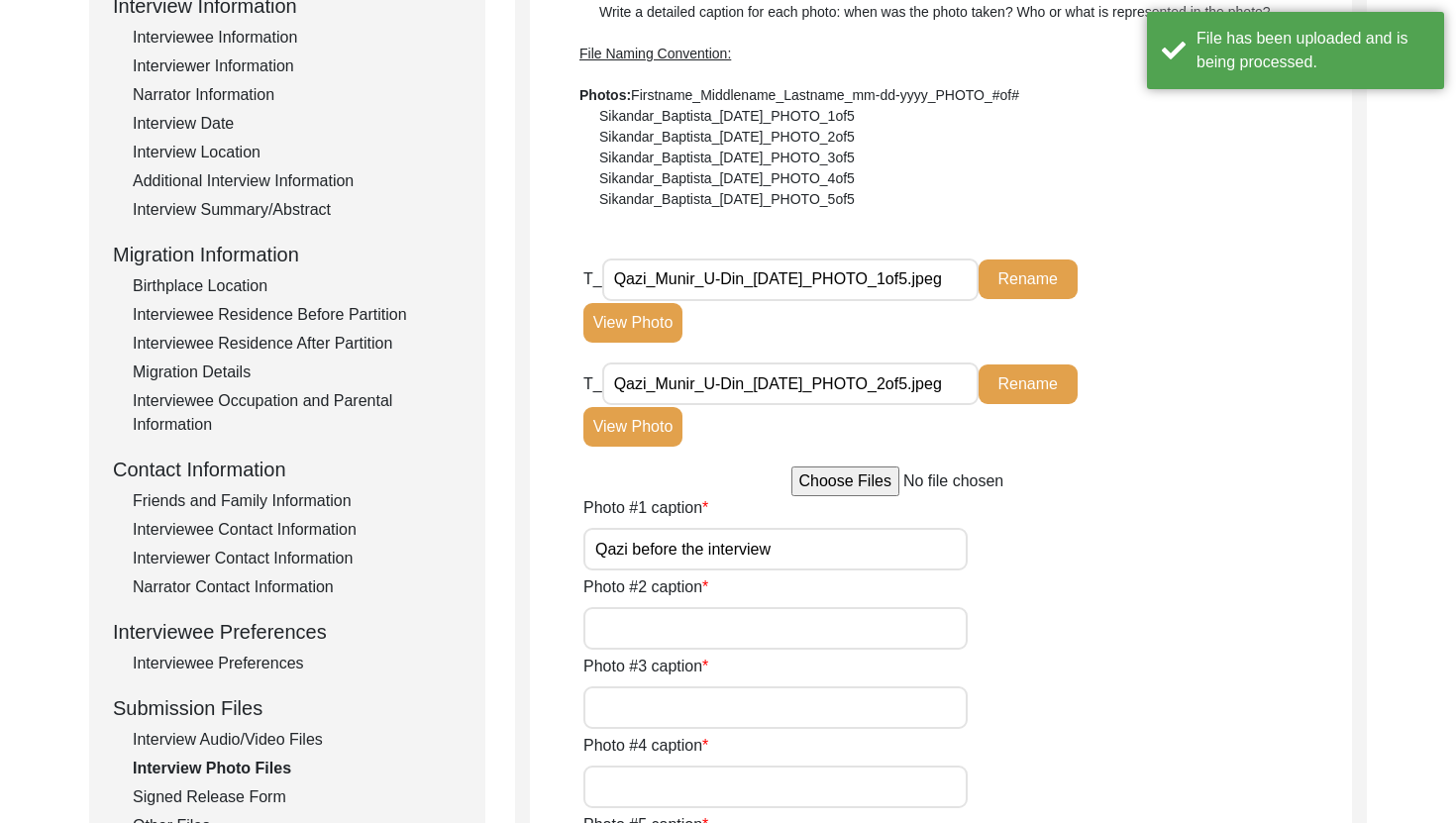 scroll, scrollTop: 300, scrollLeft: 0, axis: vertical 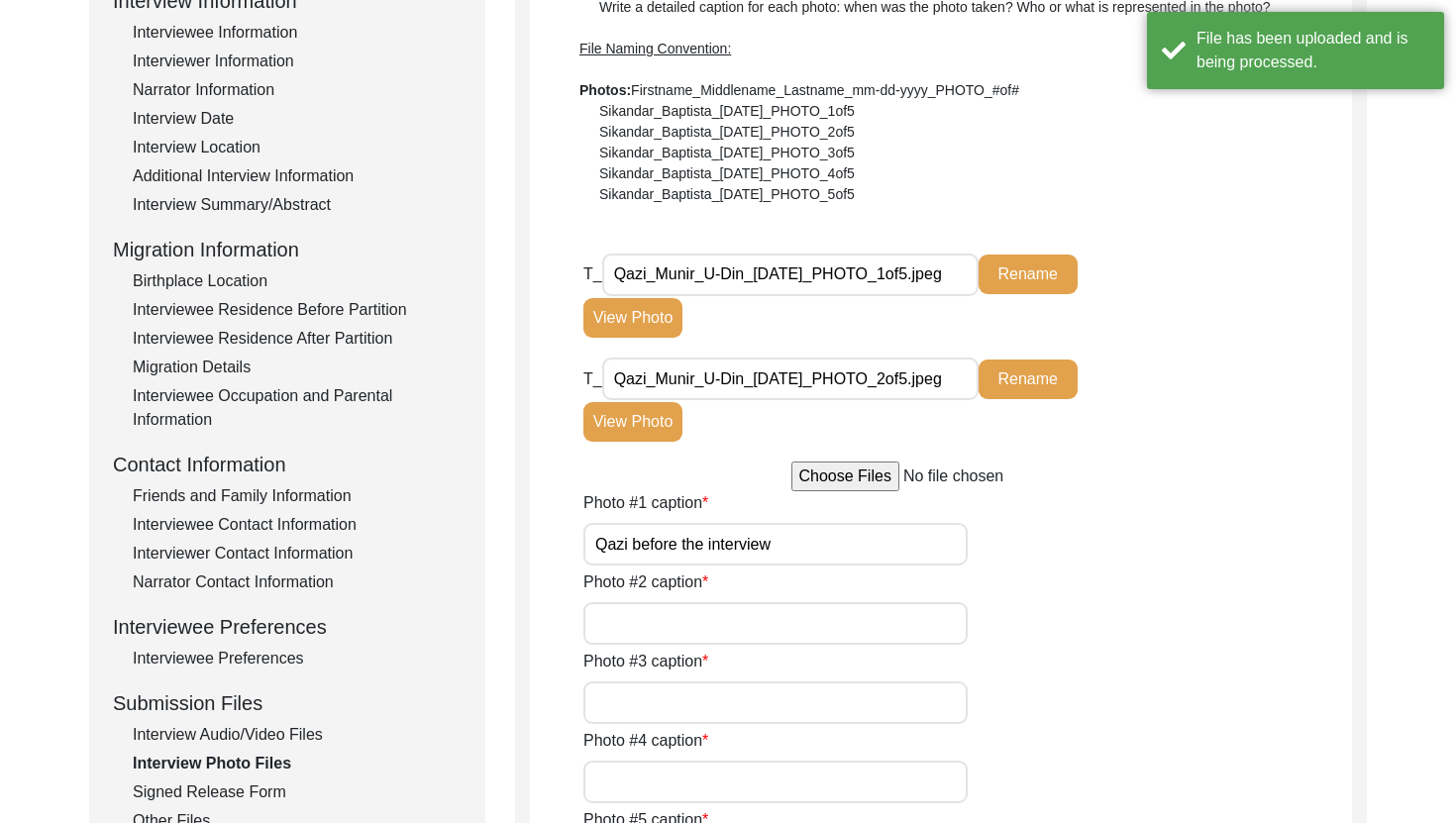 click on "Photo #2 caption" at bounding box center [776, 623] 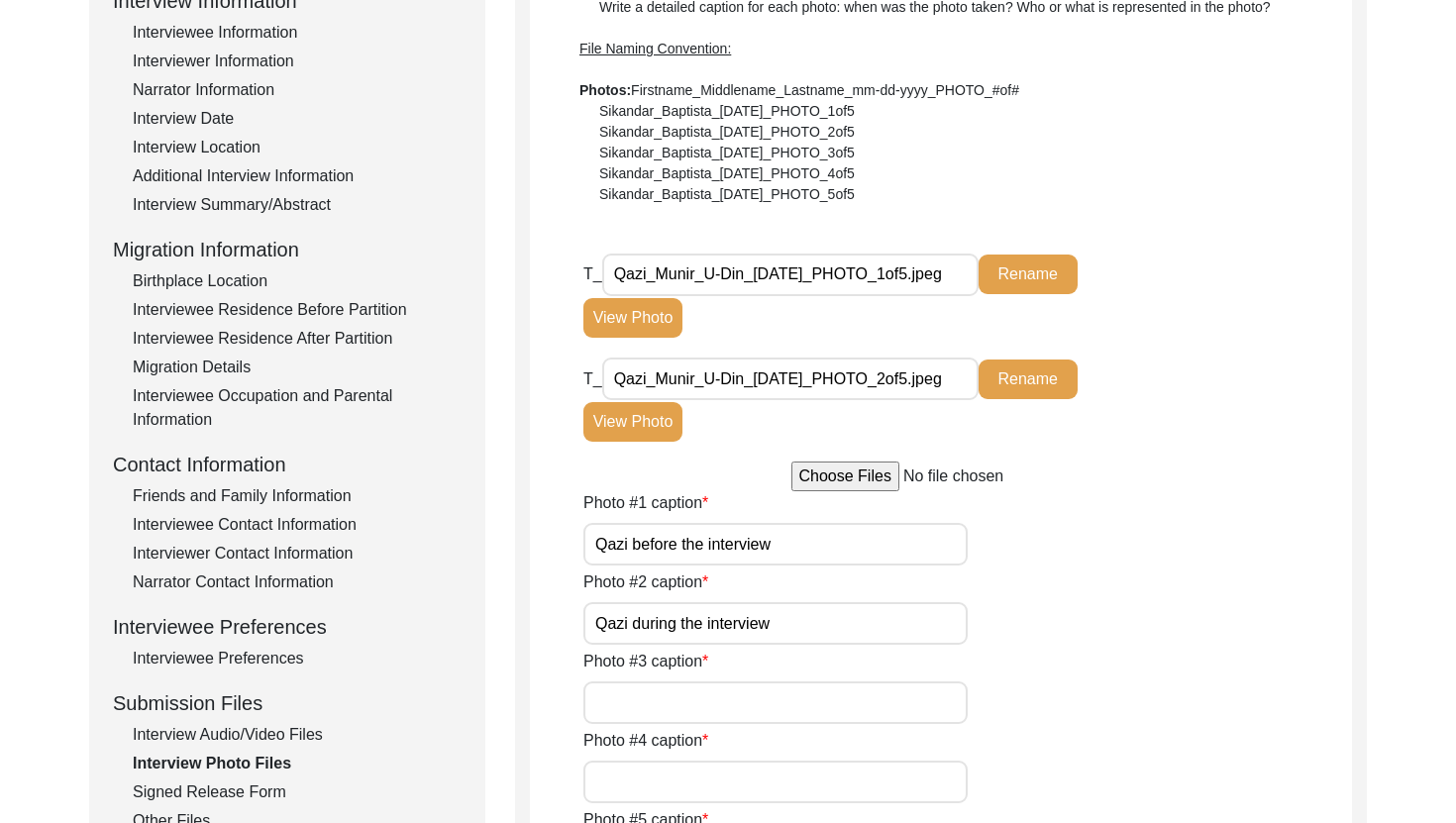 type on "Qazi during the interview" 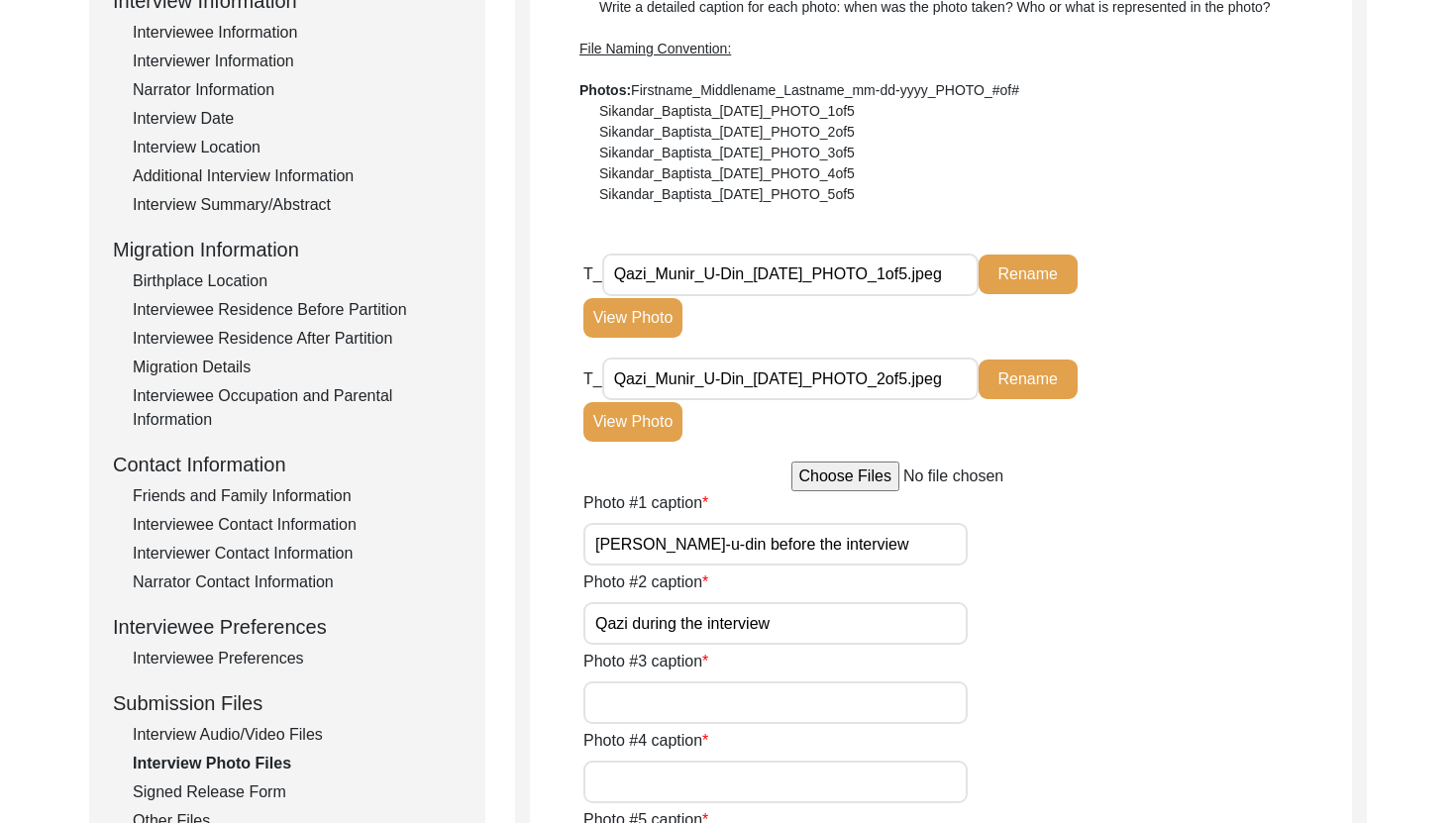 type on "[PERSON_NAME]-u-din before the interview" 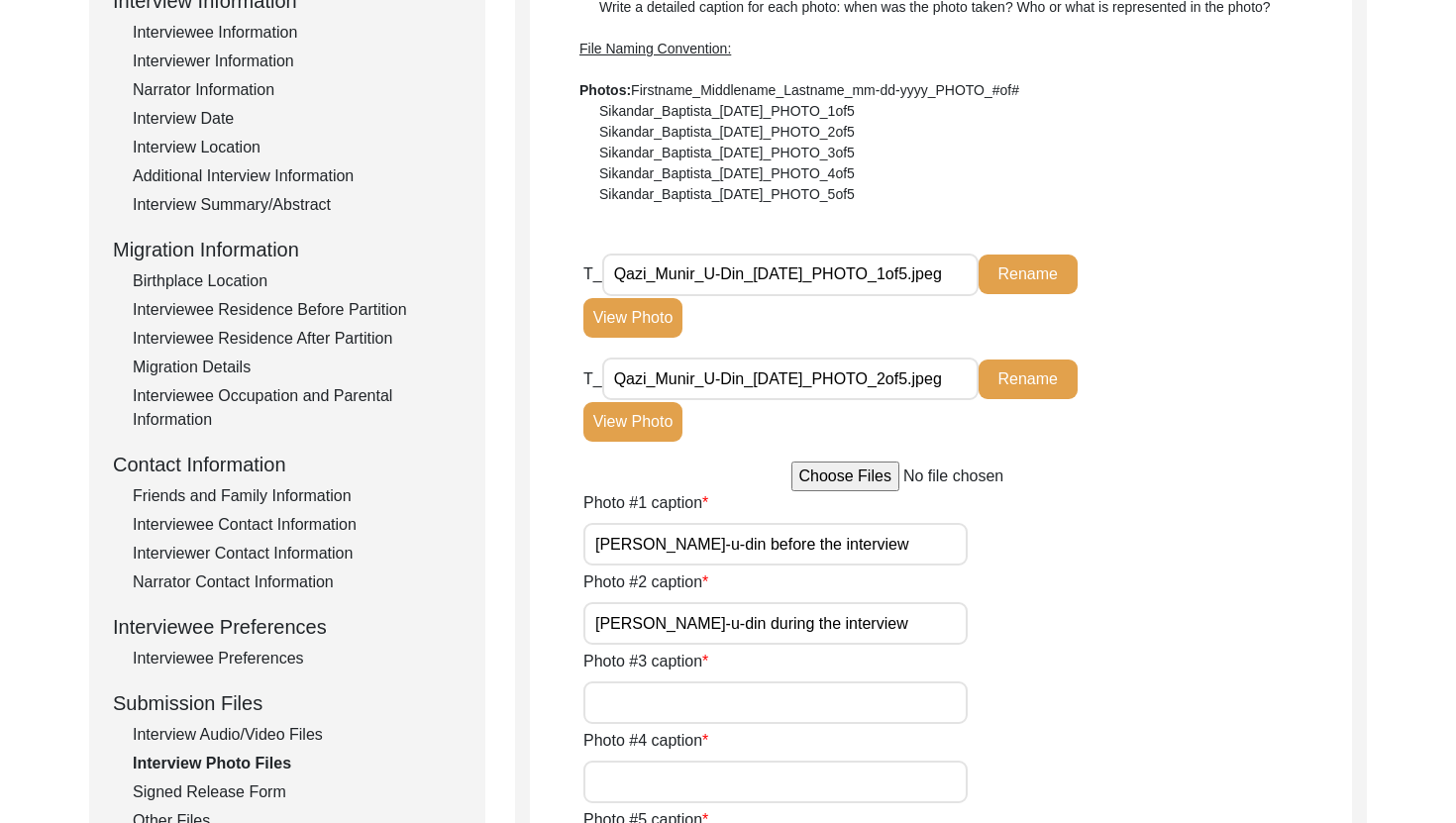 type on "[PERSON_NAME]-u-din during the interview" 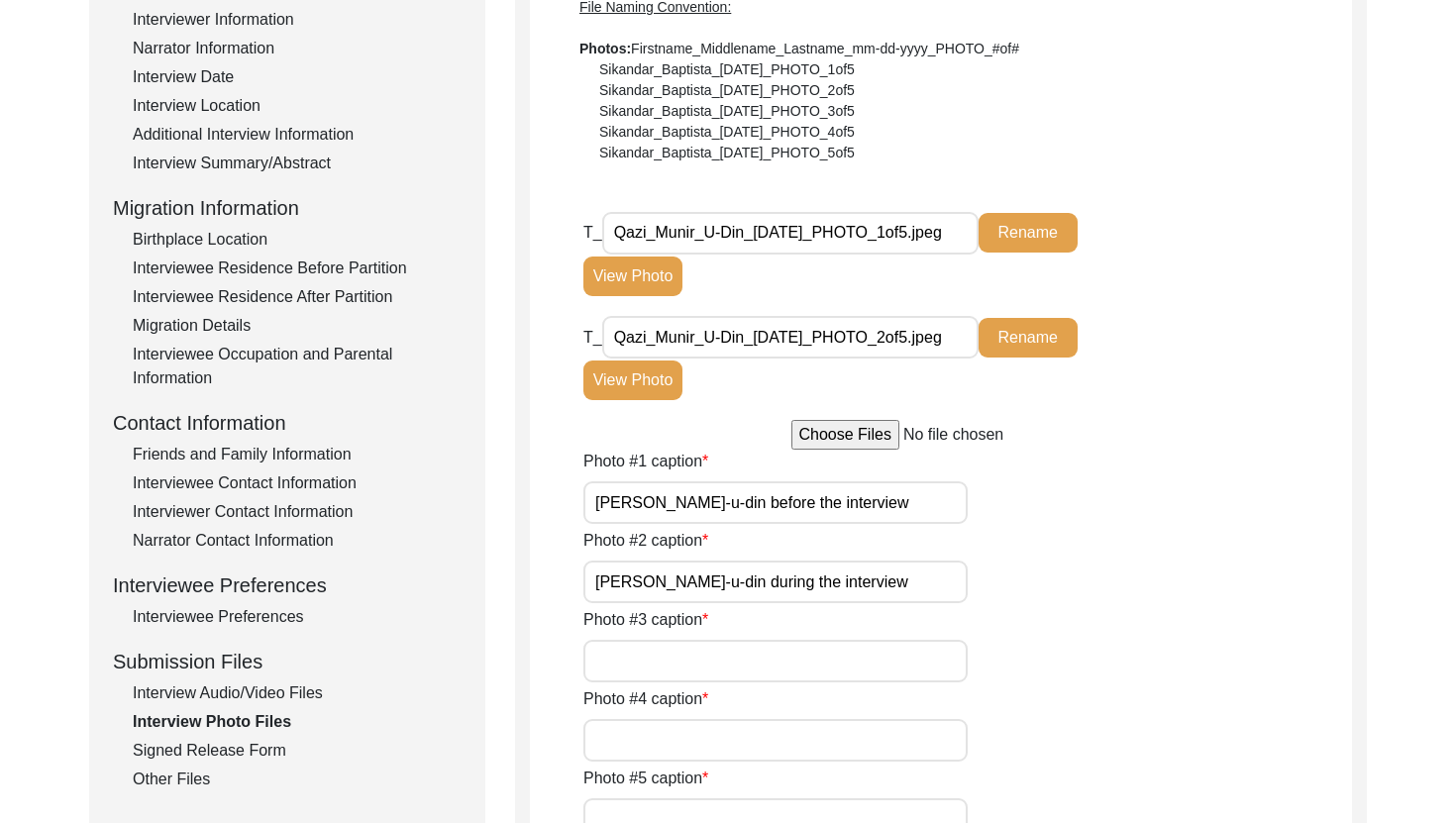 scroll, scrollTop: 360, scrollLeft: 0, axis: vertical 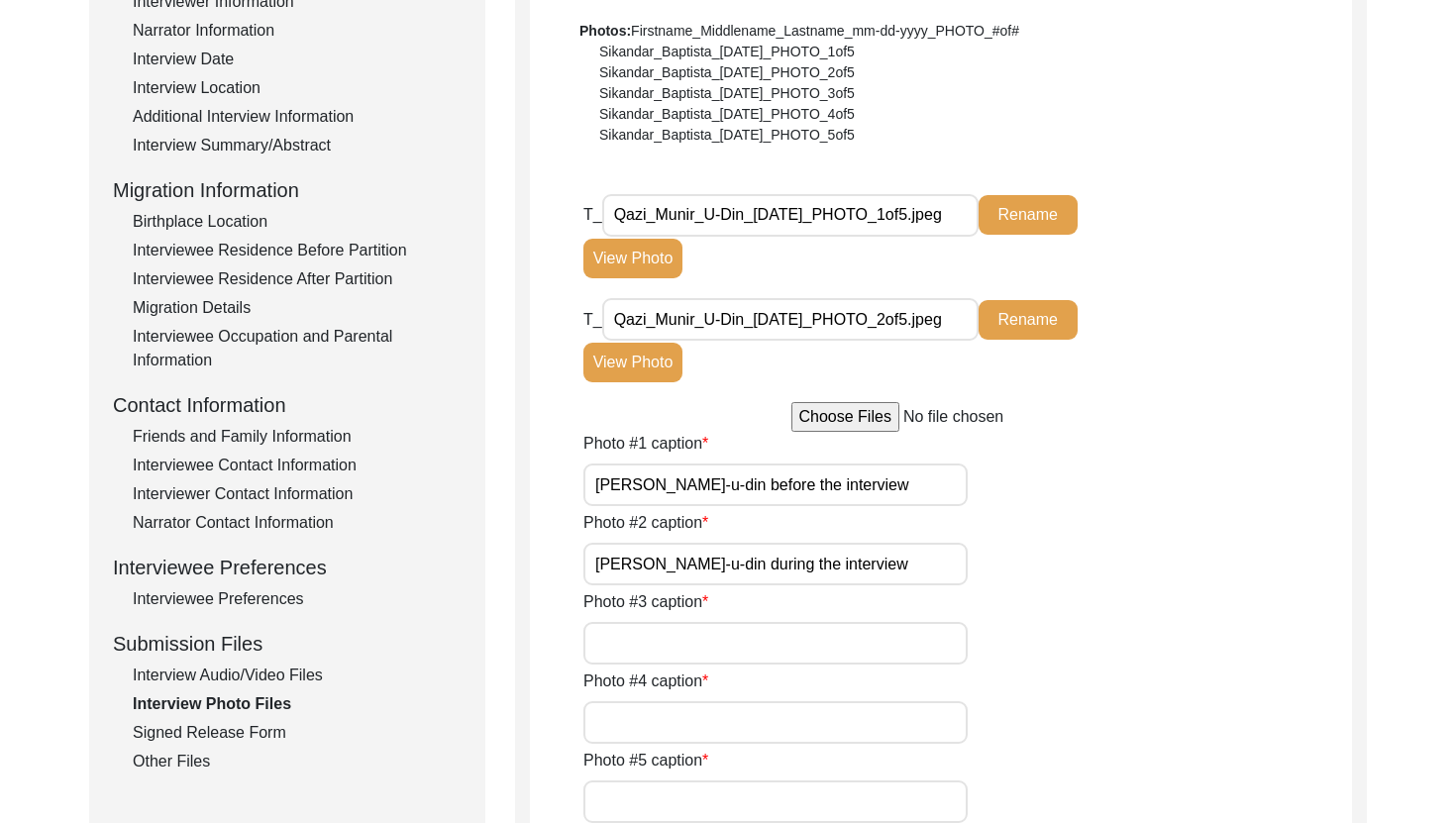 click at bounding box center (941, 417) 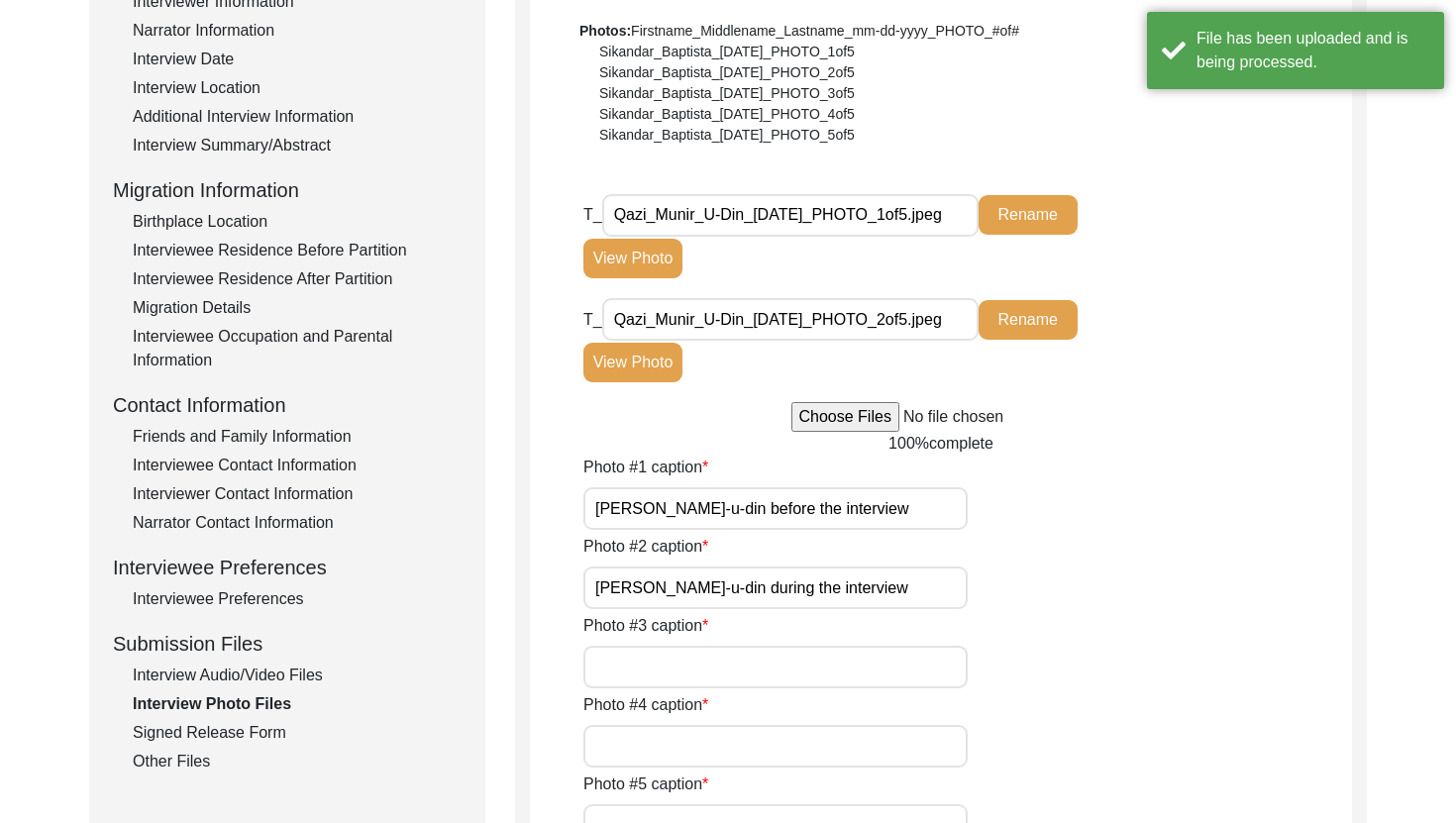 type 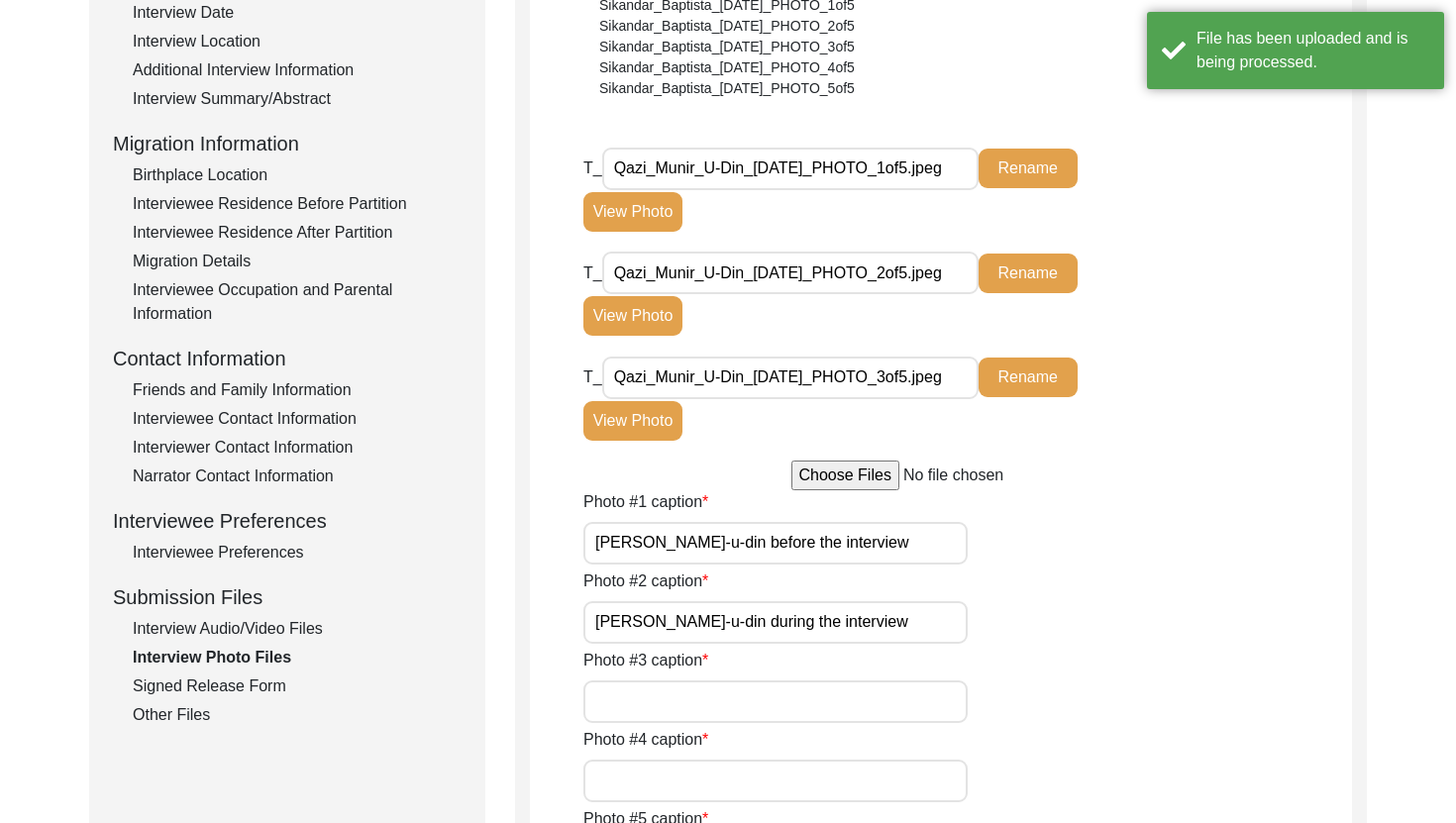 scroll, scrollTop: 421, scrollLeft: 0, axis: vertical 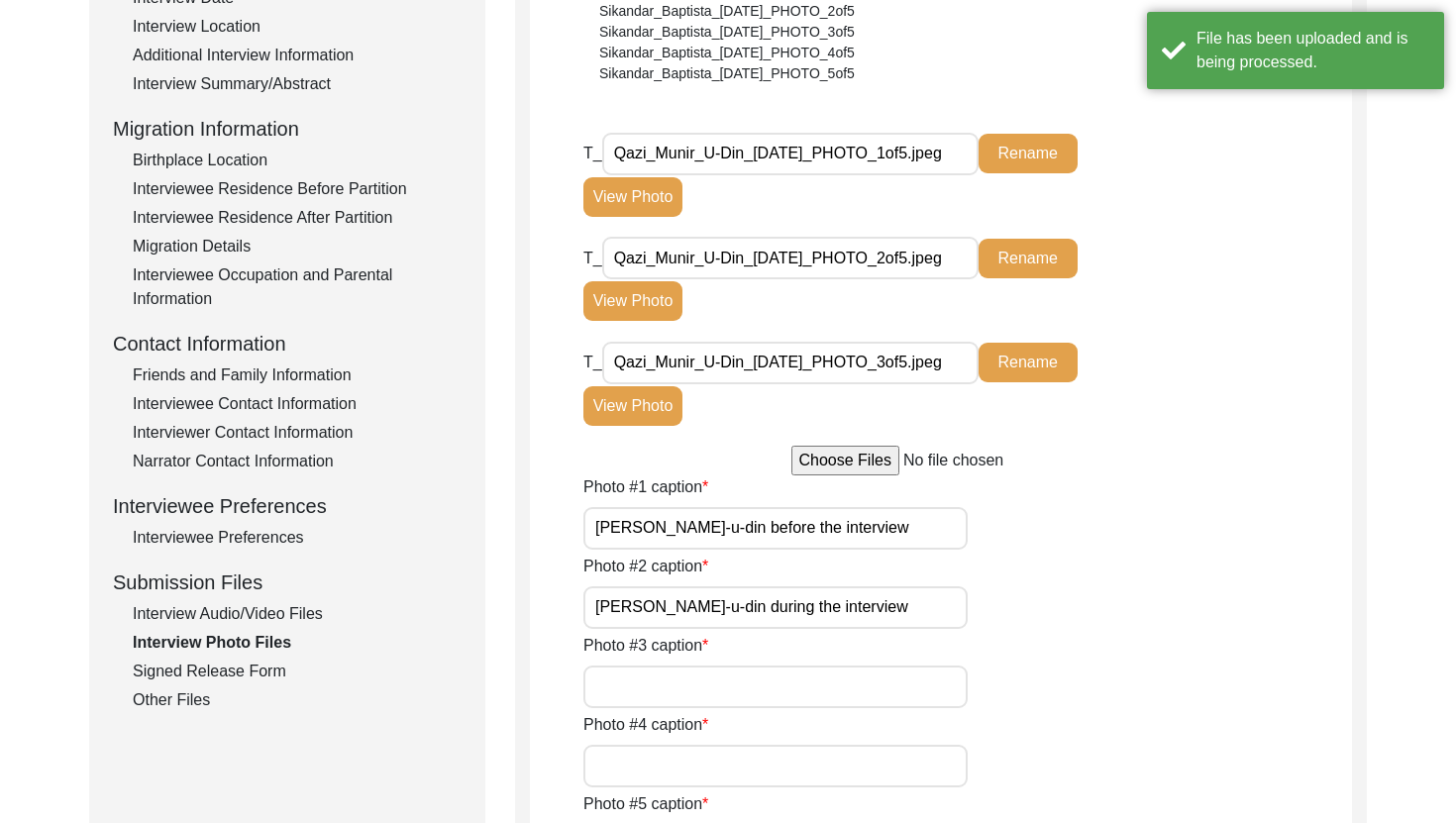 click on "Photo #3 caption" at bounding box center (776, 686) 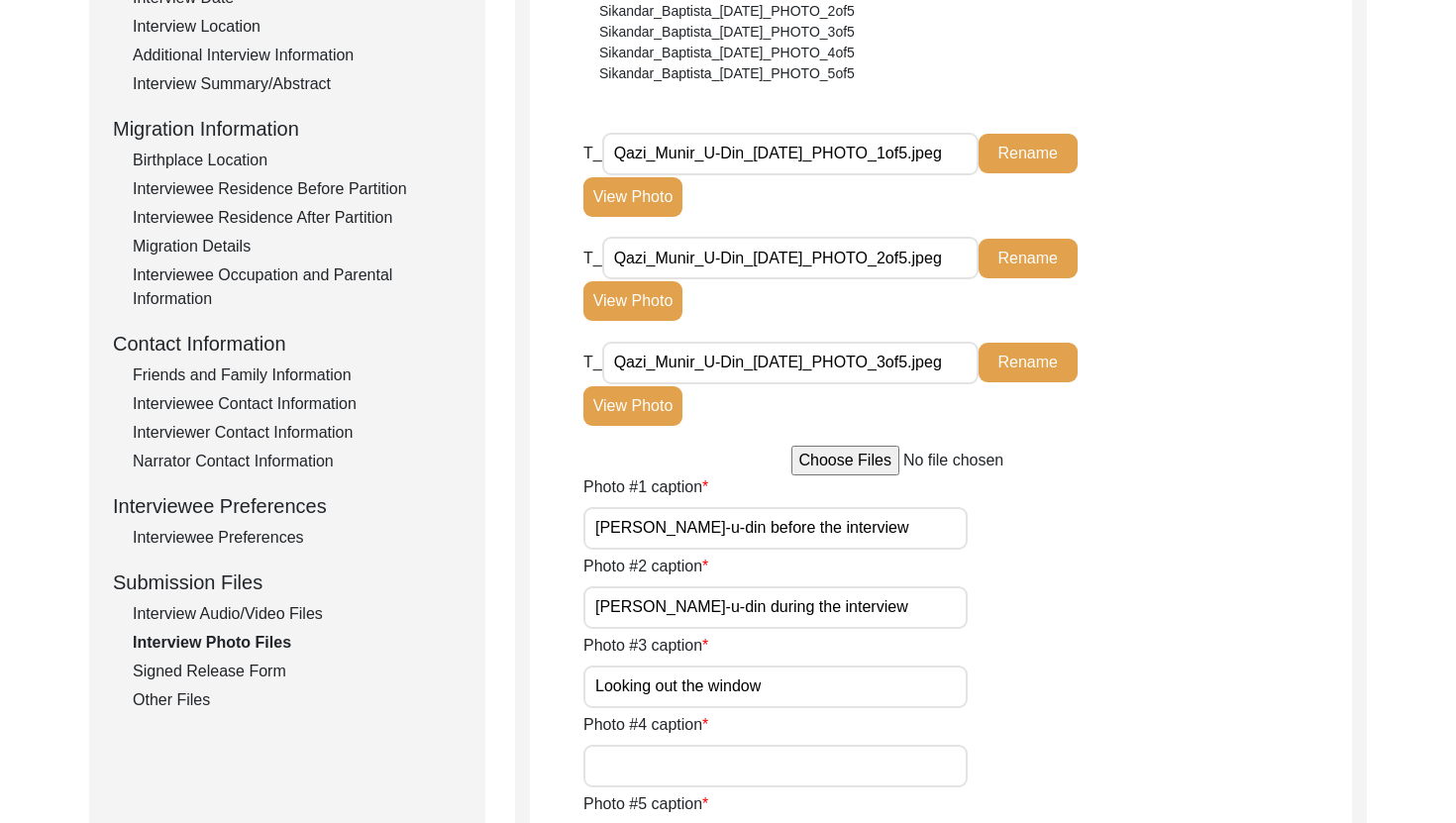 type on "Looking out the window" 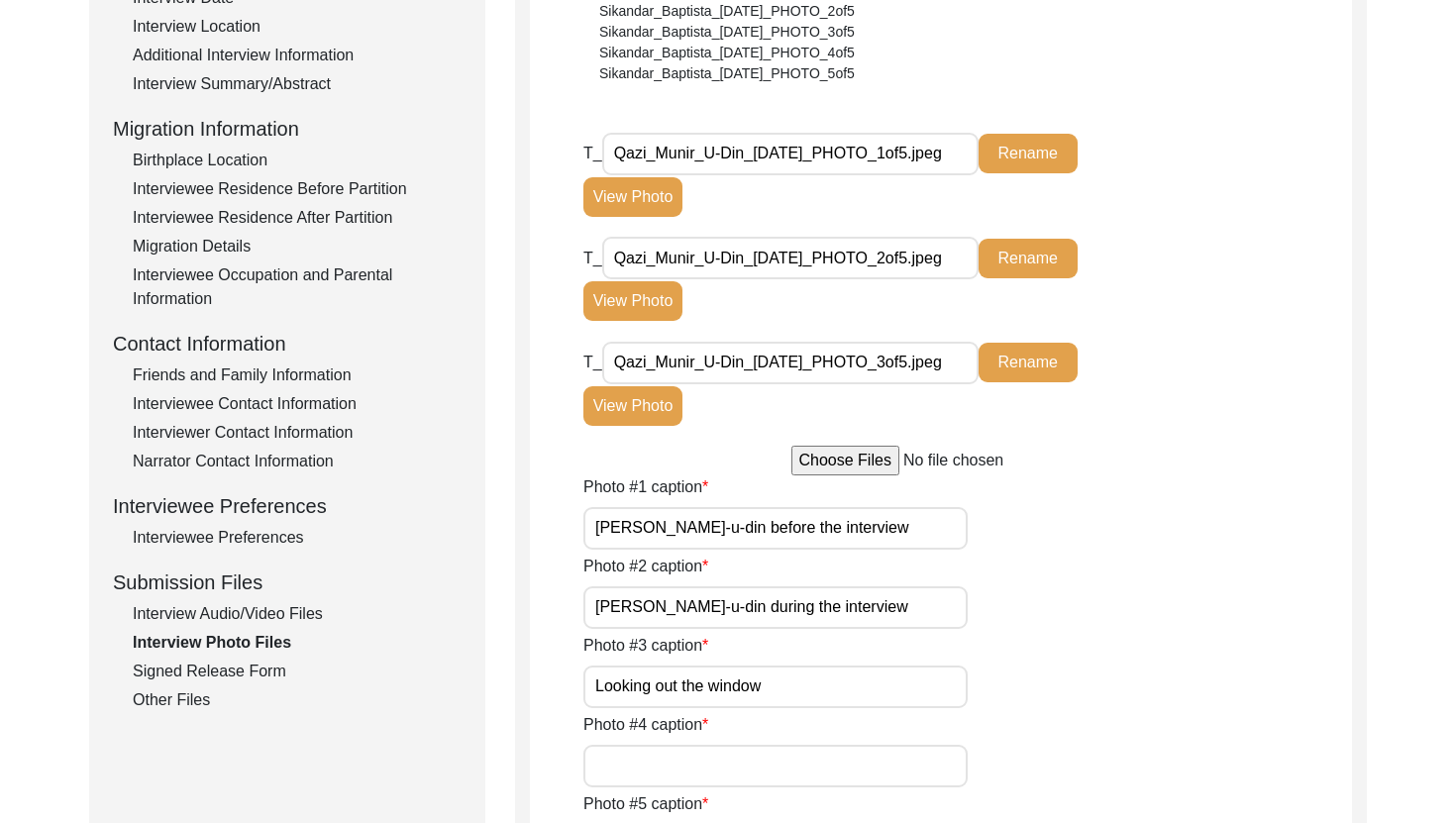 click at bounding box center (941, 461) 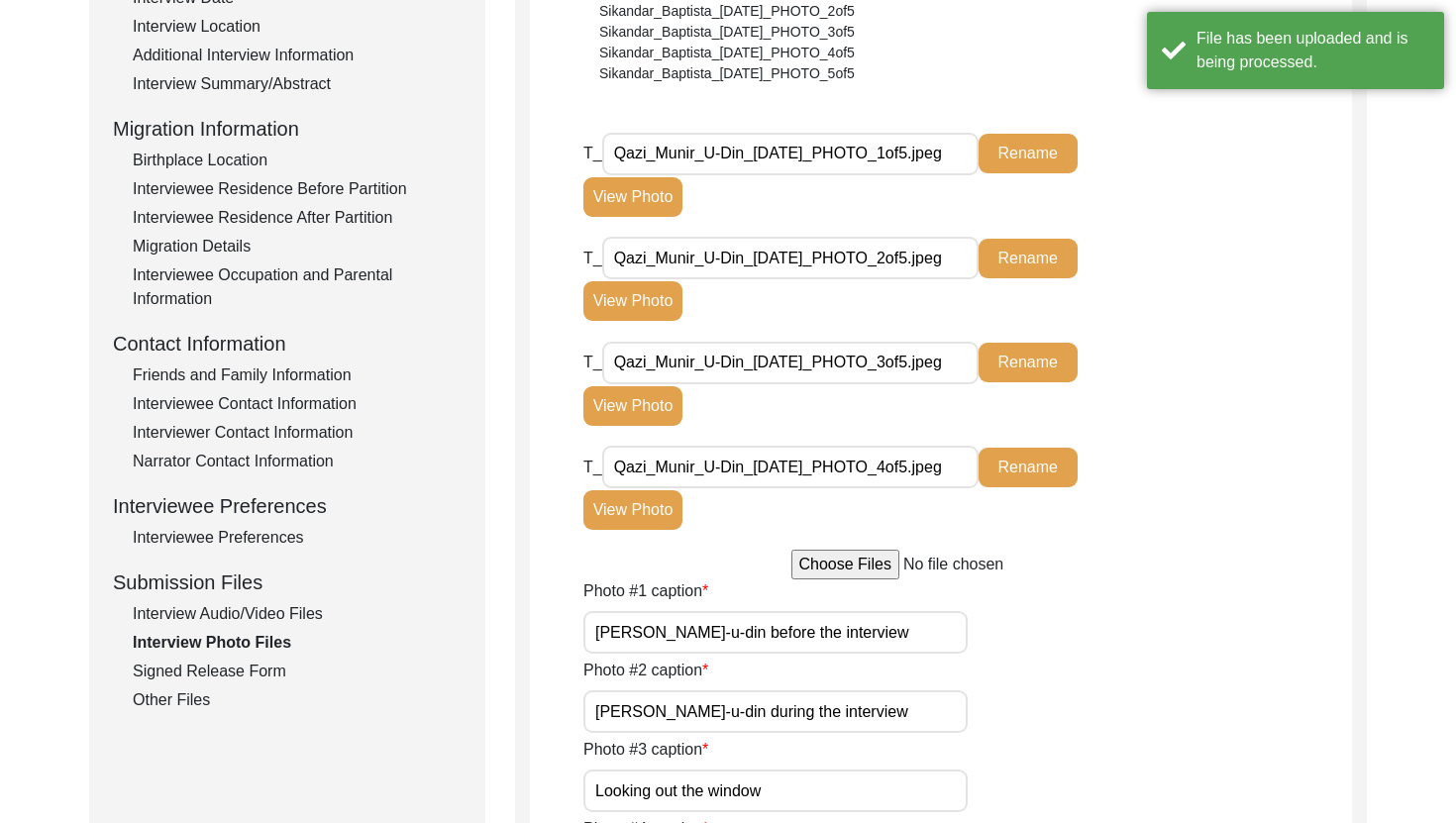 click on "Qazi_Munir_U-Din_[DATE]_PHOTO_4of5.jpeg" at bounding box center (790, 466) 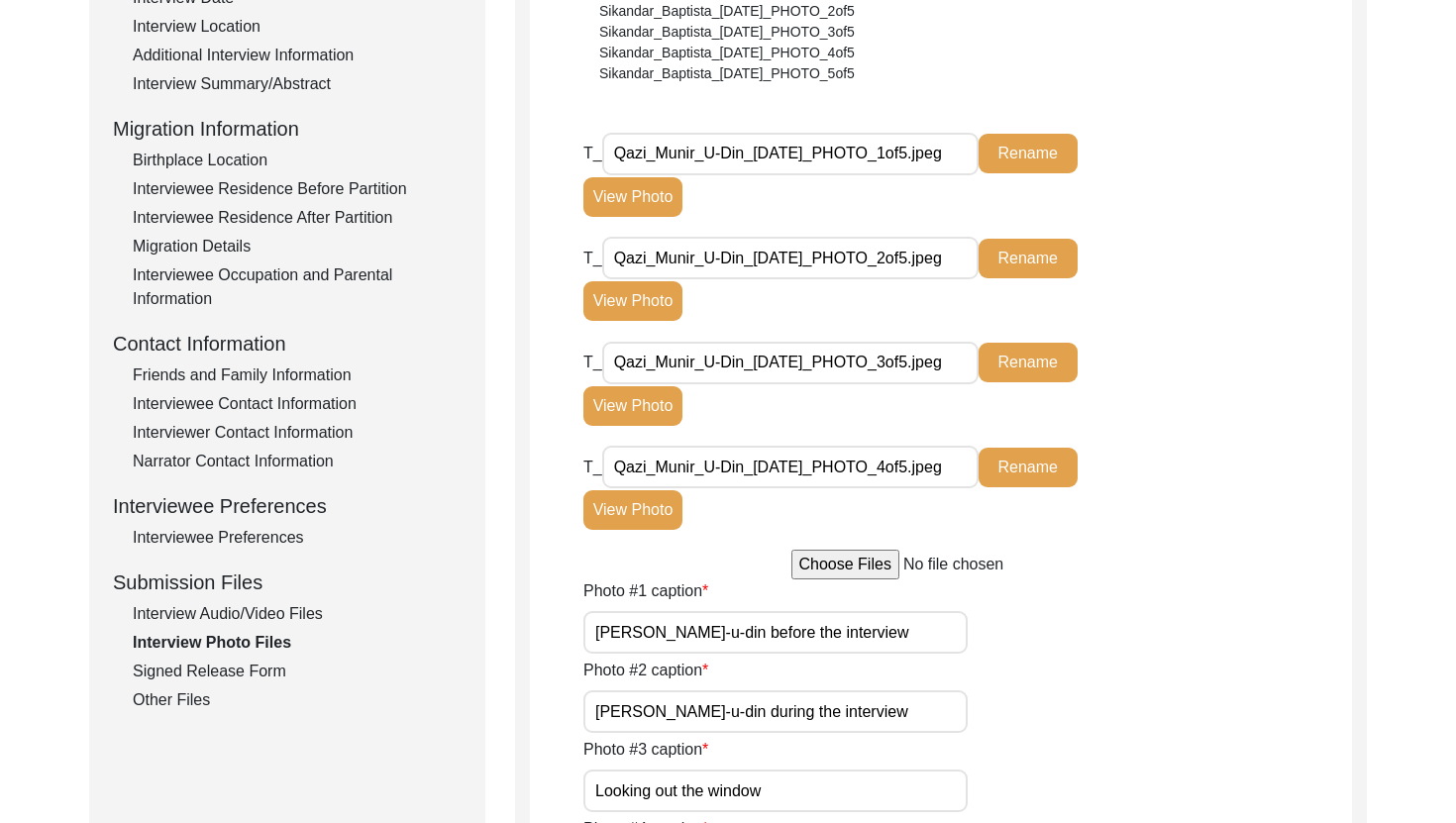 type on "C:\fakepath\Qazi_Munir_U-Din_[DATE]_PHOTO_5of5.jpeg" 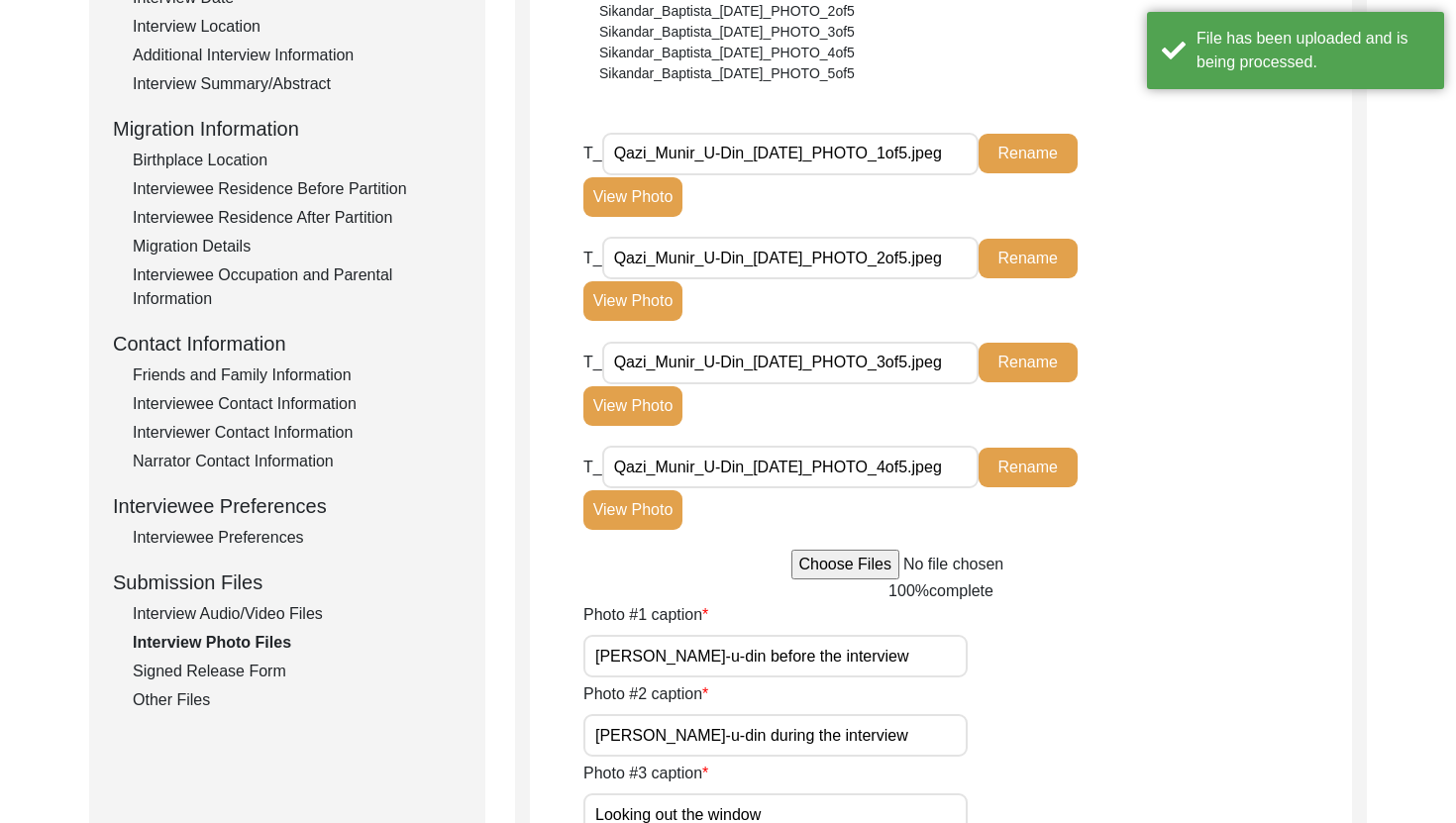type 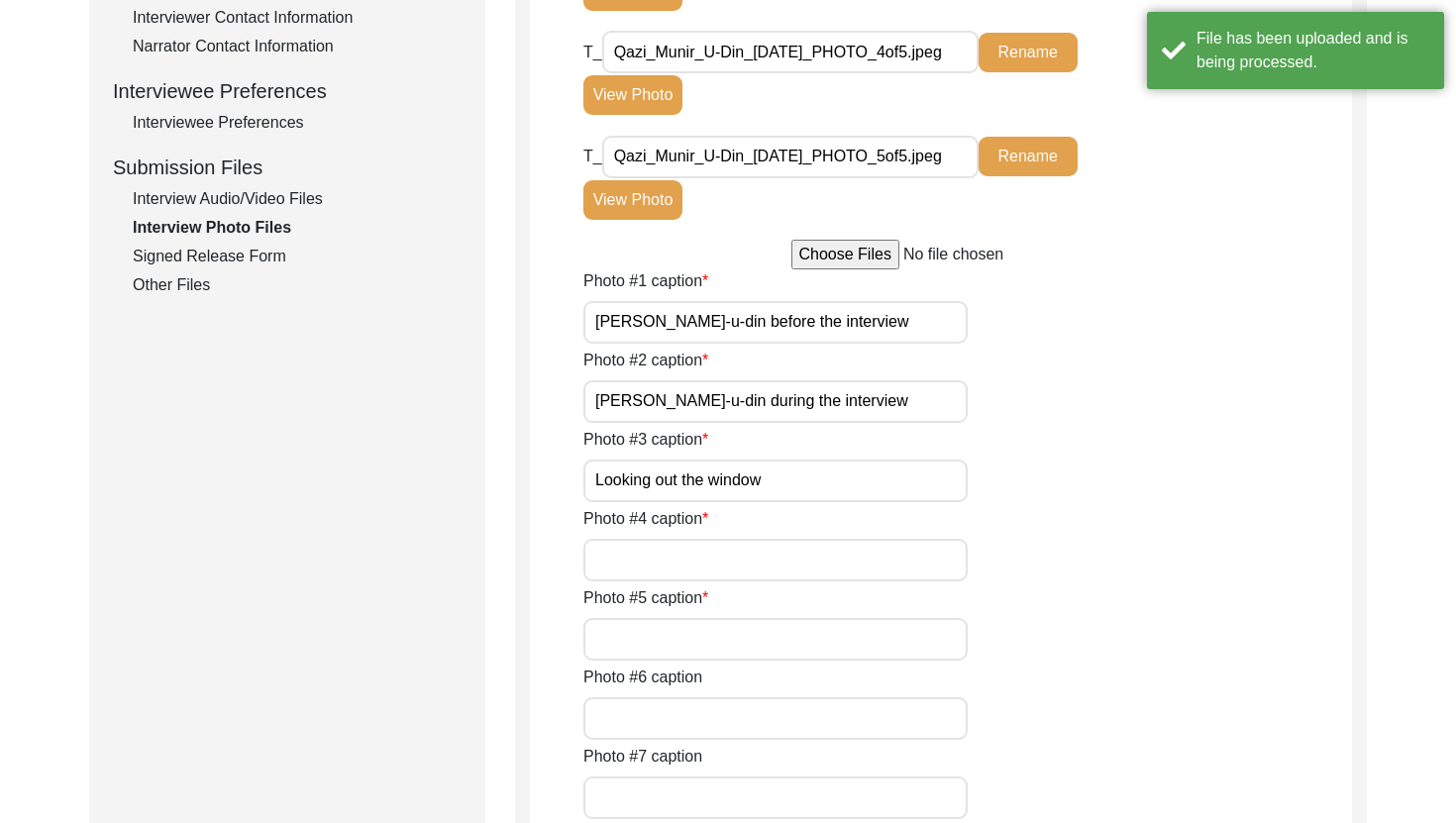 scroll, scrollTop: 840, scrollLeft: 0, axis: vertical 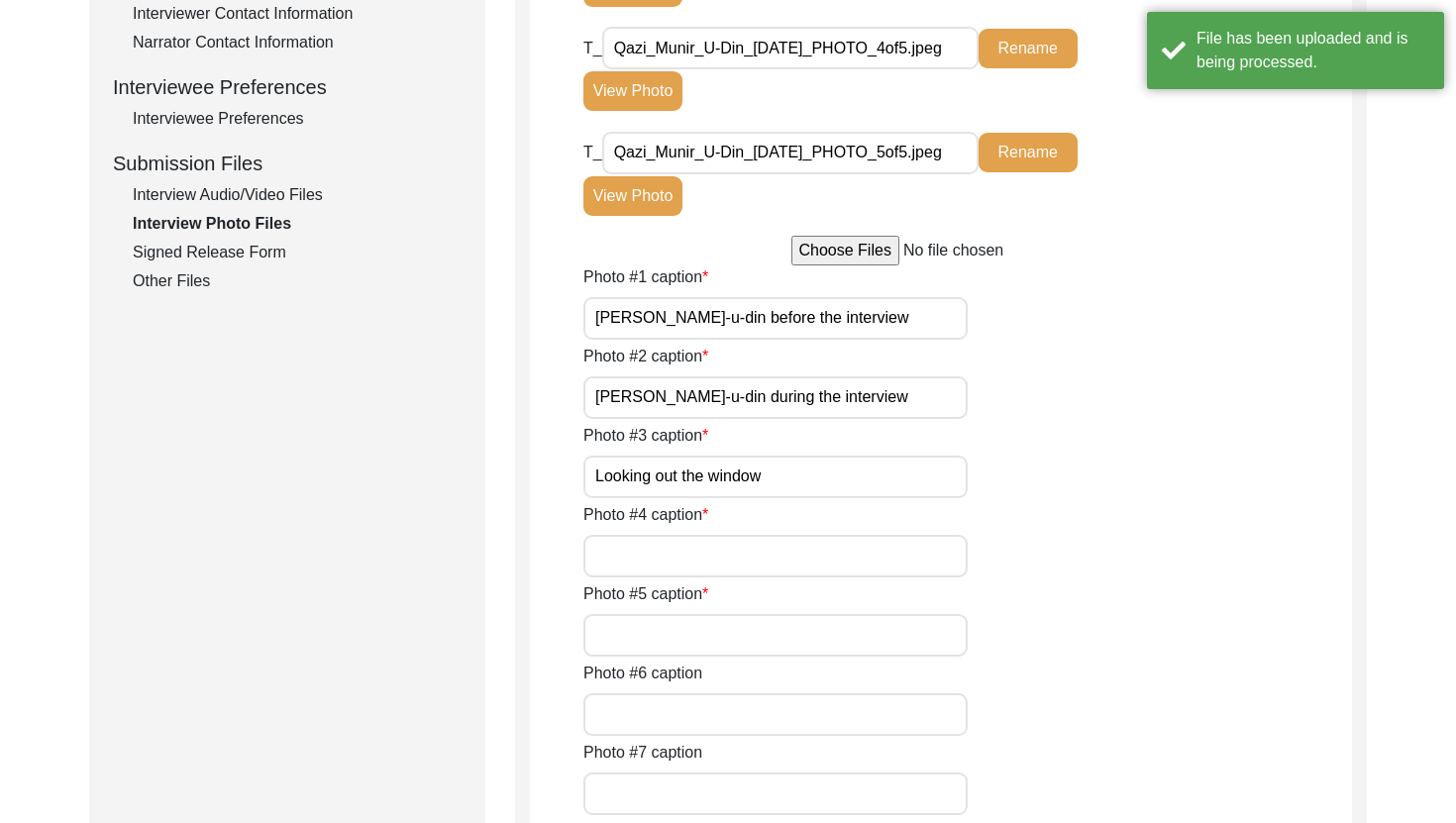 click on "Photo #4 caption" at bounding box center [776, 556] 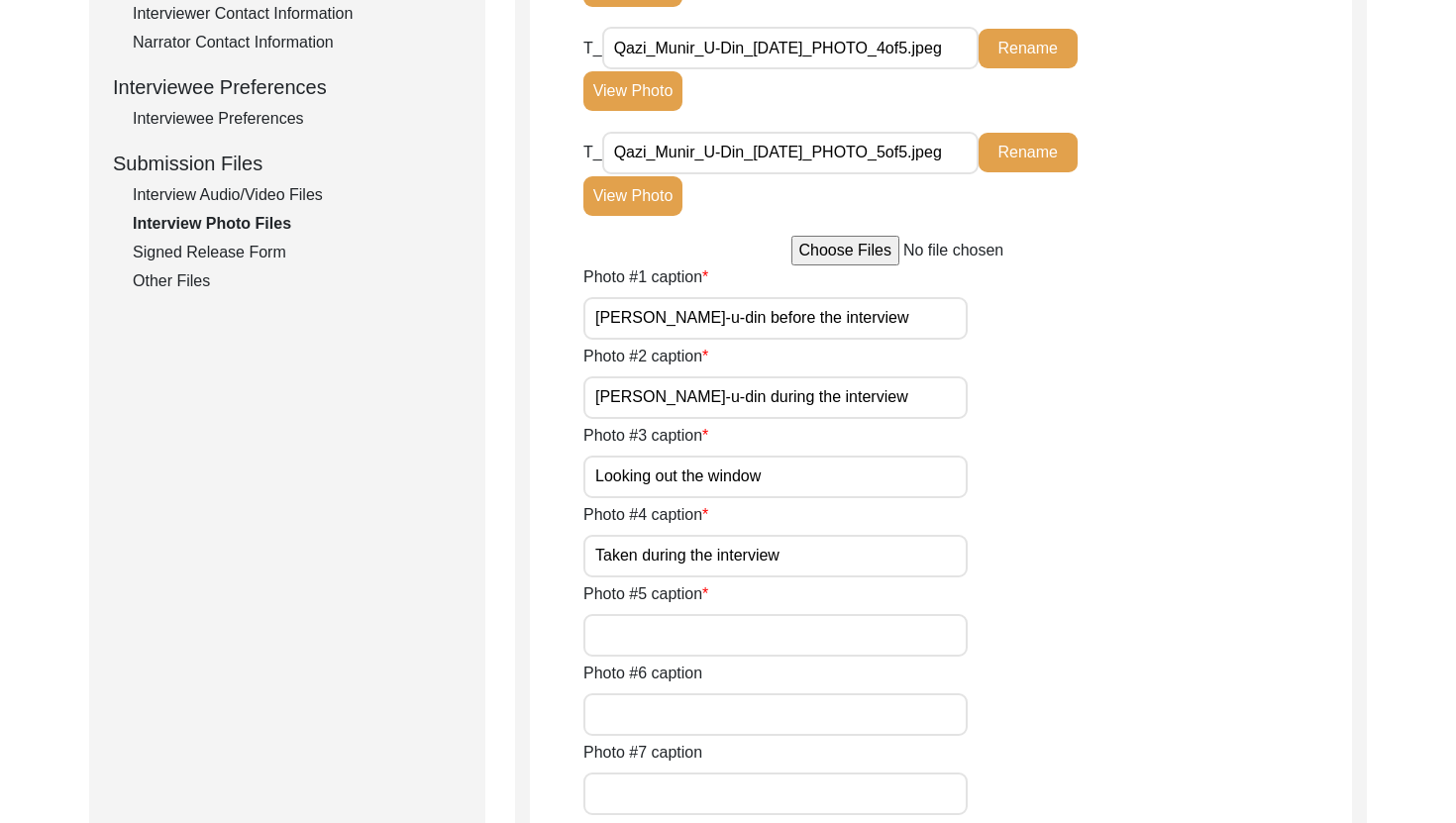 type on "Taken during the interview" 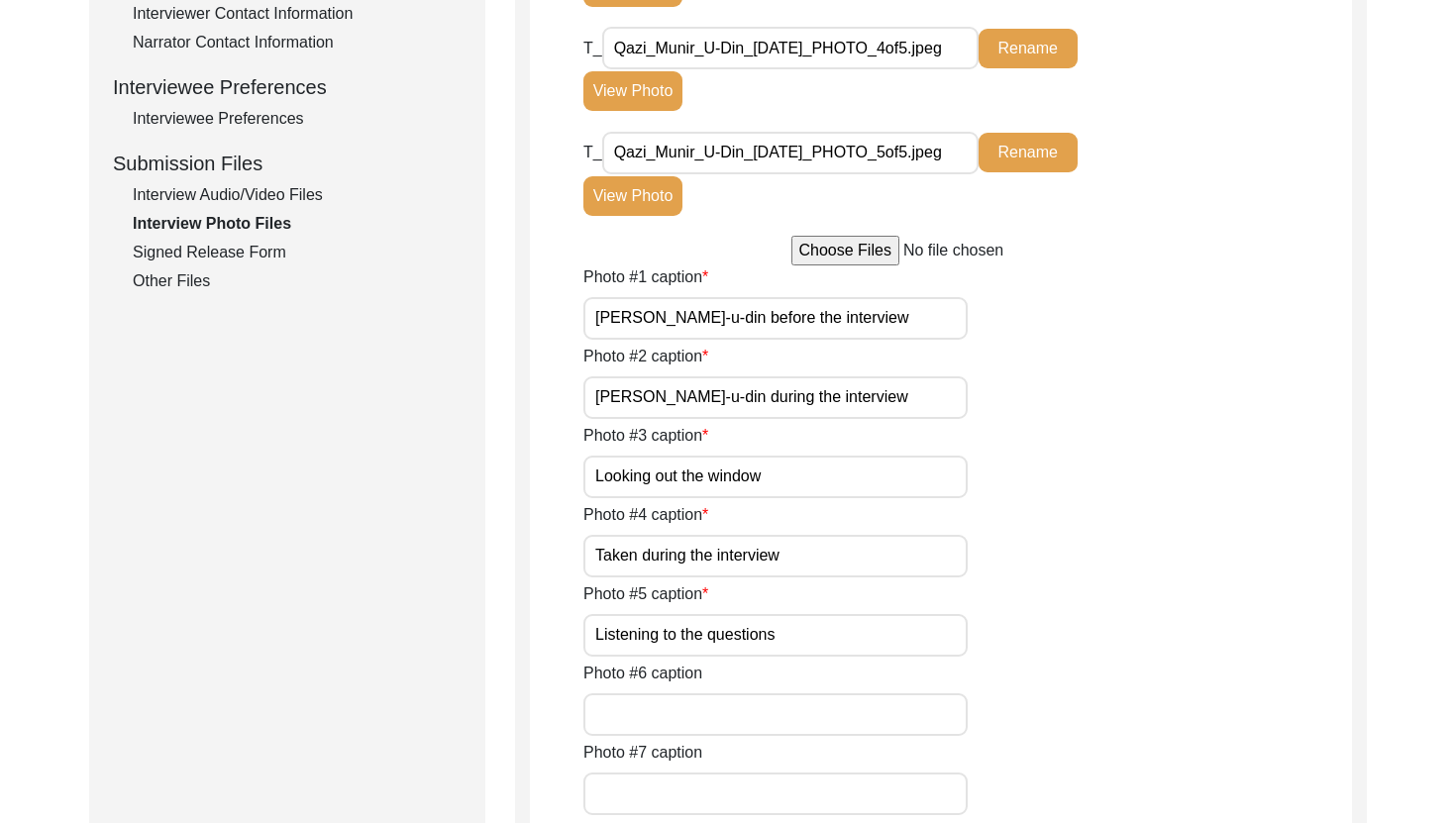 type on "Listening to the questions" 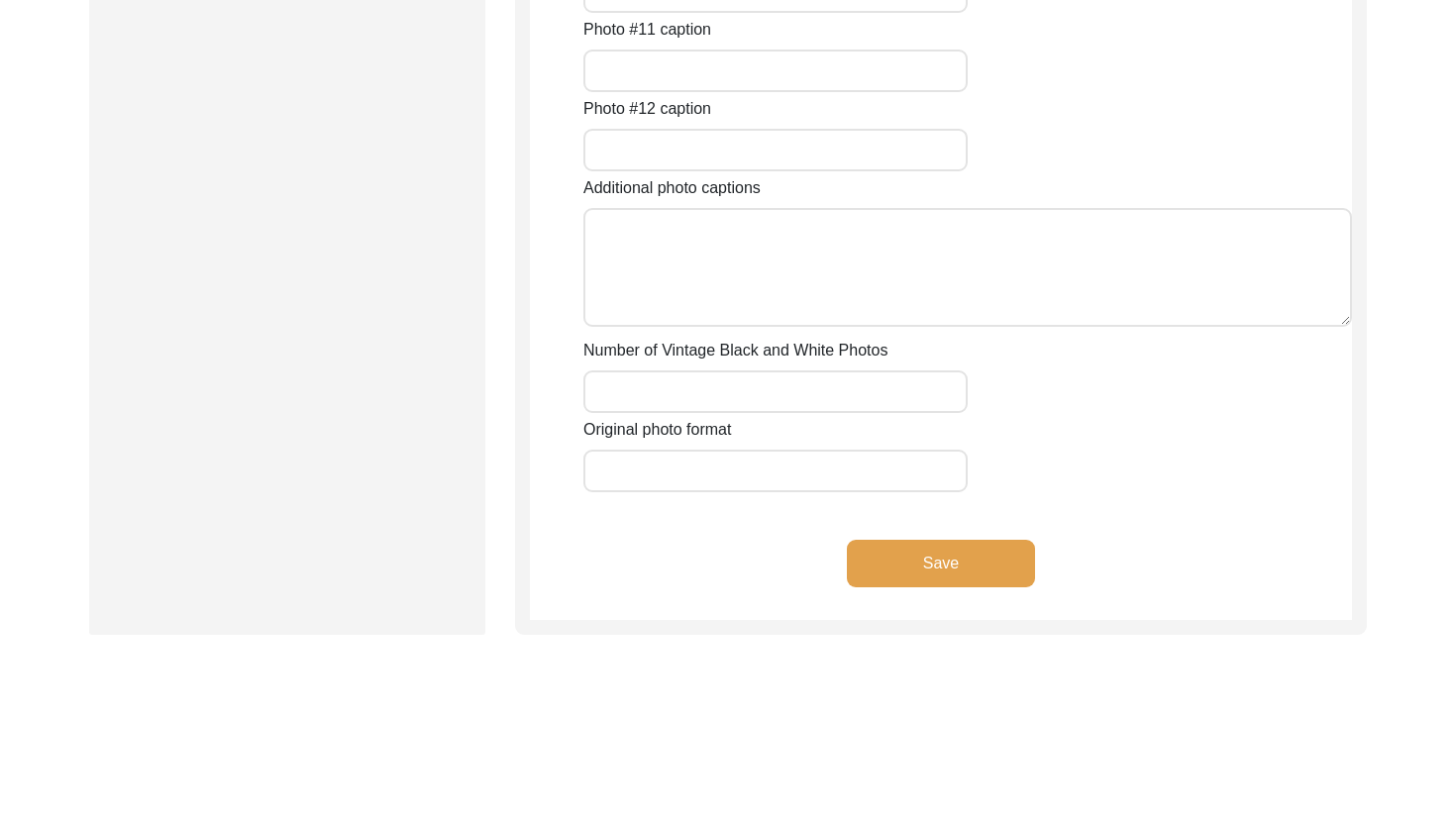 click on "Save" 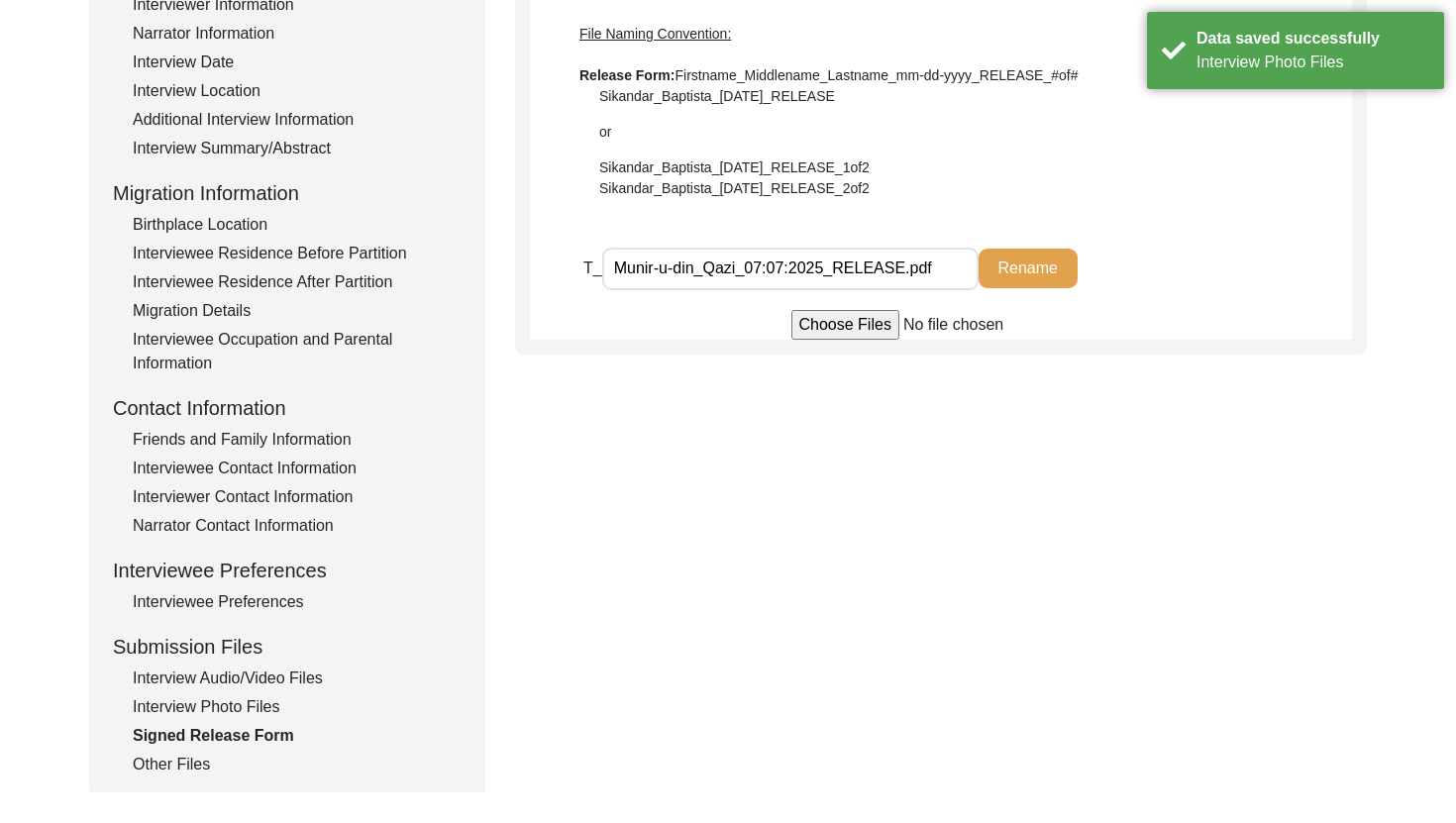 scroll, scrollTop: 437, scrollLeft: 0, axis: vertical 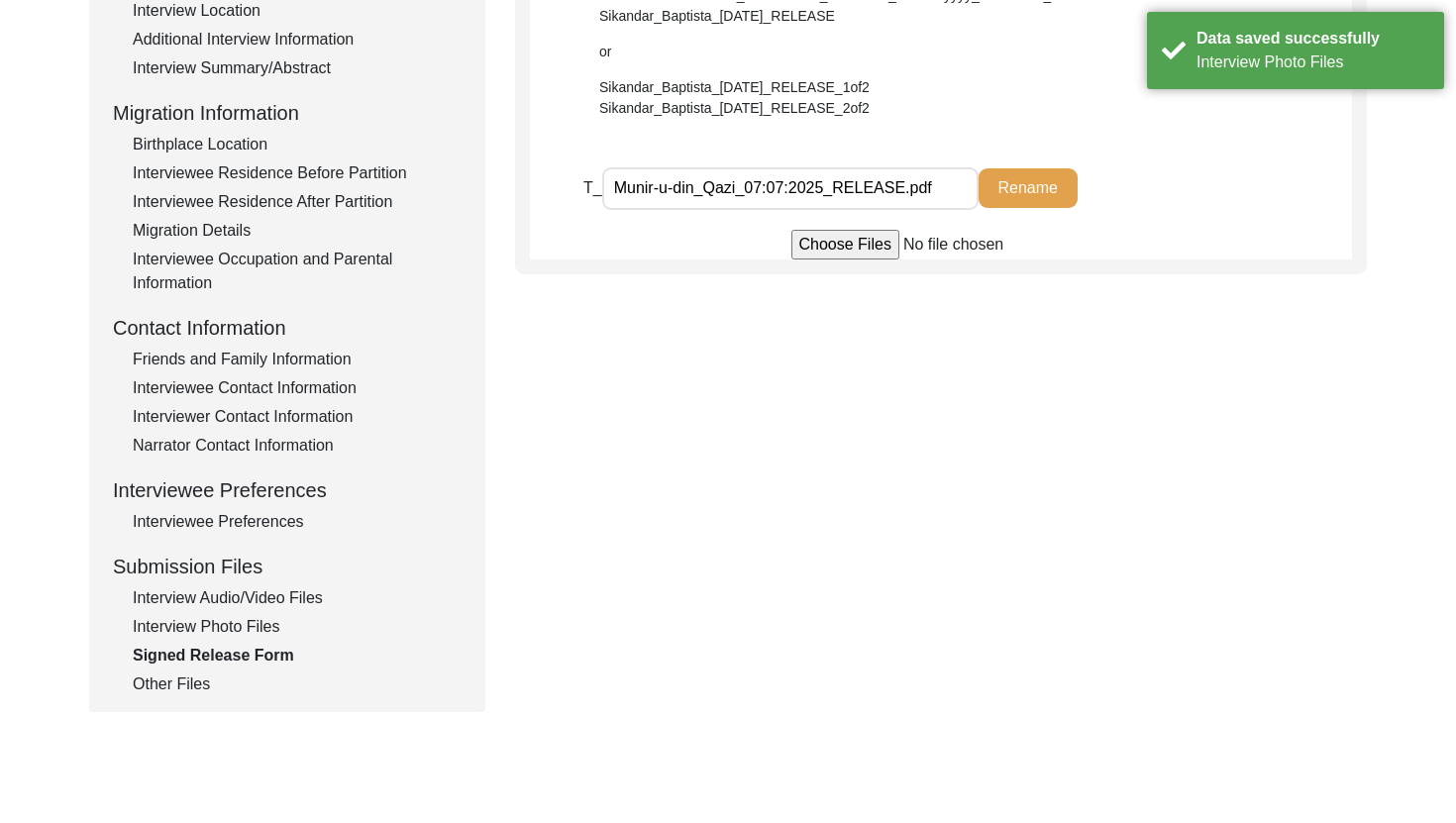 click on "Interview Photo Files" 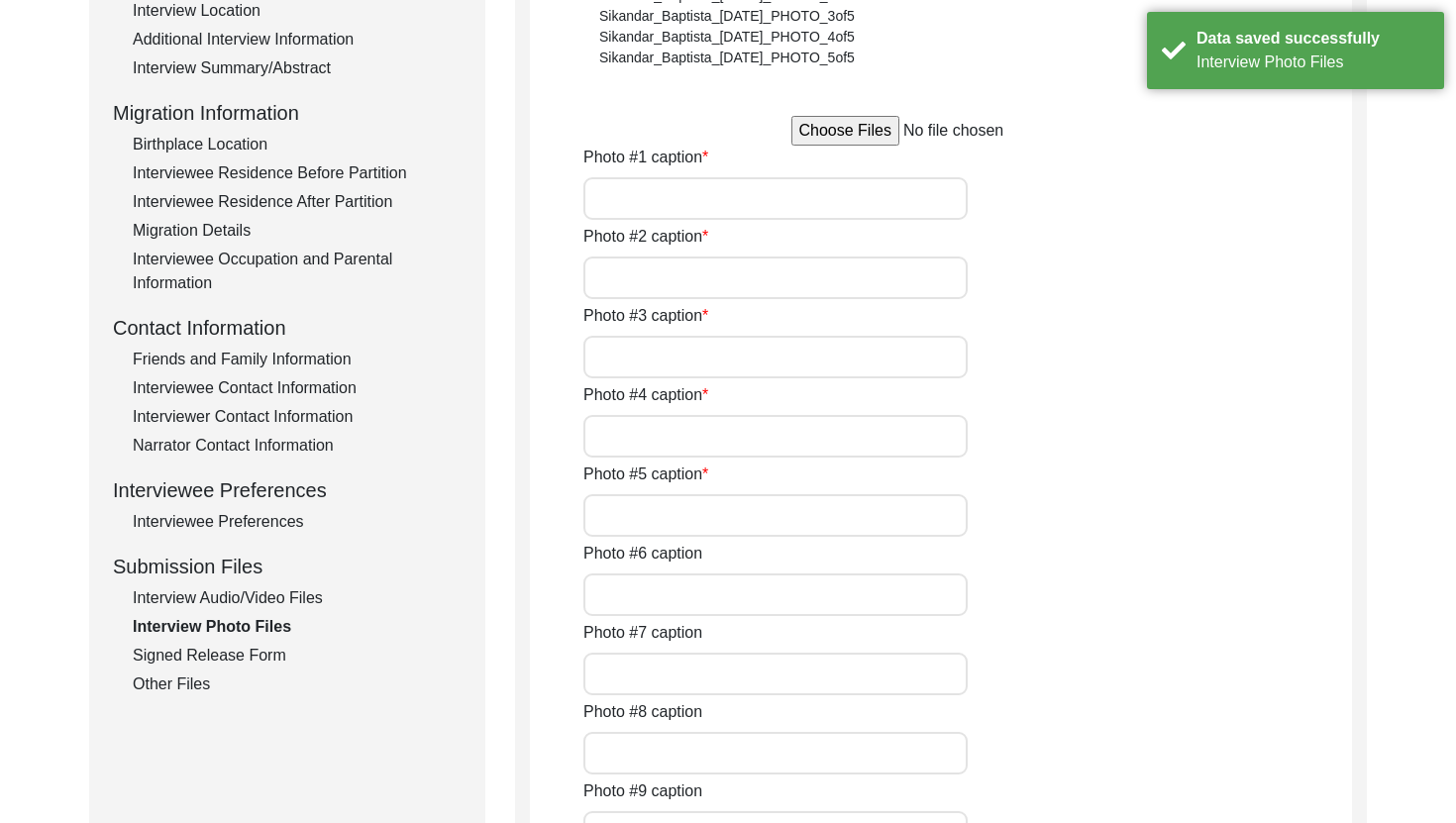 type on "[PERSON_NAME]-u-din before the interview" 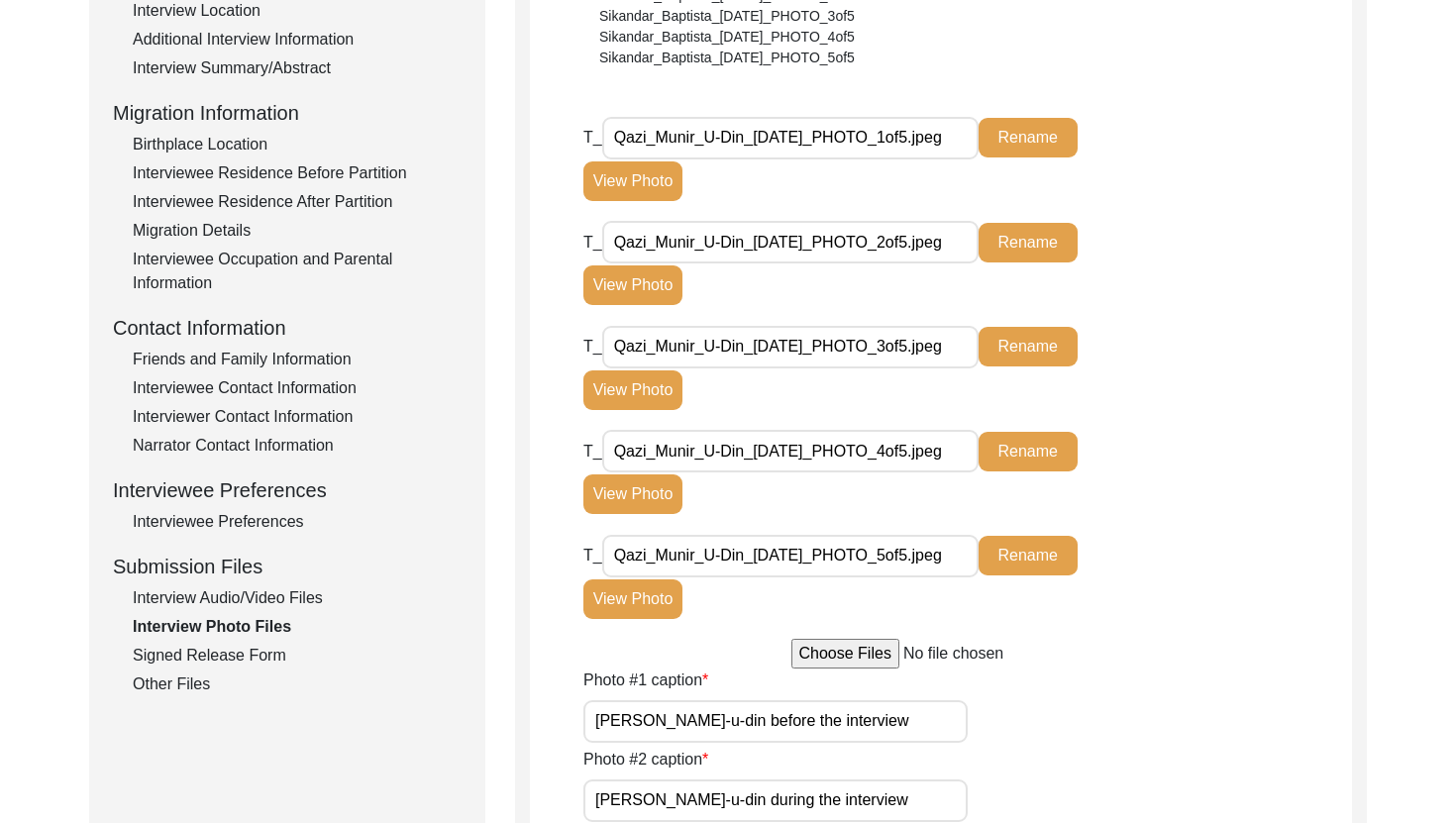 click on "View Photo" 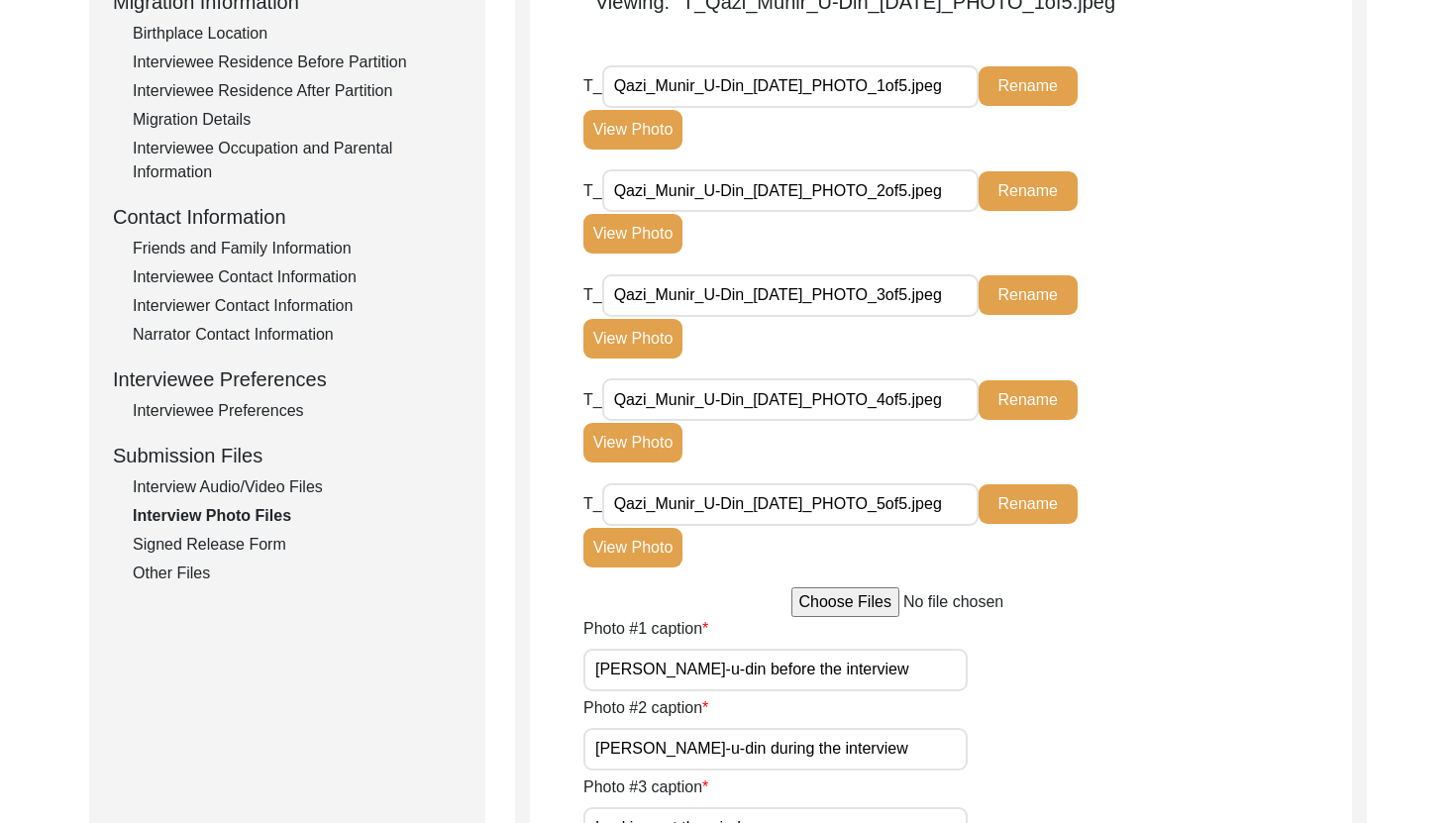 scroll, scrollTop: 561, scrollLeft: 0, axis: vertical 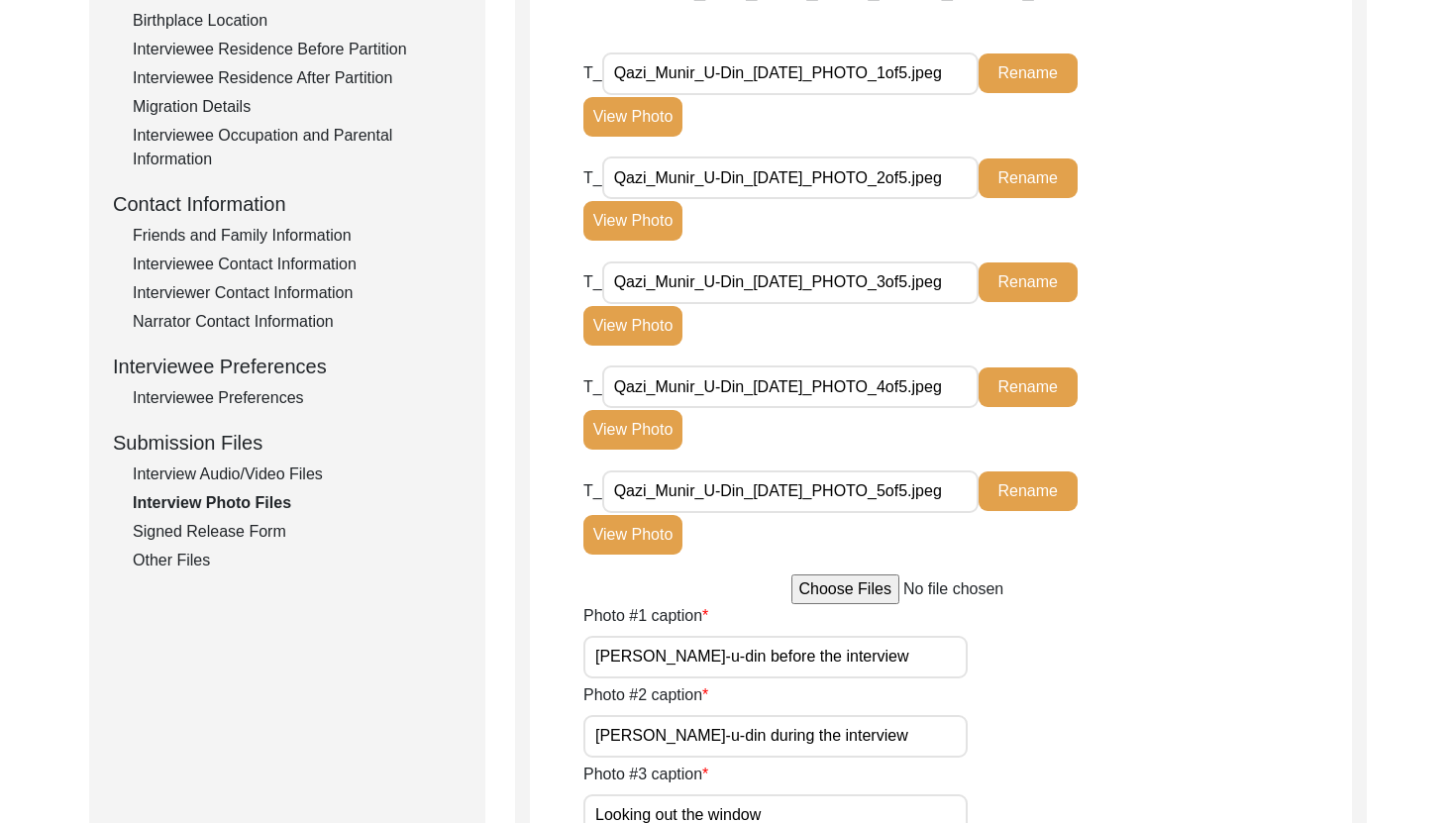click on "View Photo" 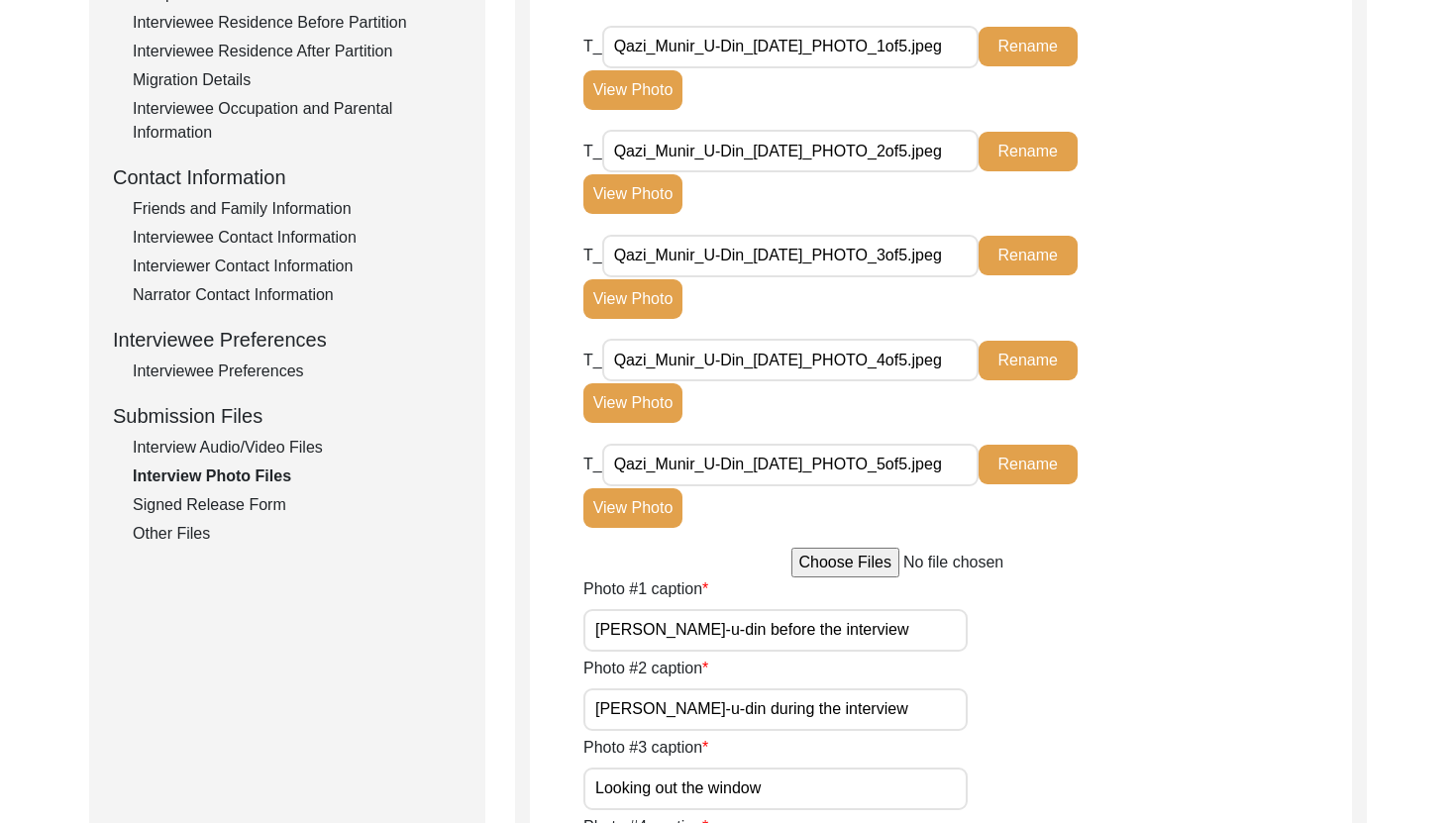 scroll, scrollTop: 606, scrollLeft: 0, axis: vertical 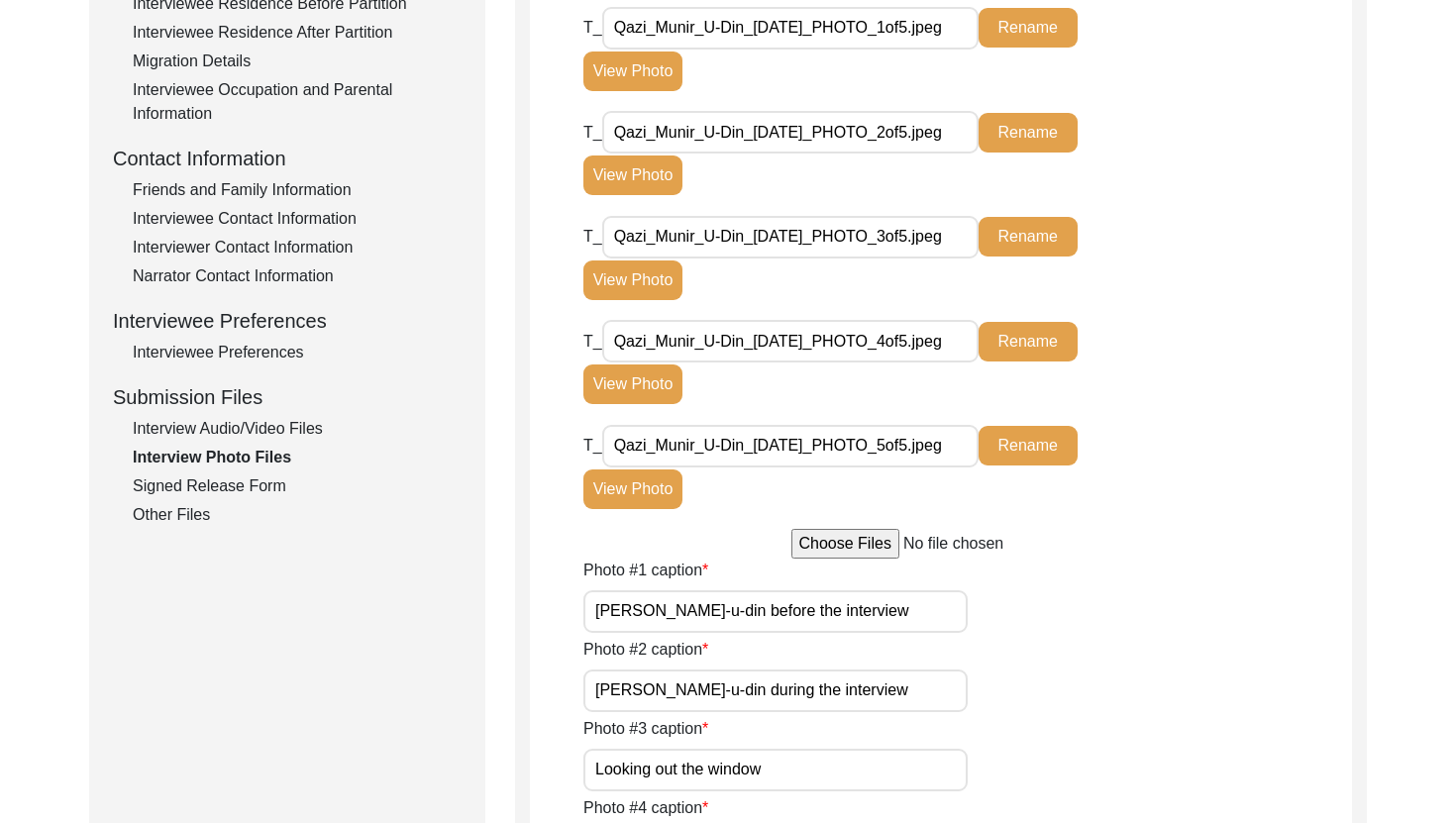 click on "Interview Audio/Video Files" 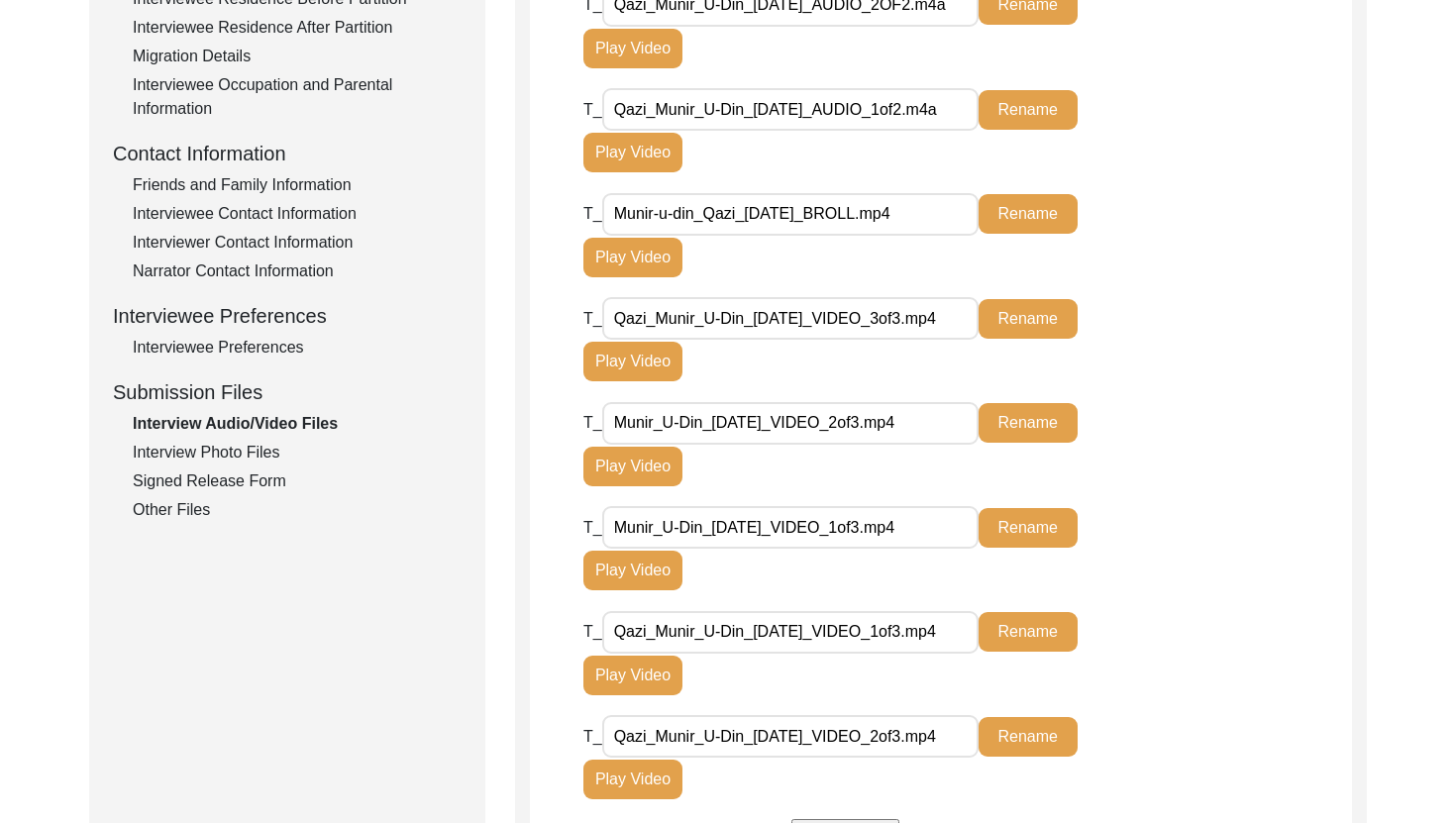 scroll, scrollTop: 726, scrollLeft: 0, axis: vertical 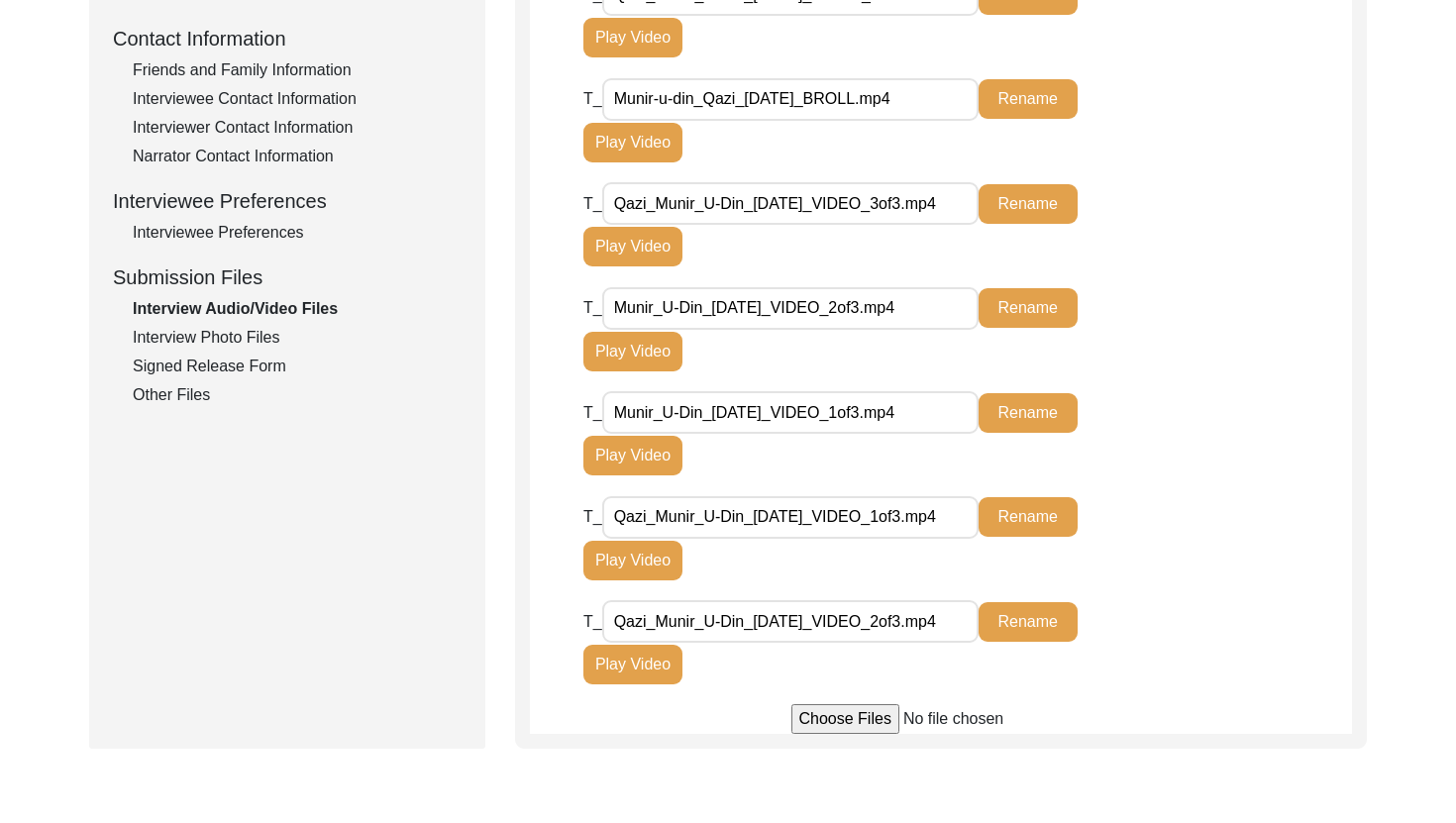 click on "Play Video" 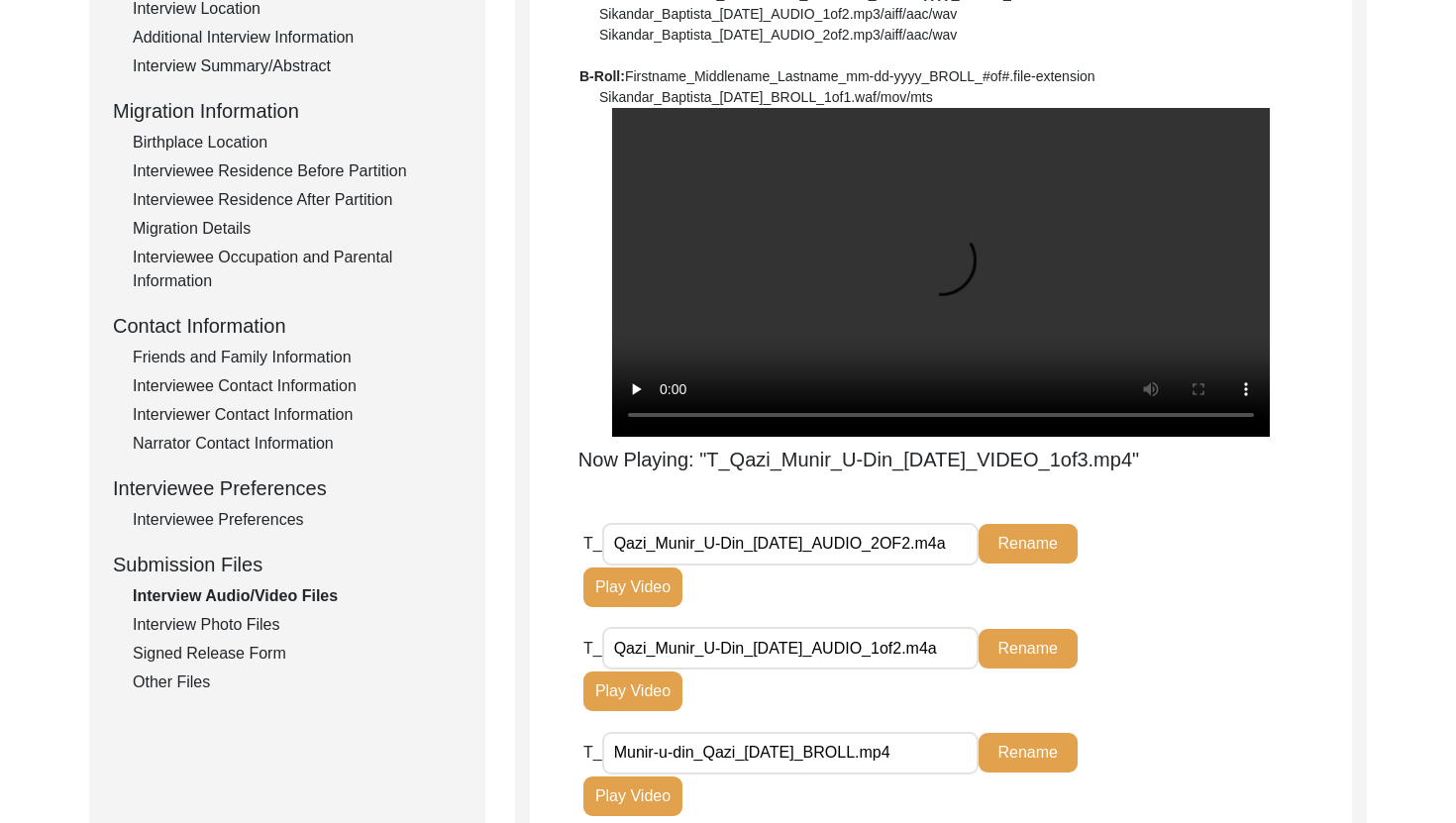 scroll, scrollTop: 438, scrollLeft: 0, axis: vertical 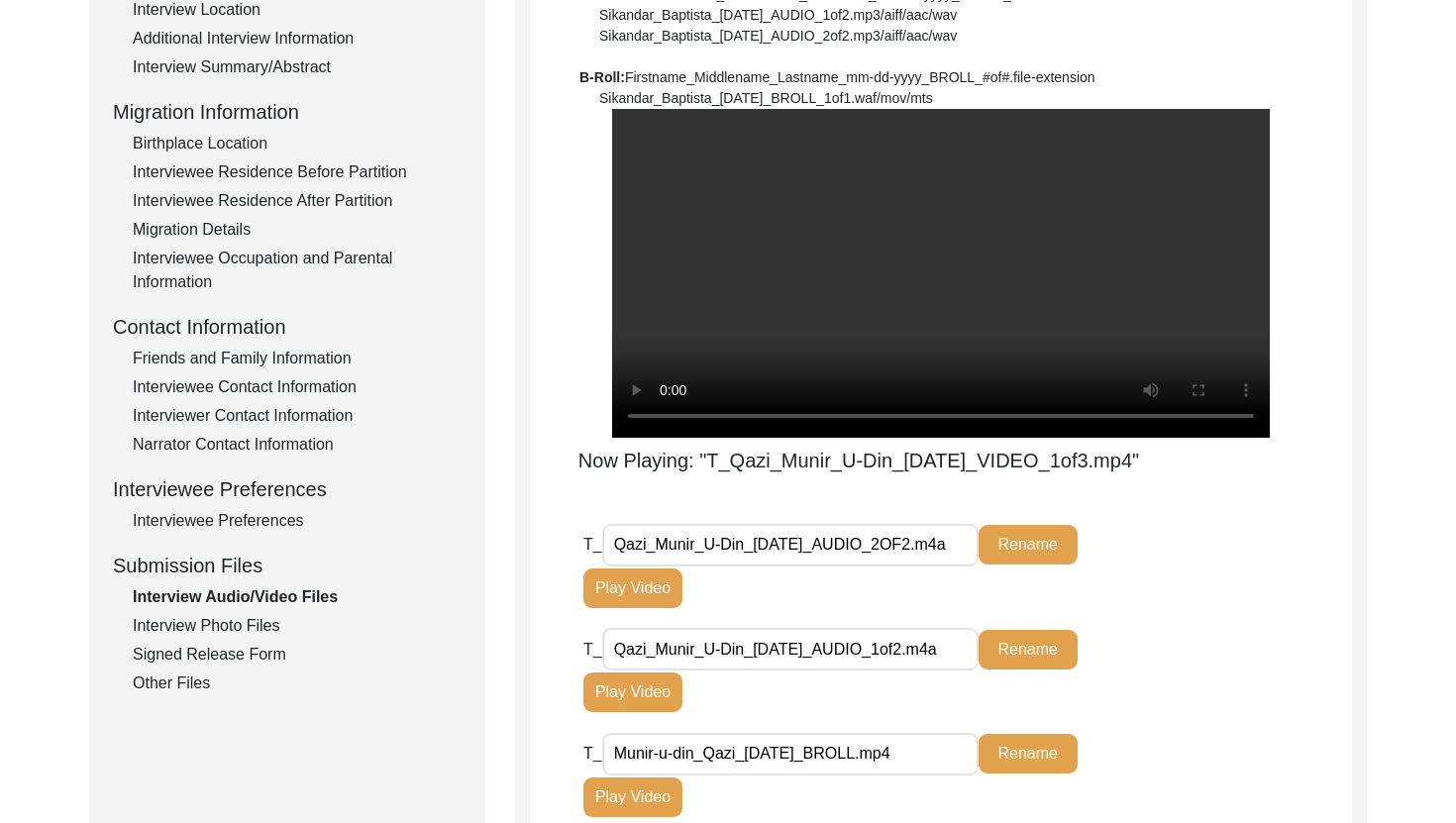 click at bounding box center [941, 273] 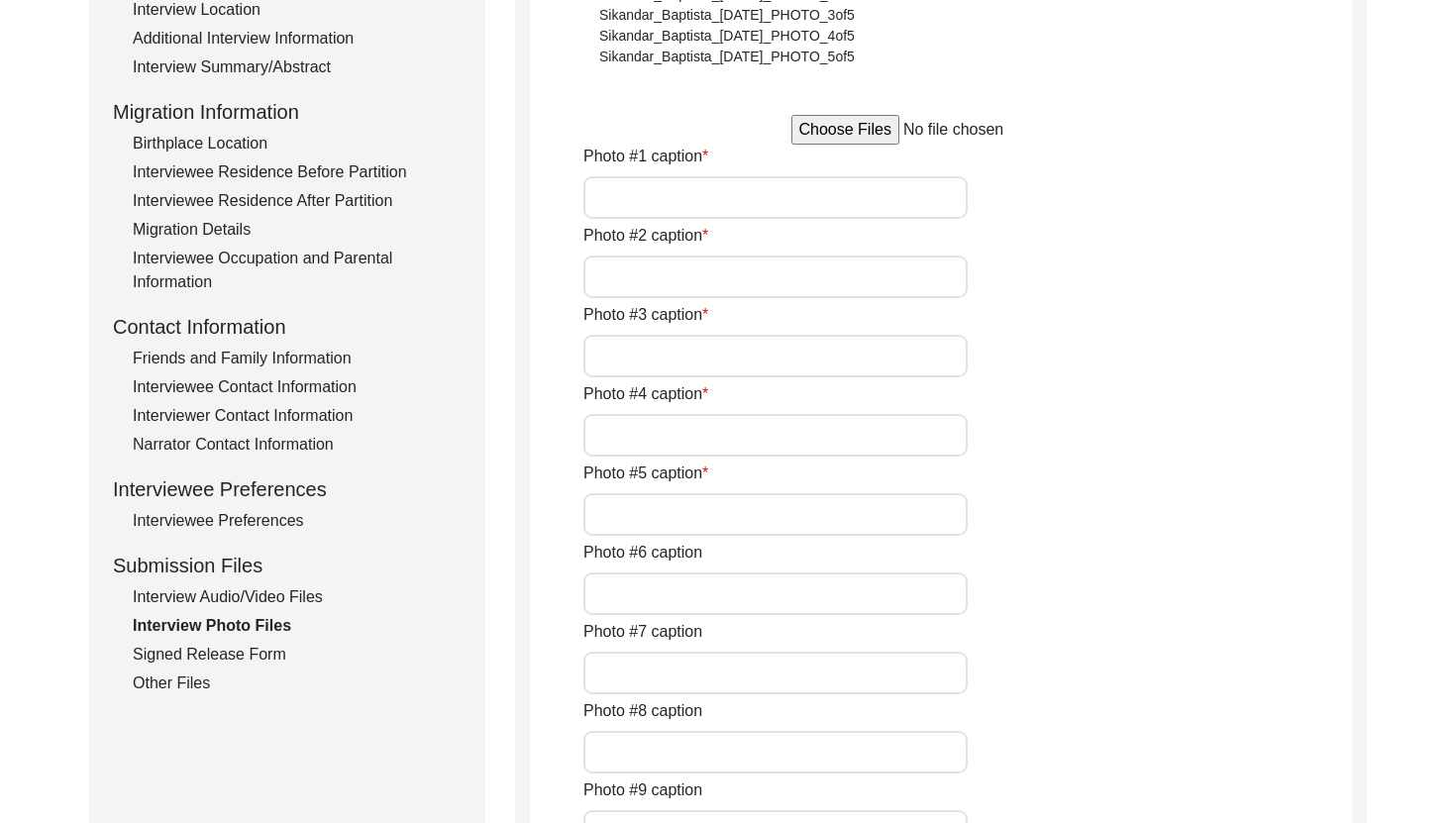 type on "[PERSON_NAME]-u-din before the interview" 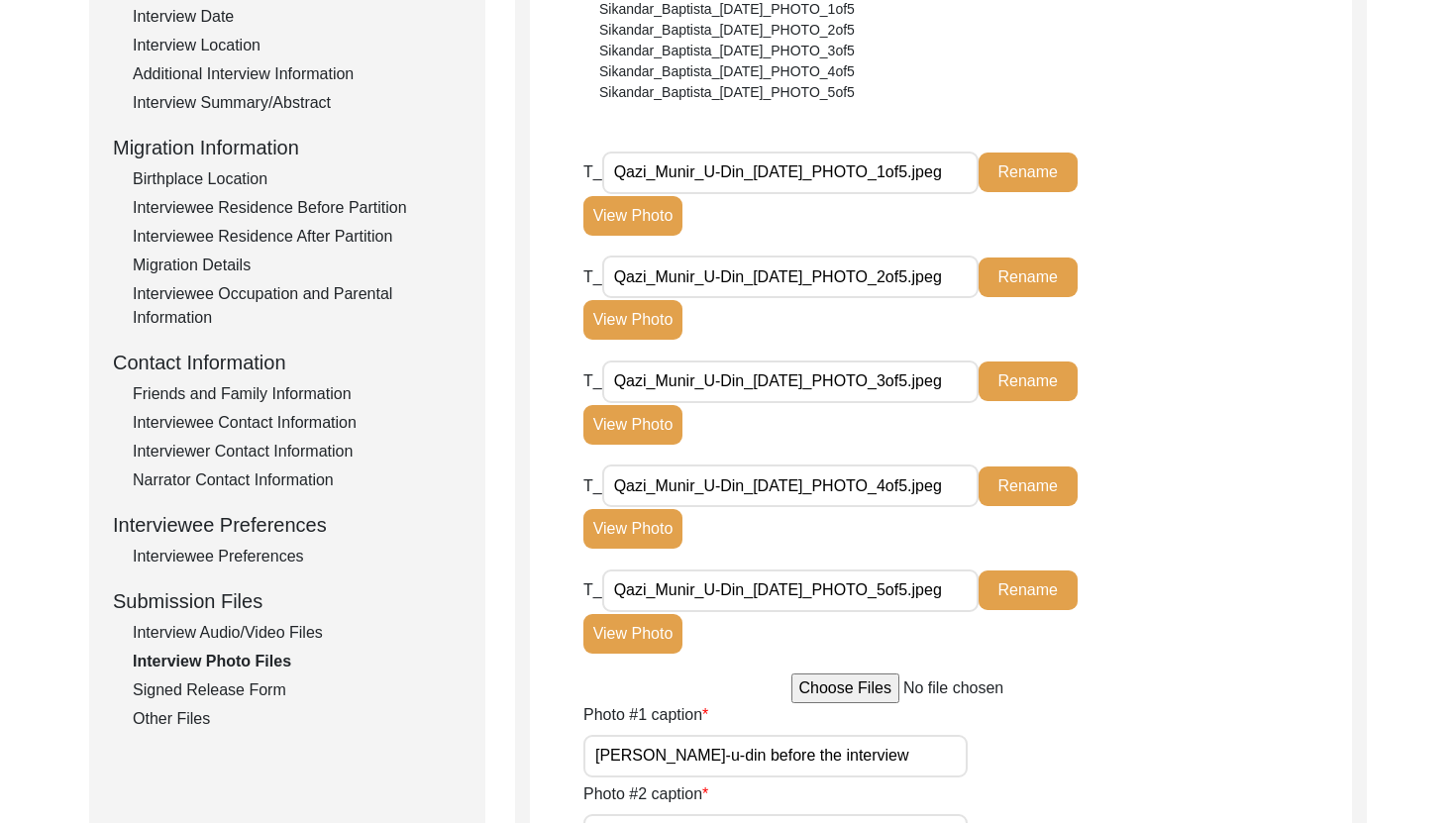 scroll, scrollTop: 400, scrollLeft: 0, axis: vertical 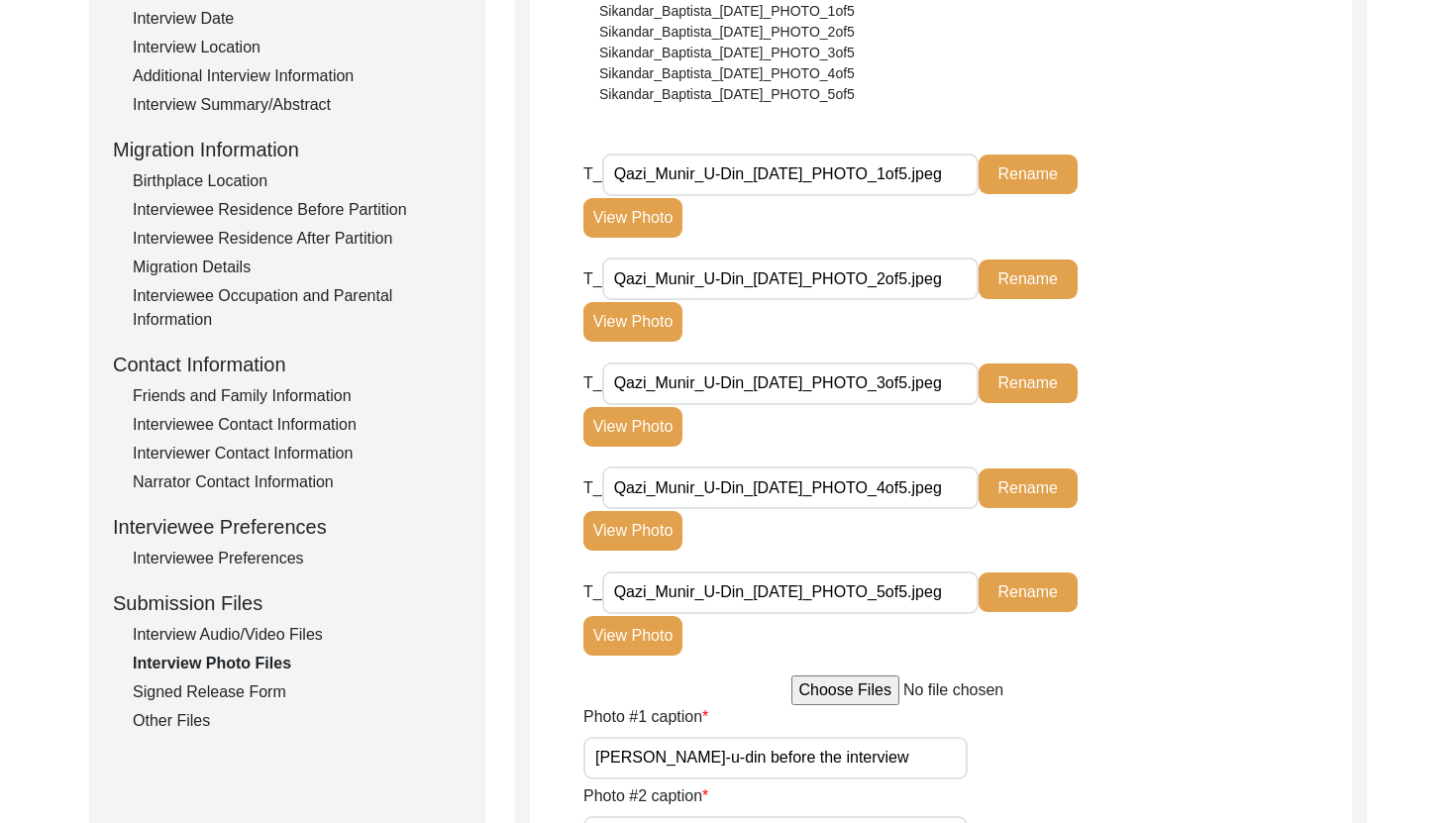click on "View Photo" 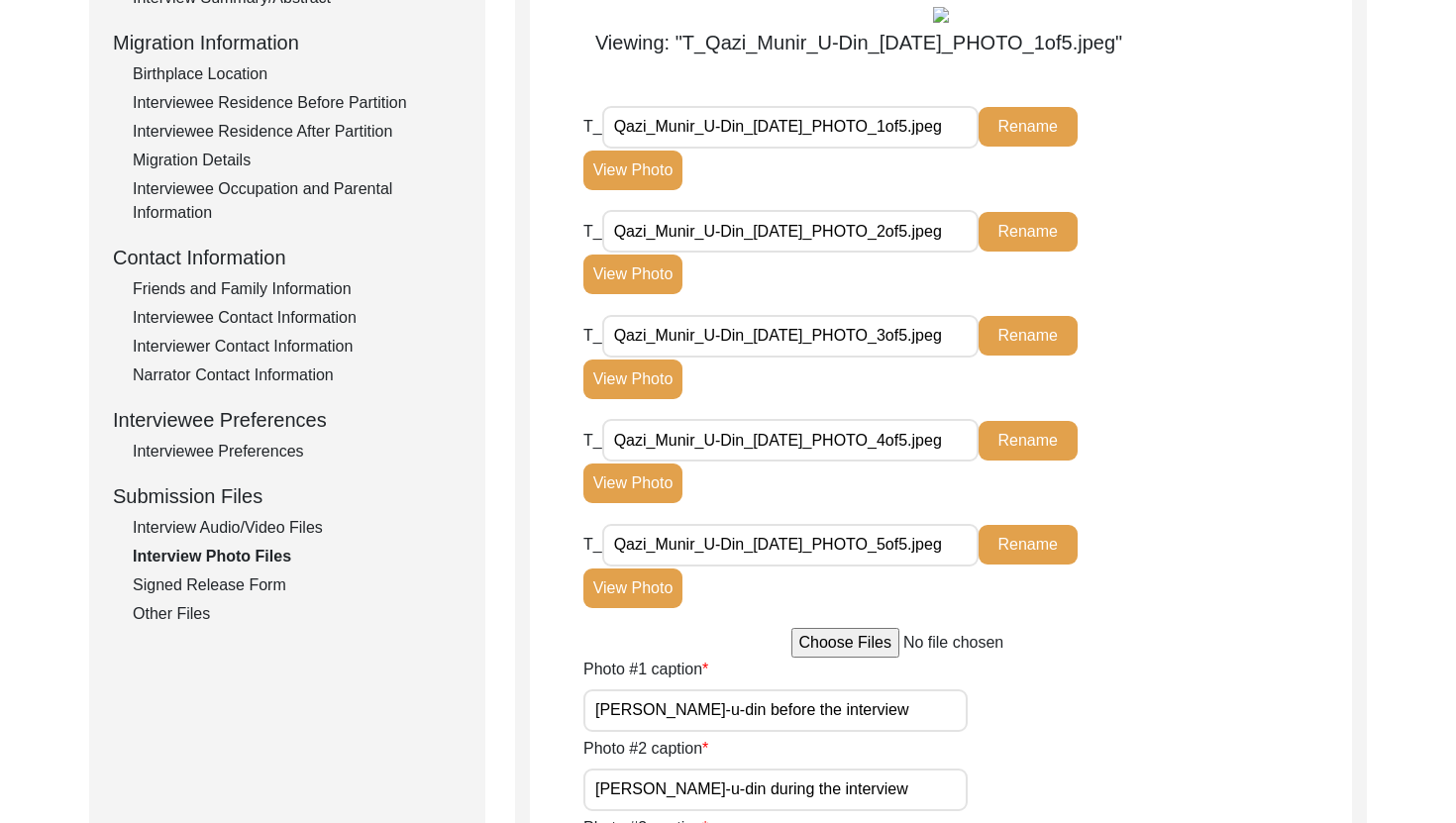 scroll, scrollTop: 516, scrollLeft: 0, axis: vertical 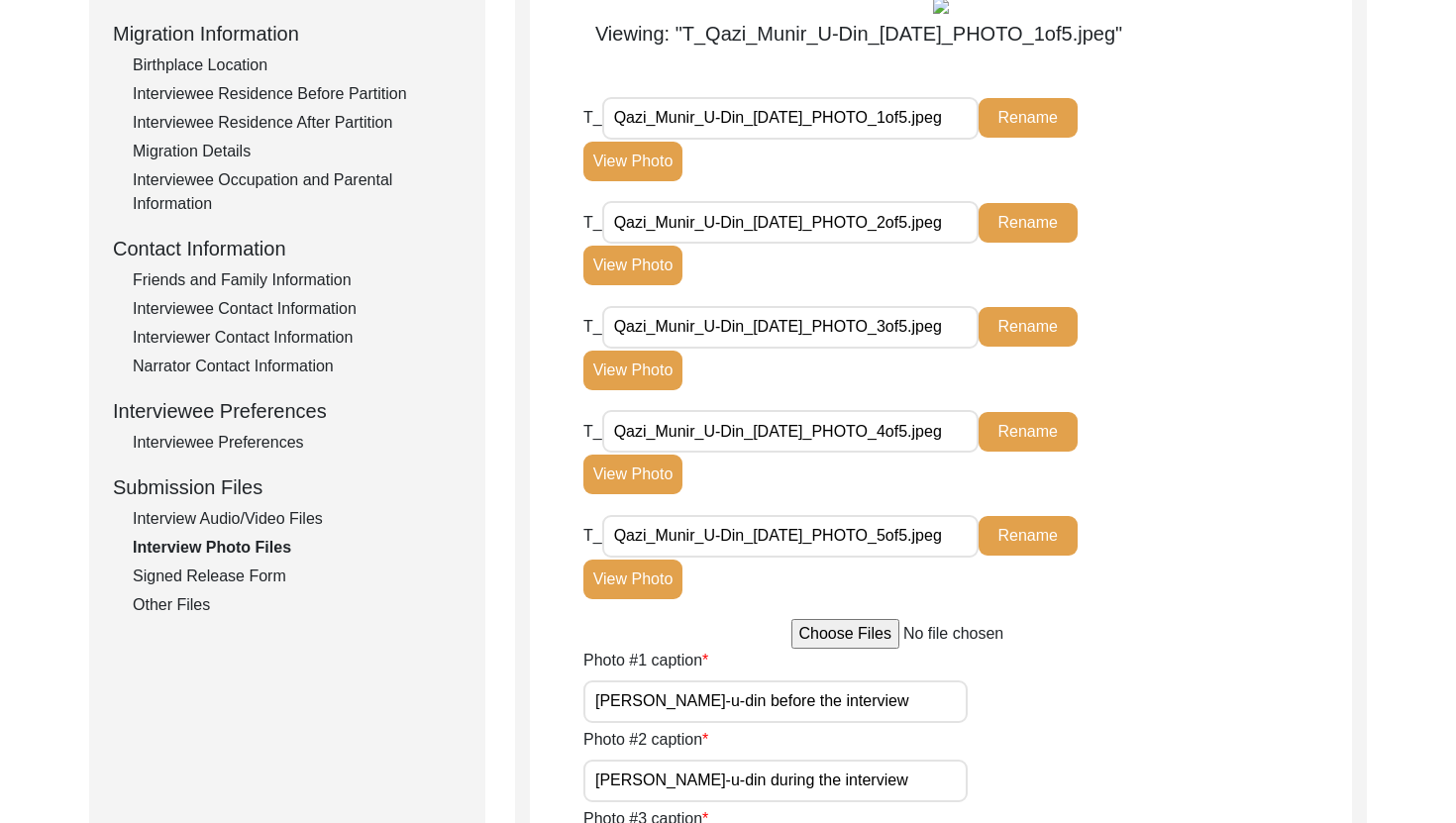 click on "View Photo" 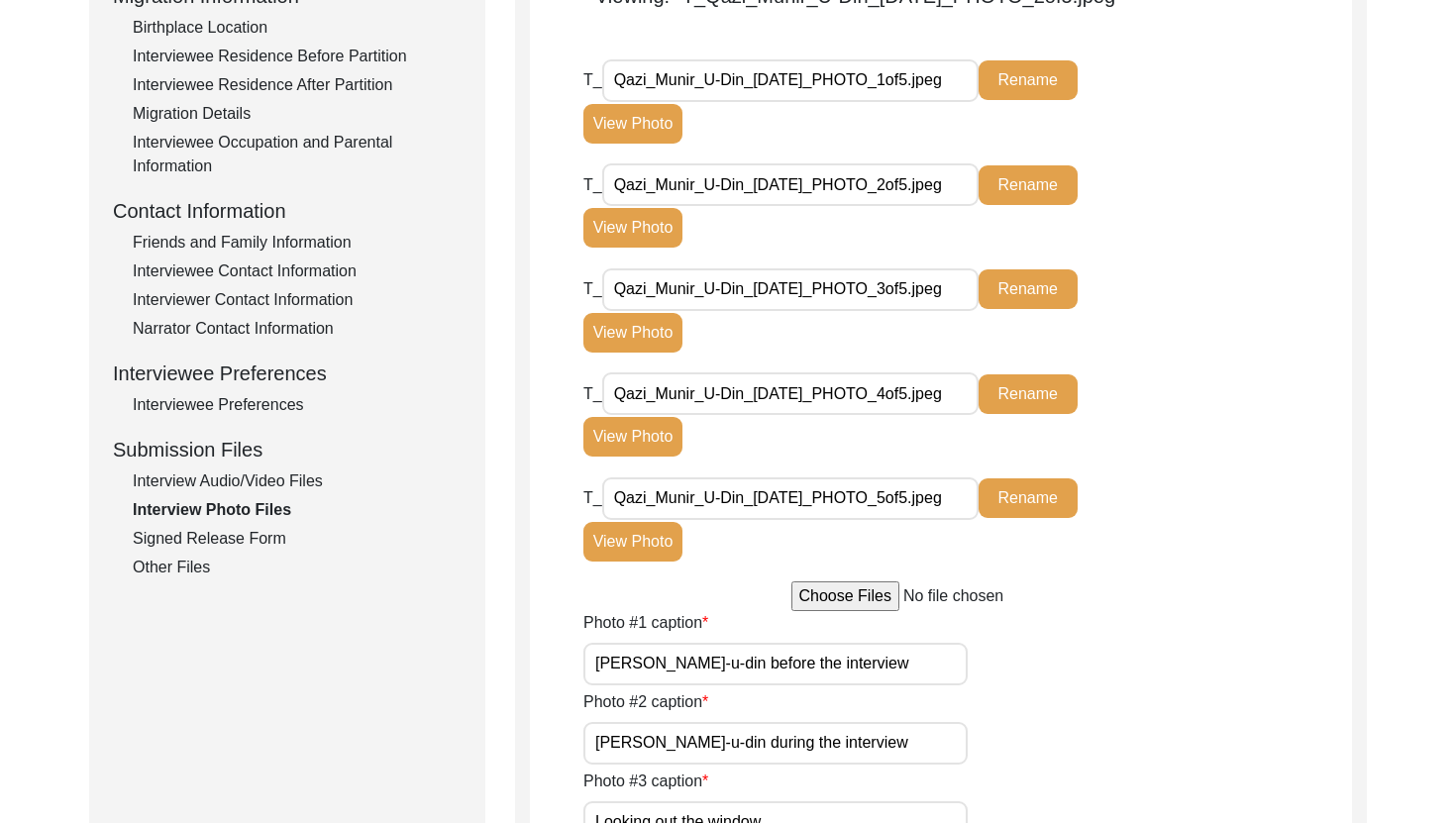 scroll, scrollTop: 556, scrollLeft: 0, axis: vertical 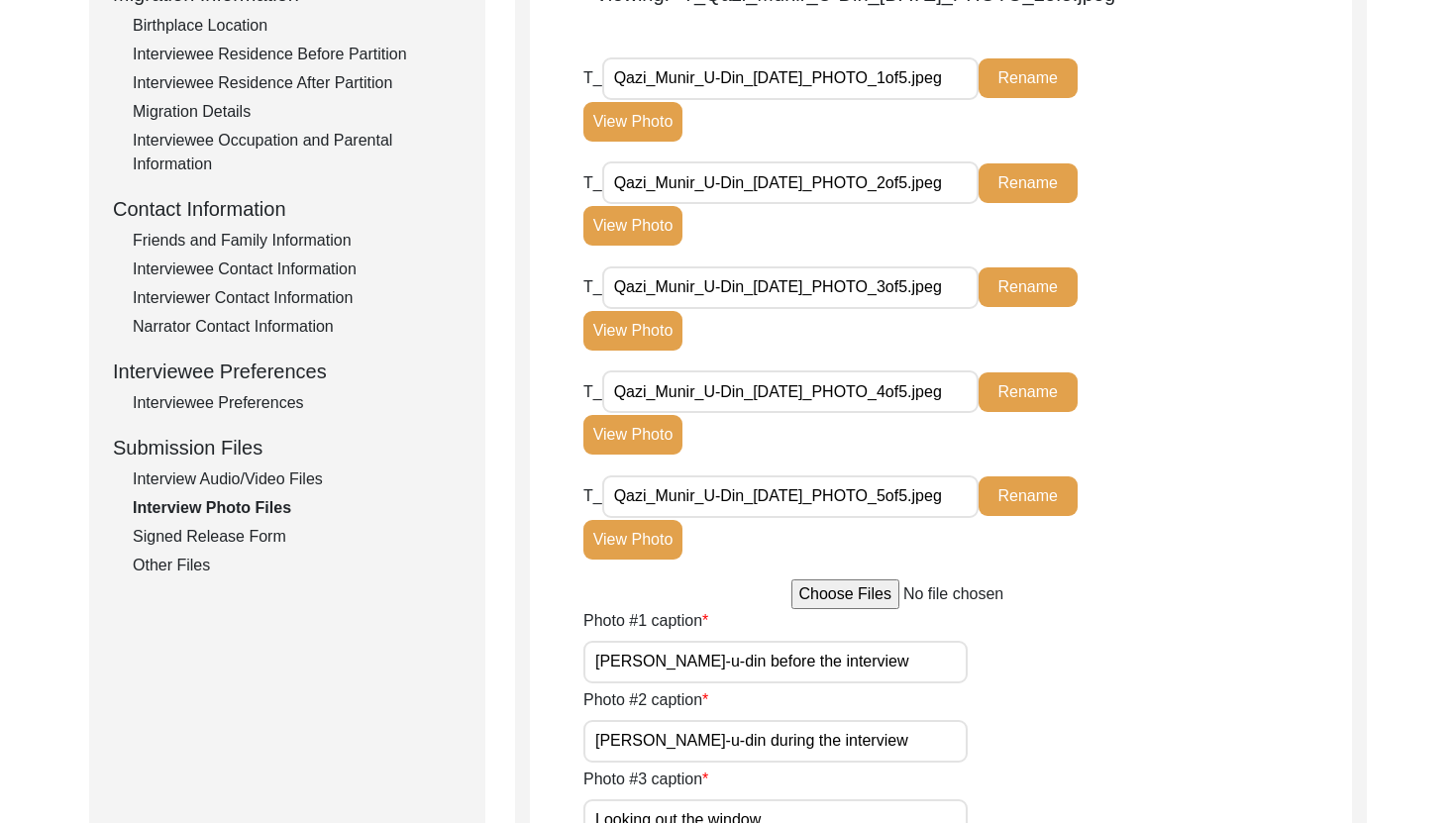 click on "Qazi_Munir_U-Din_[DATE]_PHOTO_2of5.jpeg" at bounding box center (790, 182) 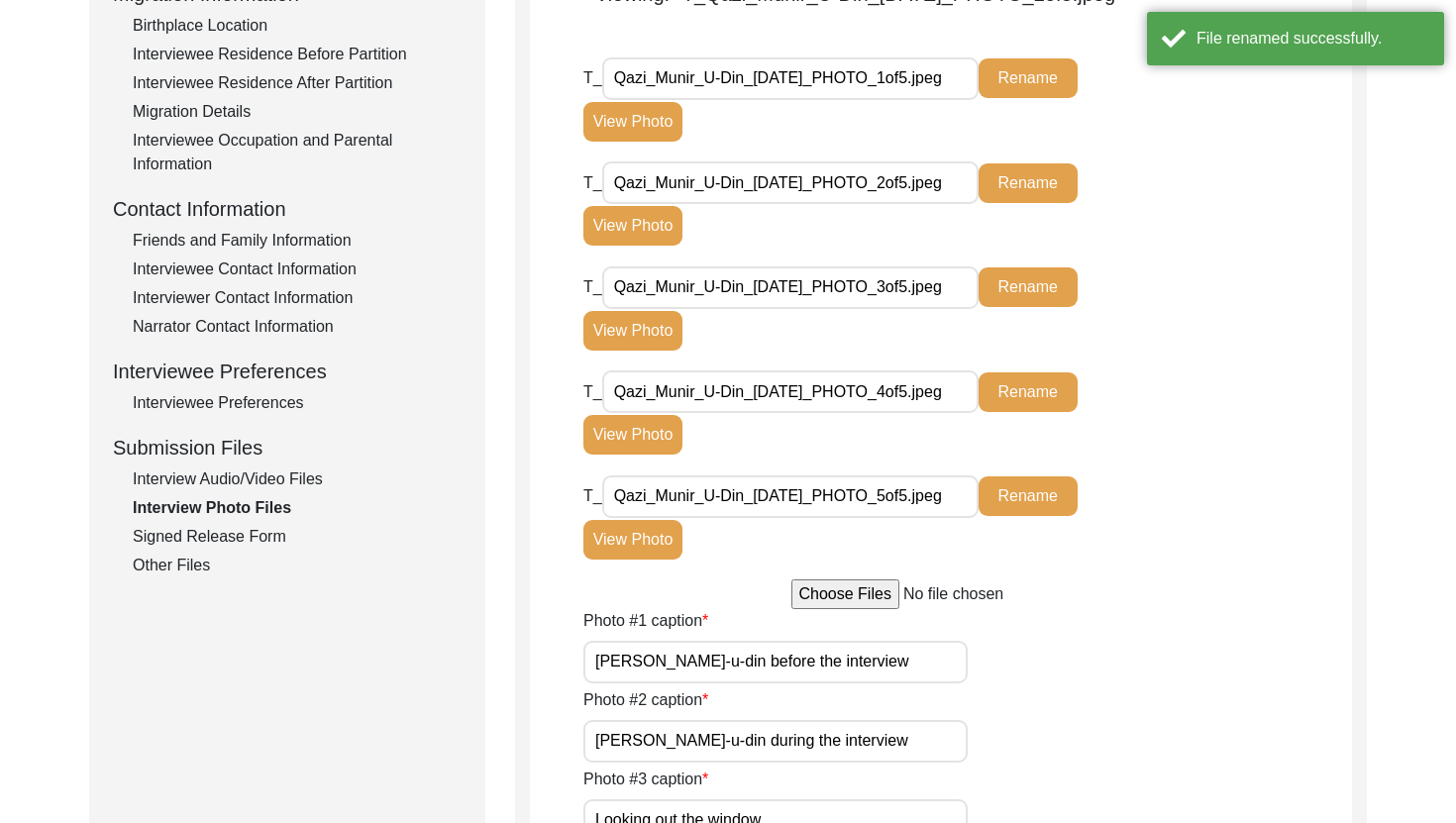click on "View Photo" 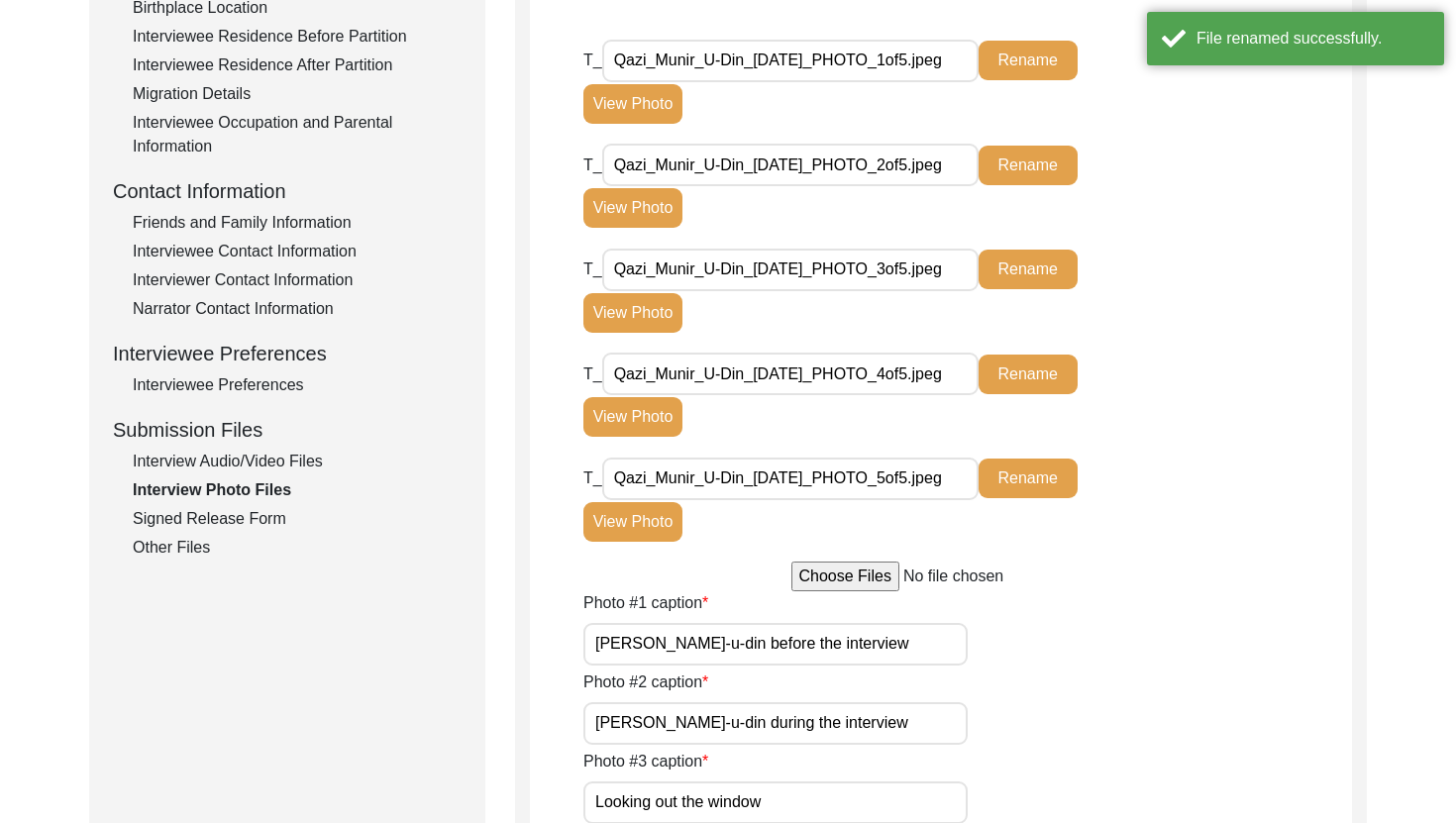 scroll, scrollTop: 585, scrollLeft: 0, axis: vertical 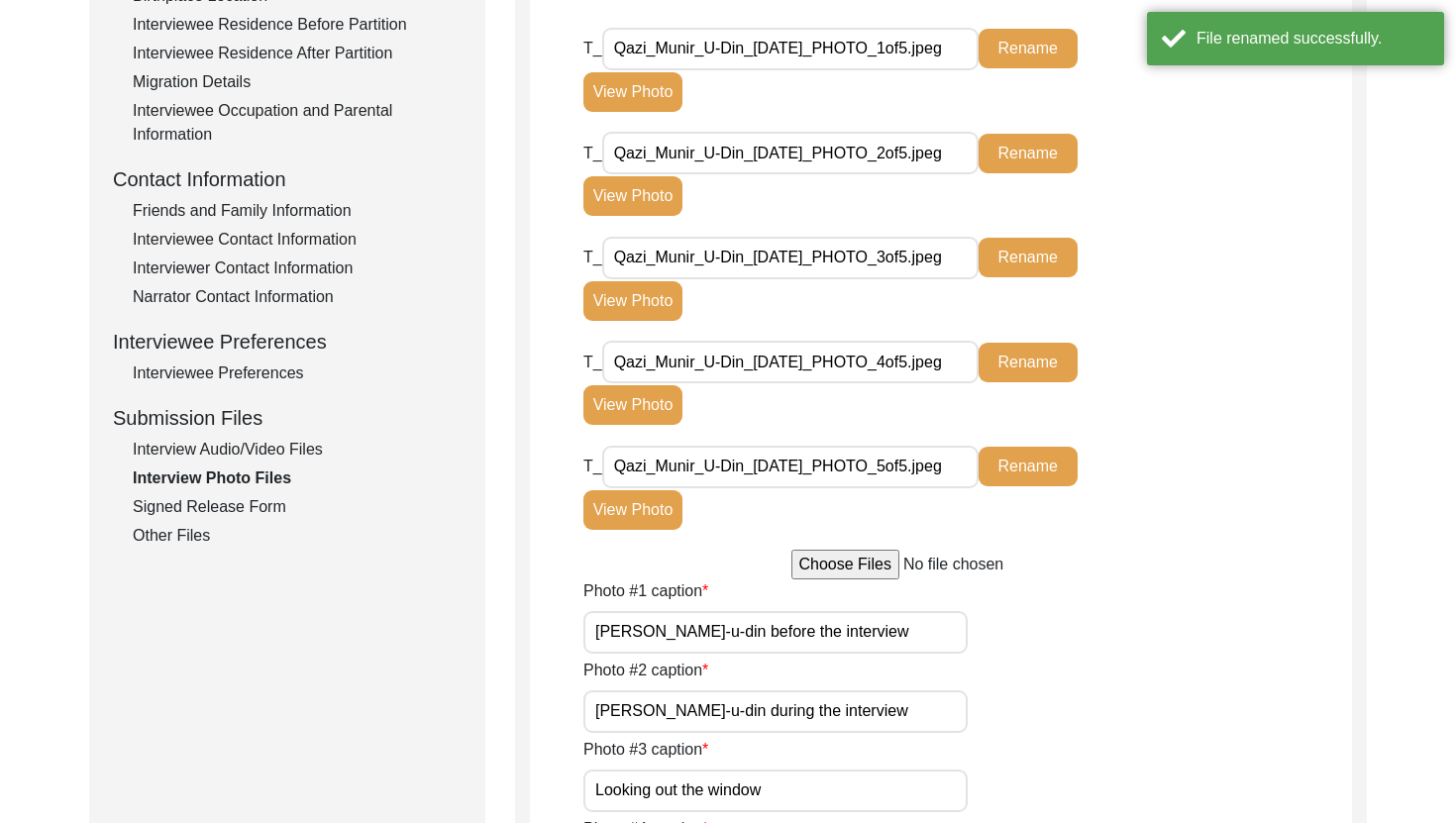 click on "Qazi_Munir_U-Din_[DATE]_PHOTO_3of5.jpeg" at bounding box center (790, 257) 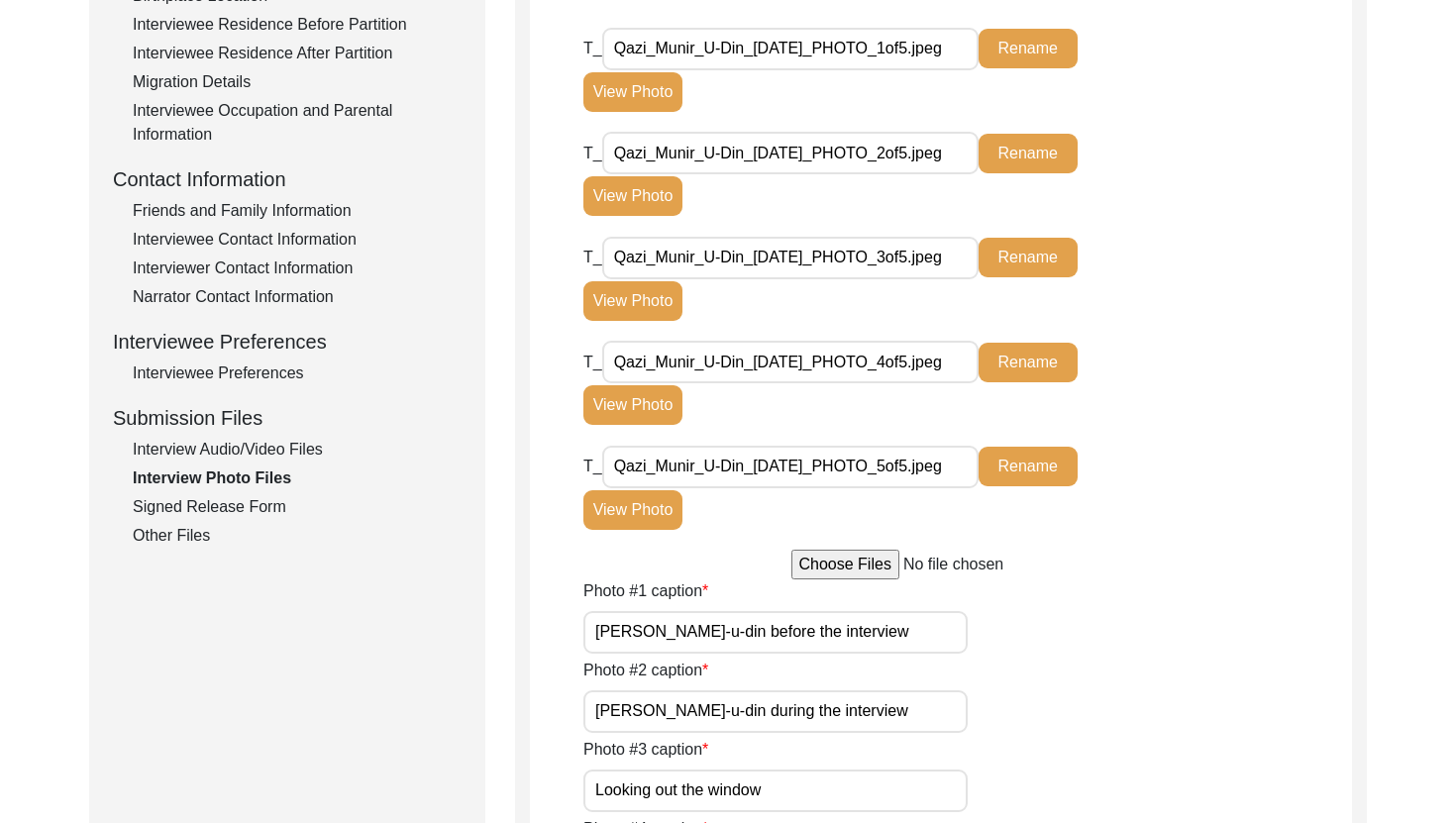 type on "Qazi_Munir_U-Din_[DATE]_PHOTO_3of5.jpeg" 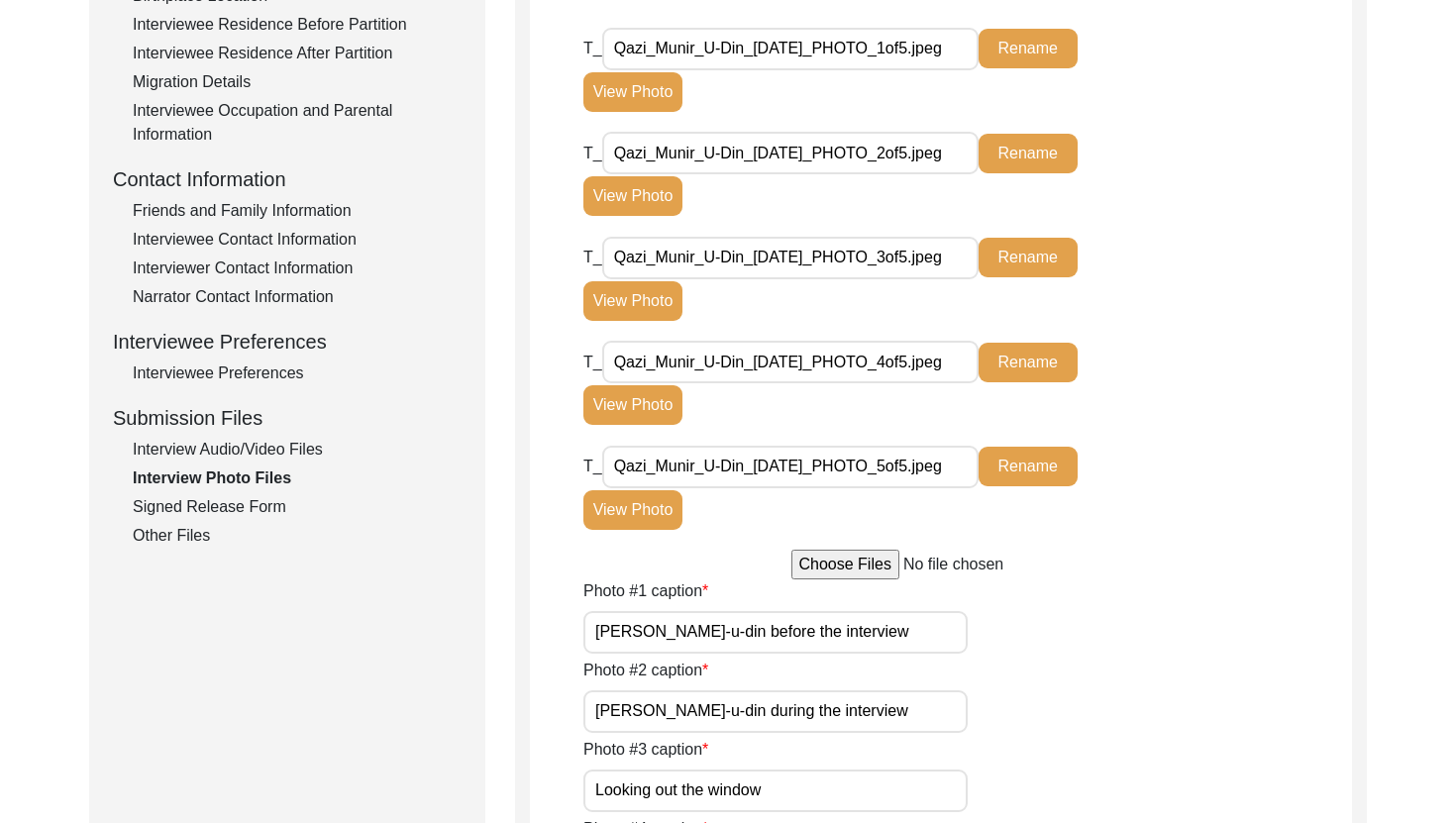 click on "Rename" 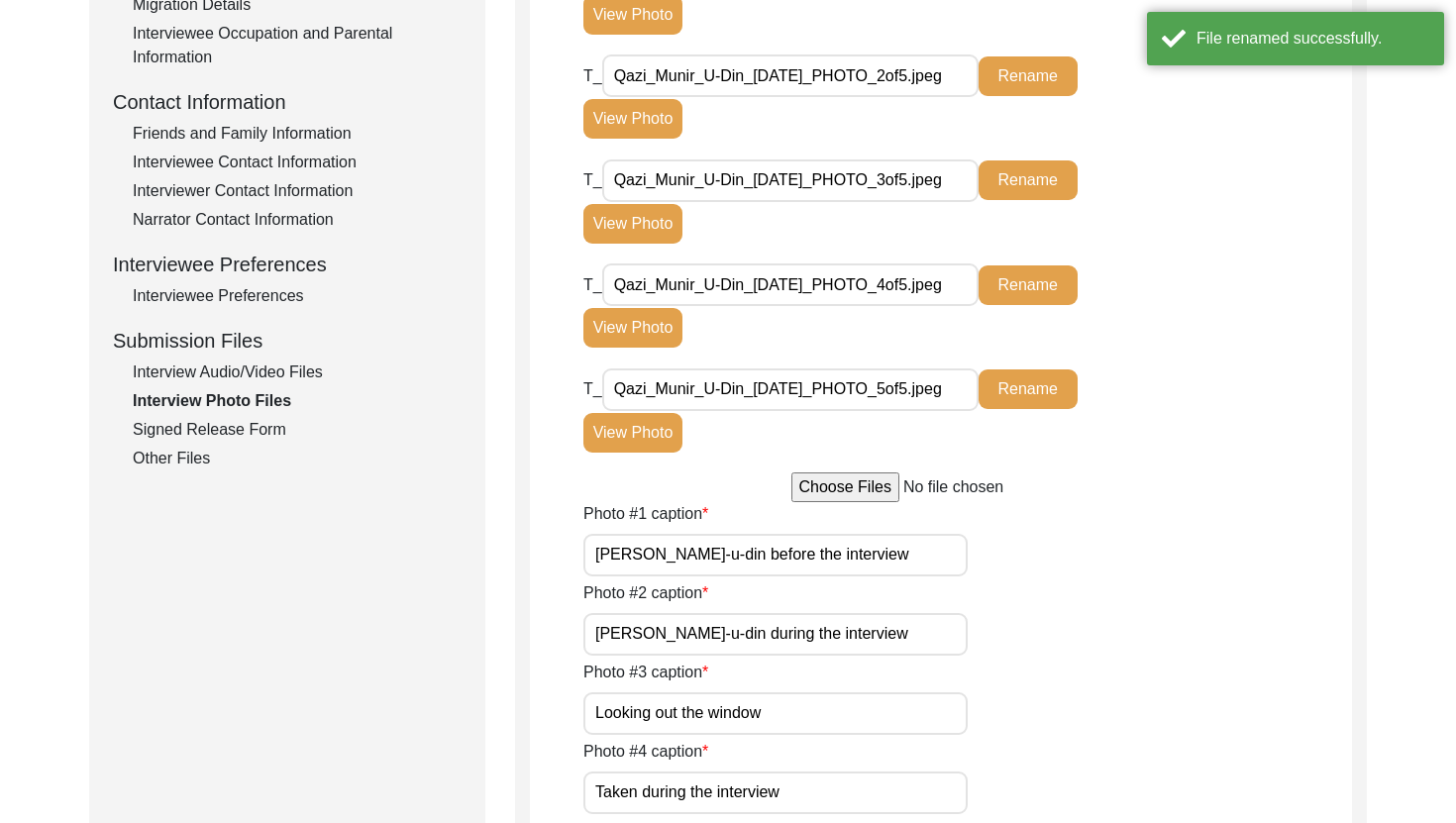 scroll, scrollTop: 674, scrollLeft: 0, axis: vertical 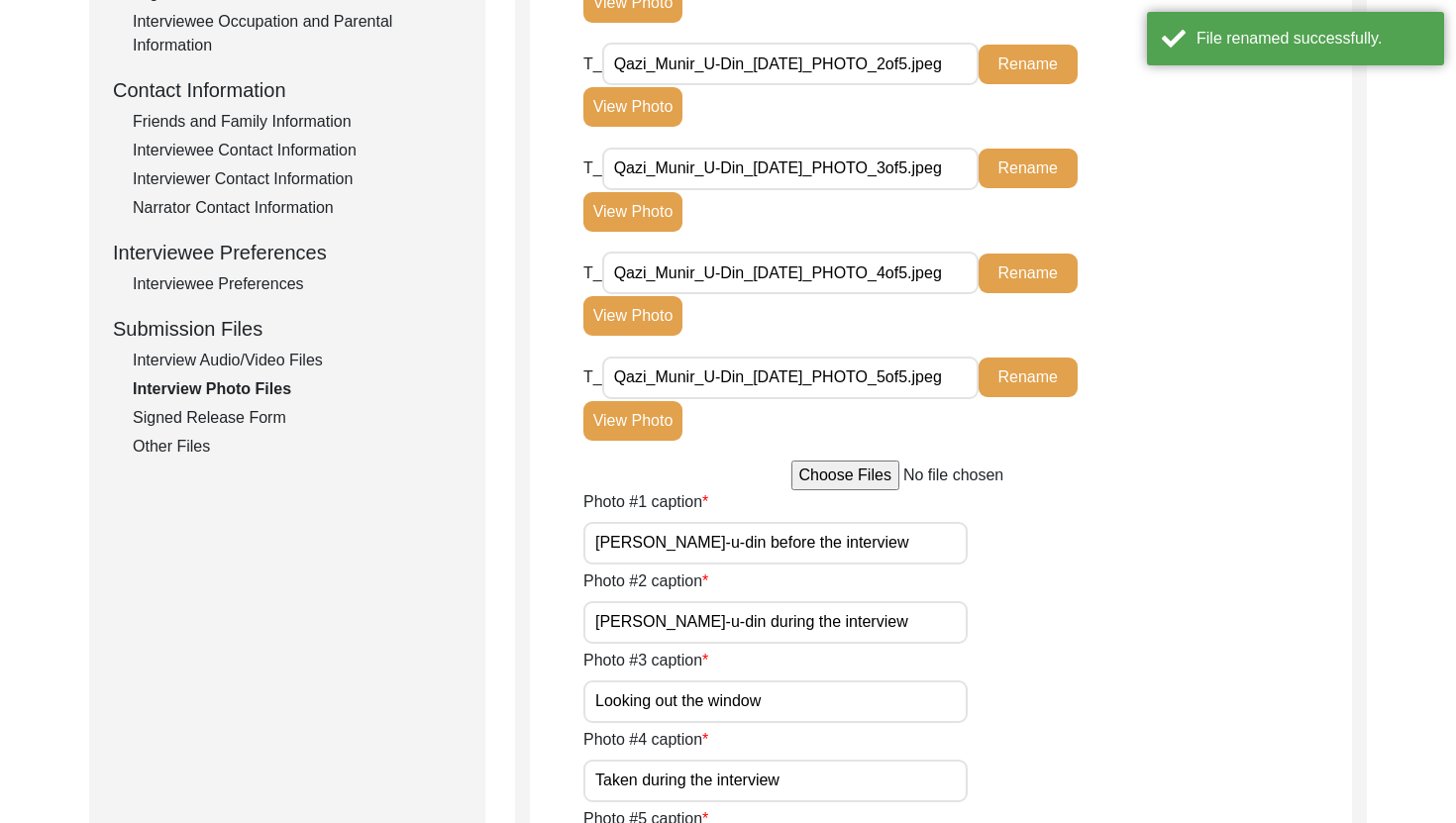 click on "View Photo" 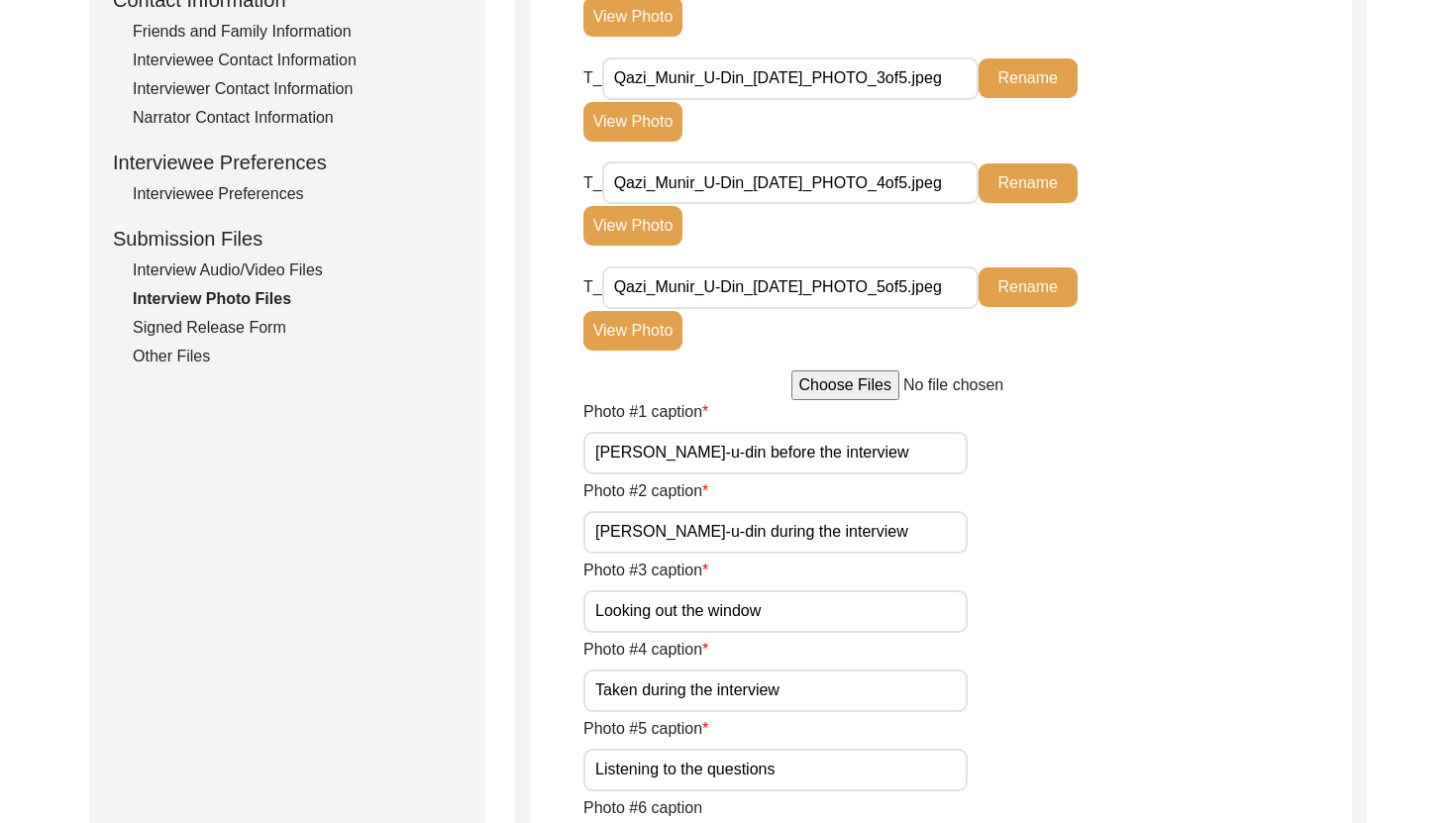 scroll, scrollTop: 810, scrollLeft: 0, axis: vertical 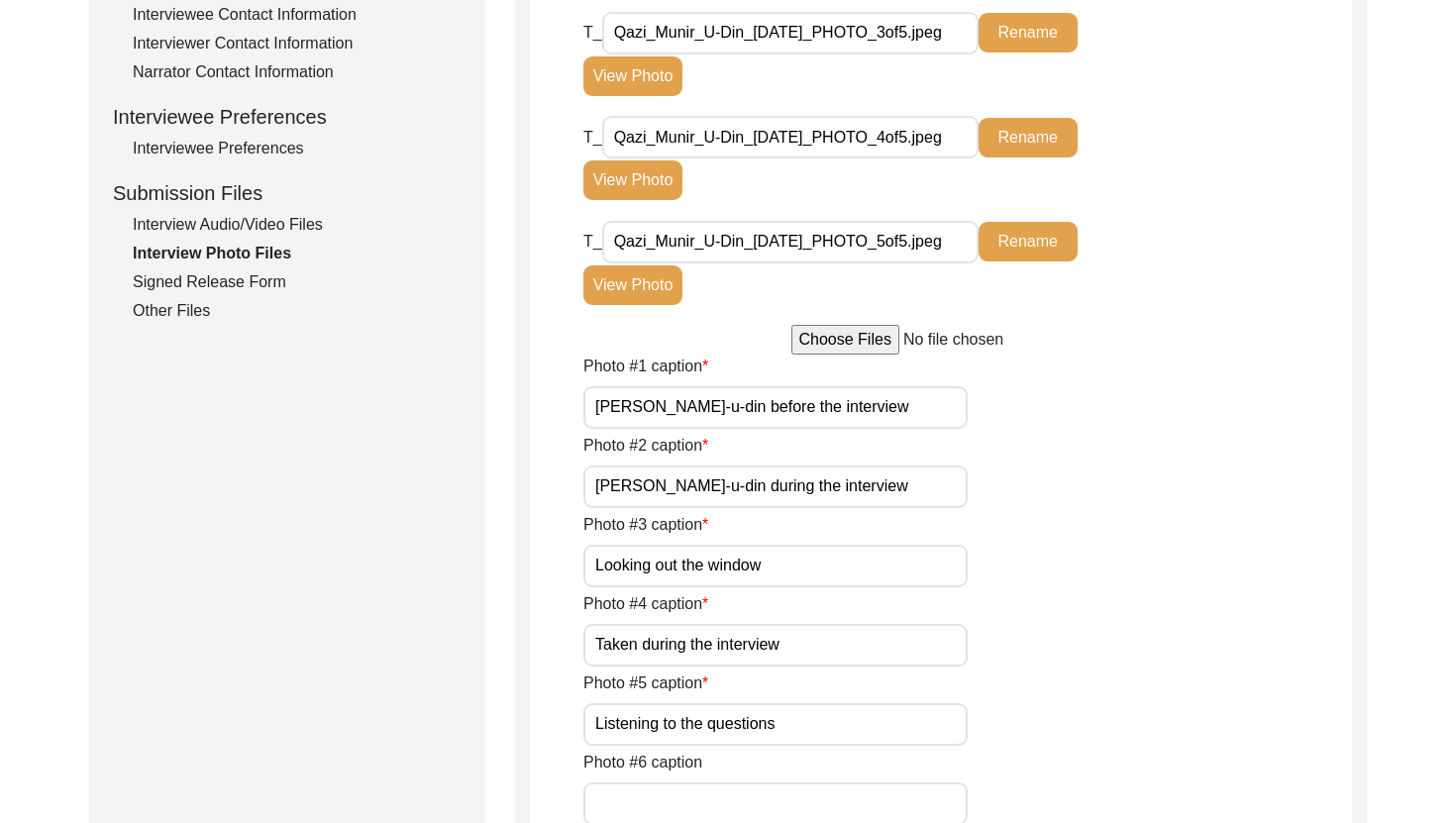 click on "View Photo" 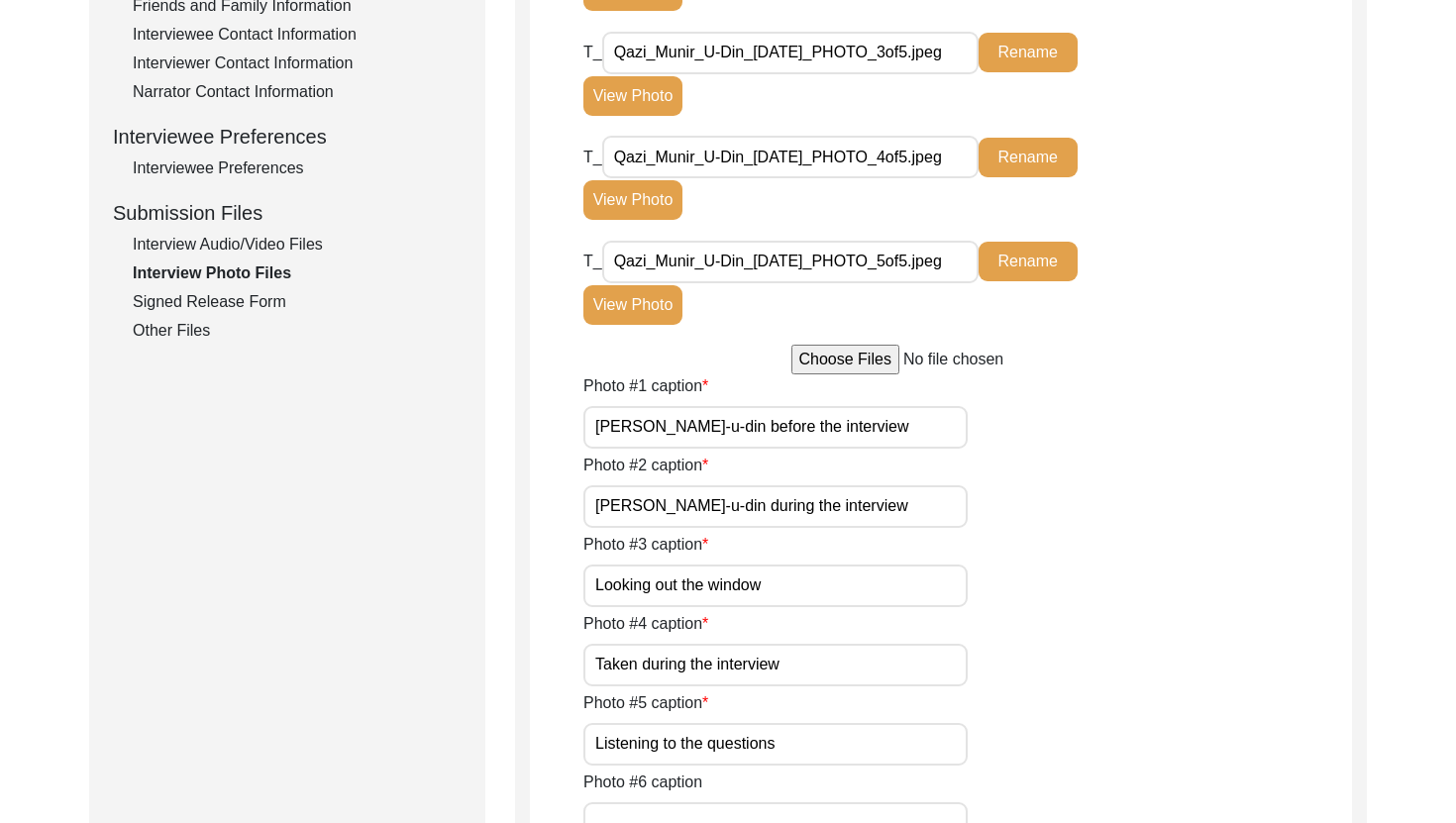 scroll, scrollTop: 799, scrollLeft: 0, axis: vertical 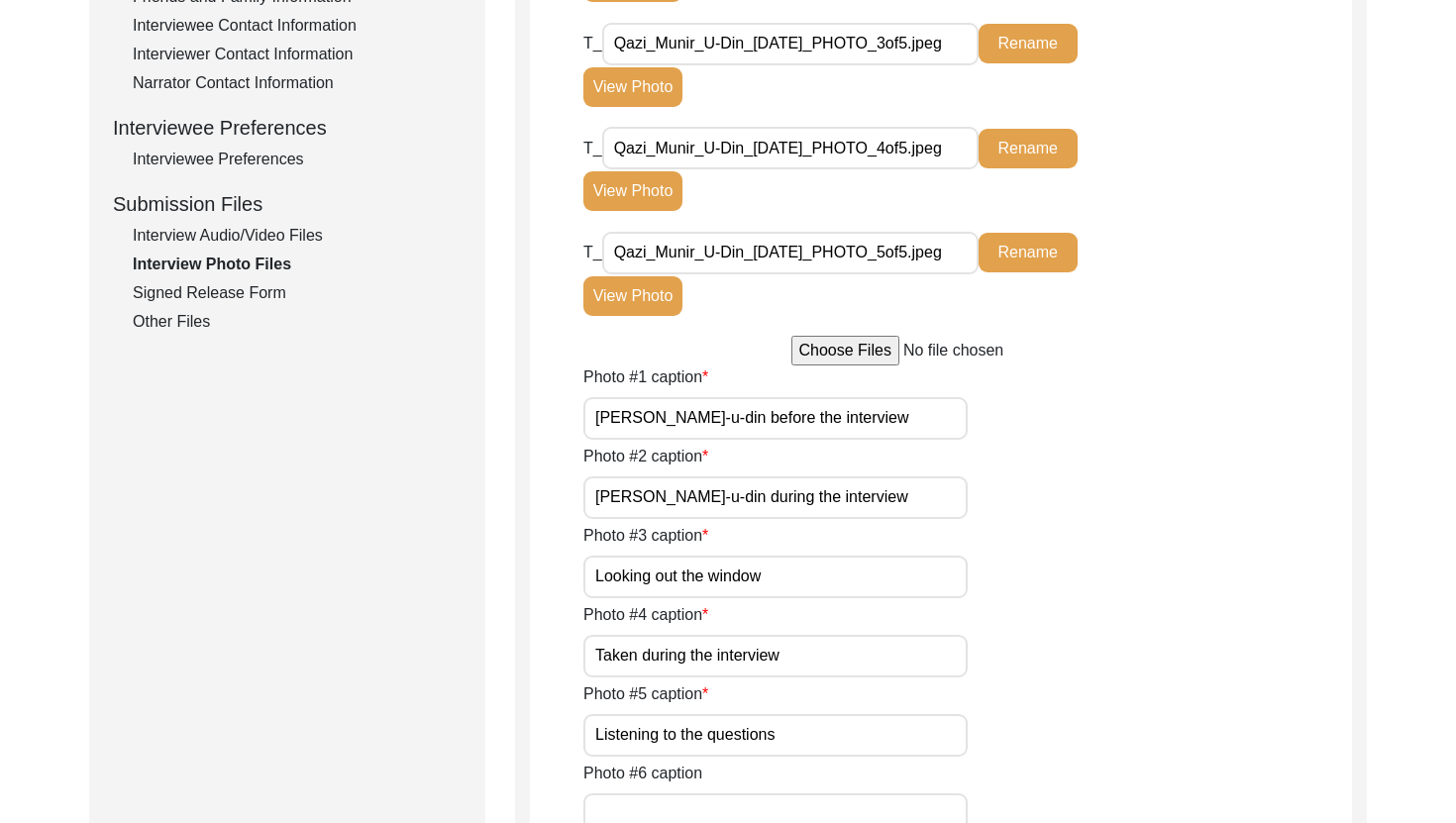 click on "Qazi_Munir_U-Din_[DATE]_PHOTO_5of5.jpeg" at bounding box center (790, 253) 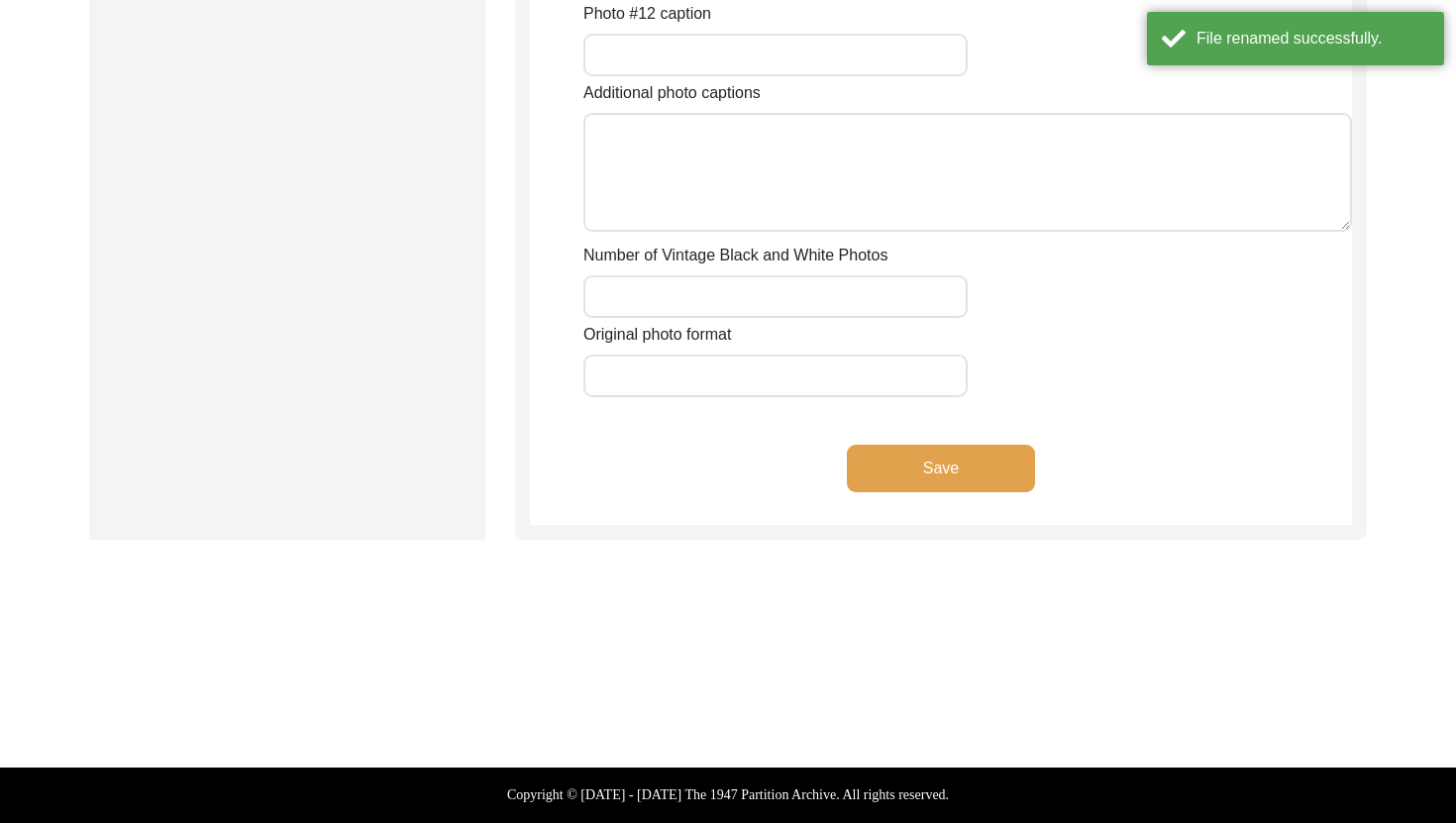click on "Save" 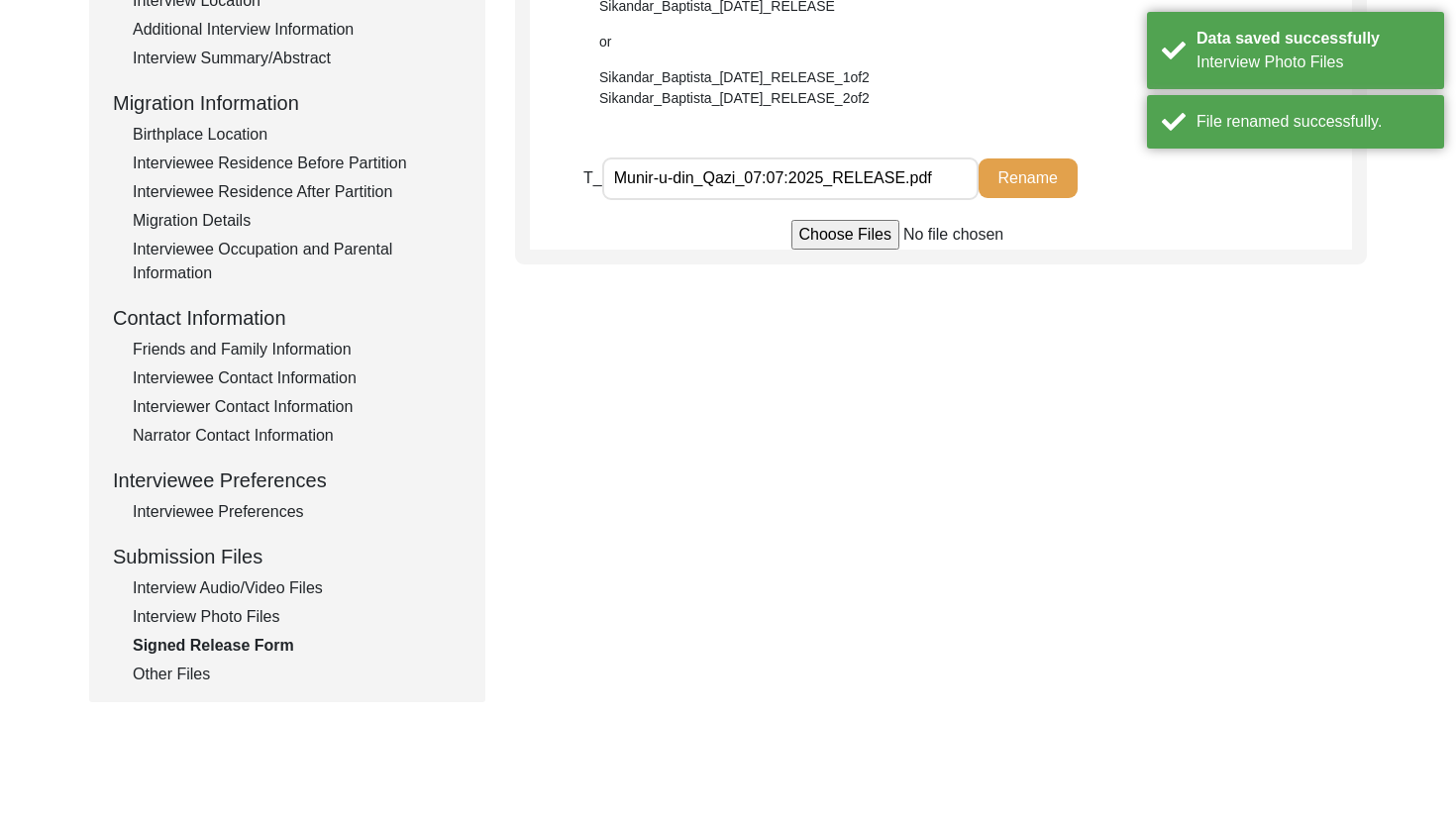 scroll, scrollTop: 465, scrollLeft: 0, axis: vertical 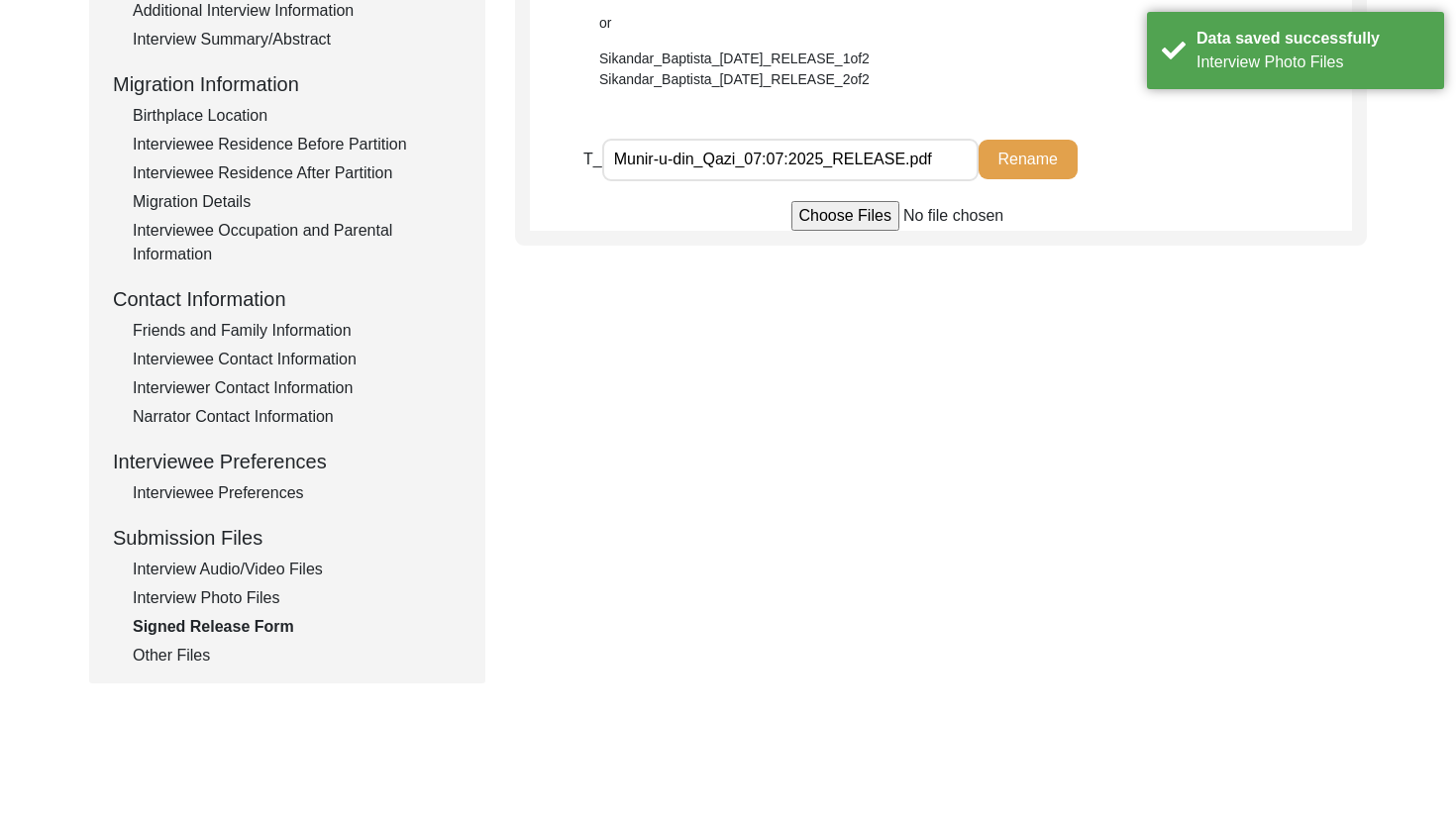 click on "Other Files" 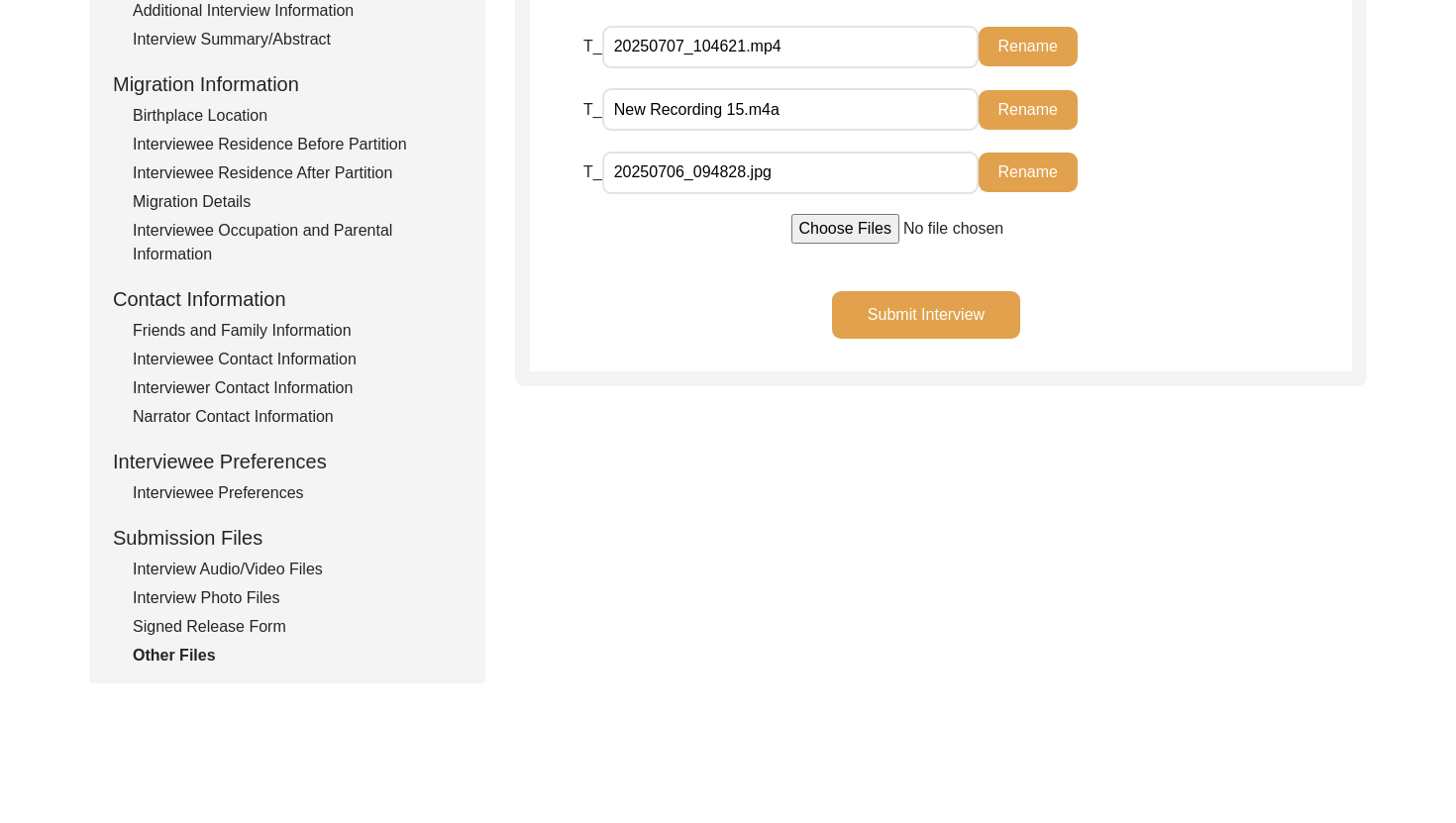 click on "Submit Interview" 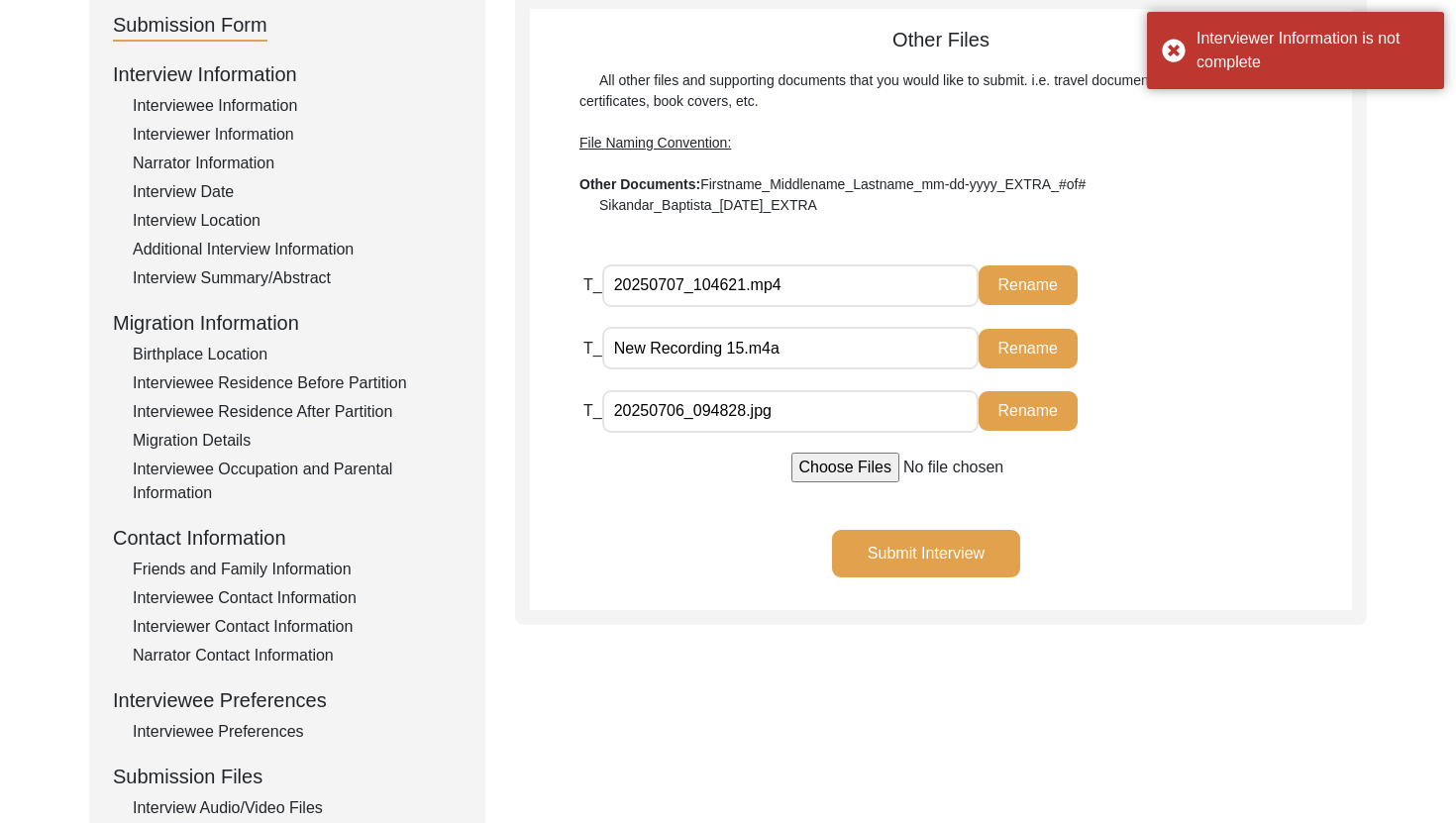 scroll, scrollTop: 0, scrollLeft: 0, axis: both 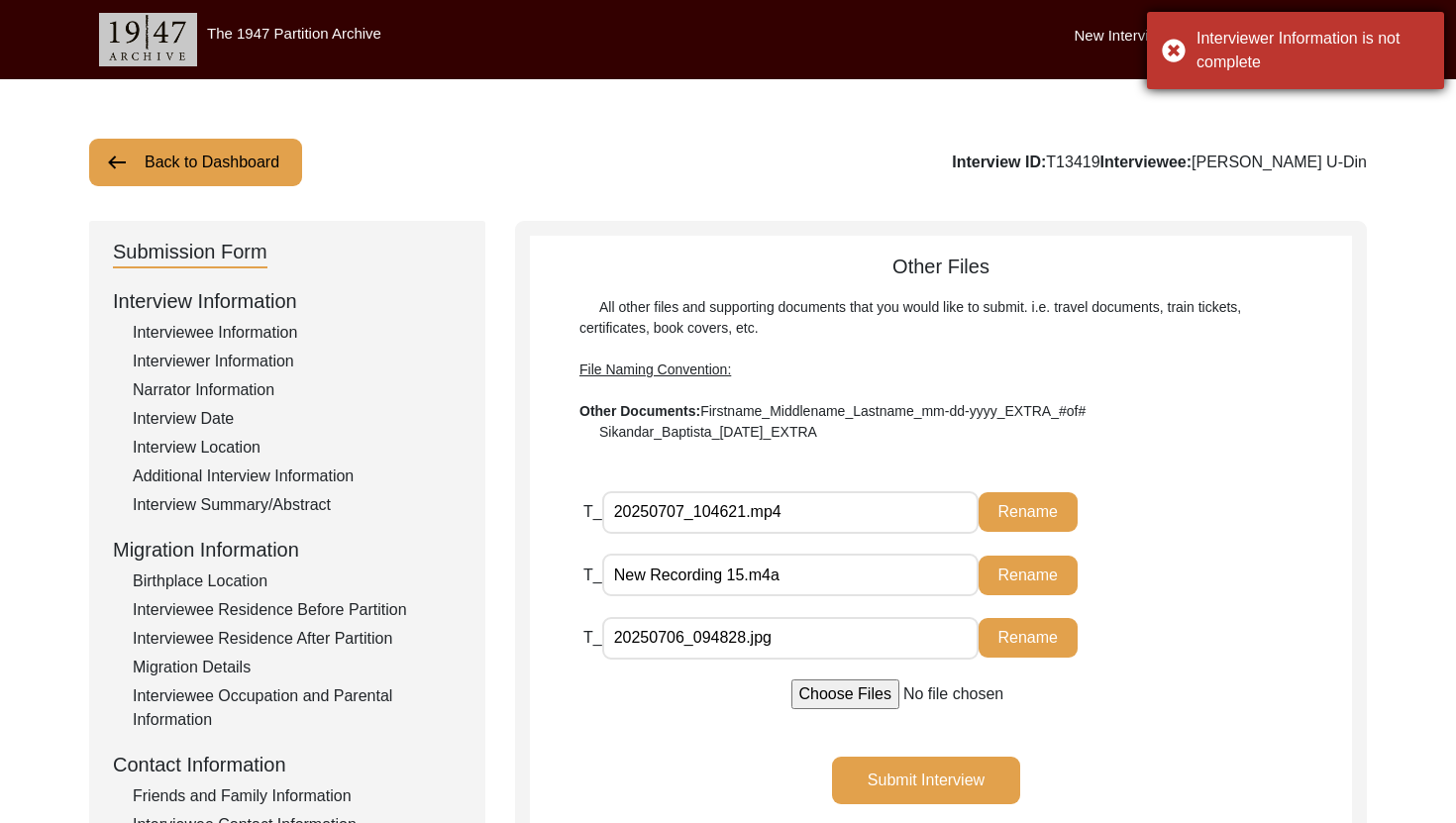 click on "Interviewer Information is not complete" at bounding box center [1312, 51] 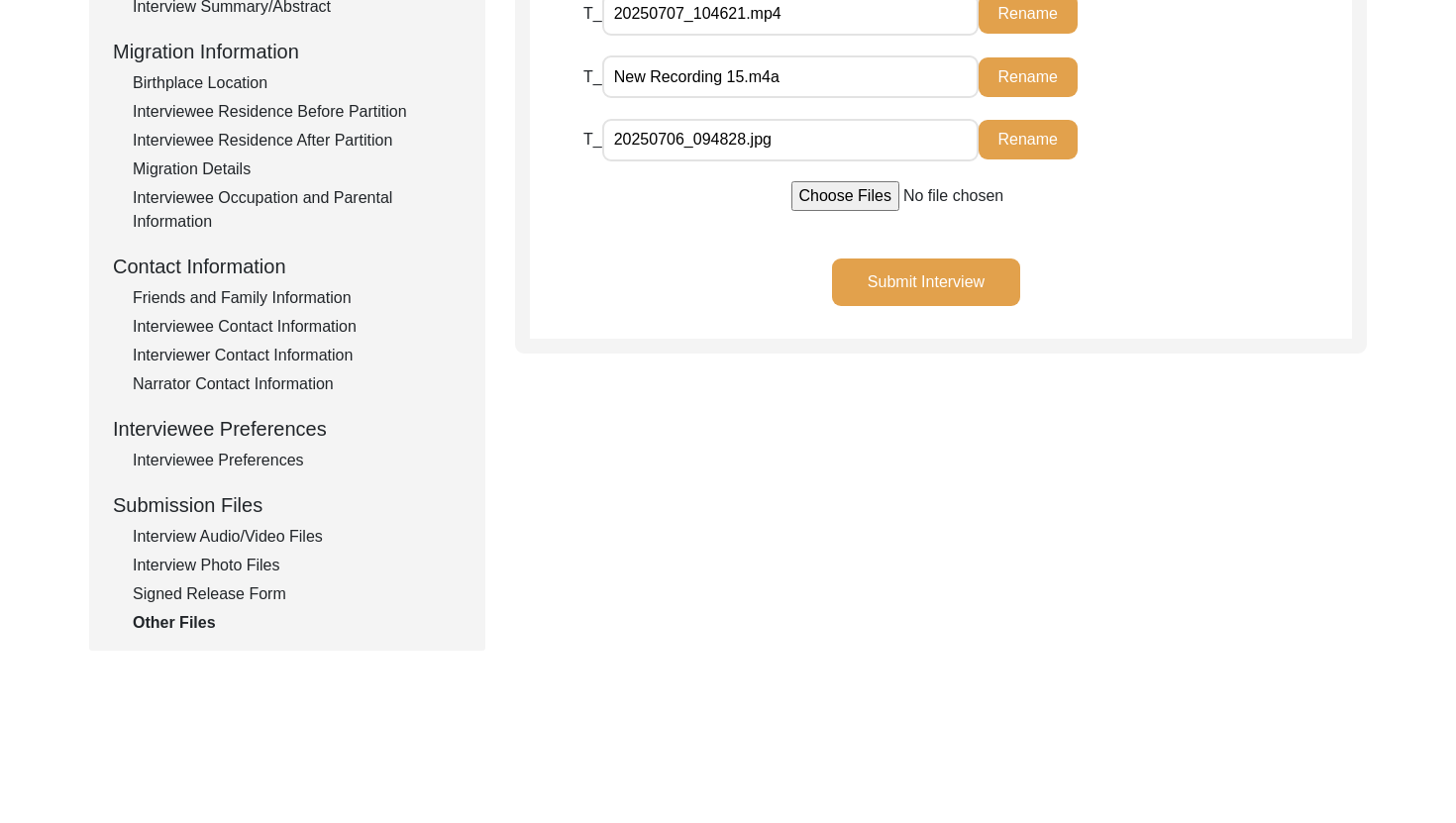 scroll, scrollTop: 0, scrollLeft: 0, axis: both 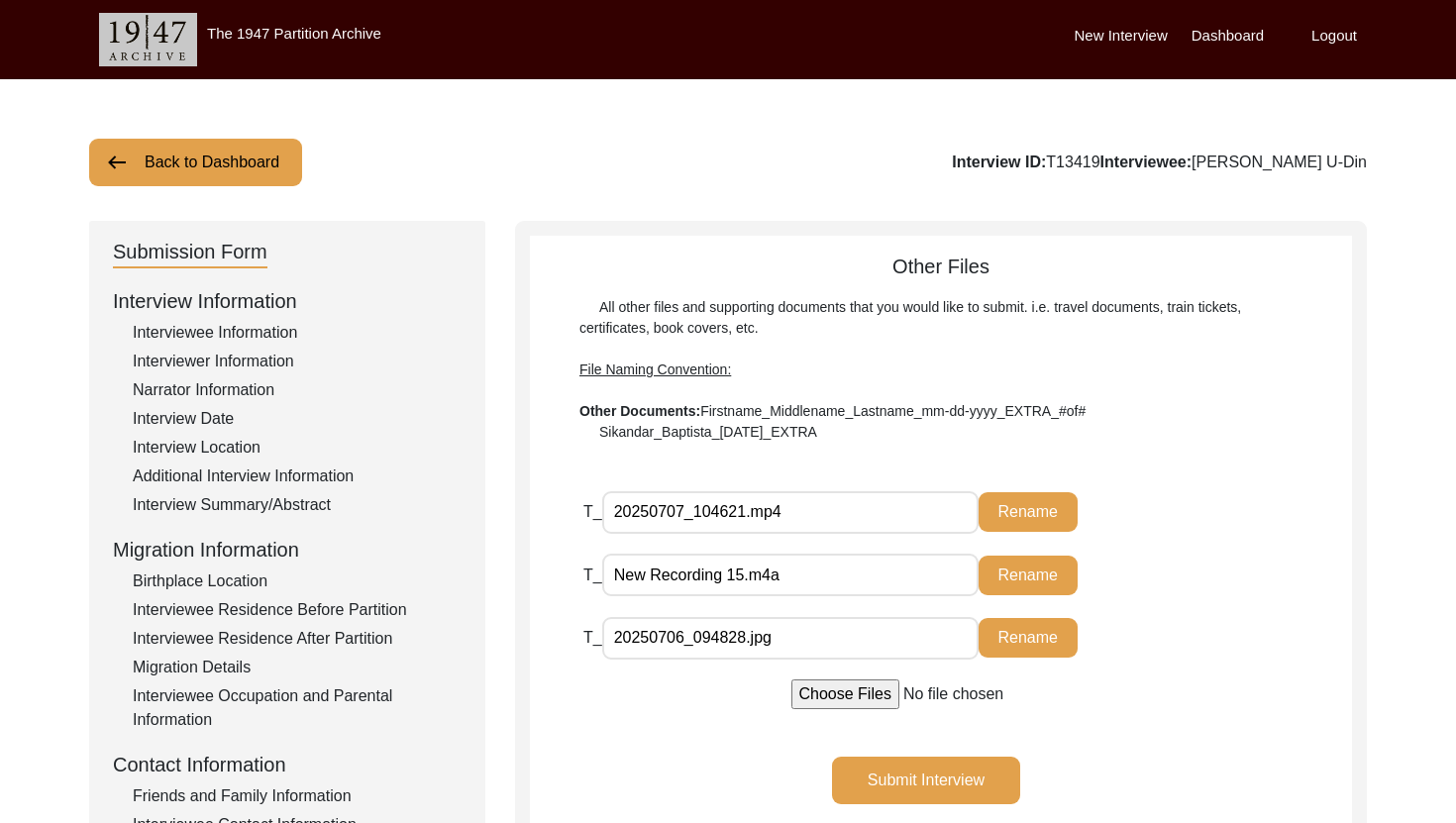 click on "Interviewee Information" 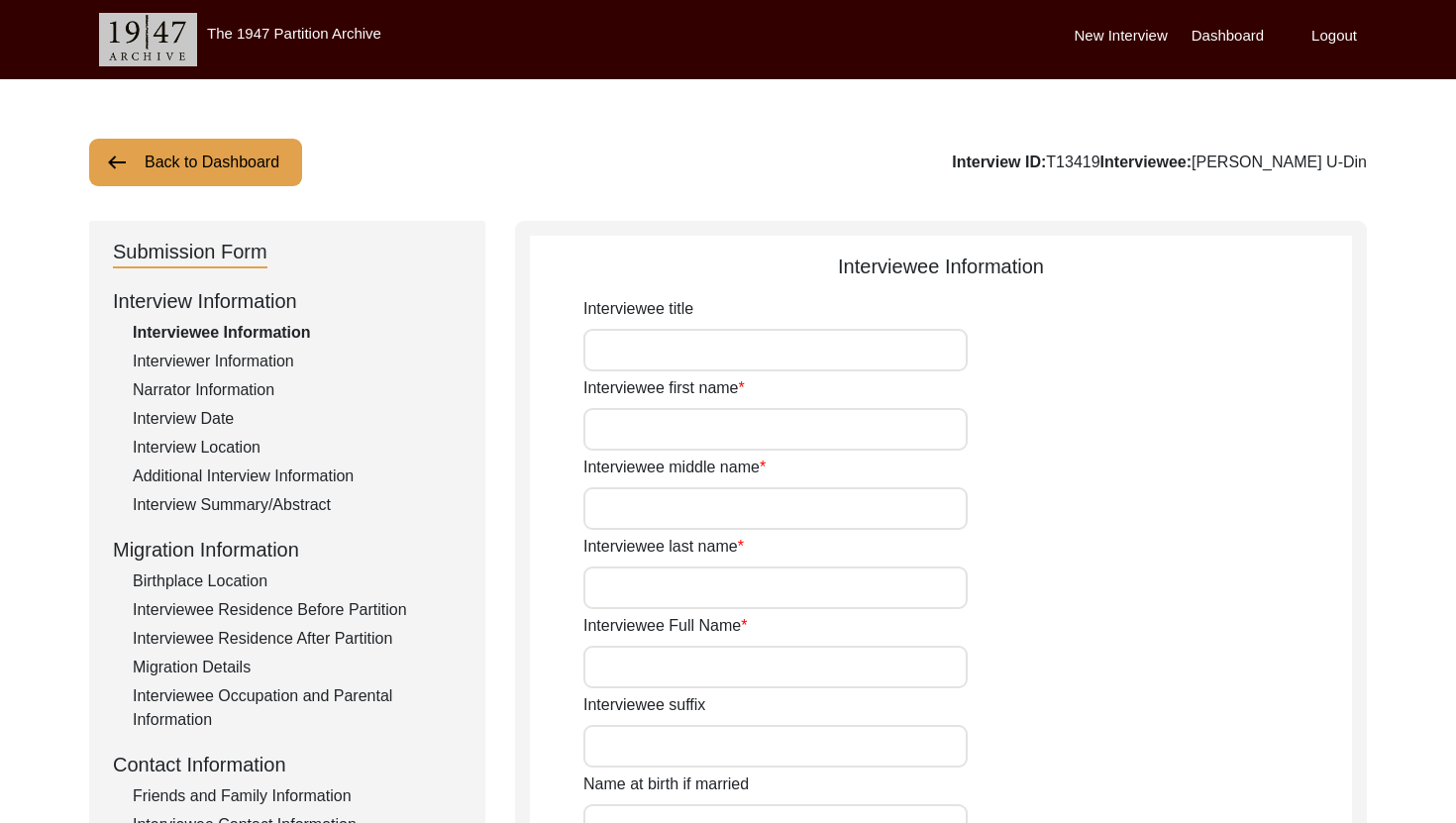 type on "Munir" 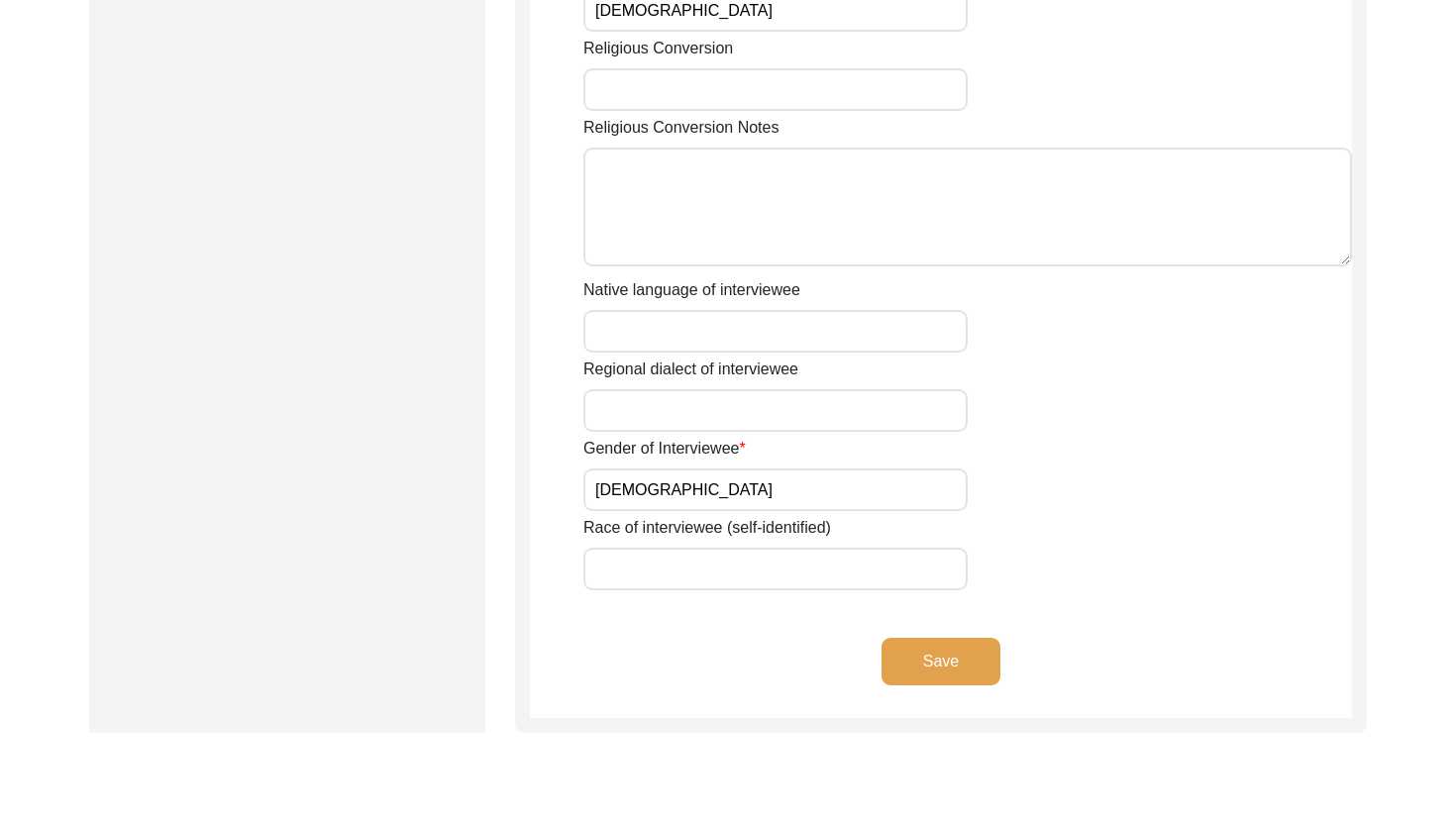 scroll, scrollTop: 1302, scrollLeft: 0, axis: vertical 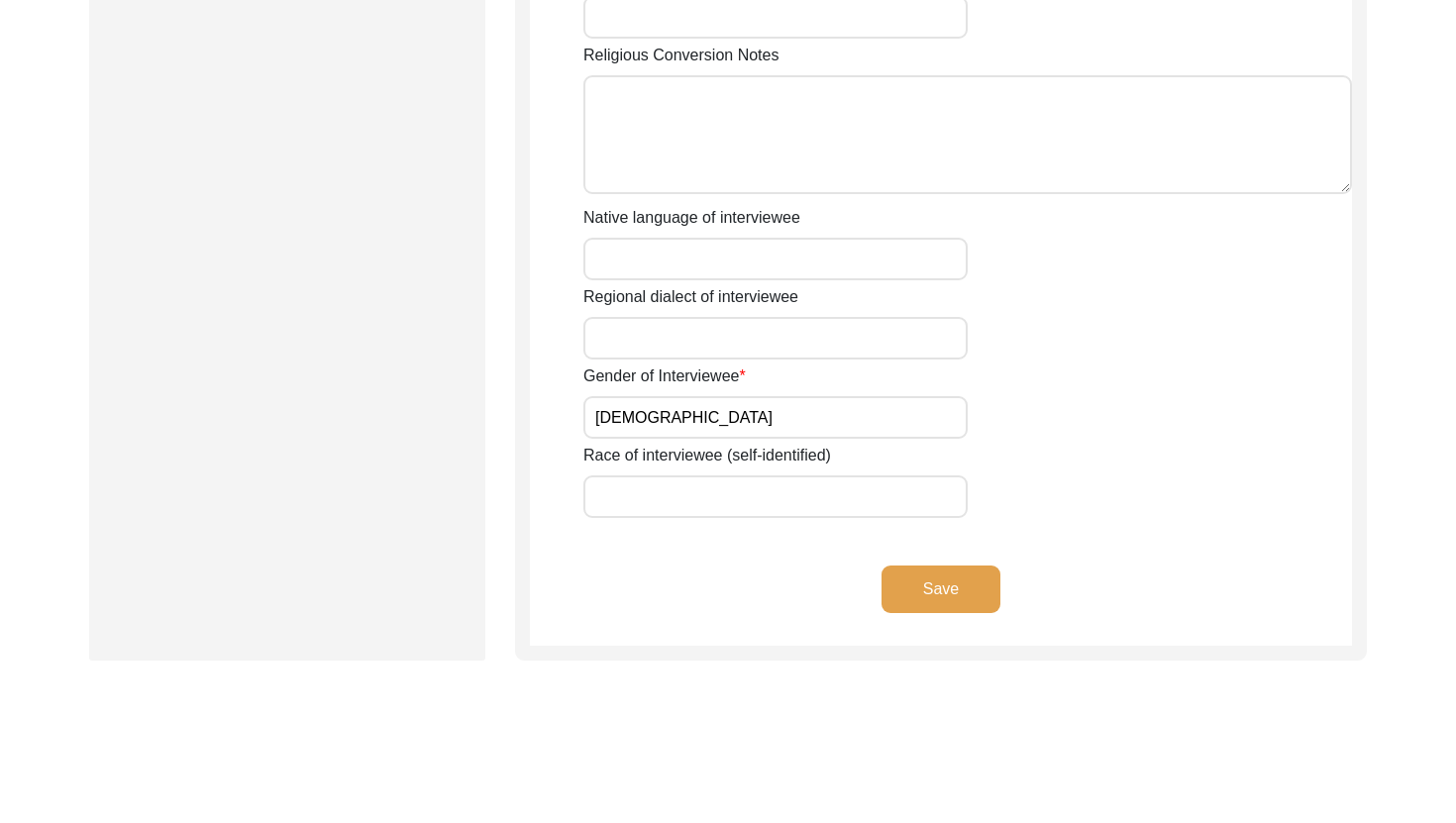 click on "Save" 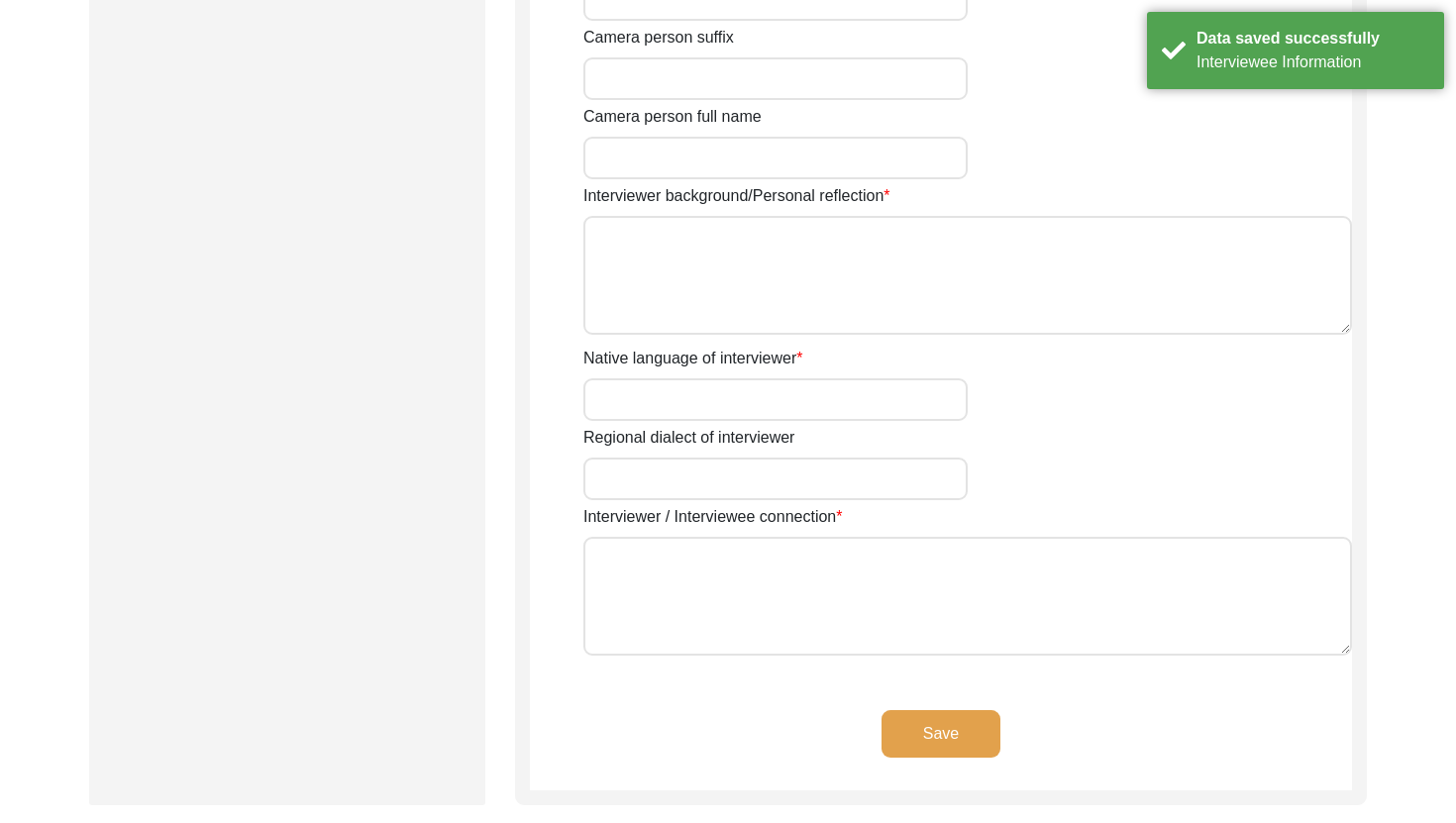 type on "Tashafee" 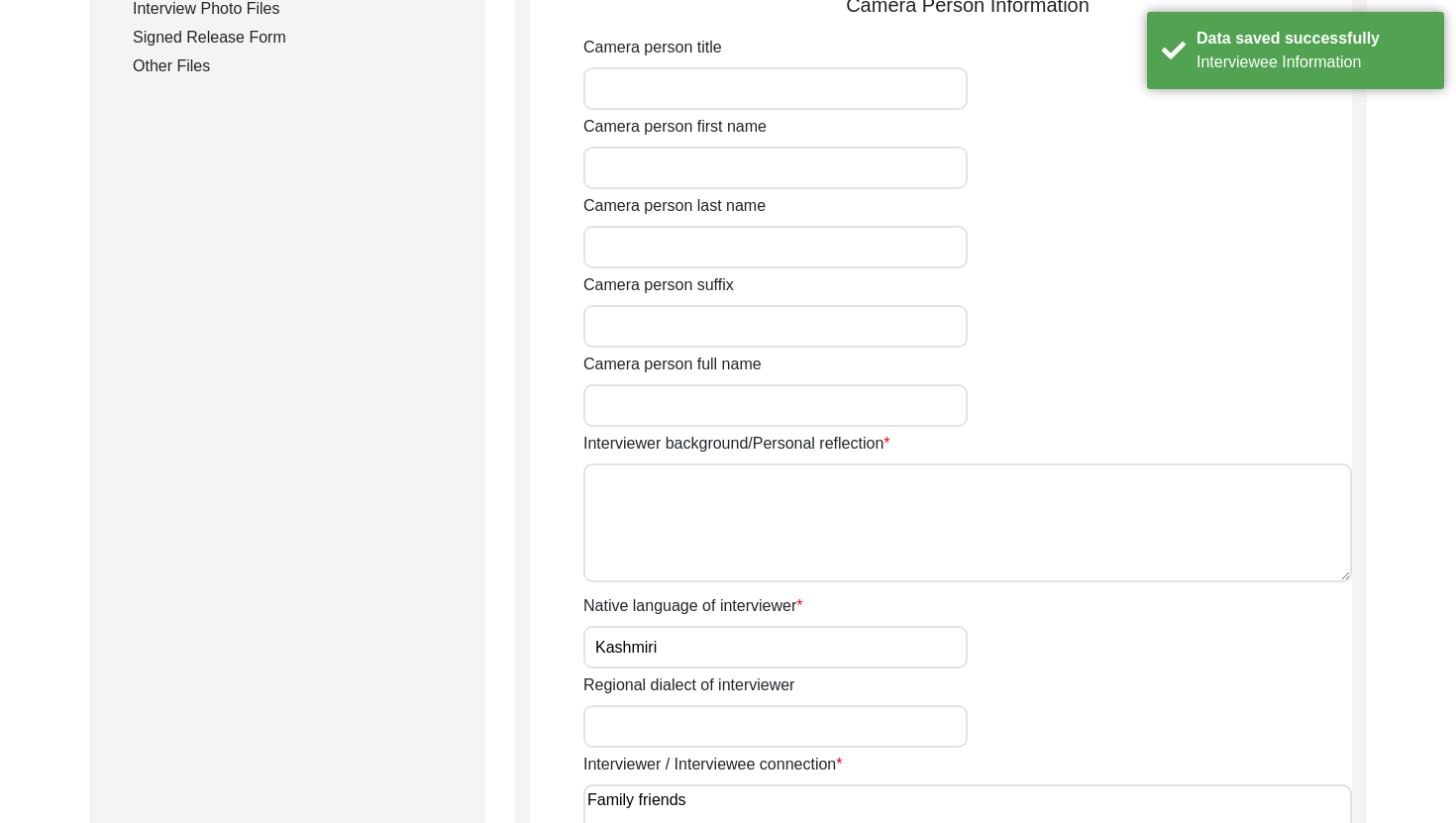 scroll, scrollTop: 1567, scrollLeft: 0, axis: vertical 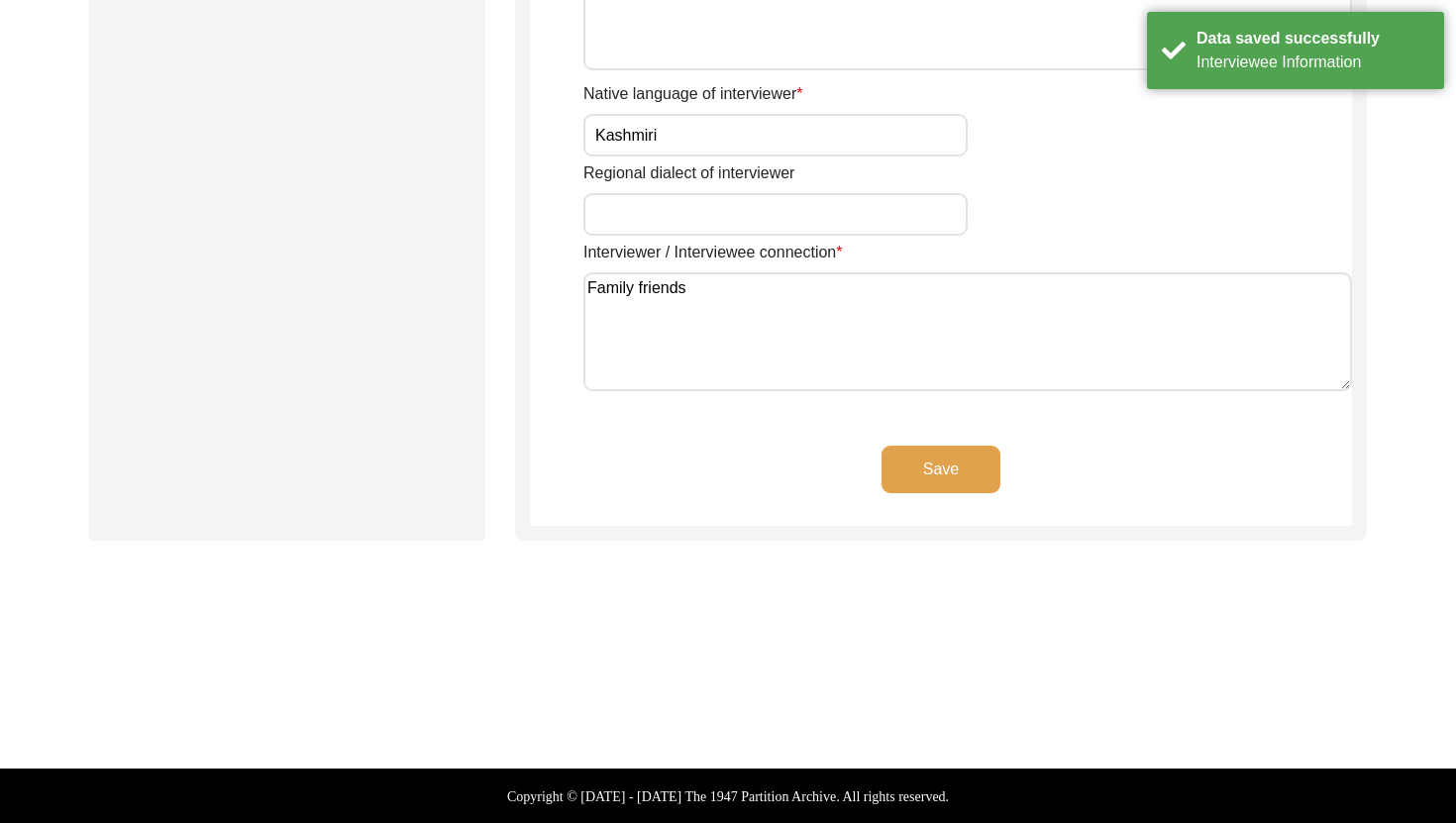 click on "Save" 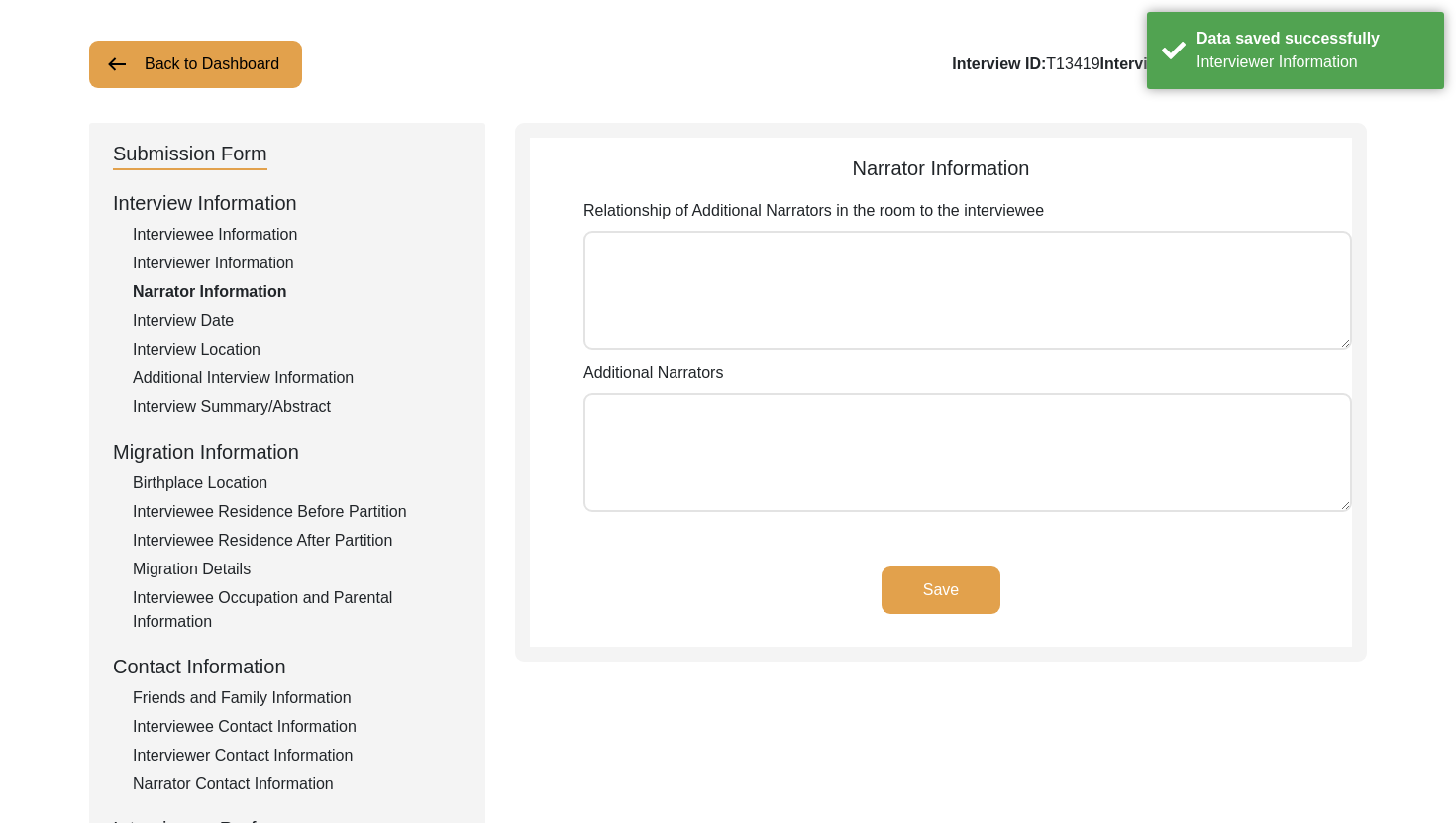 scroll, scrollTop: 0, scrollLeft: 0, axis: both 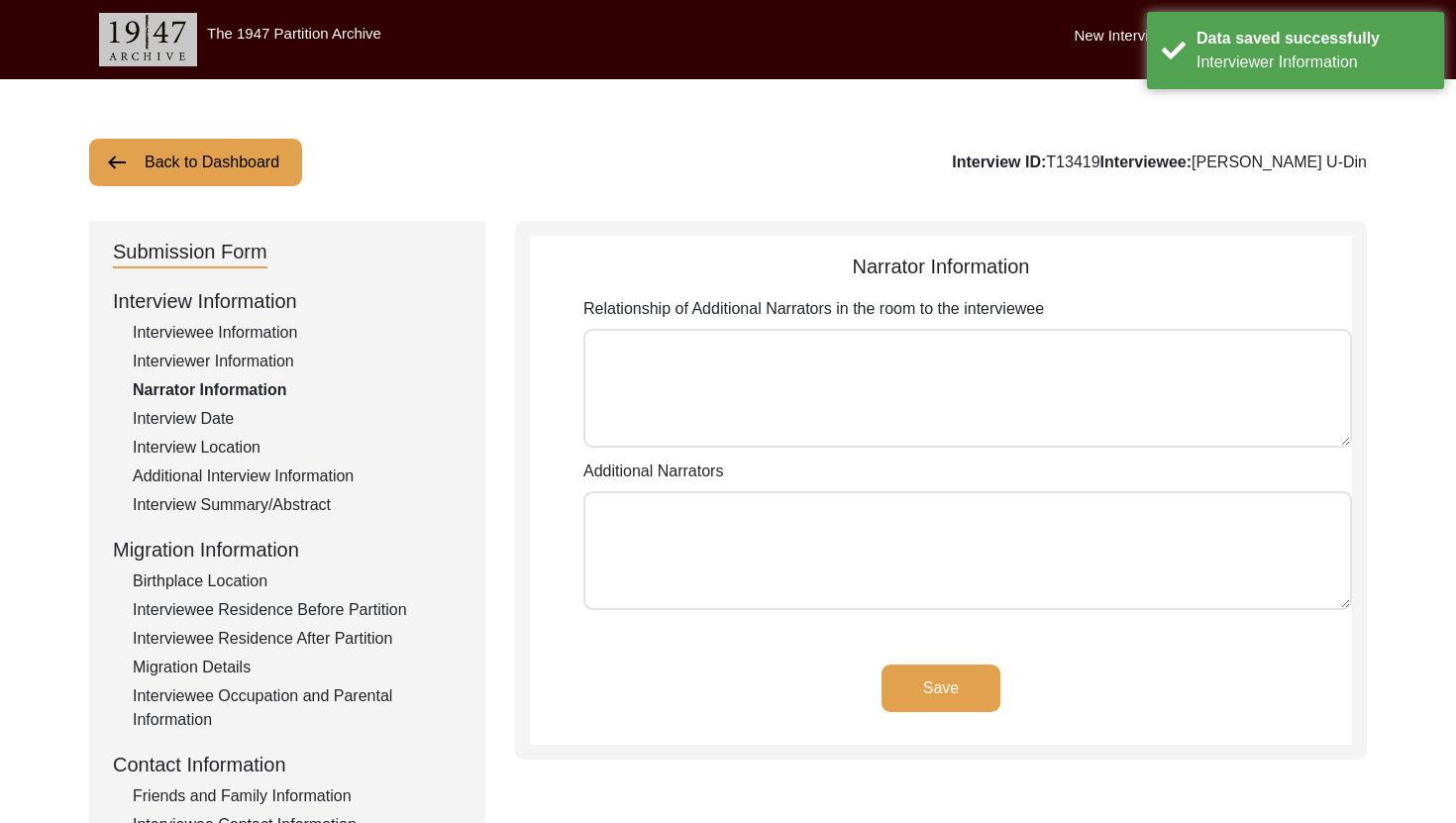 click on "Save" 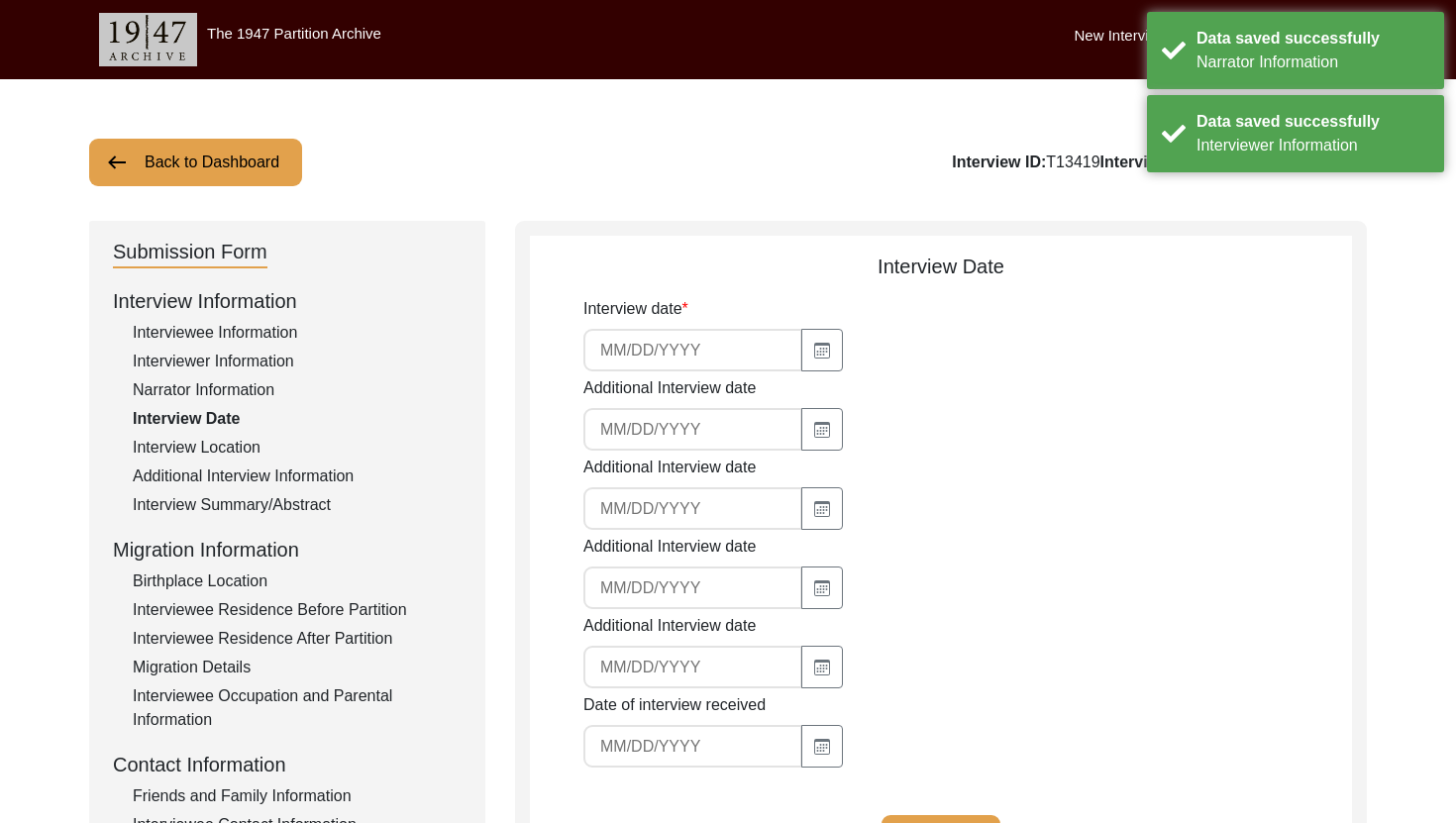 type on "[DATE]" 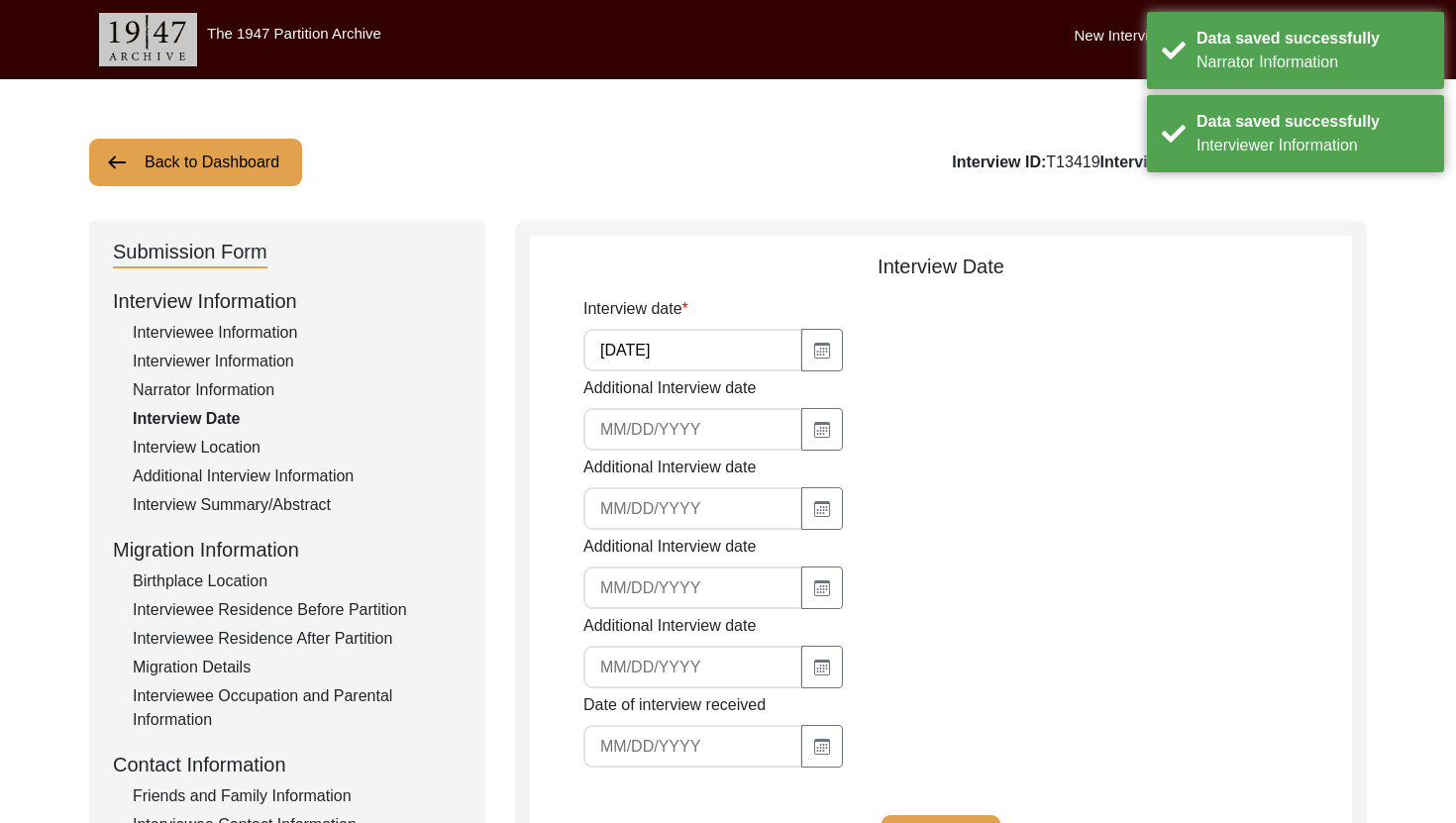 type on "[DATE]" 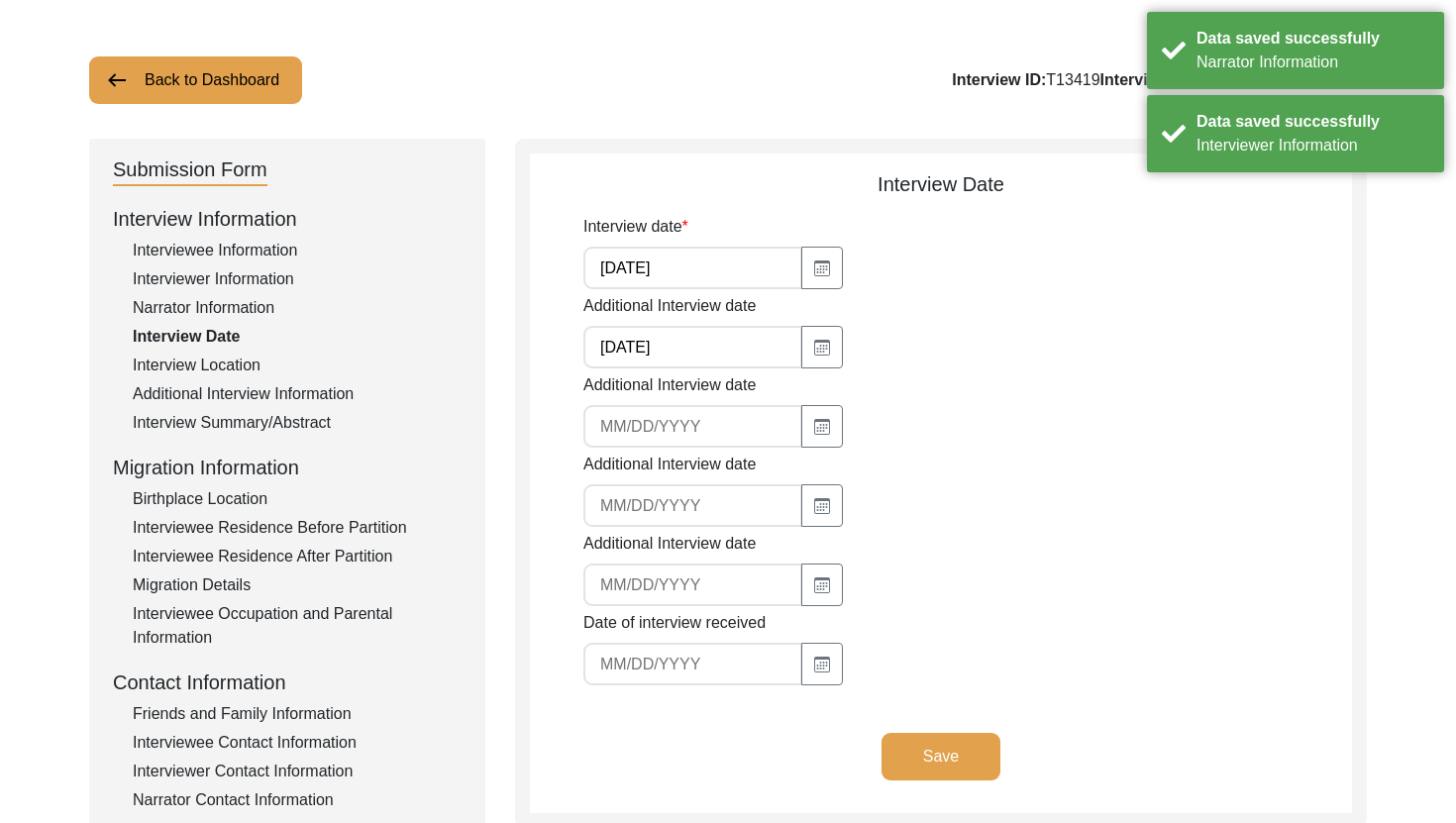 scroll, scrollTop: 133, scrollLeft: 0, axis: vertical 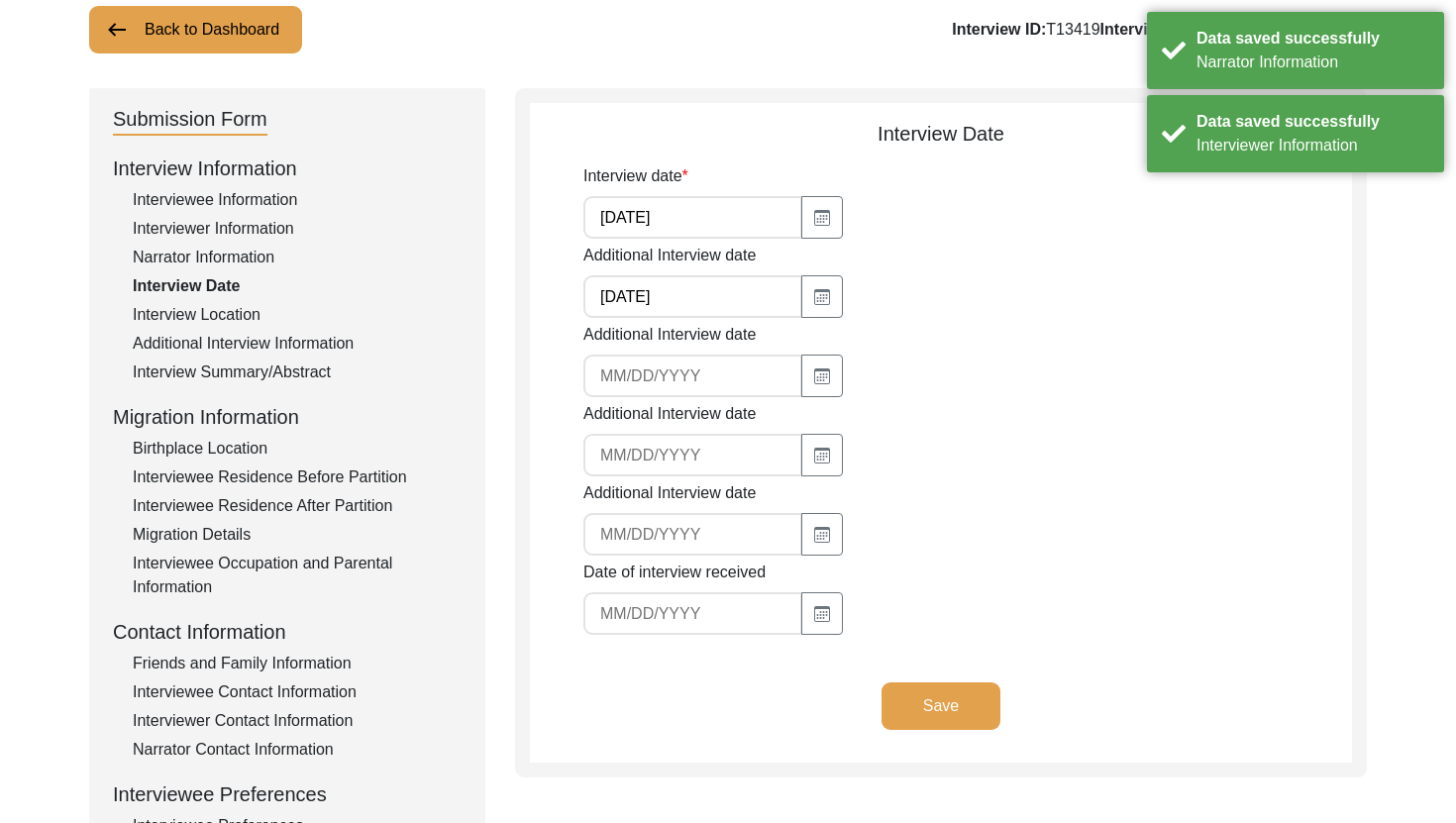 click on "Save" 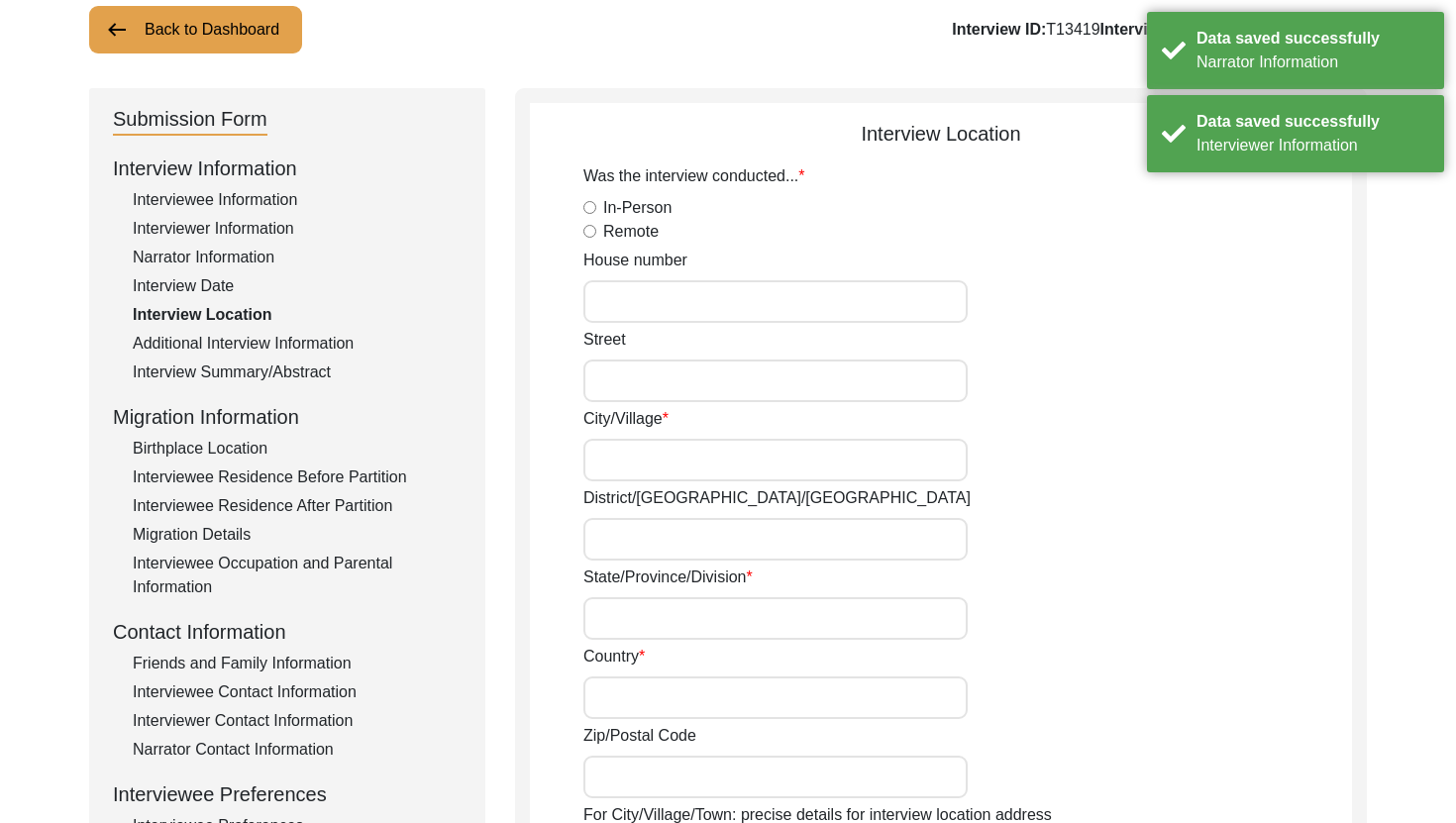 radio on "true" 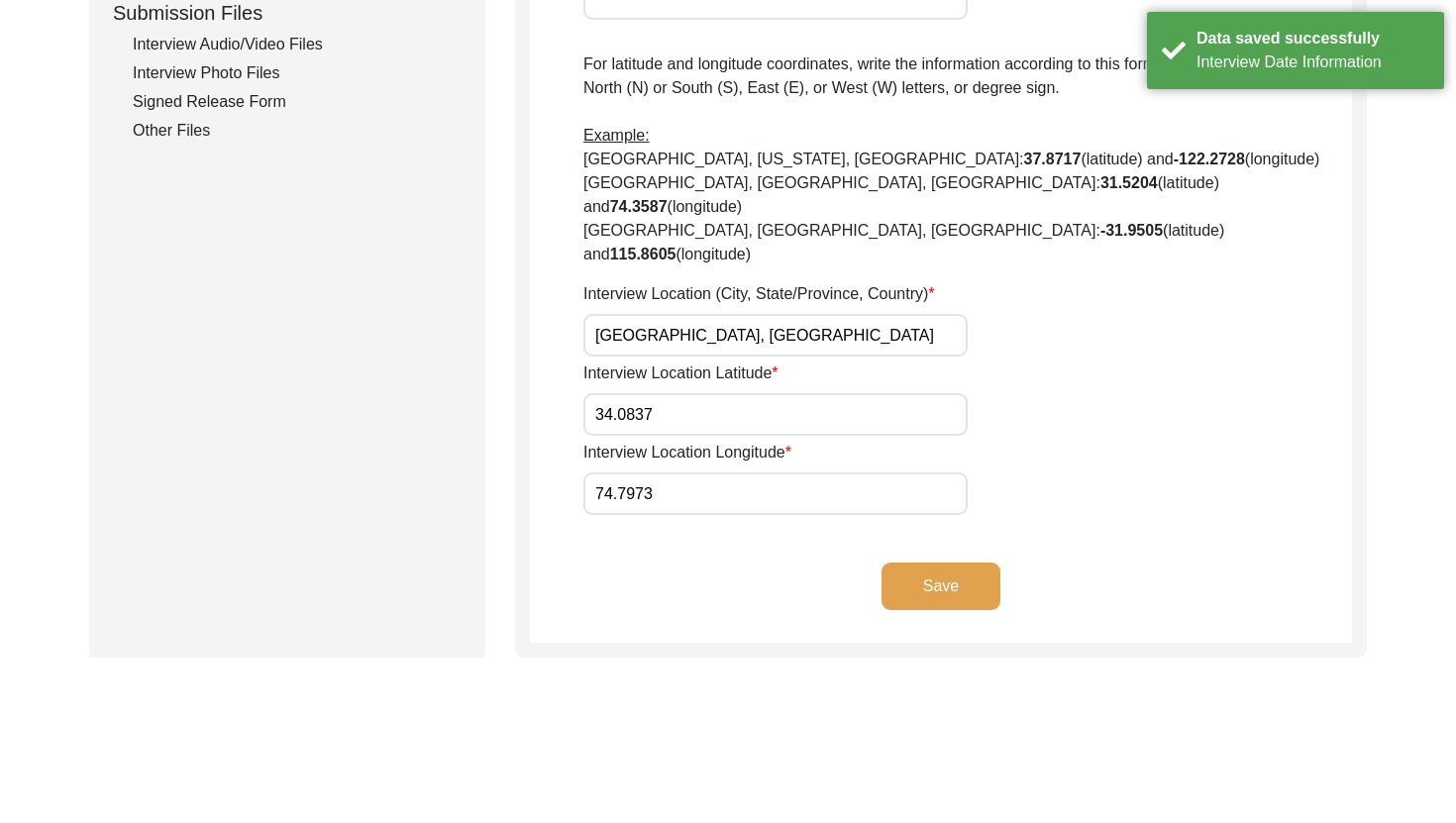 click on "Save" 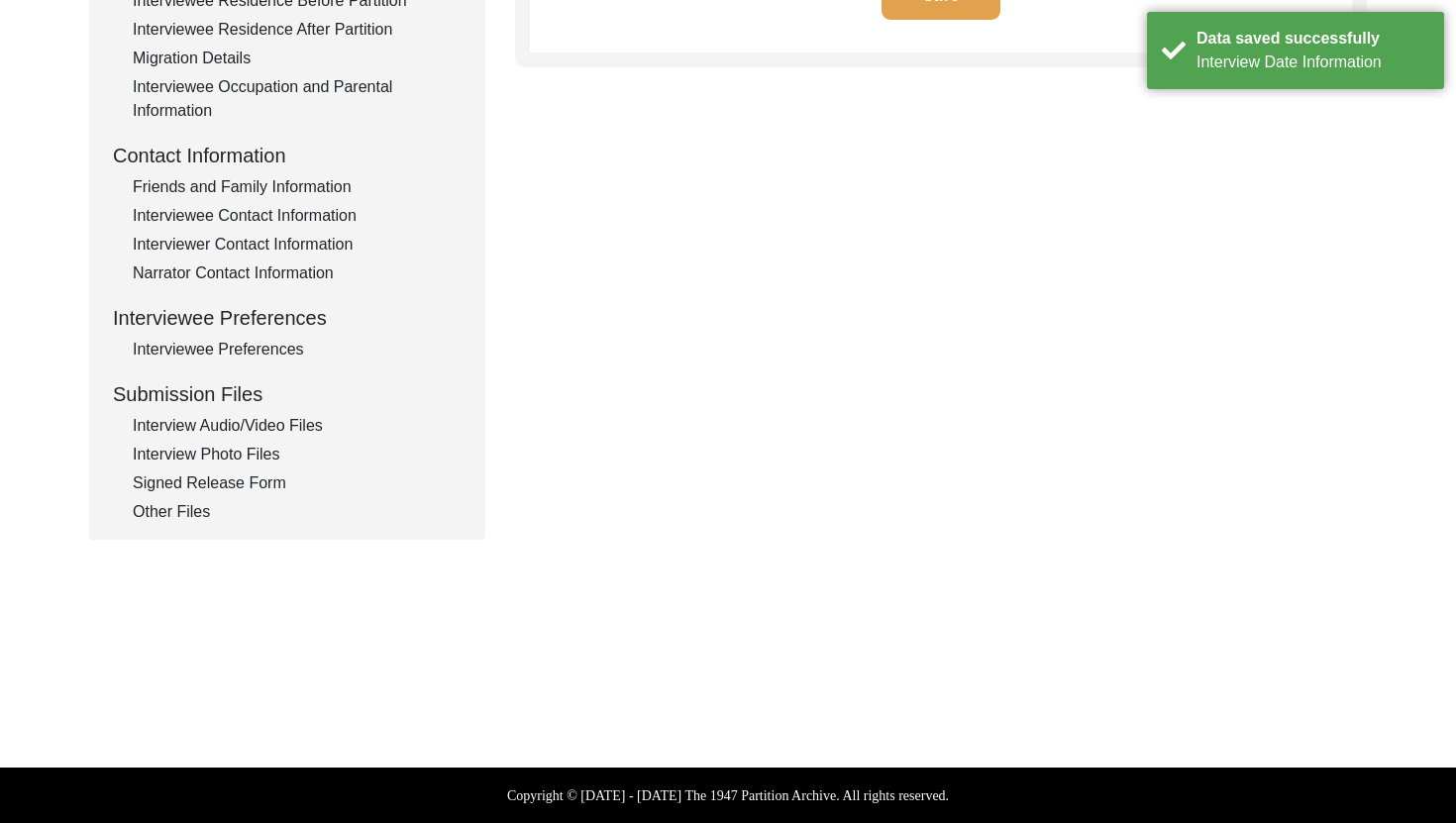 type on "Kashmiri and Urdu" 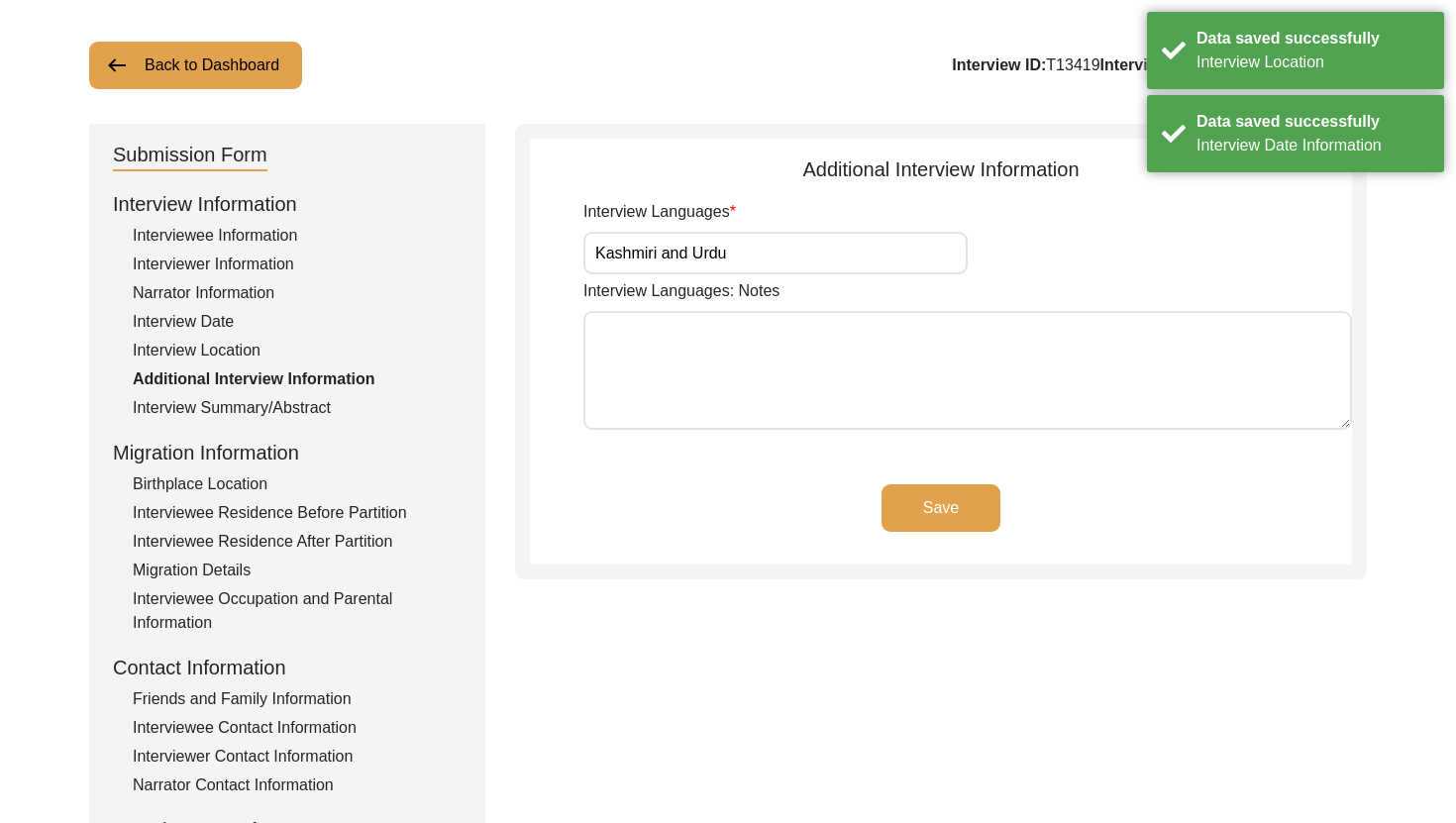 scroll, scrollTop: 103, scrollLeft: 0, axis: vertical 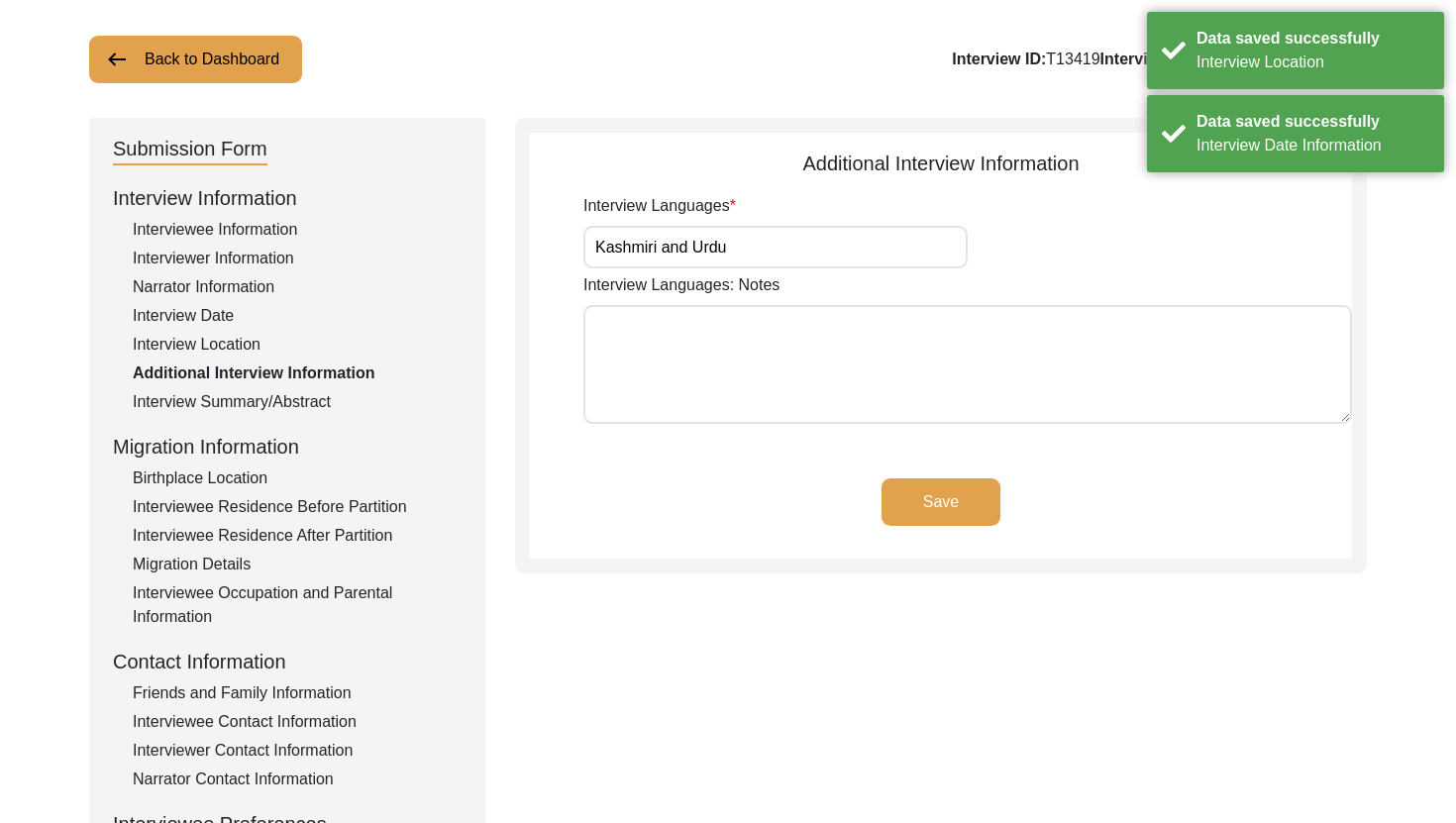 click on "Save" 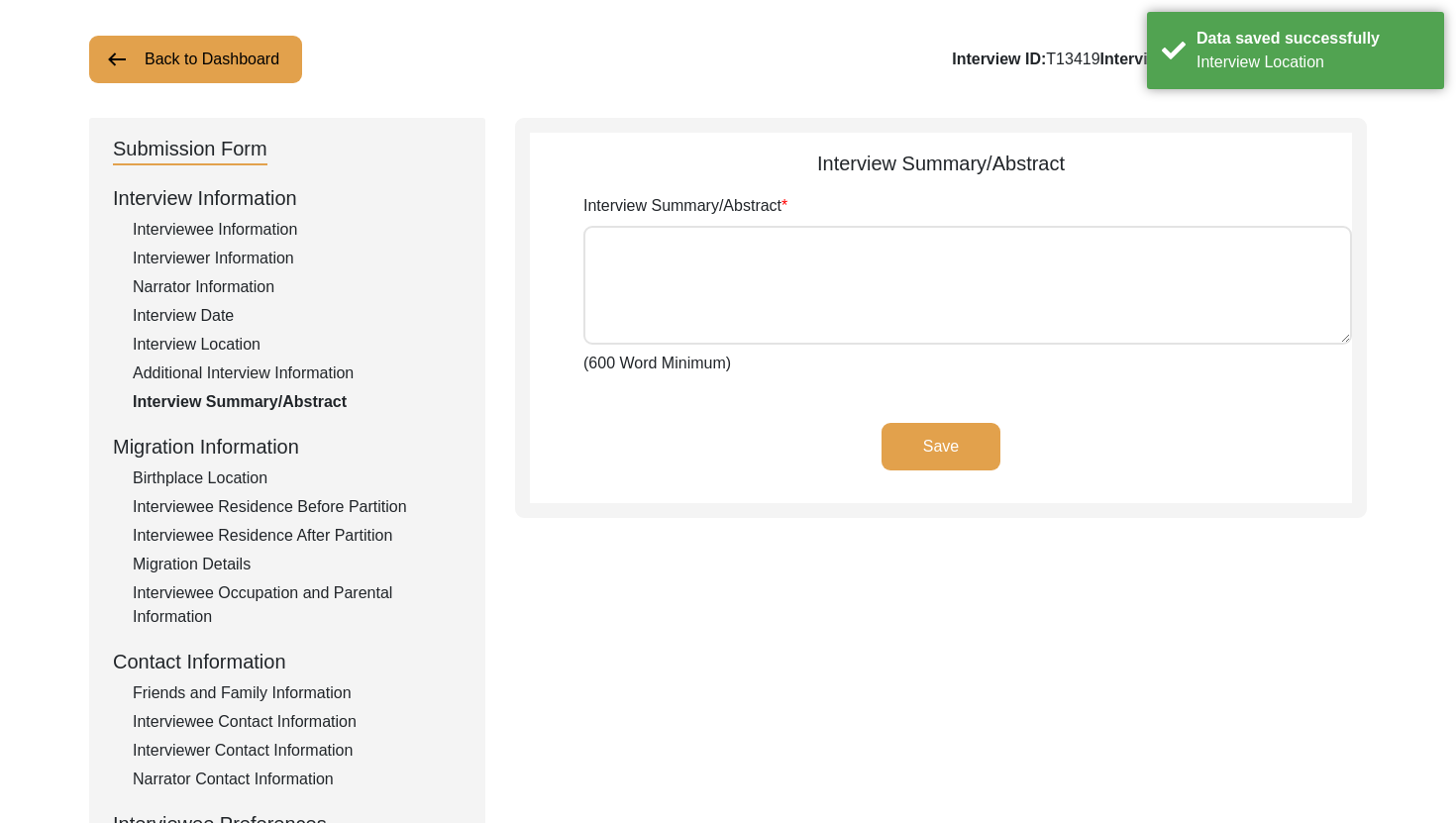 type on "[PERSON_NAME]-u-Din was born in the [DEMOGRAPHIC_DATA]'s to a middle class family residing in [GEOGRAPHIC_DATA] [GEOGRAPHIC_DATA]. His poet name, [PERSON_NAME] is an ode to the neighbourhood he was born in. His father worked for the [DEMOGRAPHIC_DATA] Army before the partition while his mother was a homemaker. [PERSON_NAME] was the youngest son in a family of six siblings. Although the partition of the subcontinent did not disrupt his life in terms of migration and violence, his story illustrates the experiences of people living in the princely state of [GEOGRAPHIC_DATA]. He was about [DEMOGRAPHIC_DATA] when partition happened and he does not remember it having a huge impact on his life but his family dynamic was changed forever. His father worked as a mess officer in the [DEMOGRAPHIC_DATA] Army, he and his mother travelled to [GEOGRAPHIC_DATA] and even the then-[GEOGRAPHIC_DATA] because of work but as the [DEMOGRAPHIC_DATA] started to leave the continent his father lost his job. This loss in job impacted them adversely and [PERSON_NAME] father died soon after partition leaving [PERSON_NAME] mother responsible for the ho..." 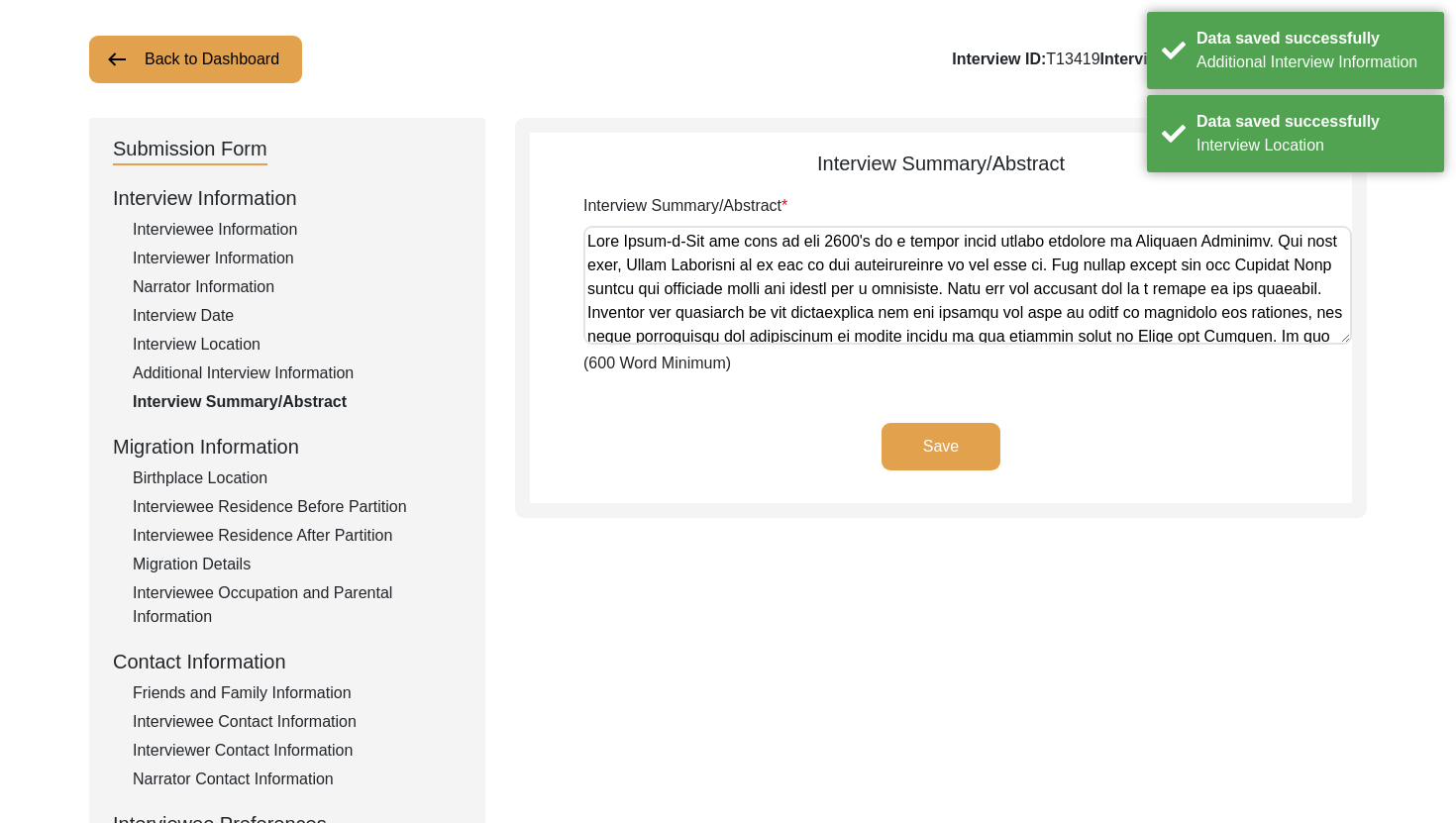 click on "Interview Summary/Abstract  (600 Word Minimum)" 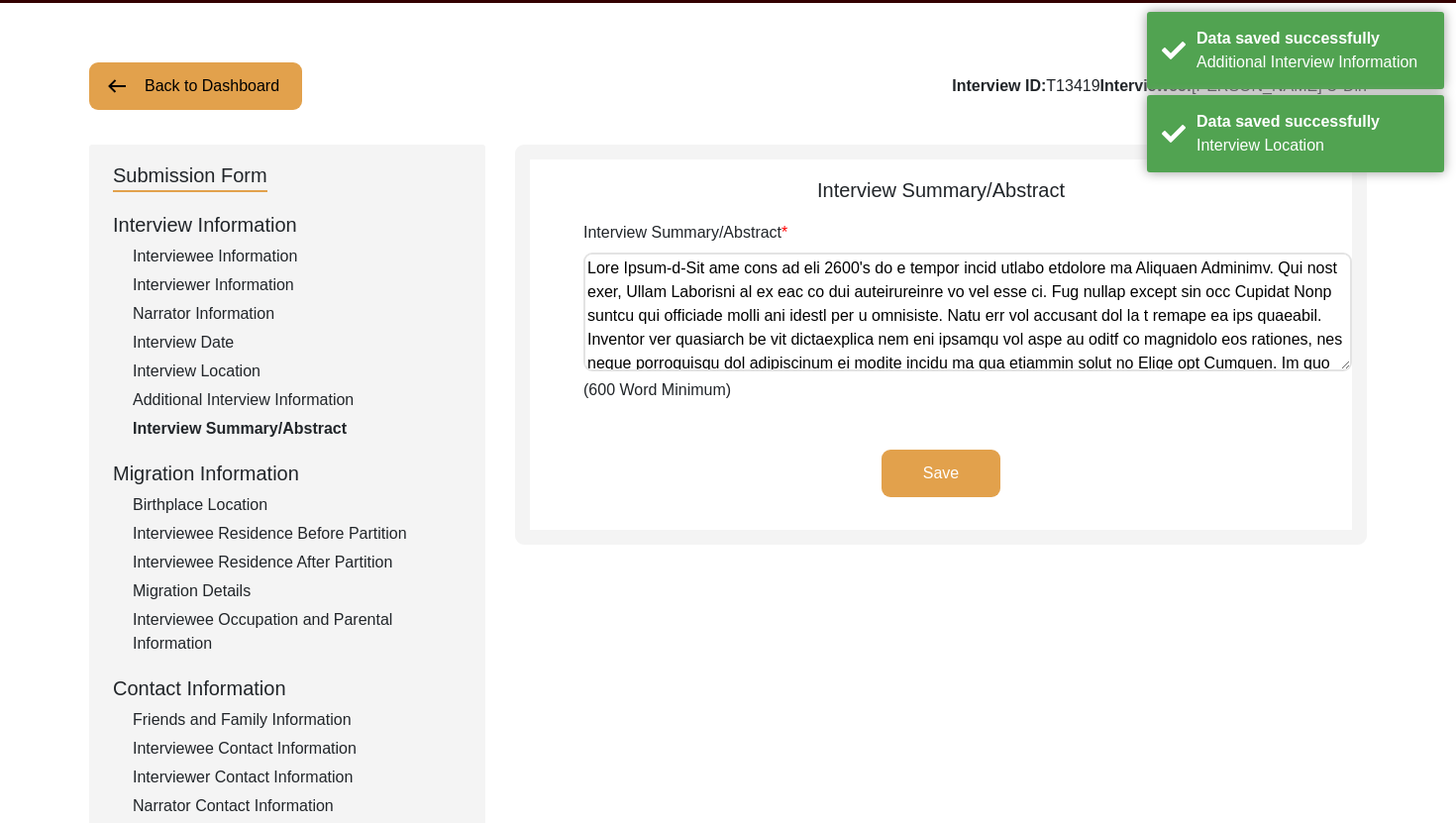 scroll, scrollTop: 73, scrollLeft: 0, axis: vertical 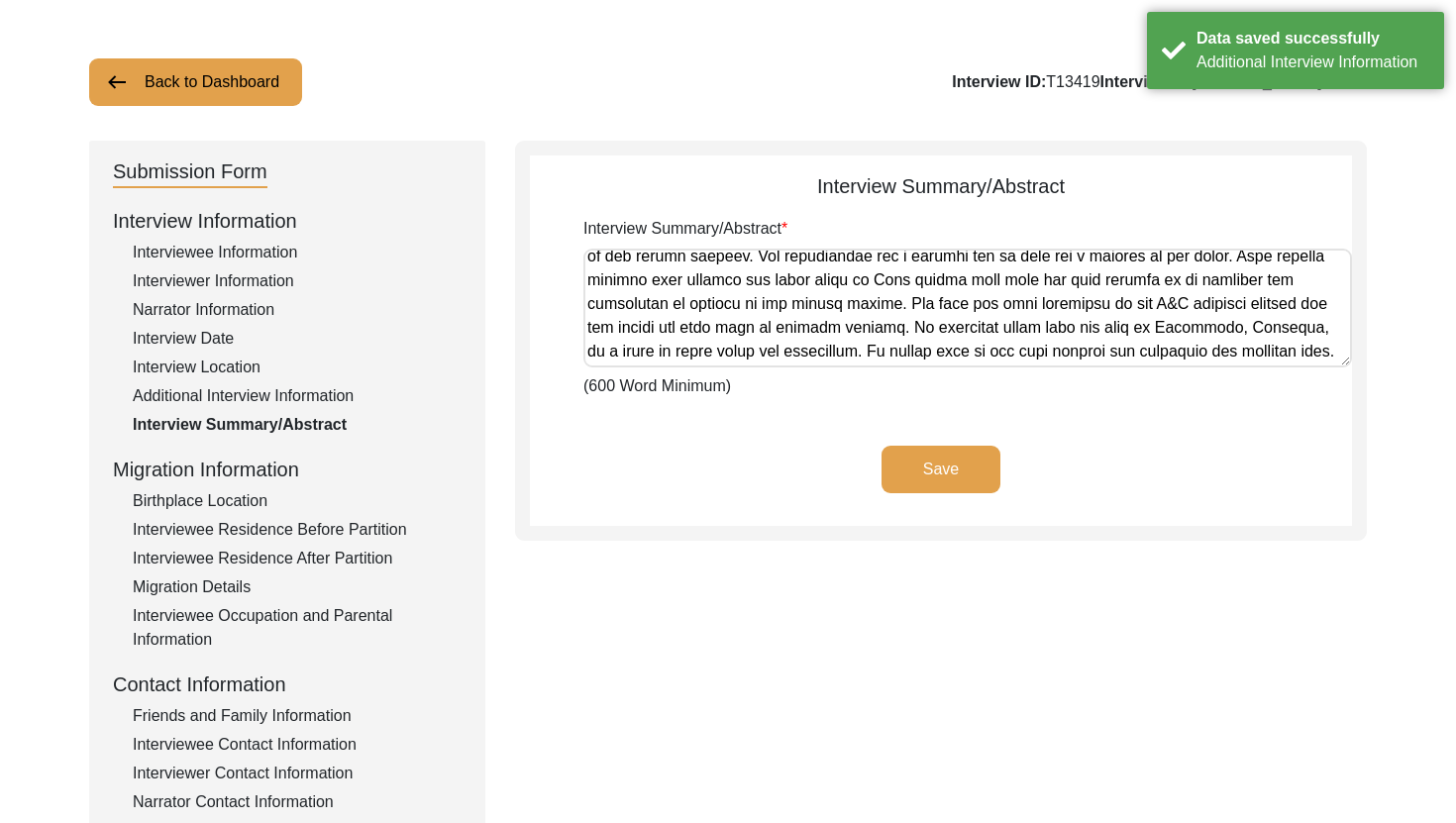 click on "Save" 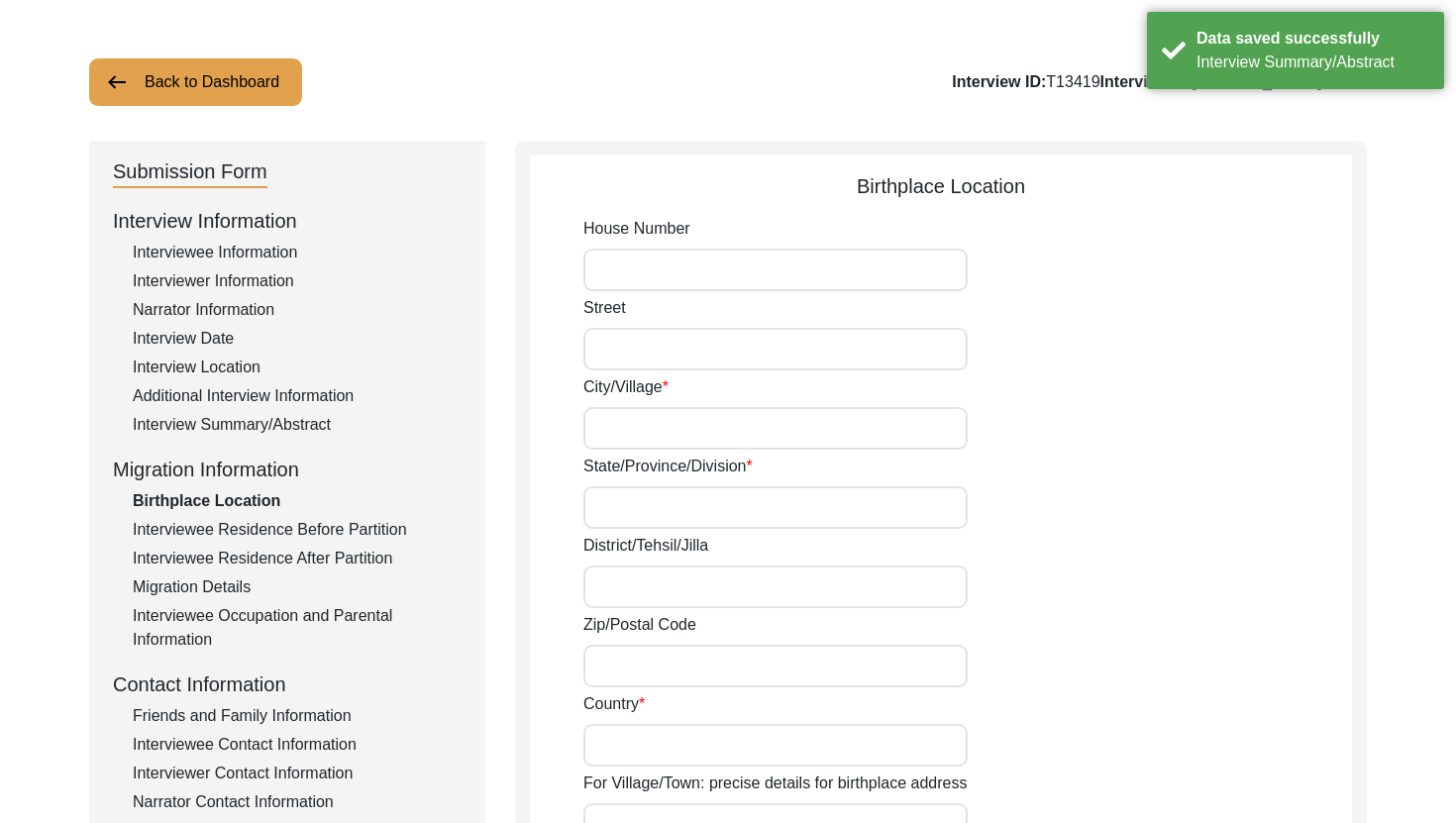 type on "[GEOGRAPHIC_DATA]" 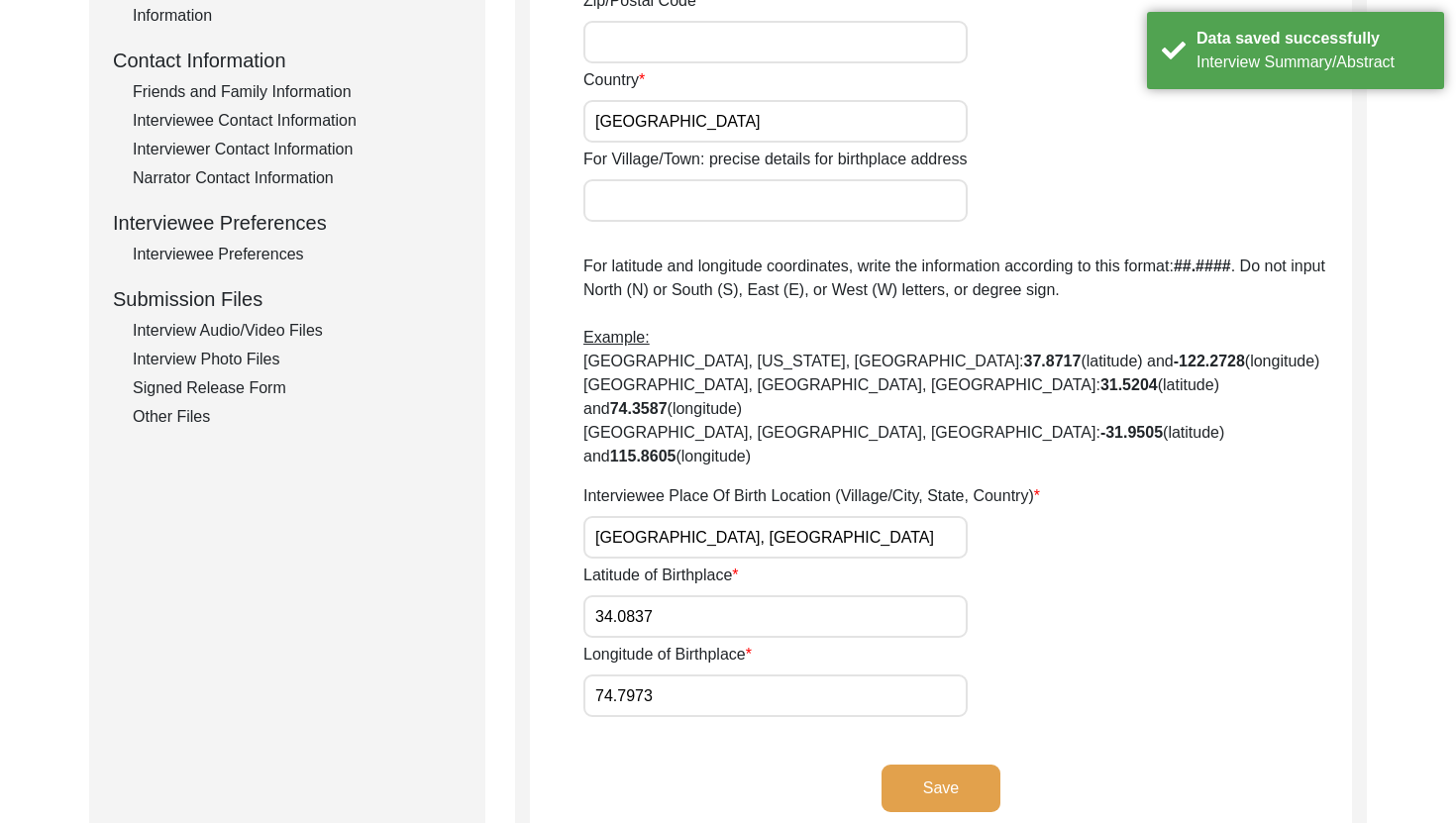 scroll, scrollTop: 977, scrollLeft: 0, axis: vertical 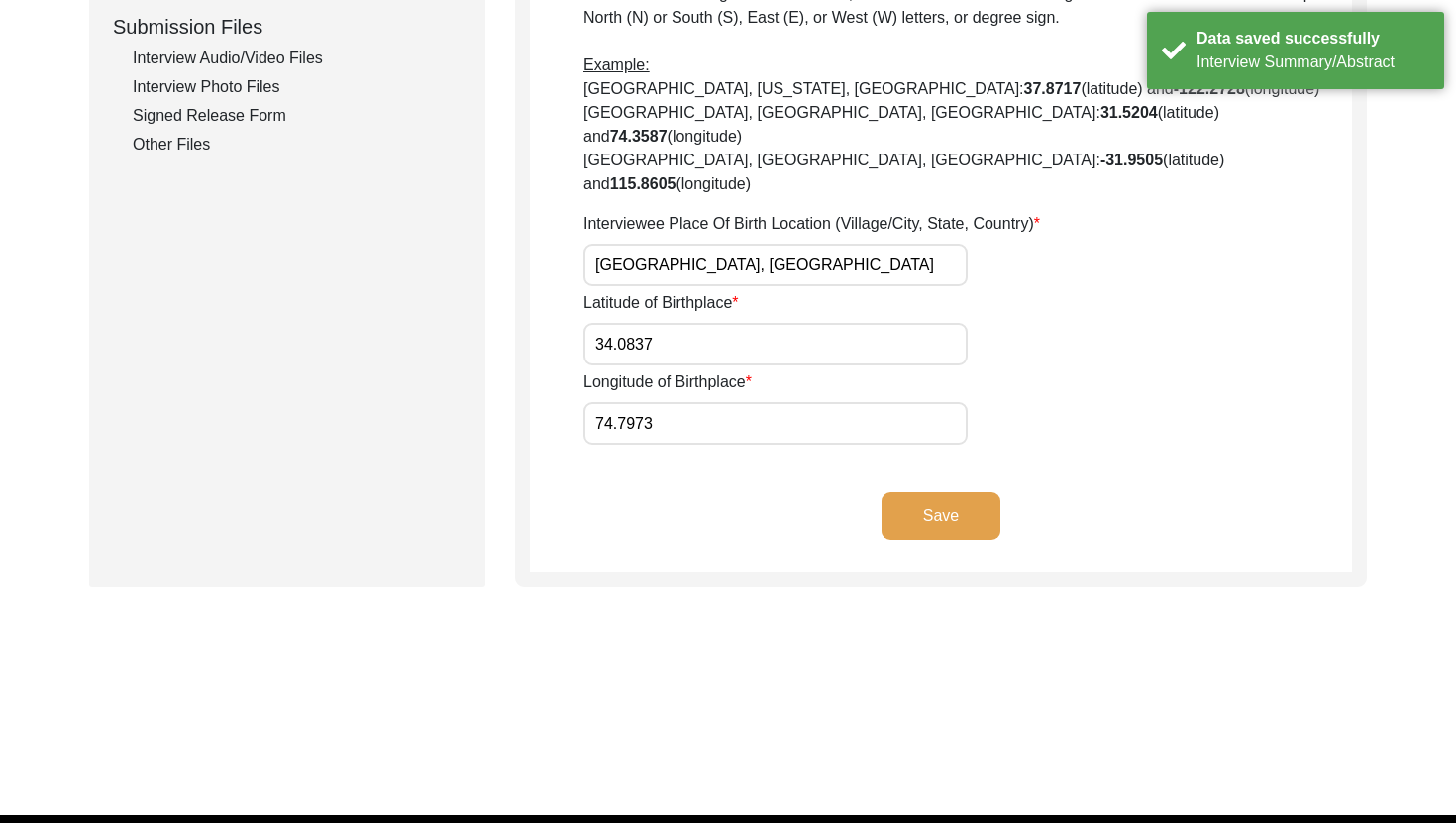 click on "Save" 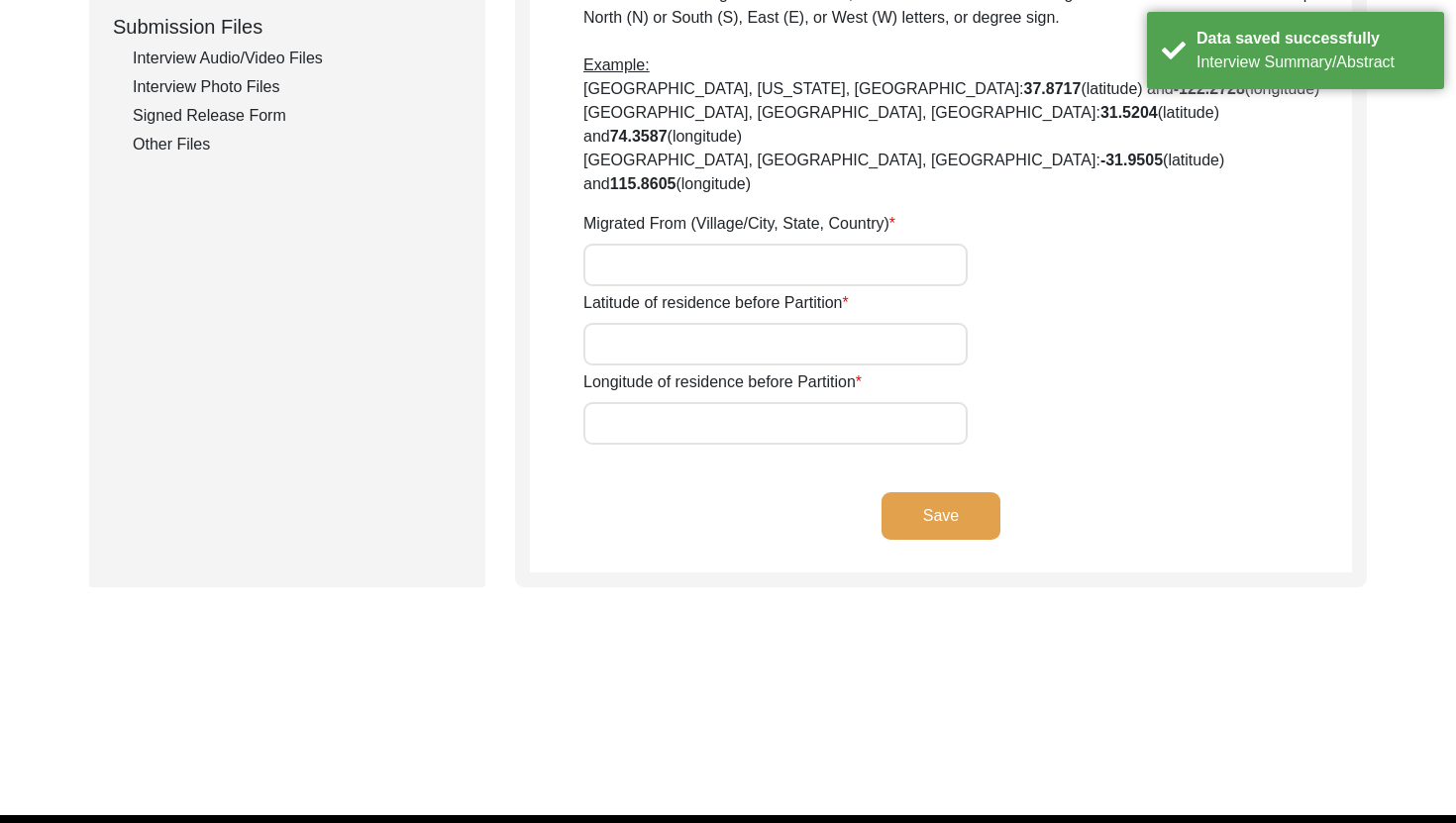 type on "[GEOGRAPHIC_DATA]" 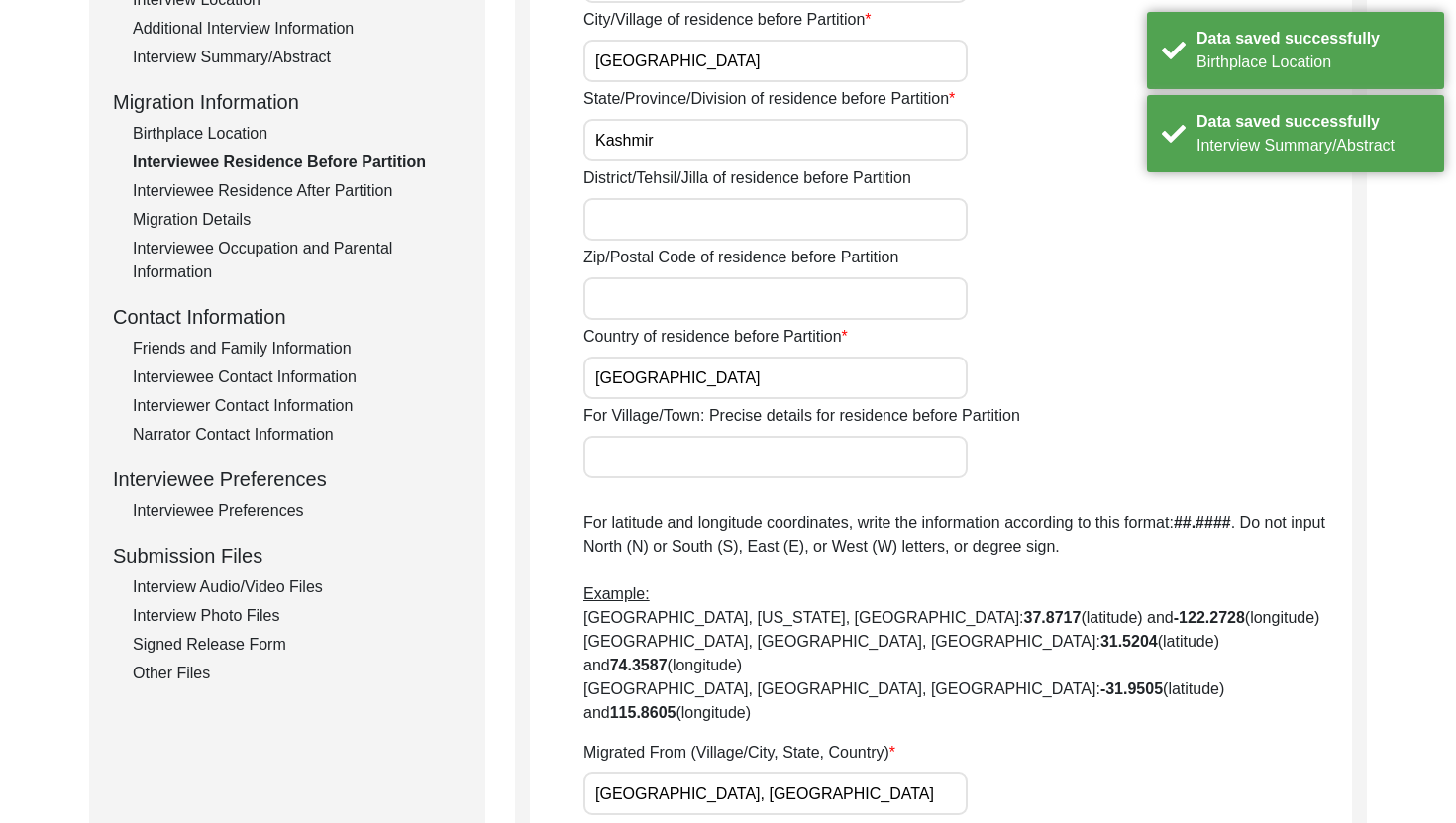 scroll, scrollTop: 868, scrollLeft: 0, axis: vertical 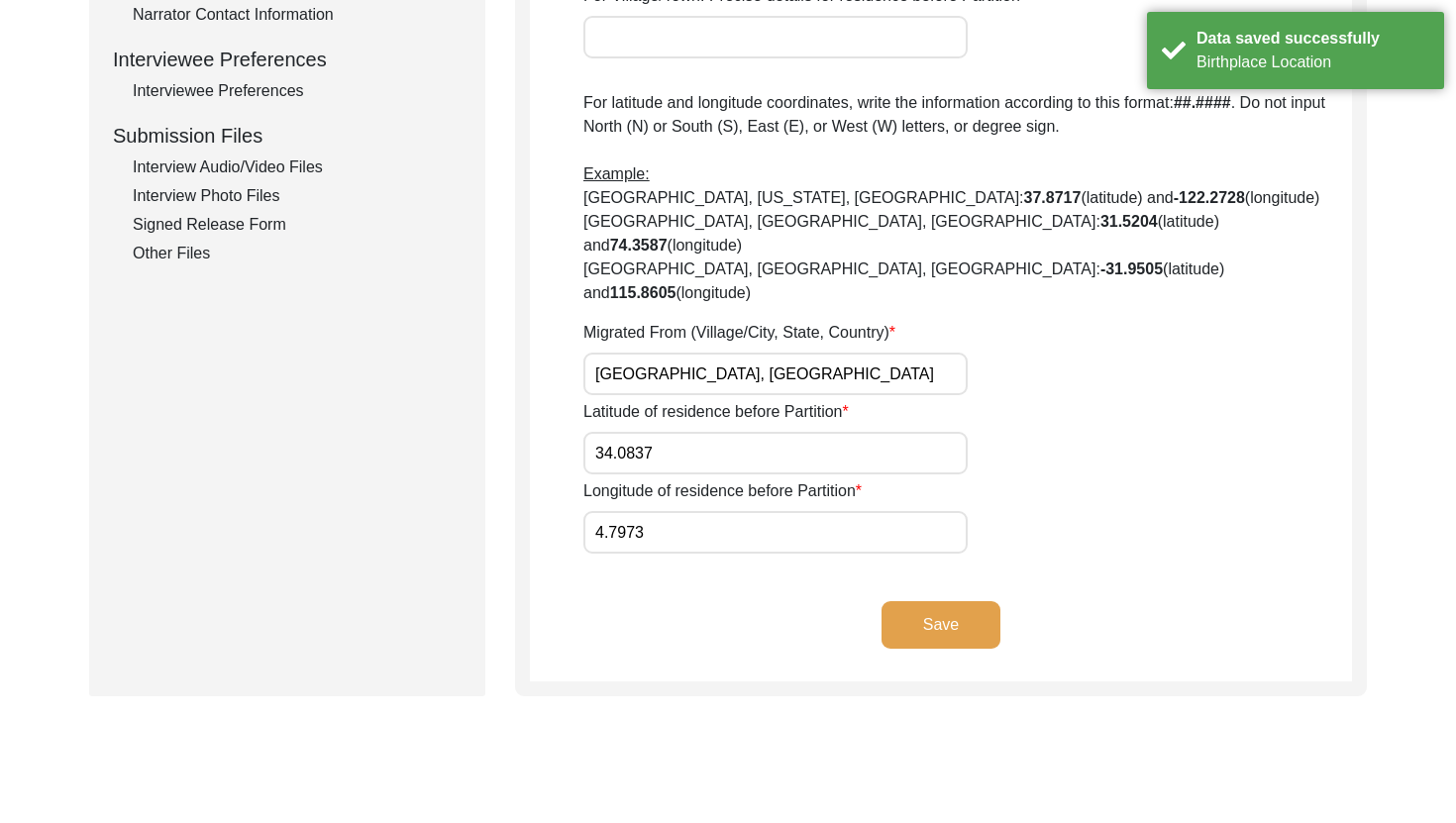 click on "Save" 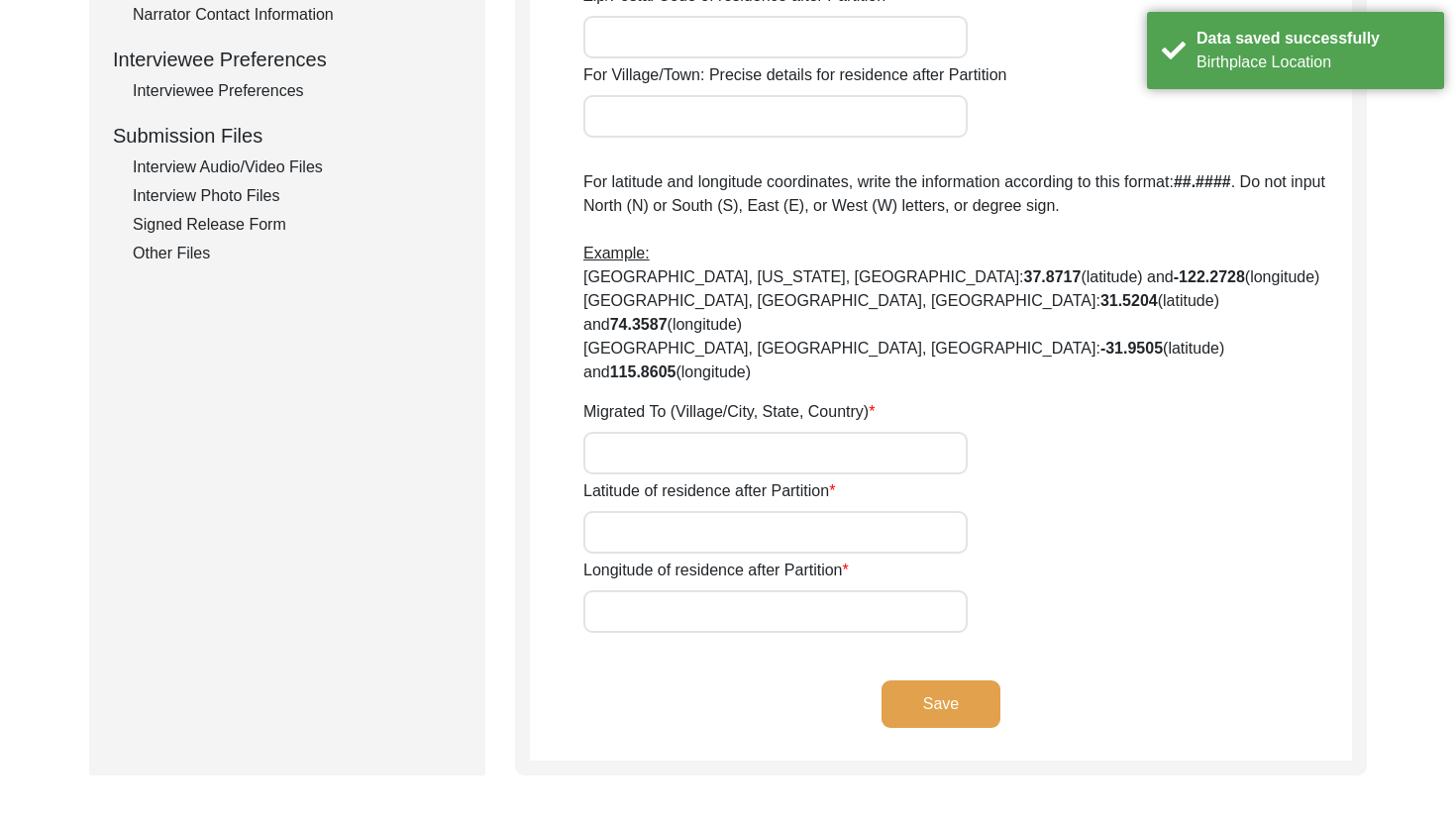 type on "No" 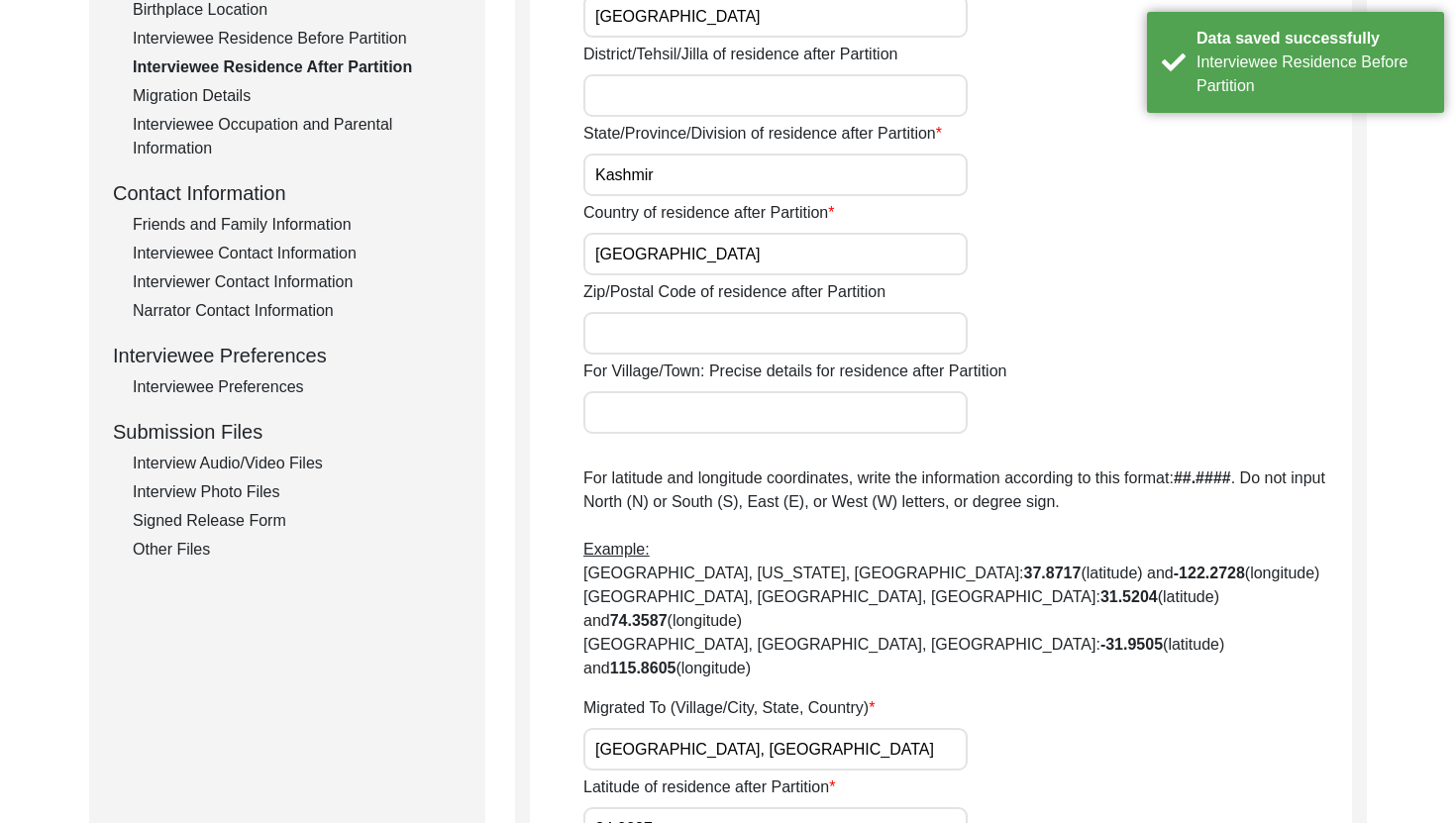 scroll, scrollTop: 783, scrollLeft: 0, axis: vertical 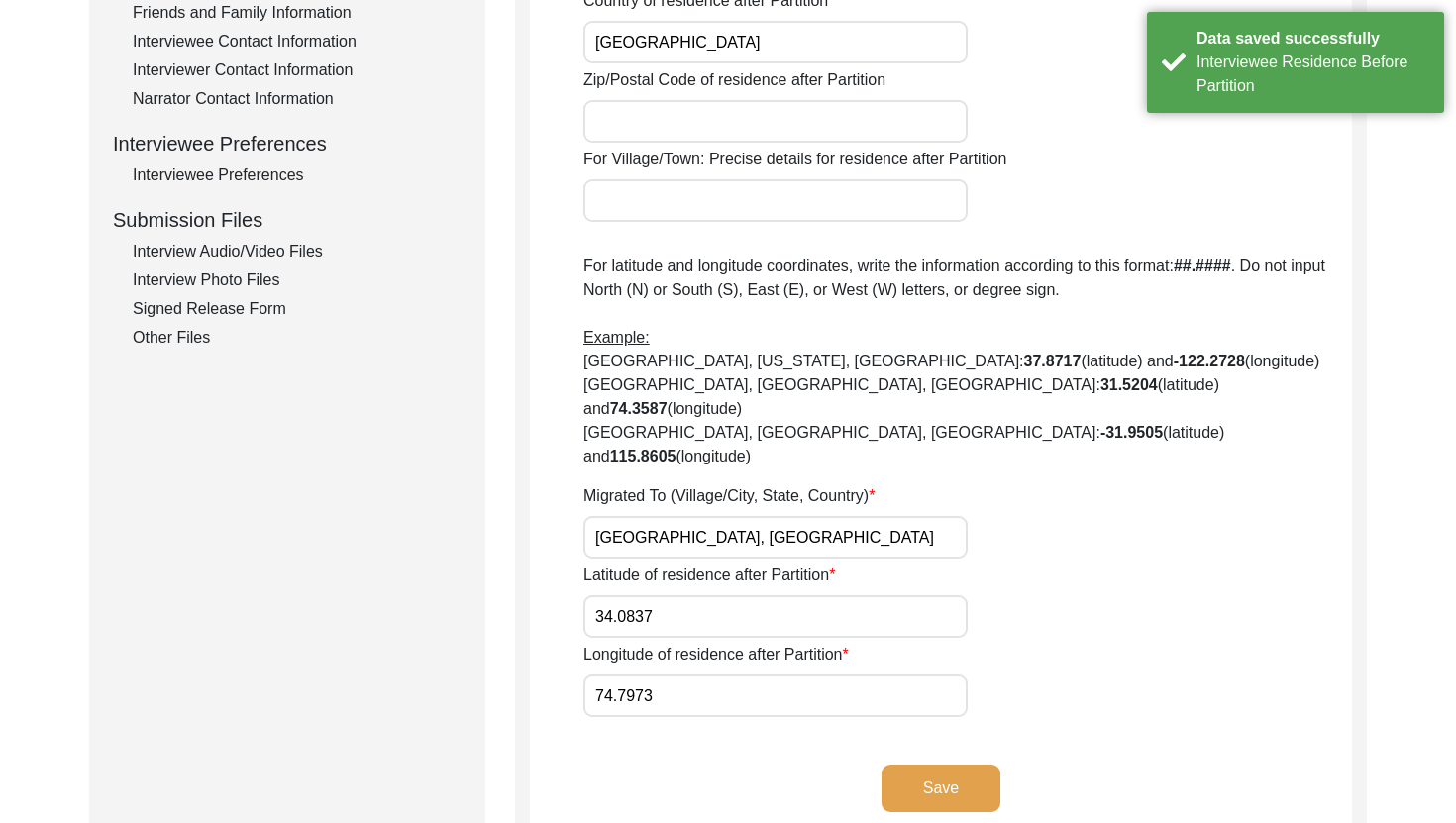 click on "Save" 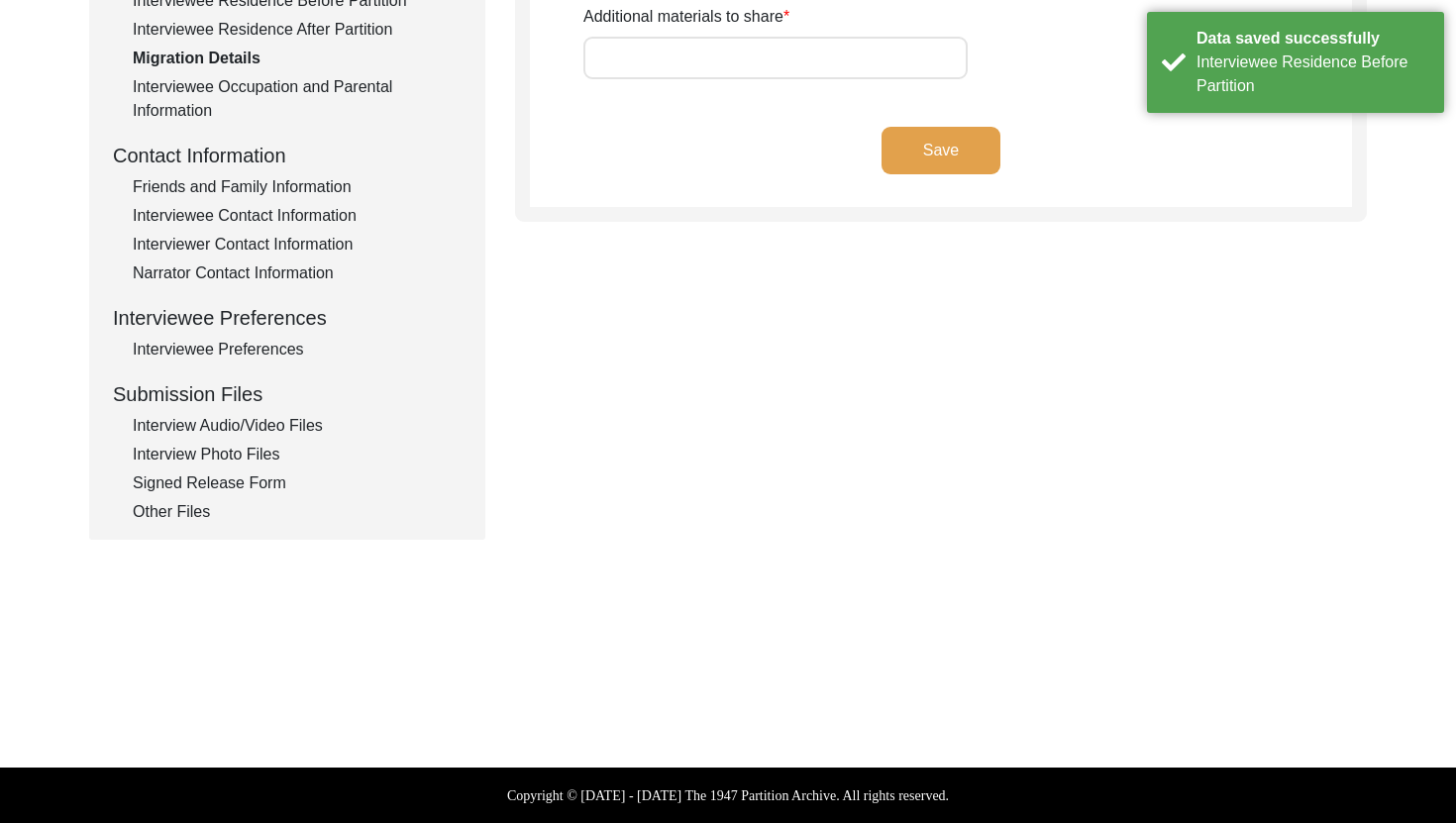 type on "-" 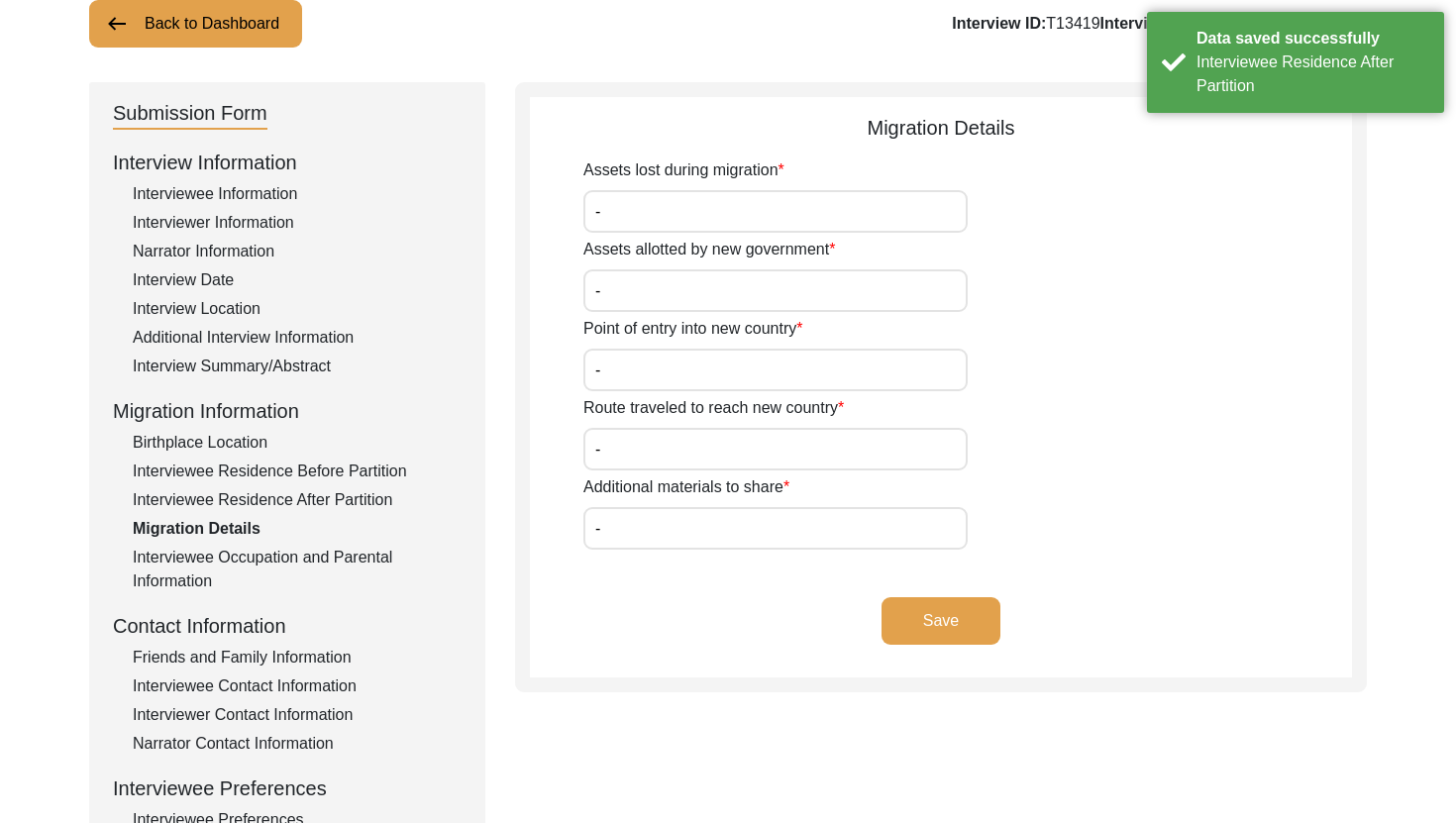scroll, scrollTop: 134, scrollLeft: 0, axis: vertical 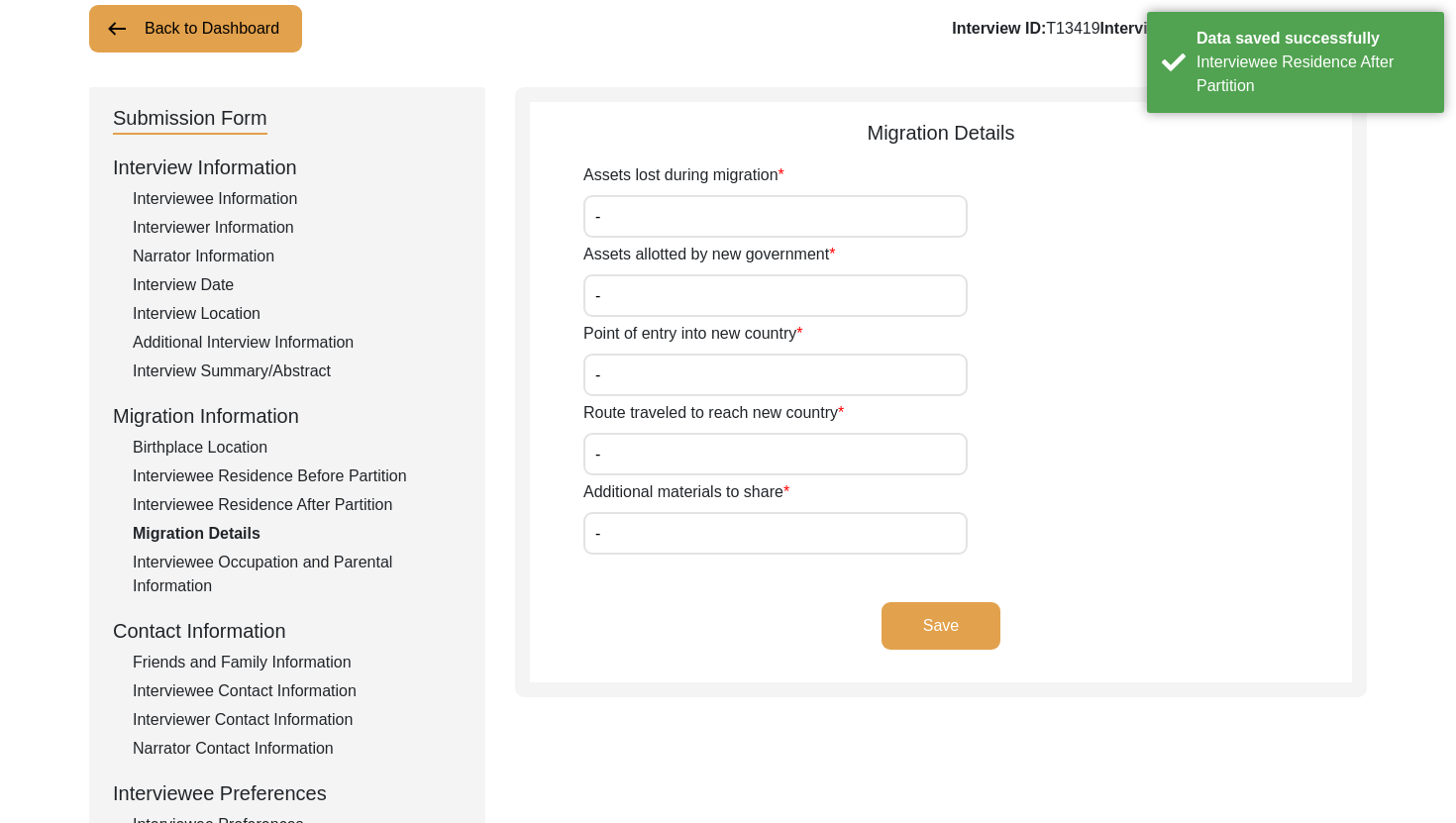 click on "Save" 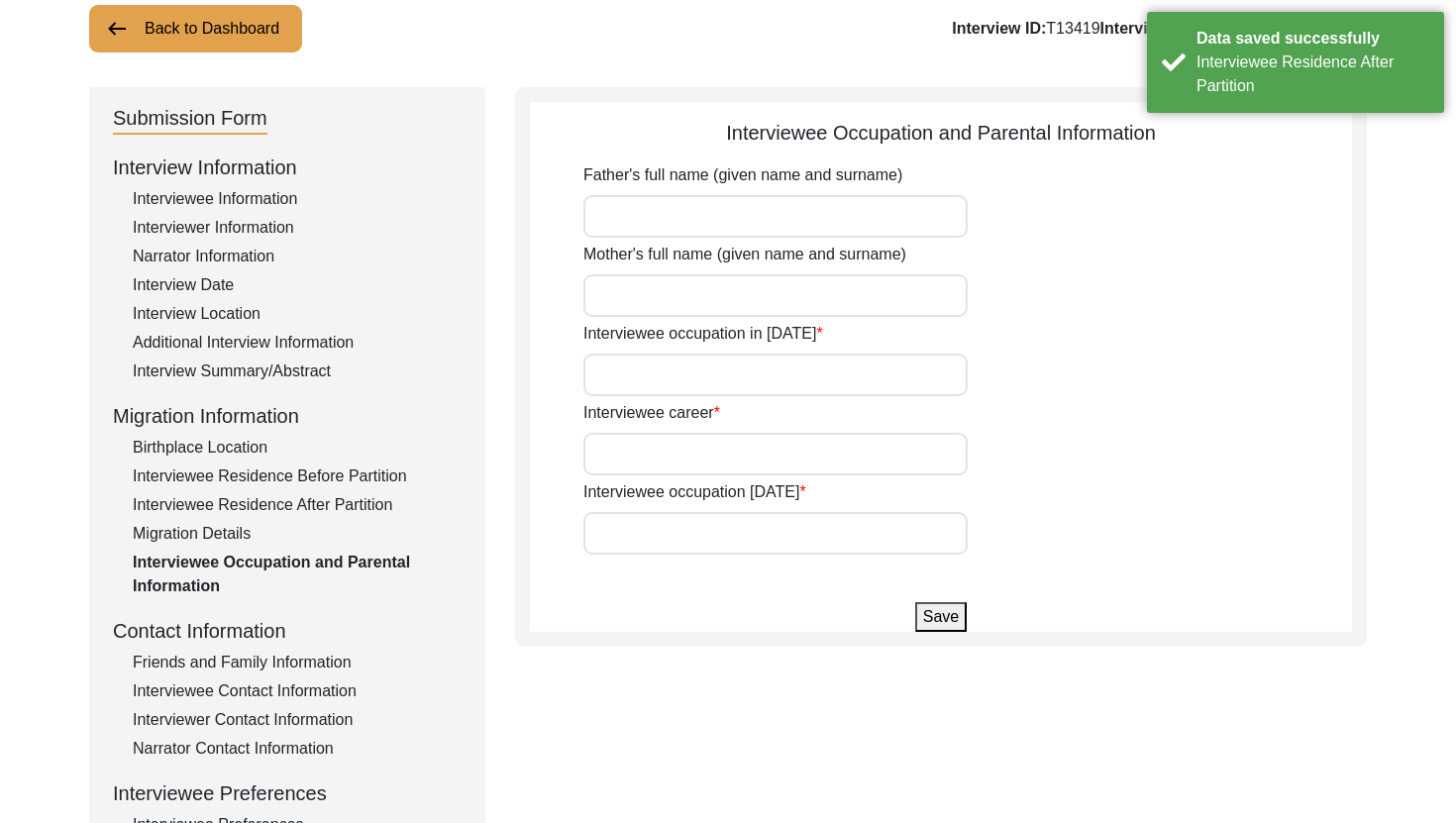 type on "Student" 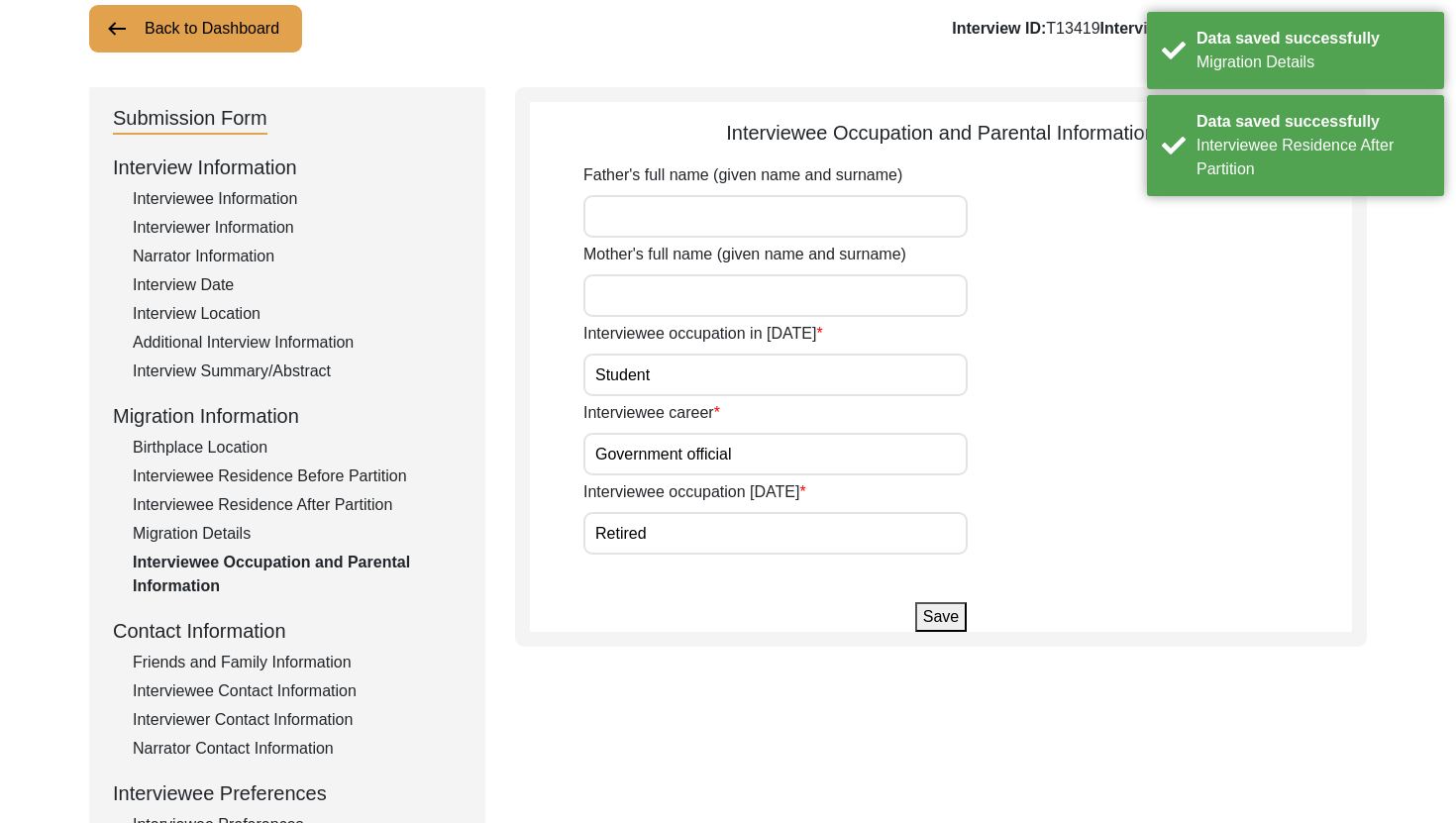 click on "Save" 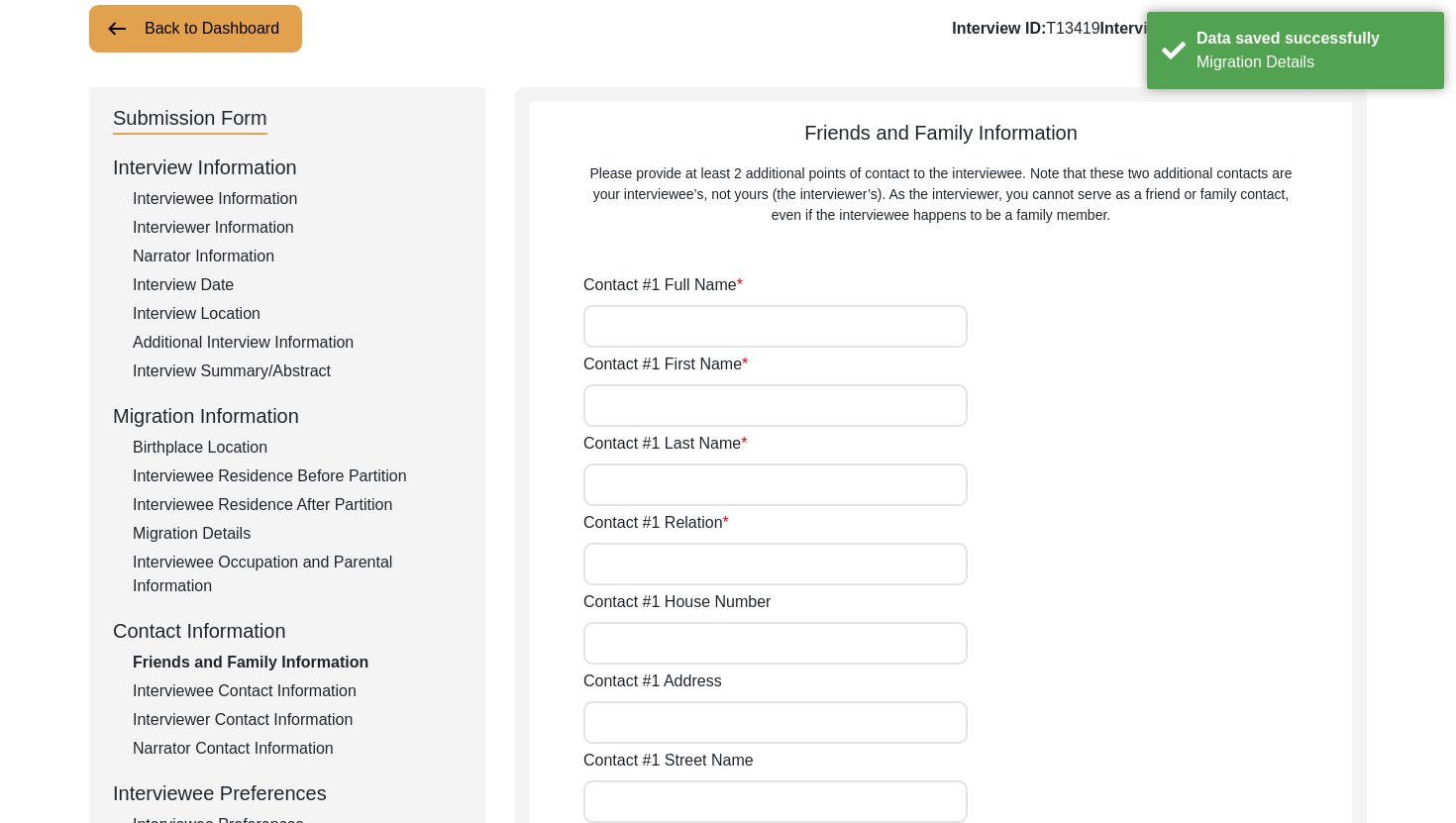 type on "Qazi [PERSON_NAME]" 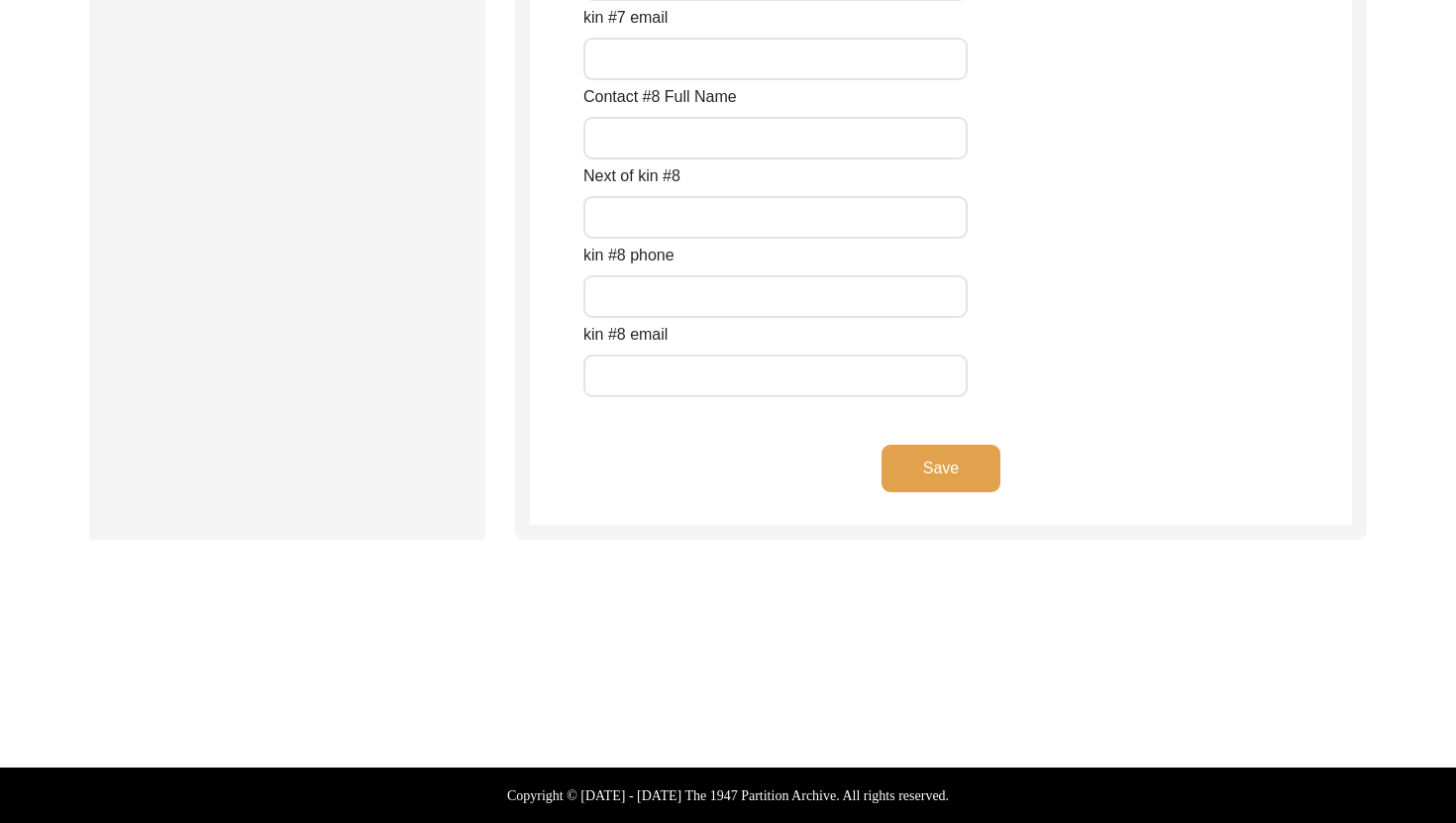 click on "Save" 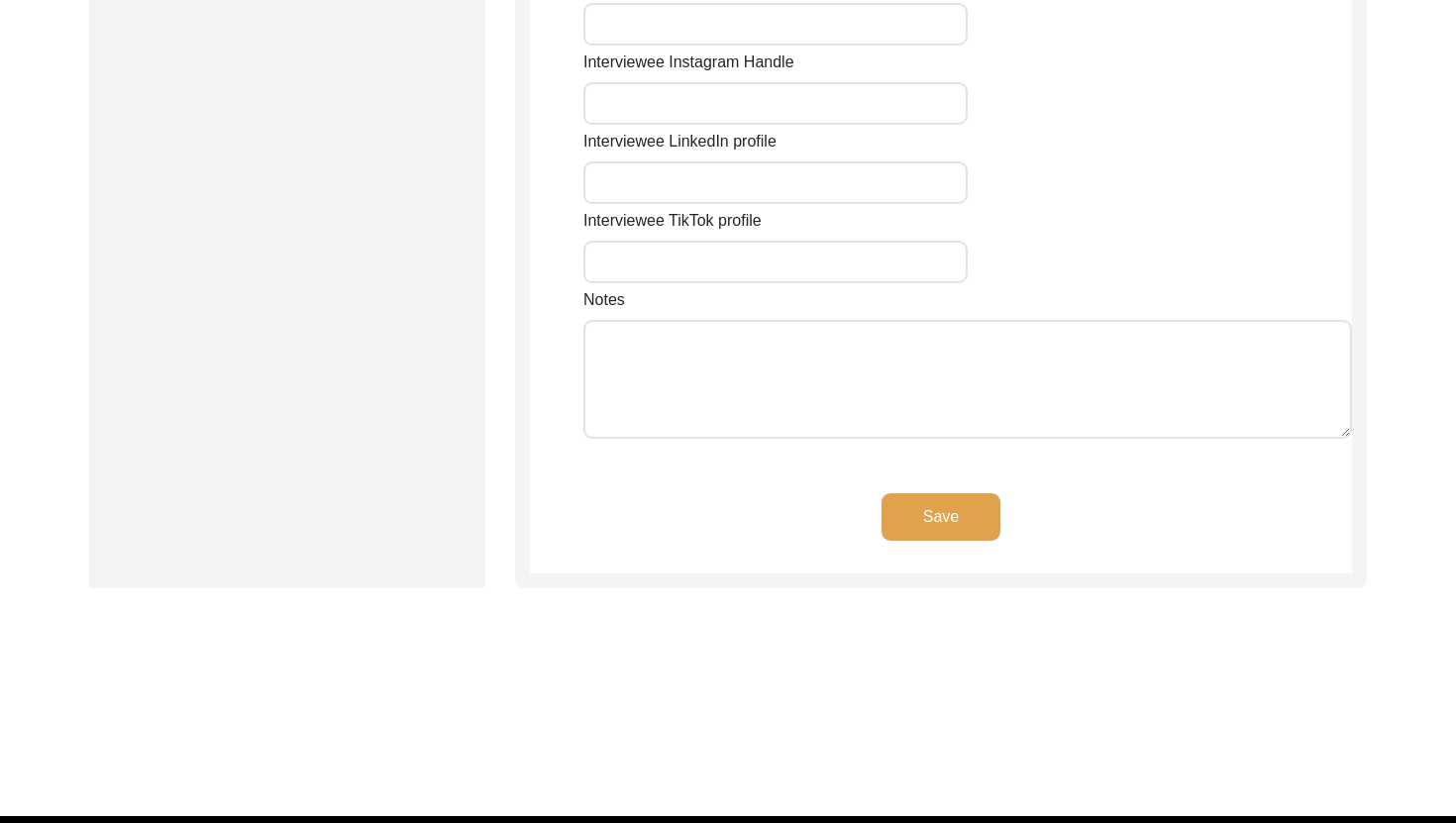 type on "11" 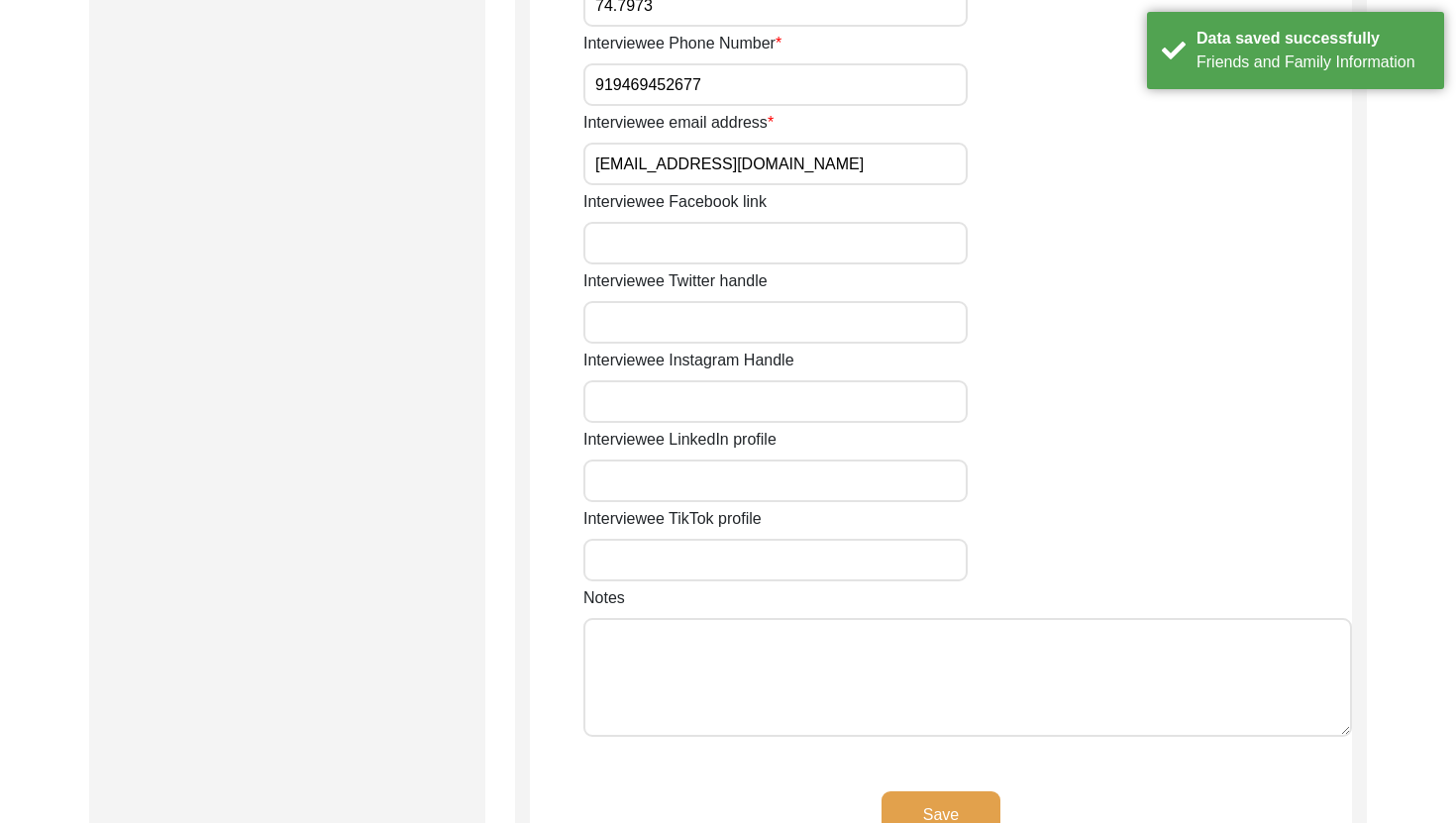 scroll, scrollTop: 1414, scrollLeft: 0, axis: vertical 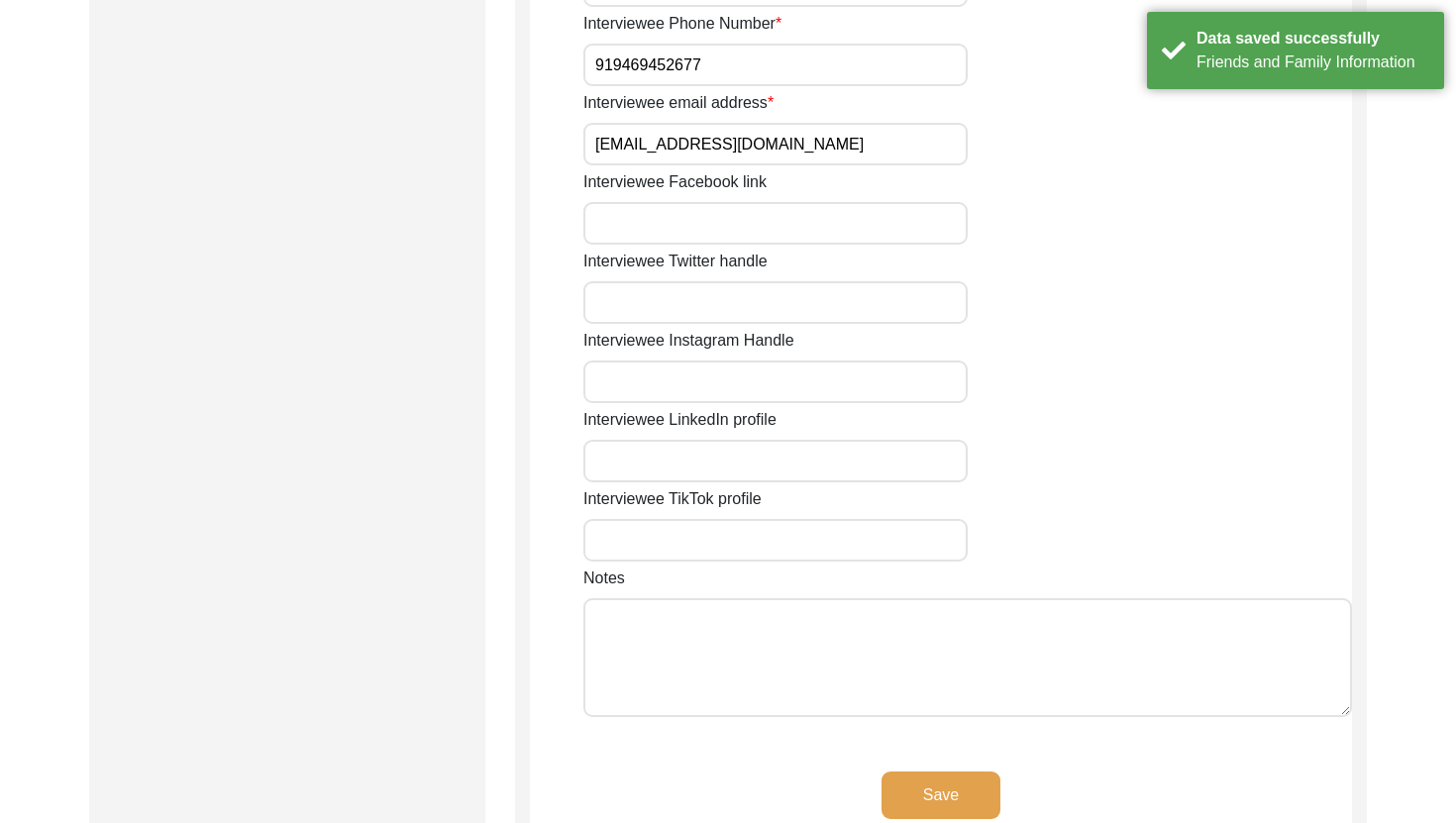 click on "Save" 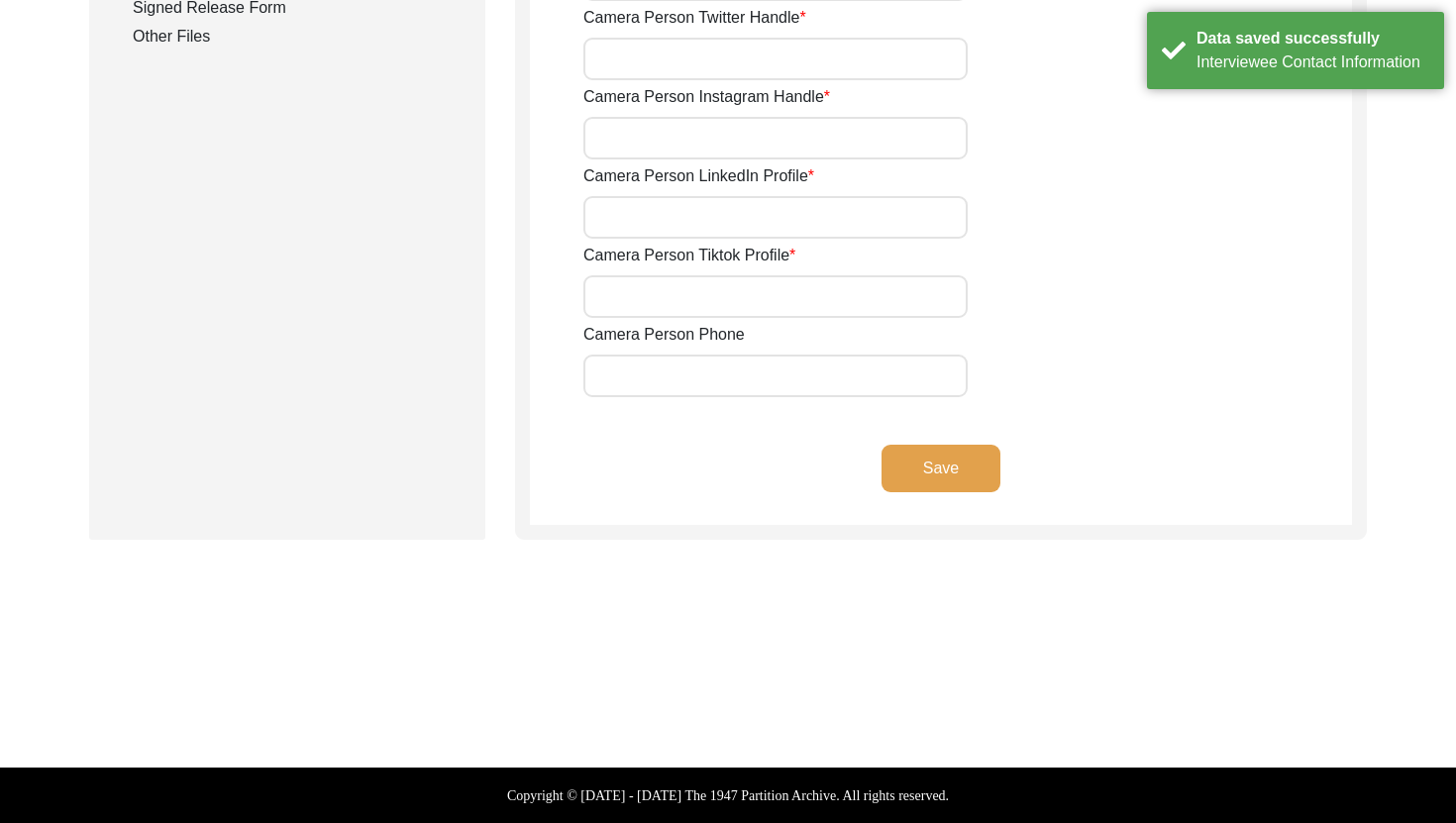 type on "9521476366" 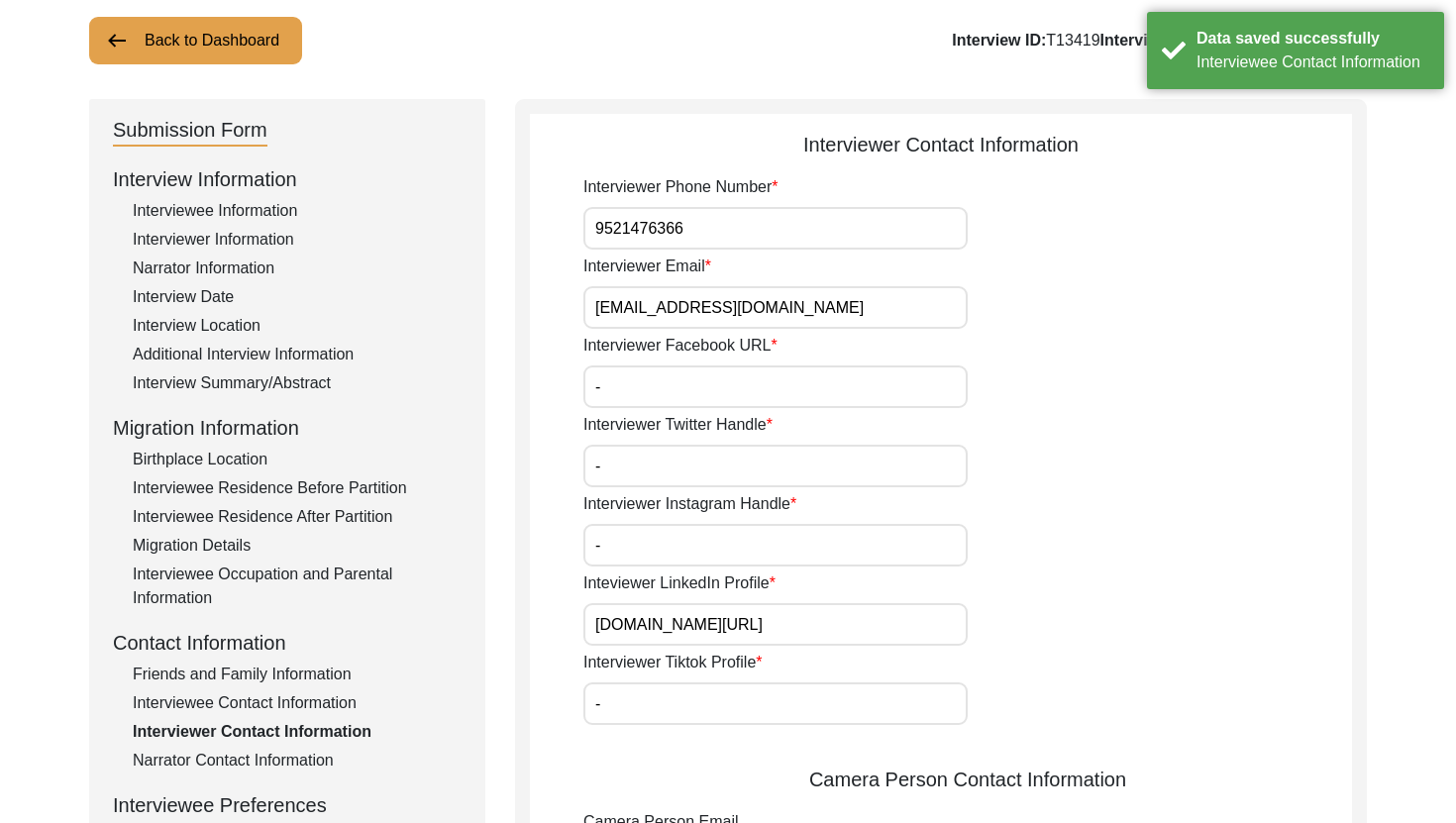 scroll, scrollTop: 0, scrollLeft: 0, axis: both 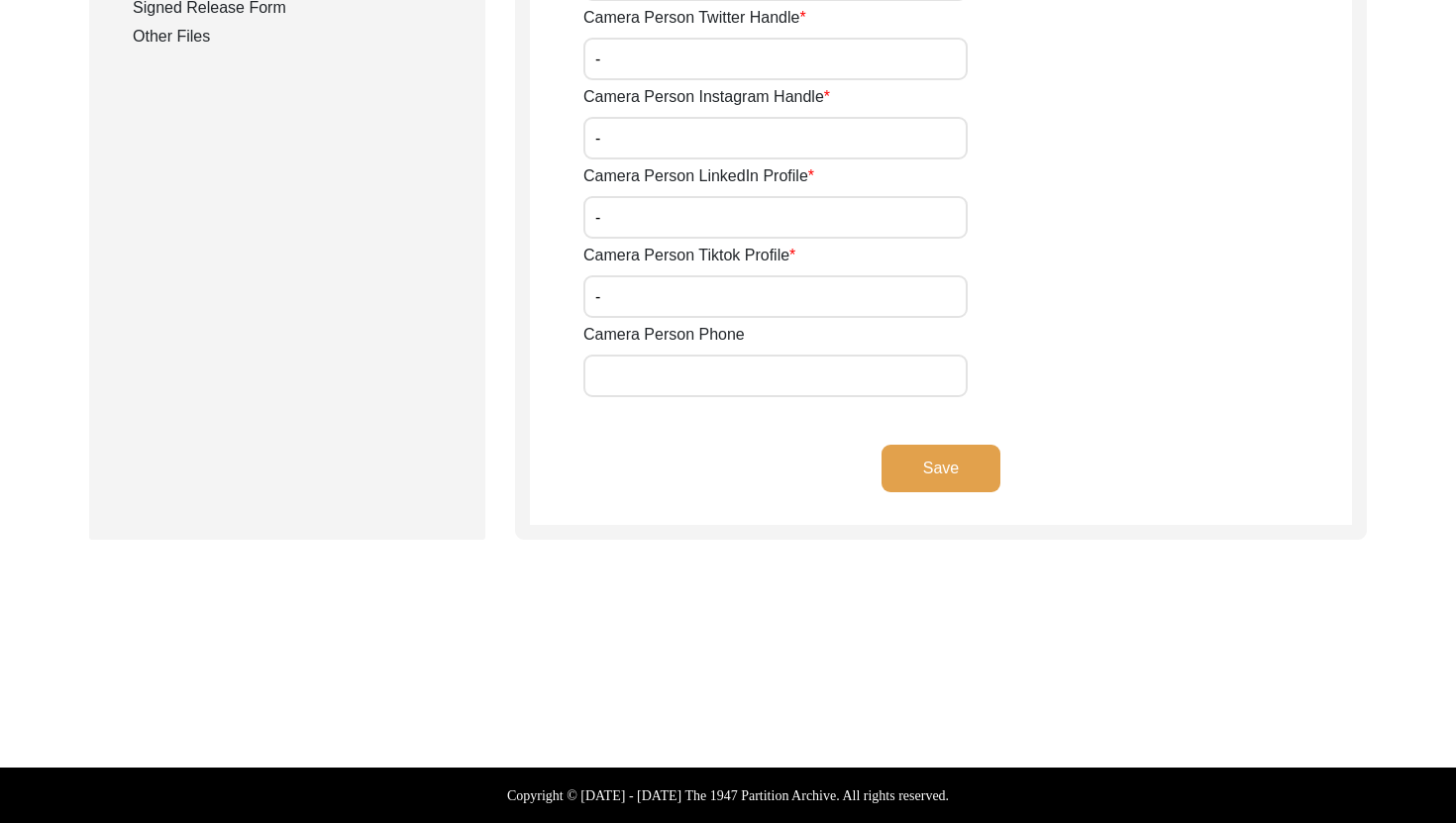 click on "Save" 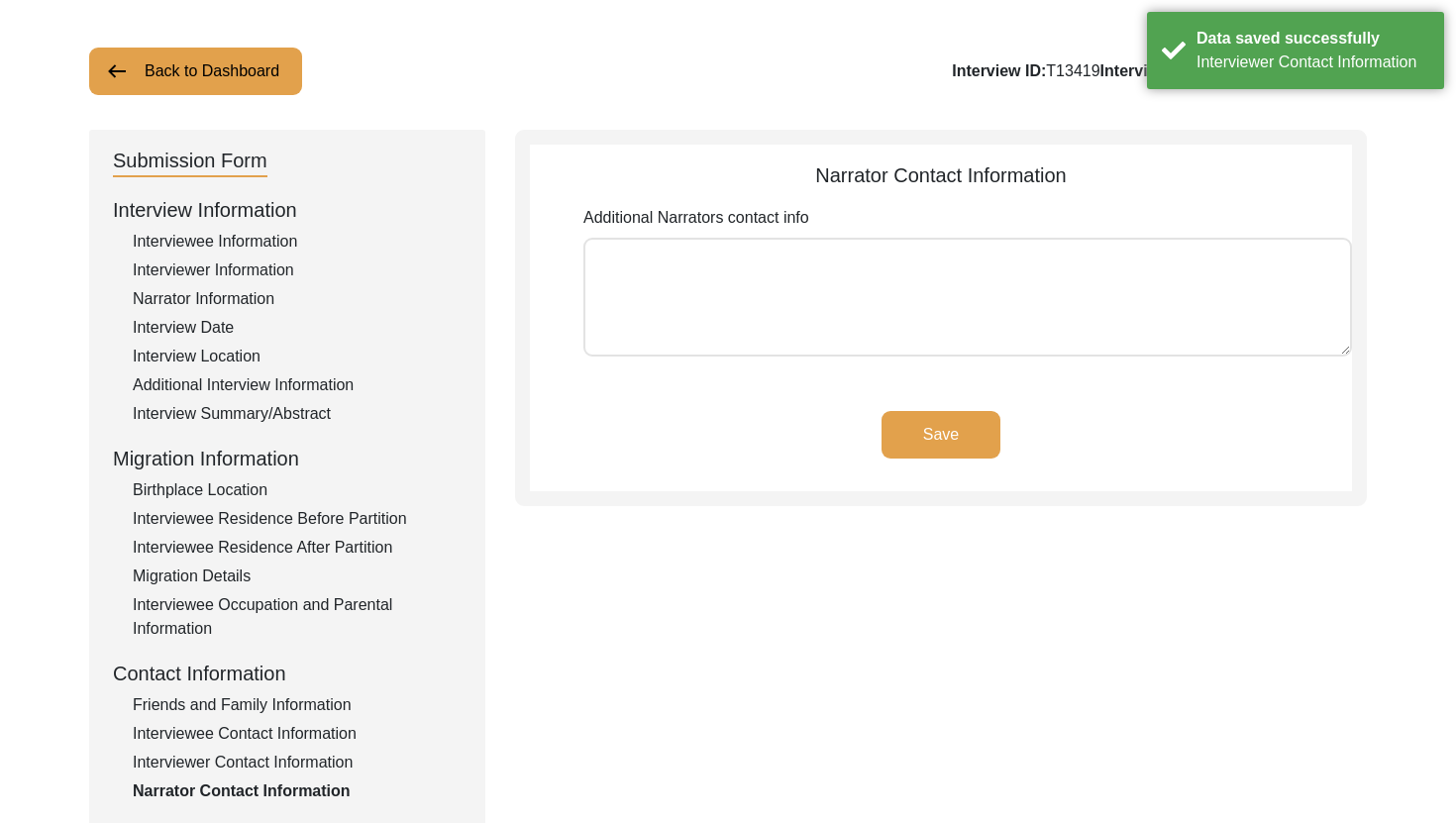 scroll, scrollTop: 154, scrollLeft: 0, axis: vertical 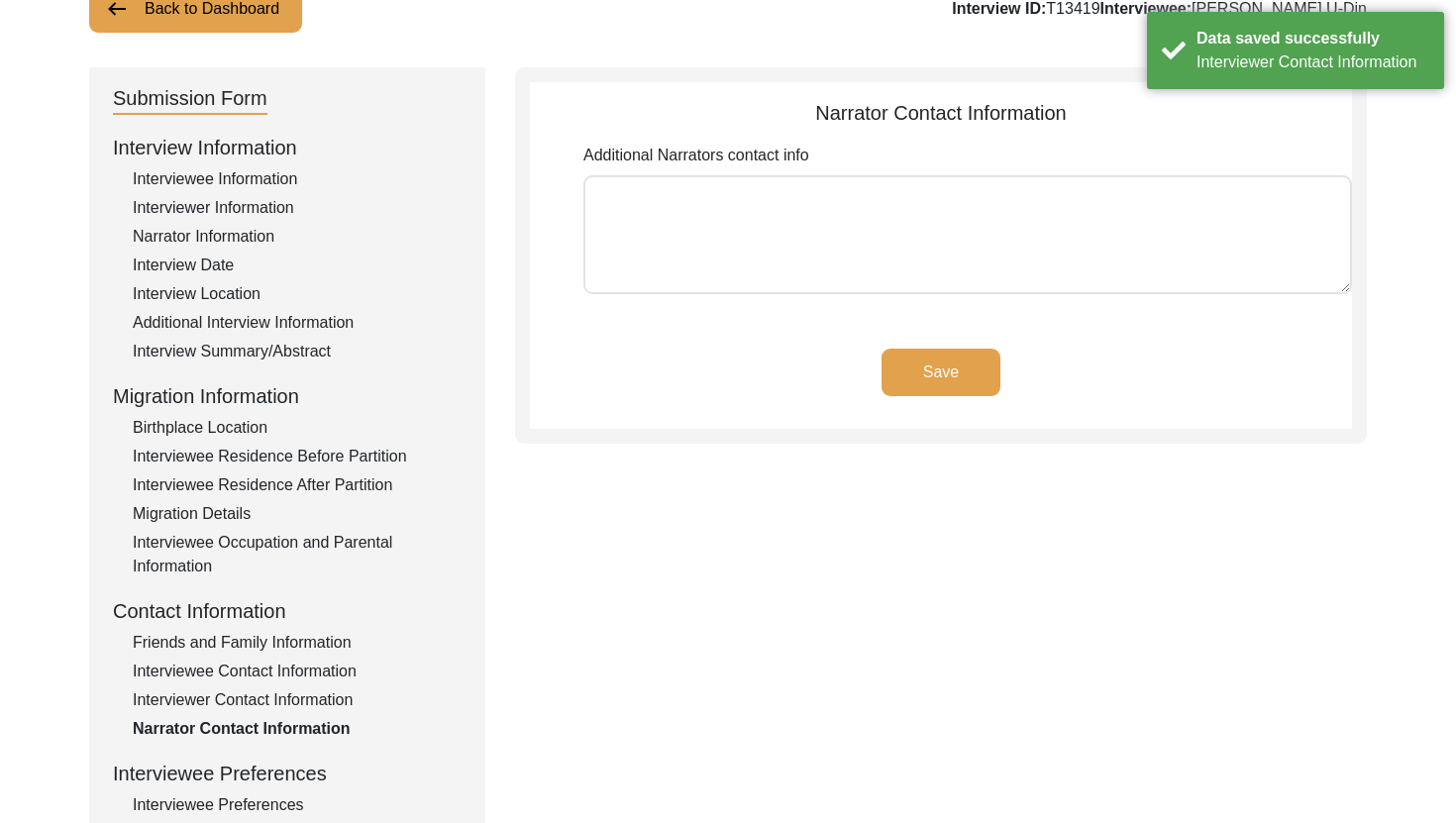 click on "Save" 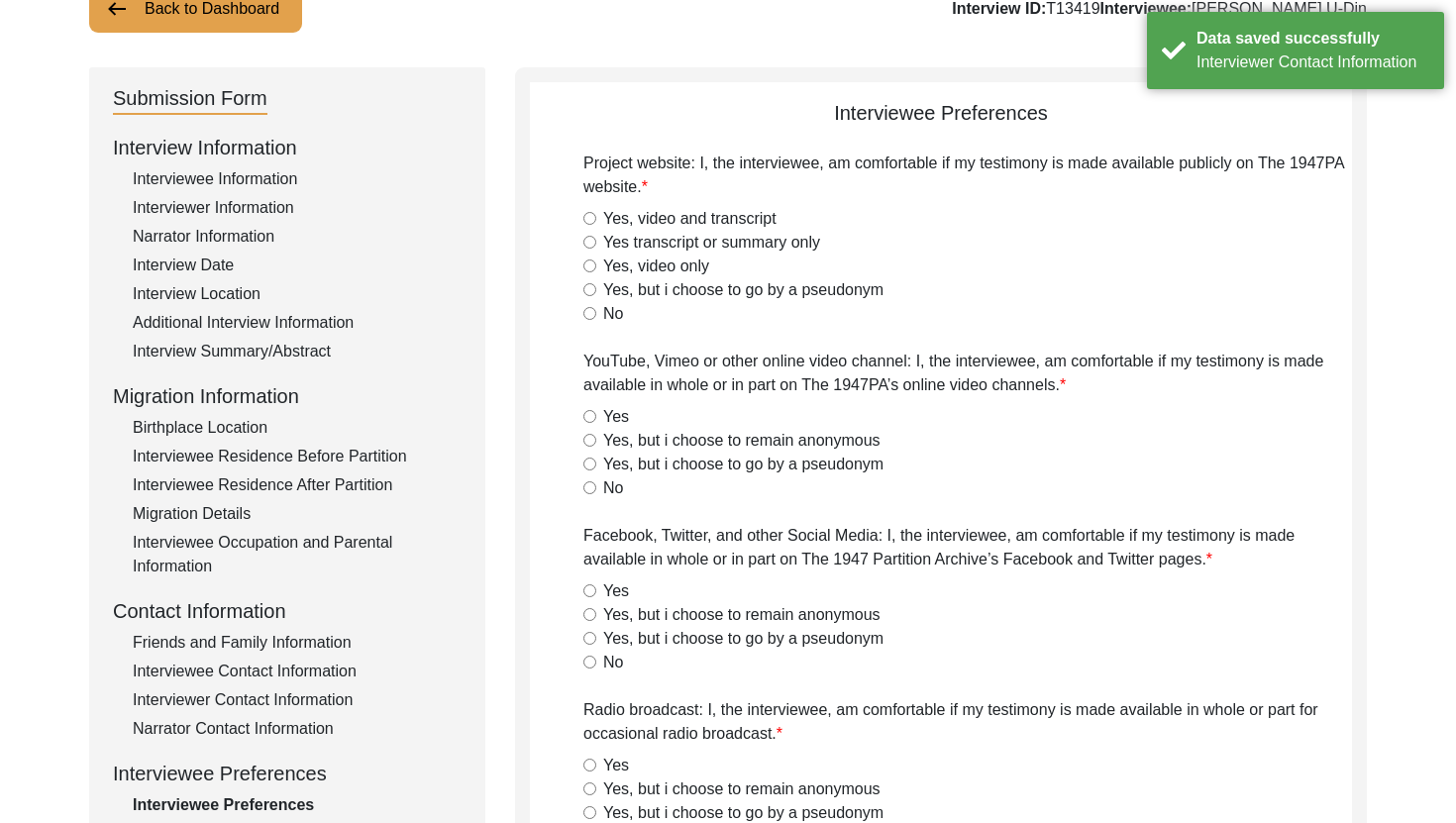 radio on "true" 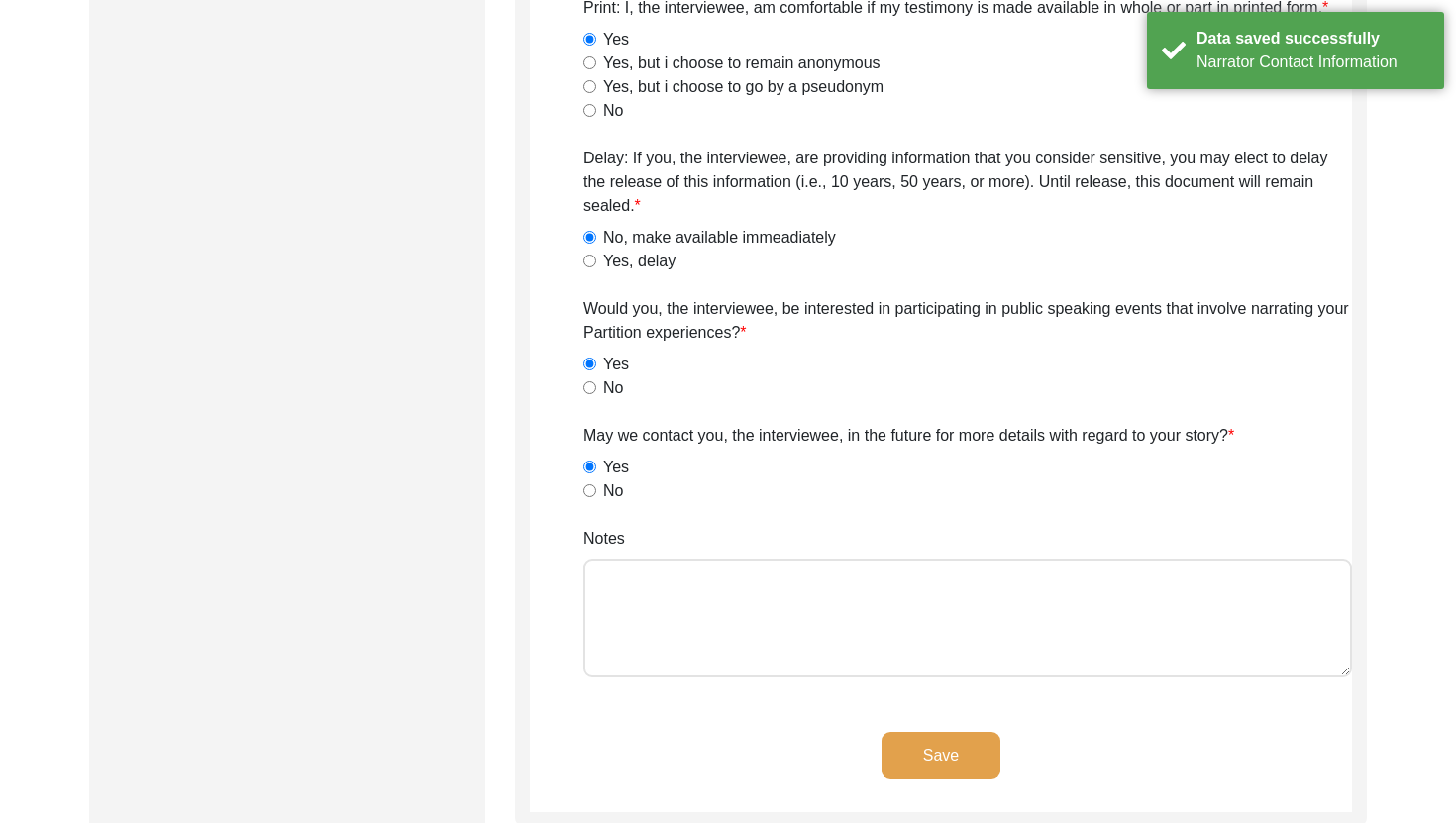 click on "Save" 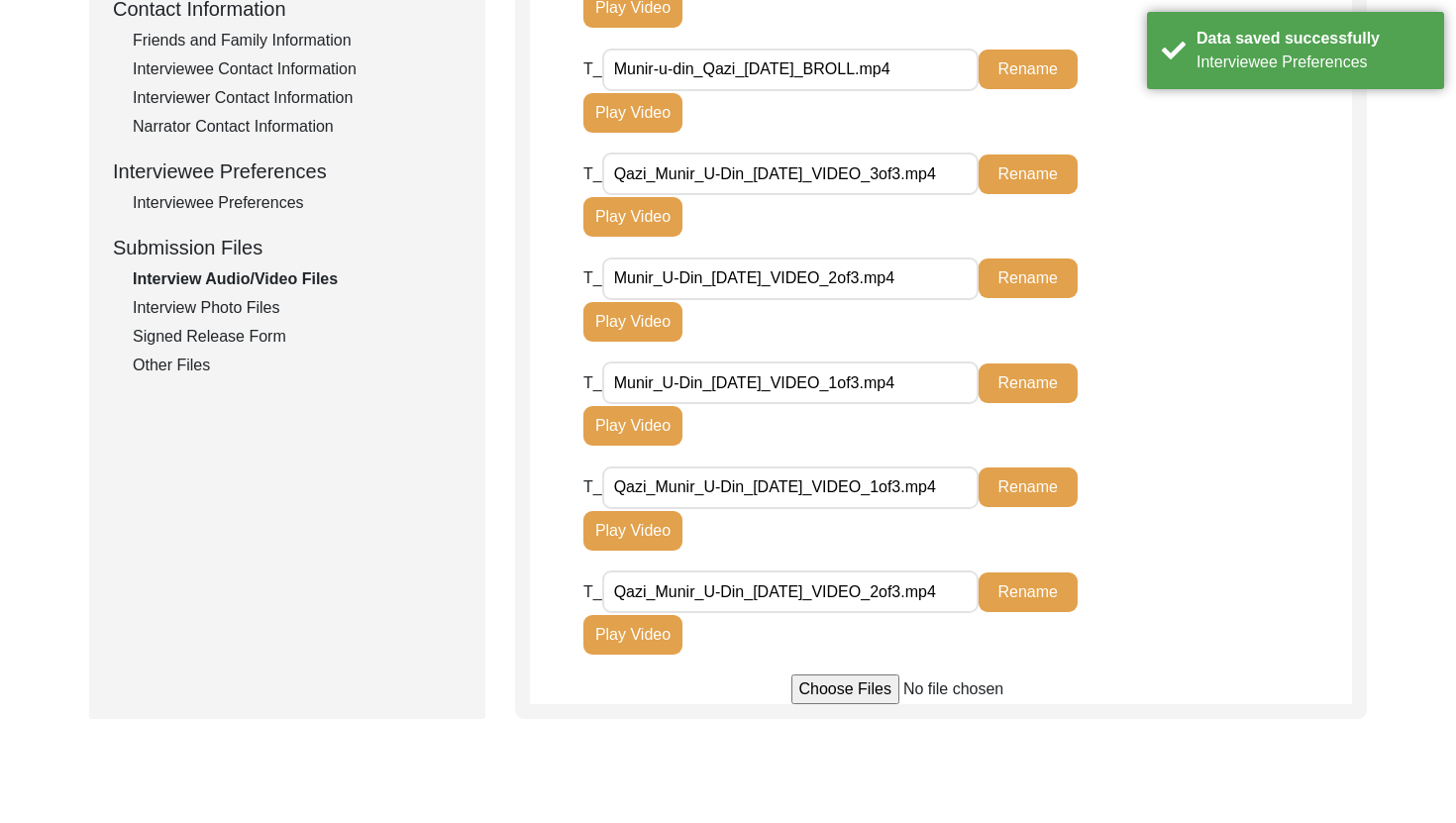 scroll, scrollTop: 734, scrollLeft: 0, axis: vertical 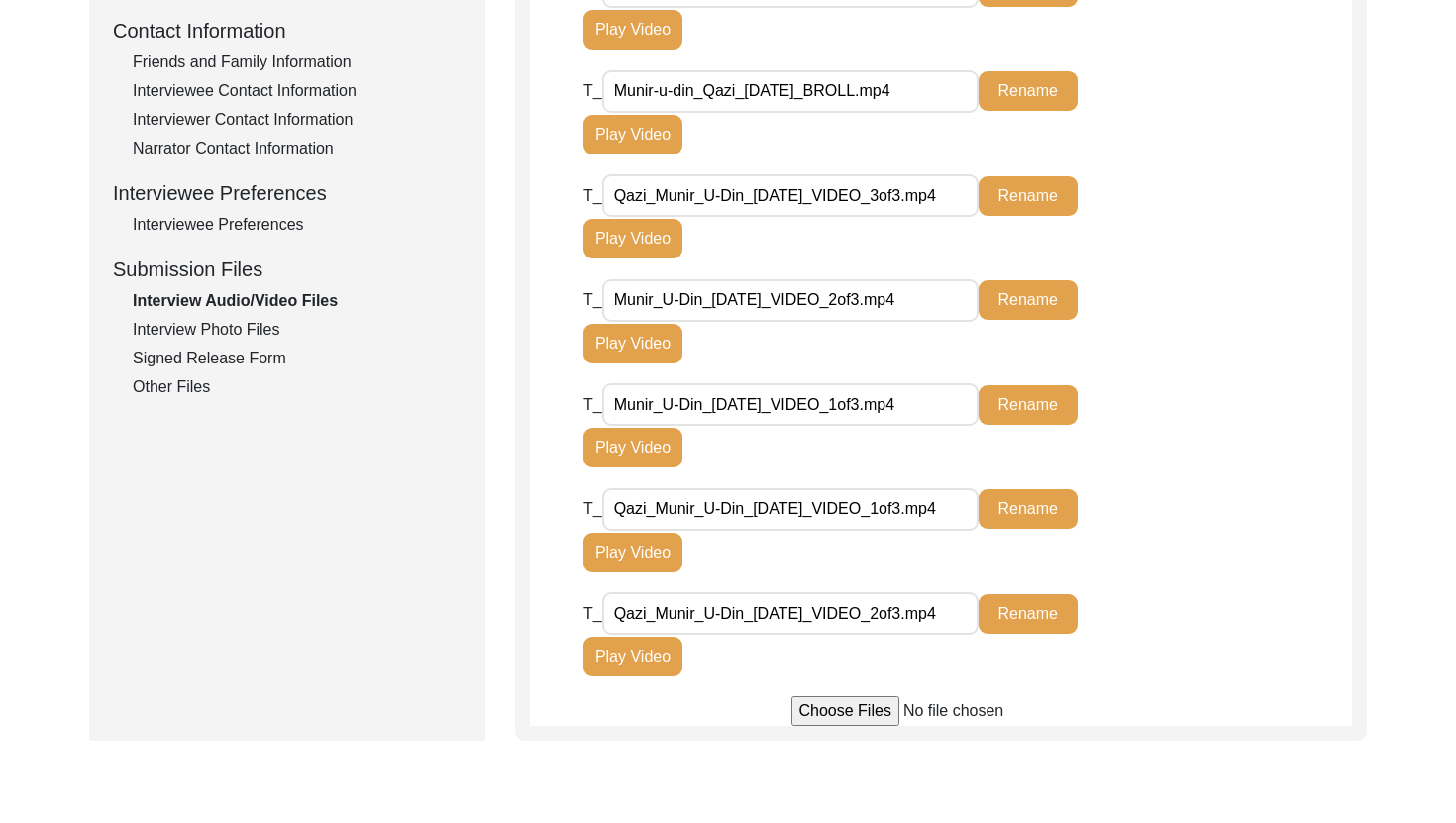 click on "Interview Photo Files" 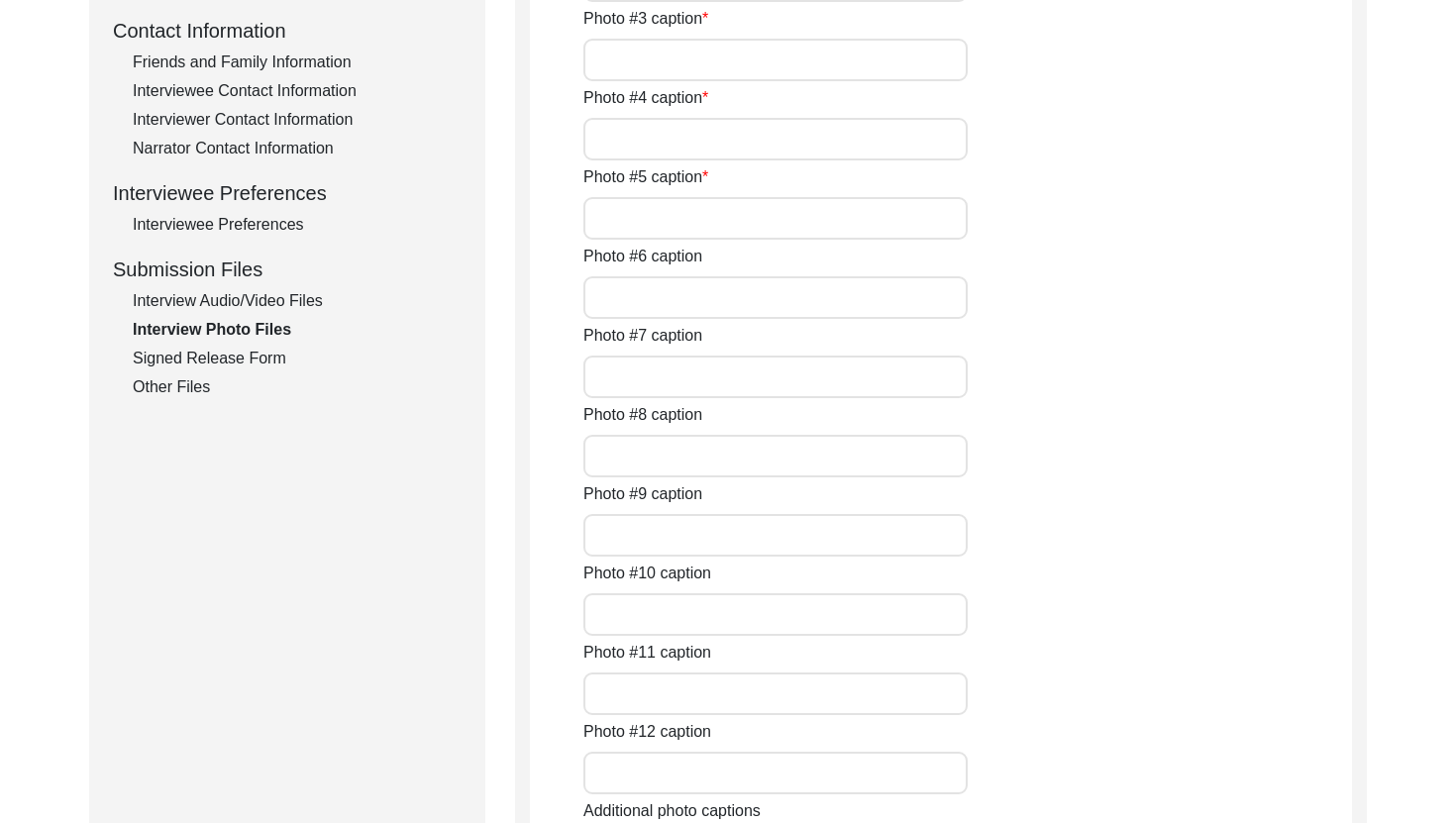 type on "[PERSON_NAME]-u-din before the interview" 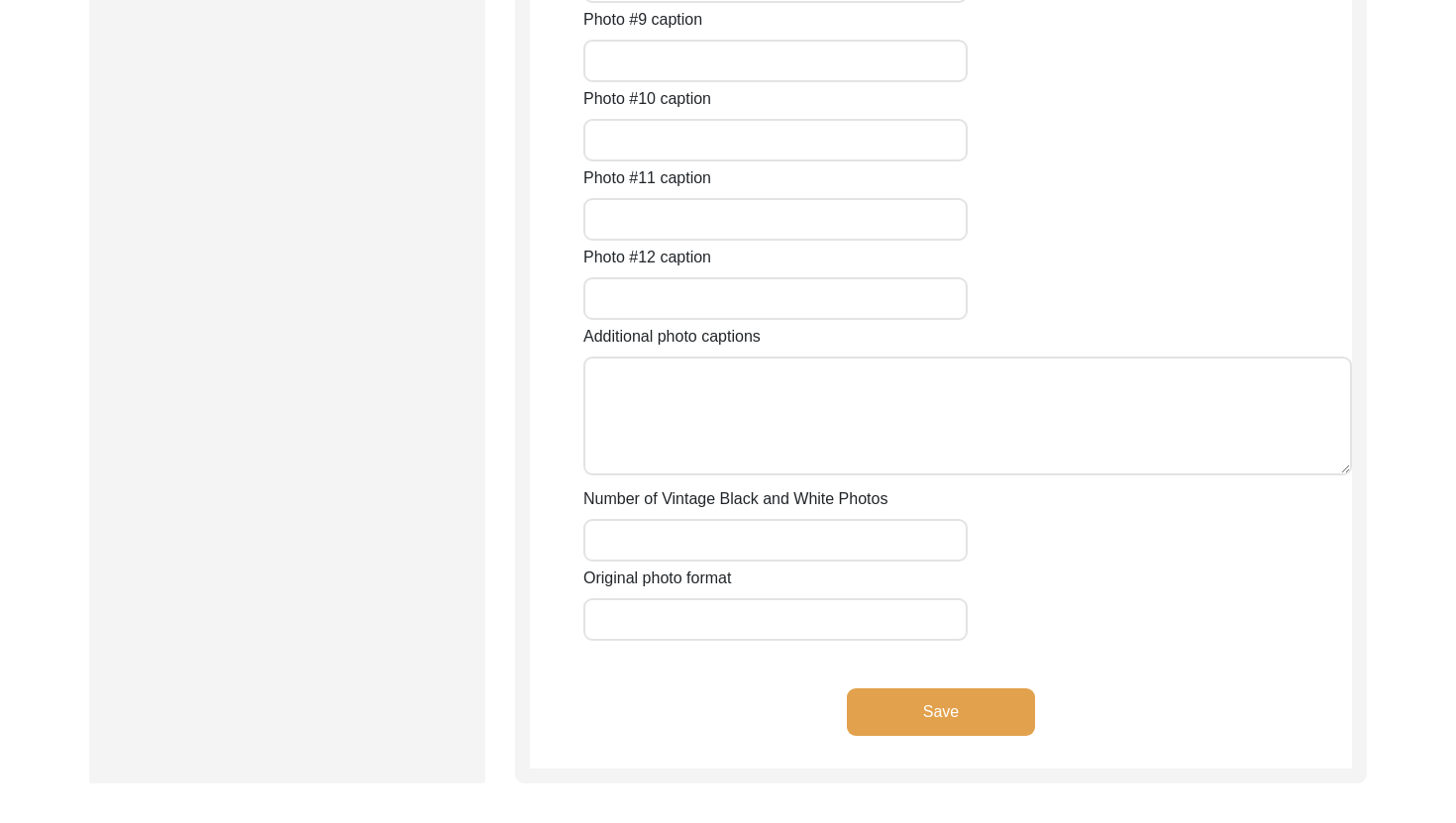 scroll, scrollTop: 1733, scrollLeft: 0, axis: vertical 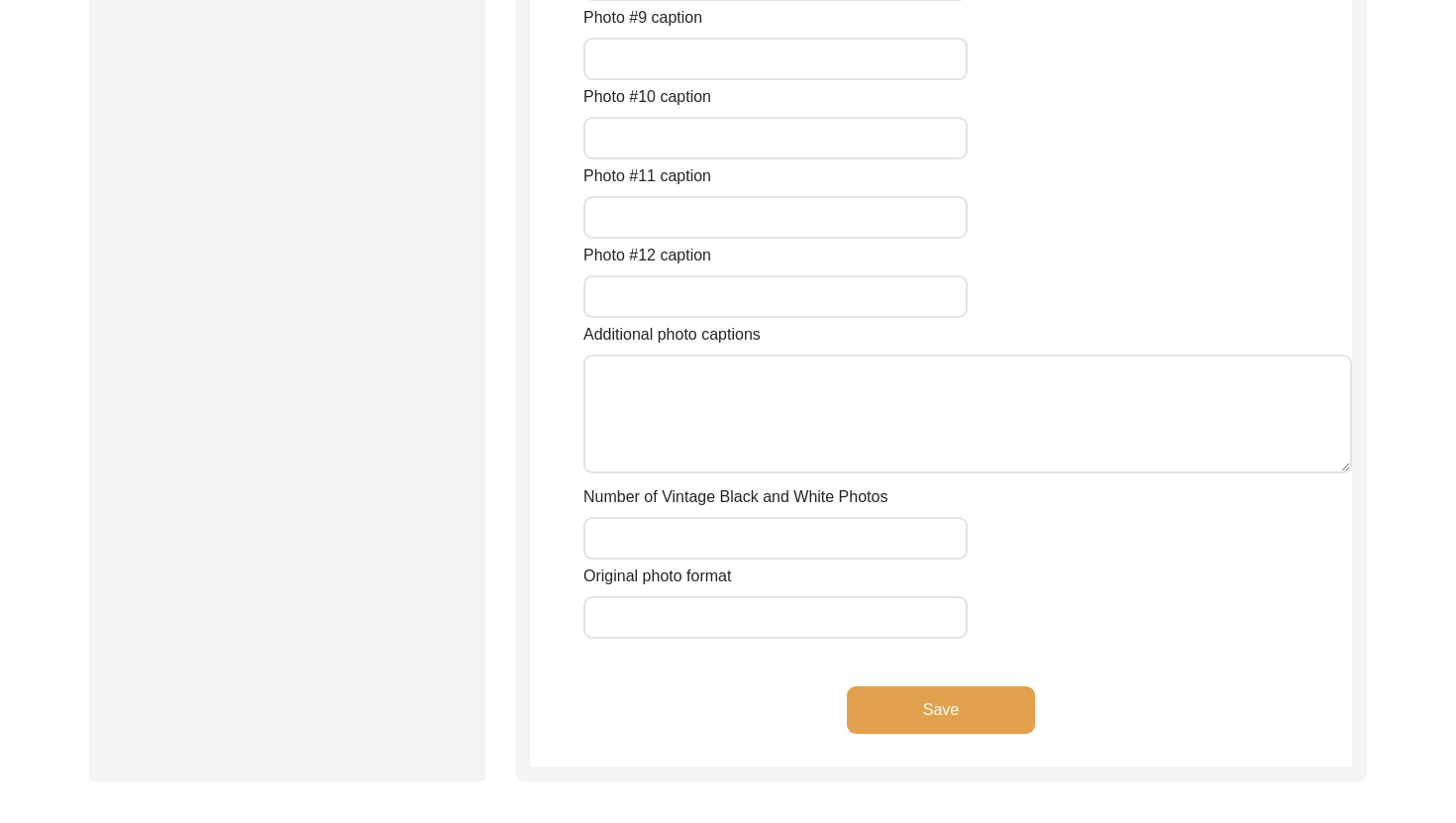 click on "Save" 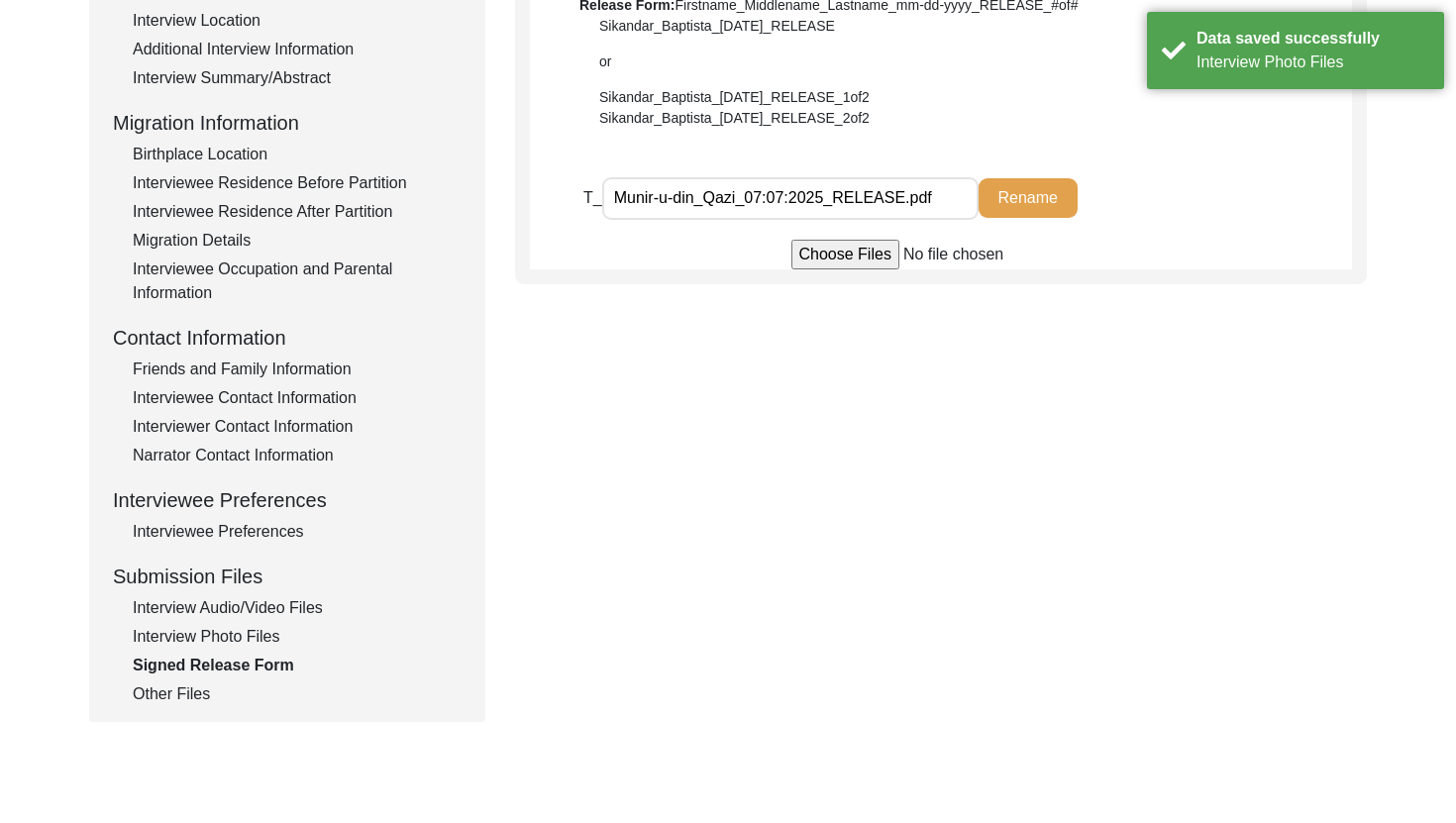 scroll, scrollTop: 466, scrollLeft: 0, axis: vertical 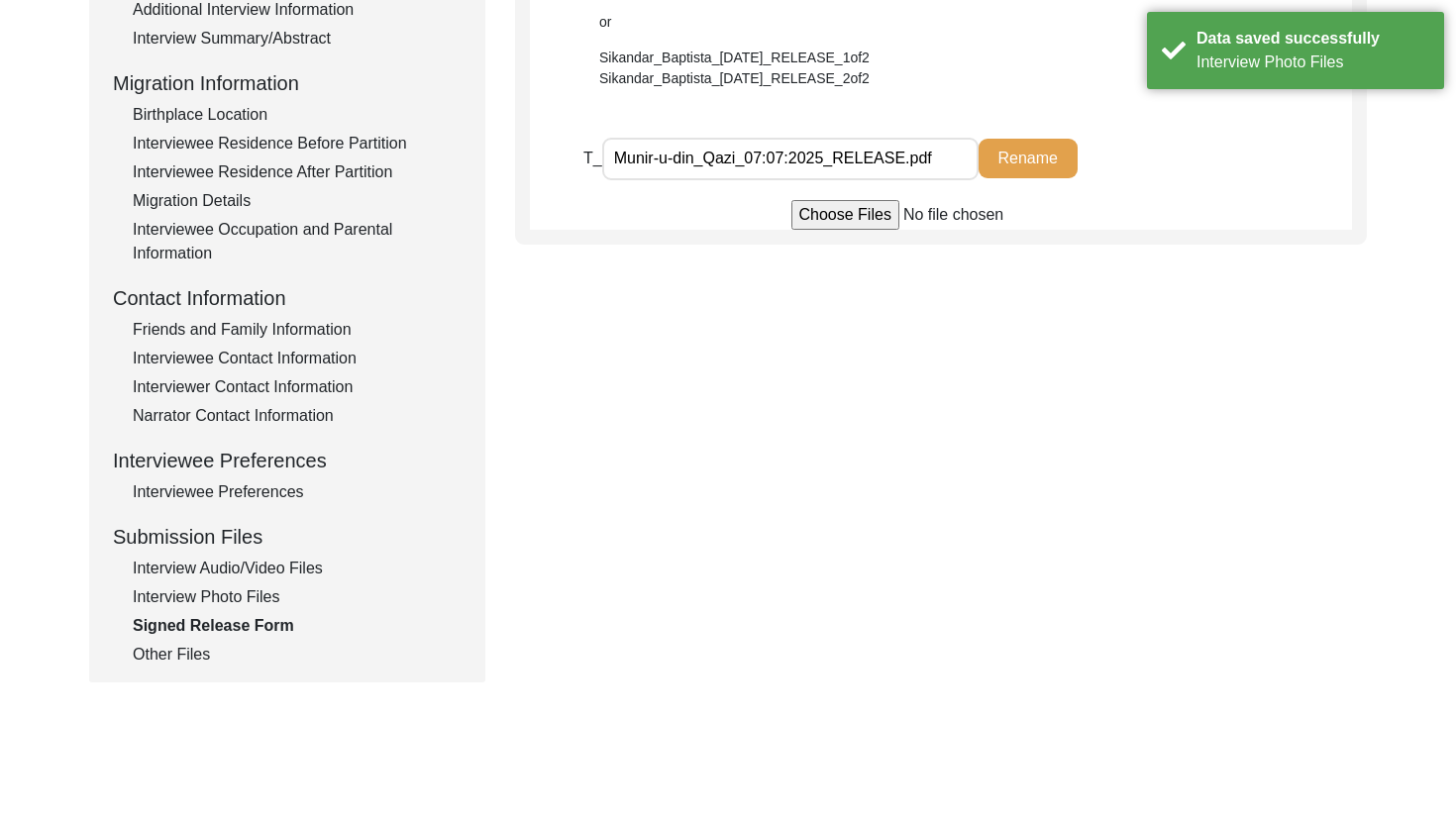 click on "Other Files" 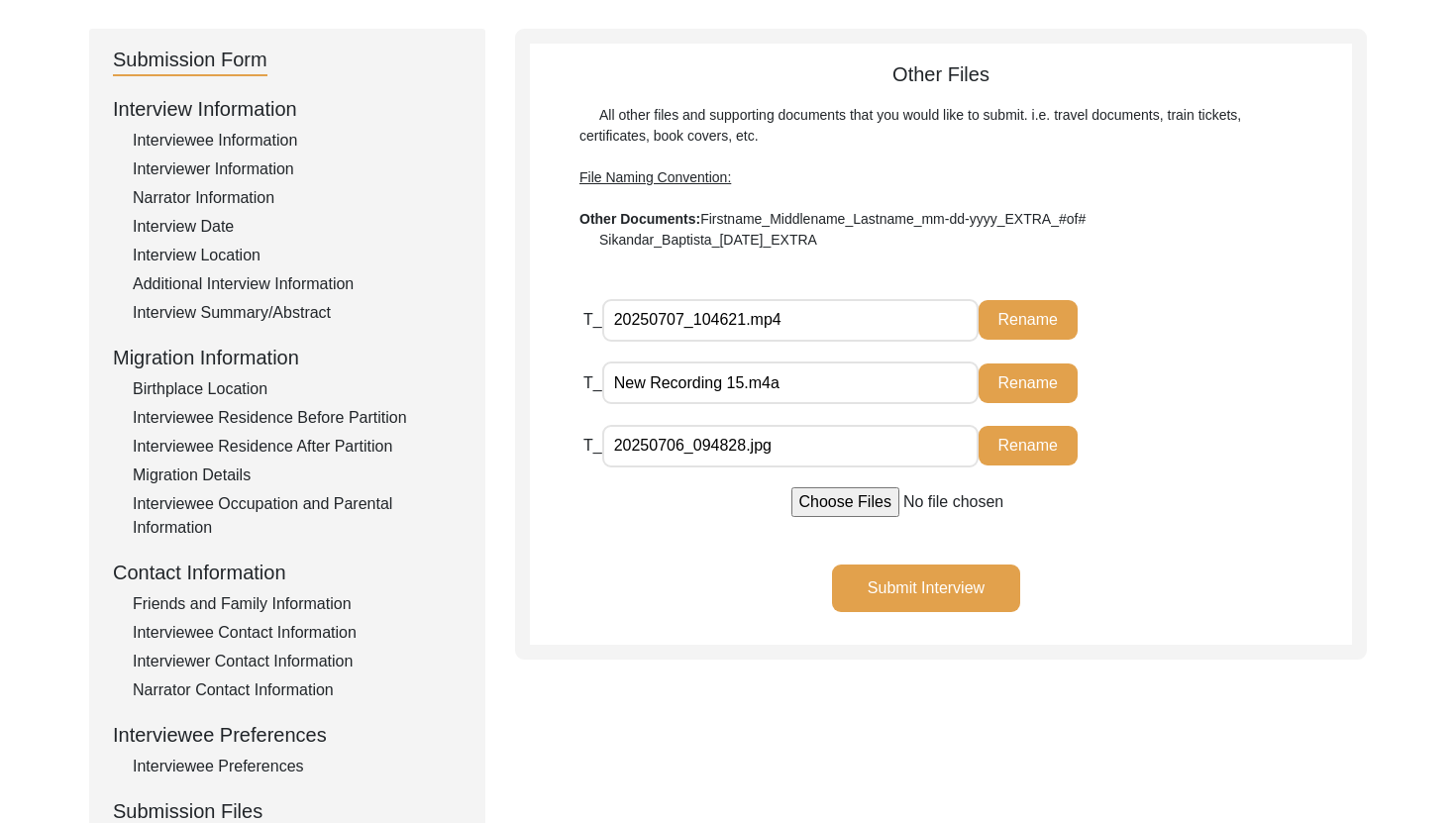 scroll, scrollTop: 118, scrollLeft: 0, axis: vertical 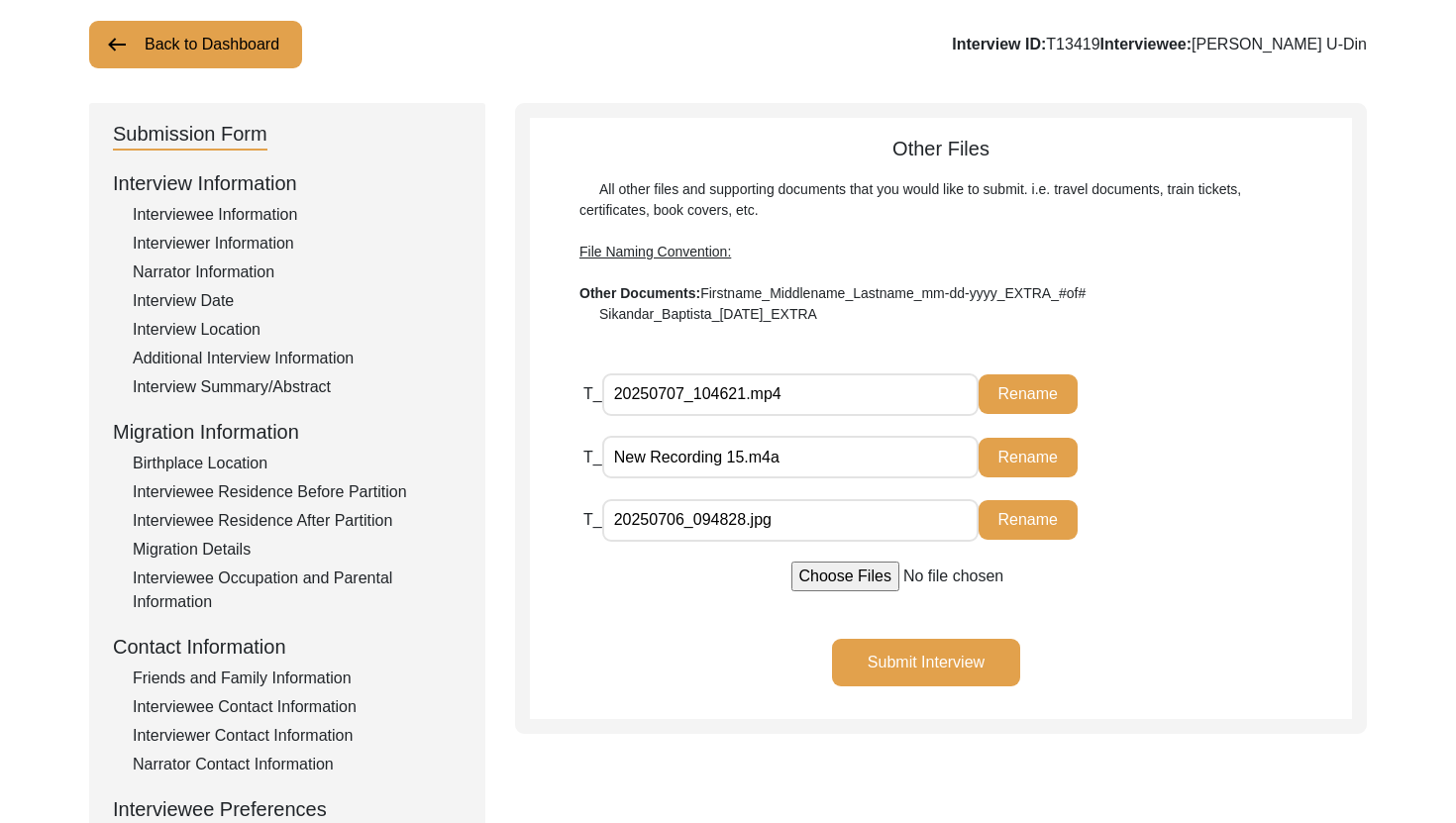 click on "Submit Interview" 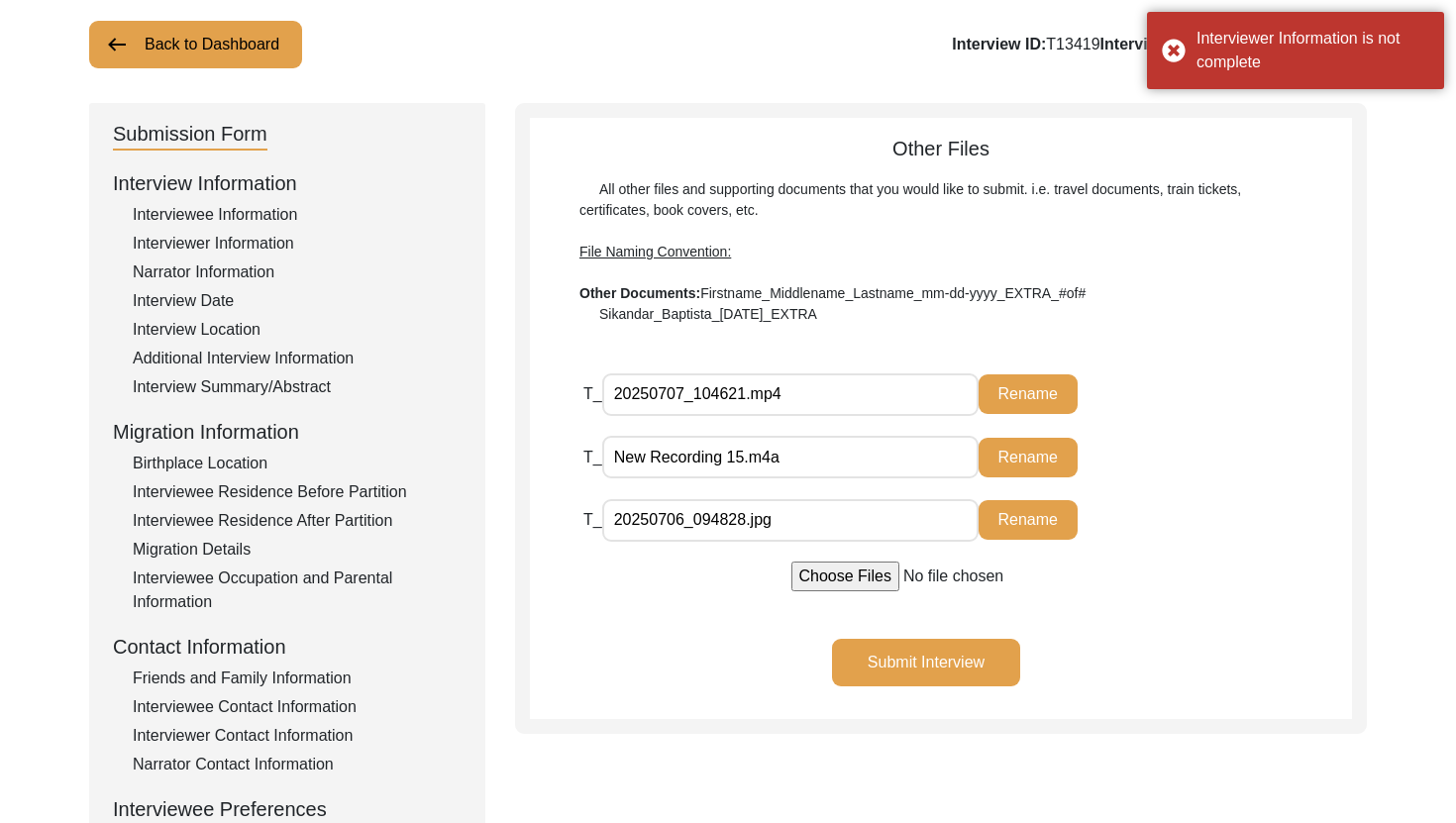 click on "Submit Interview" 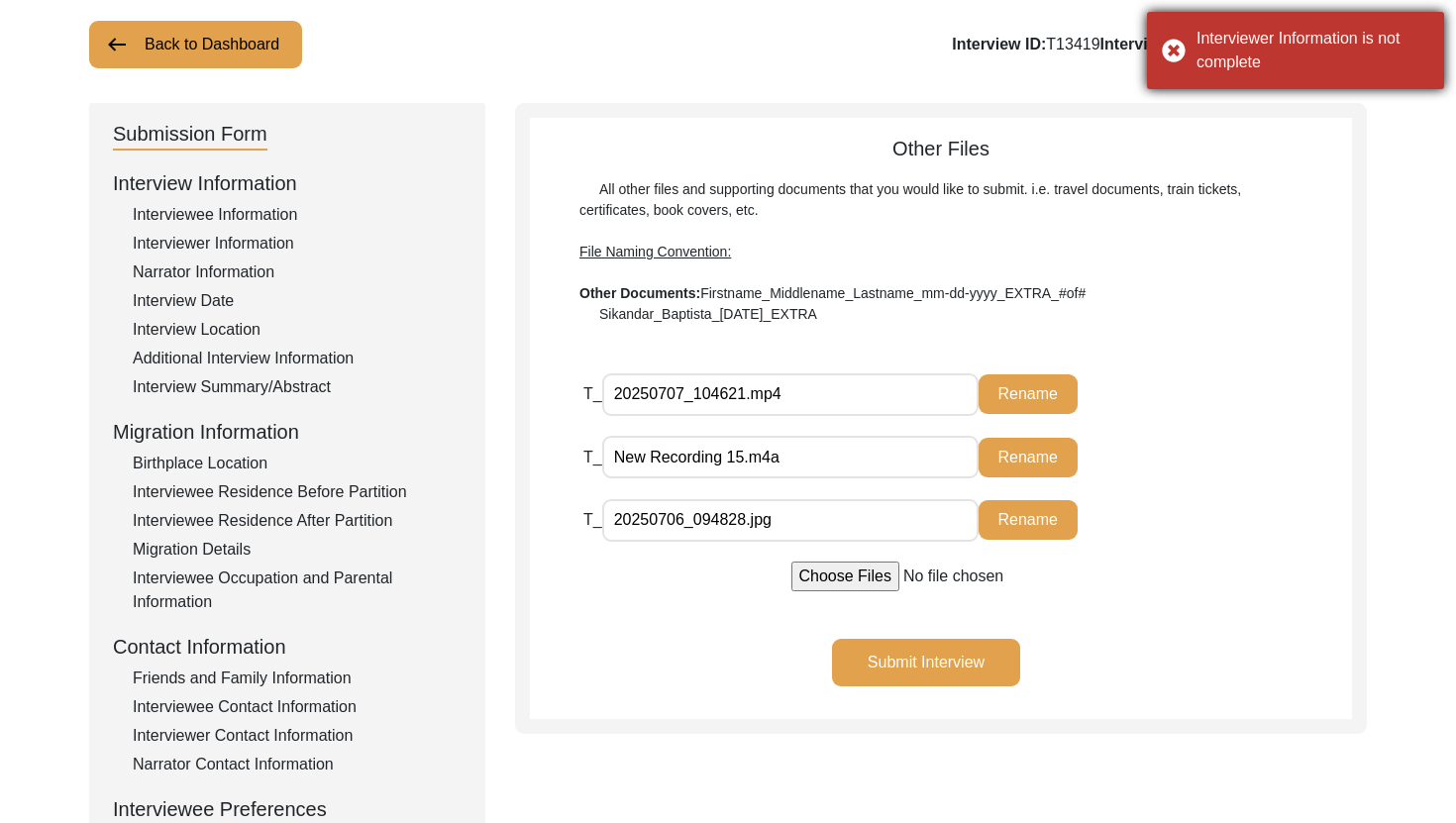 click on "Interviewer Information is not complete" at bounding box center (1312, 51) 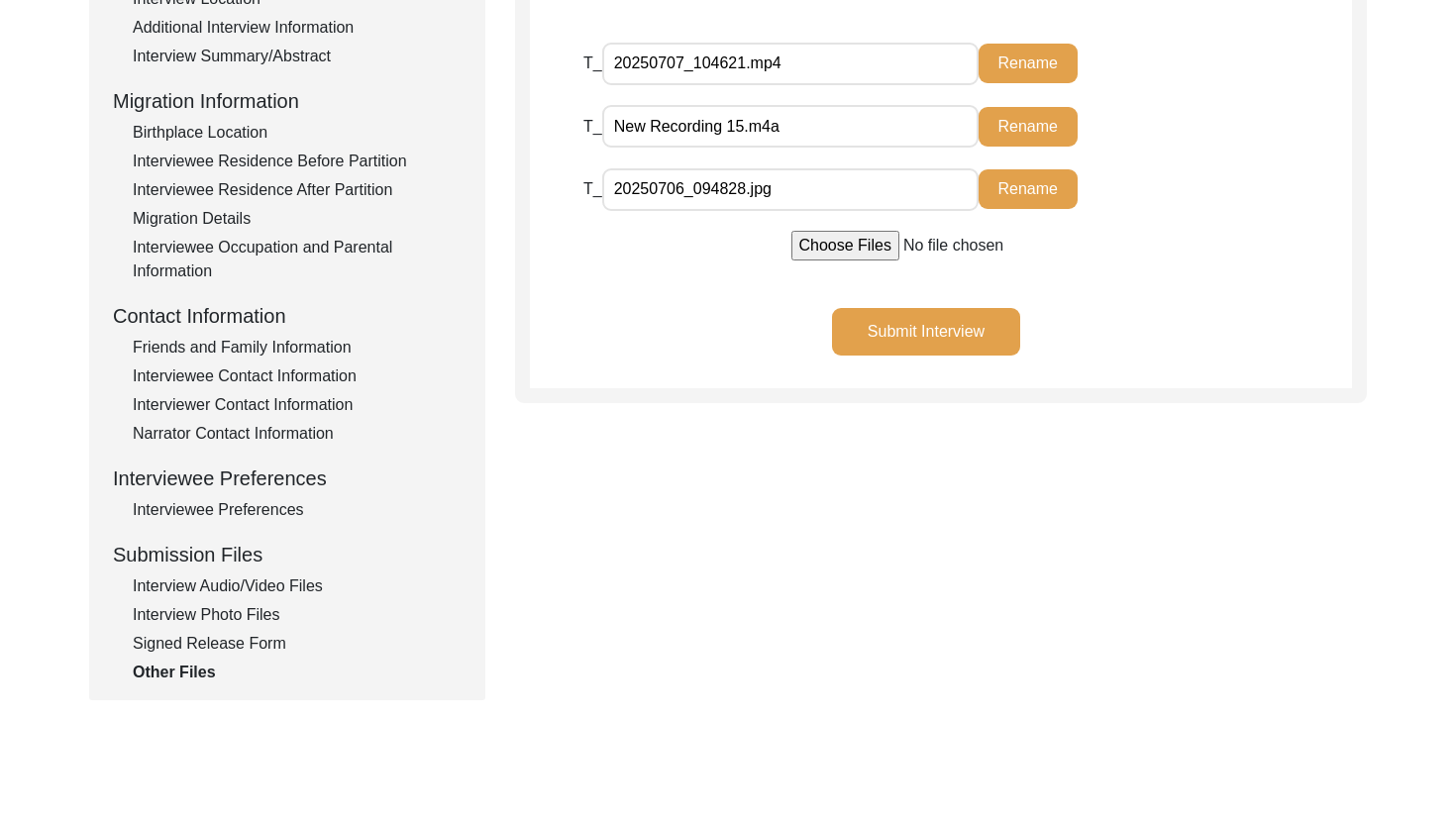 scroll, scrollTop: 457, scrollLeft: 0, axis: vertical 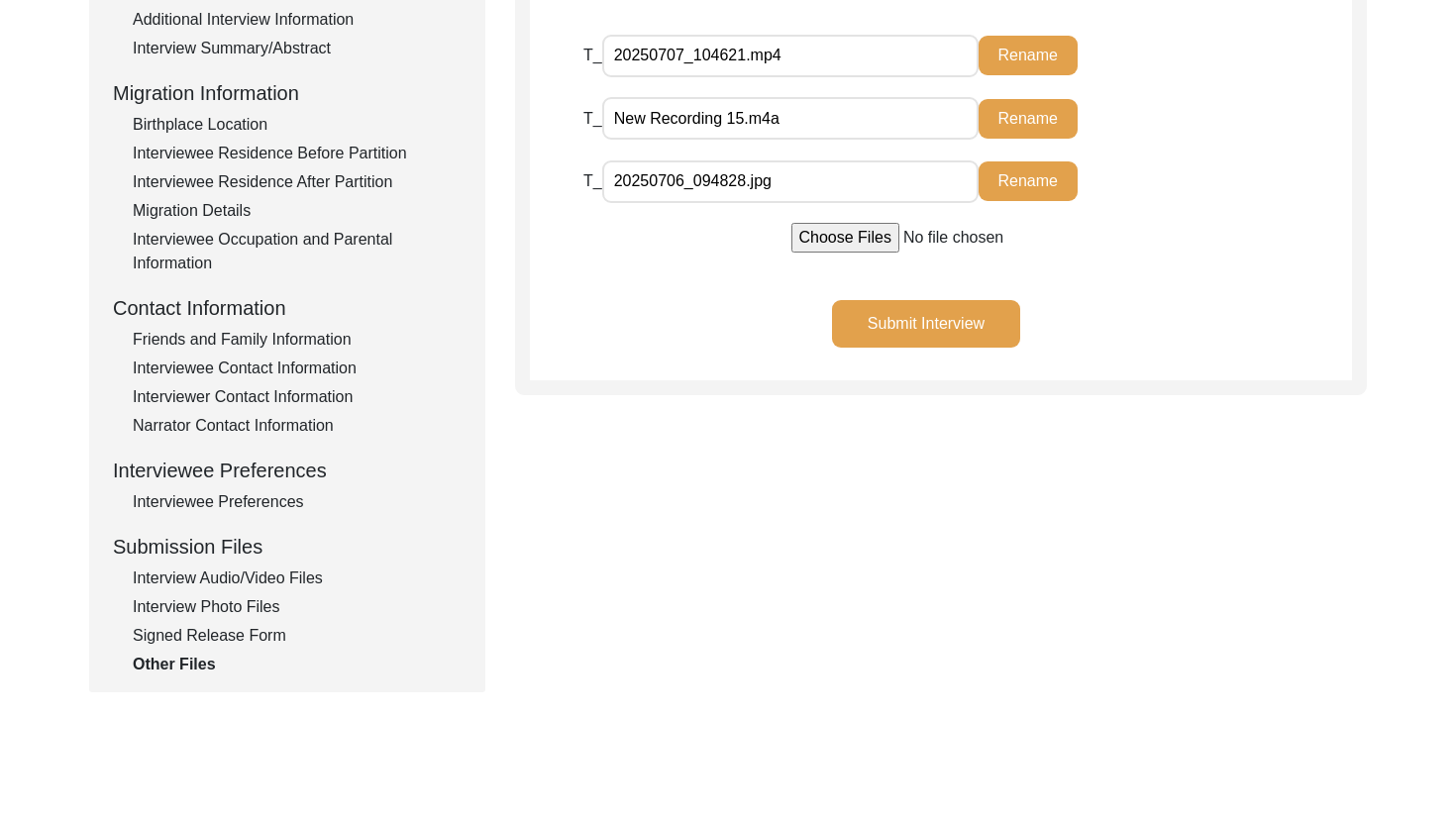 click on "Signed Release Form" 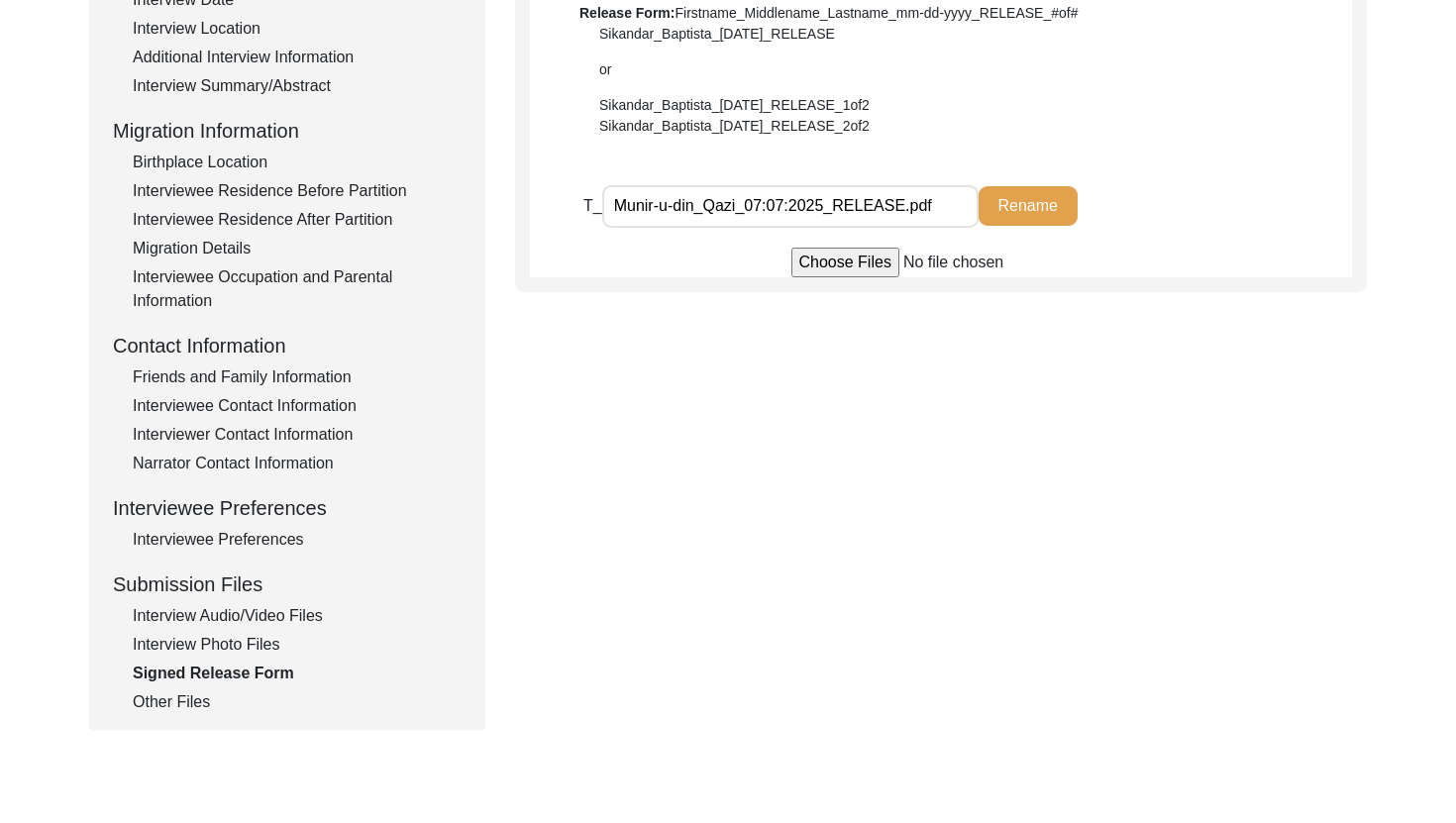 scroll, scrollTop: 407, scrollLeft: 0, axis: vertical 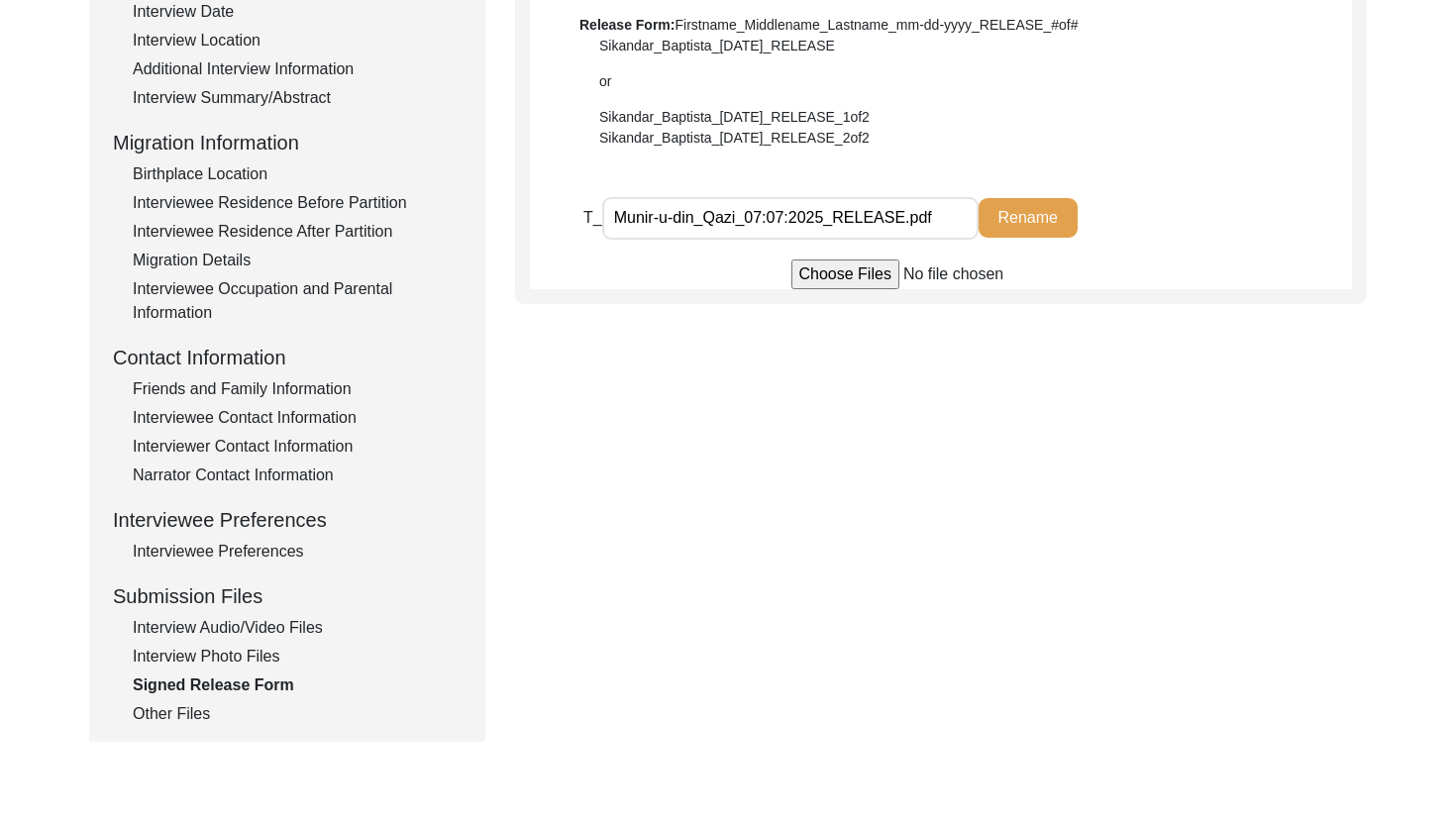 click on "Interview Photo Files" 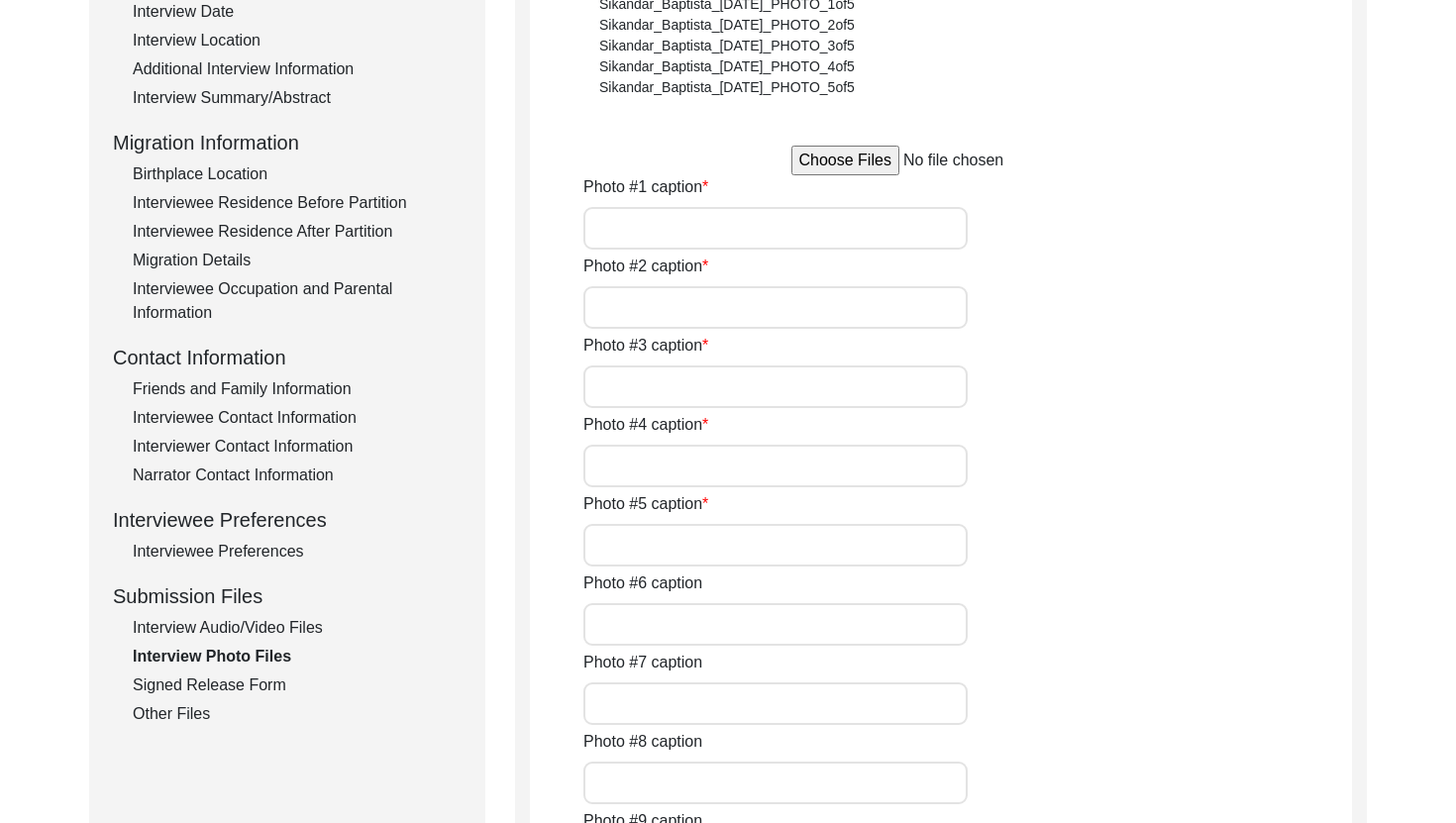 type on "[PERSON_NAME]-u-din before the interview" 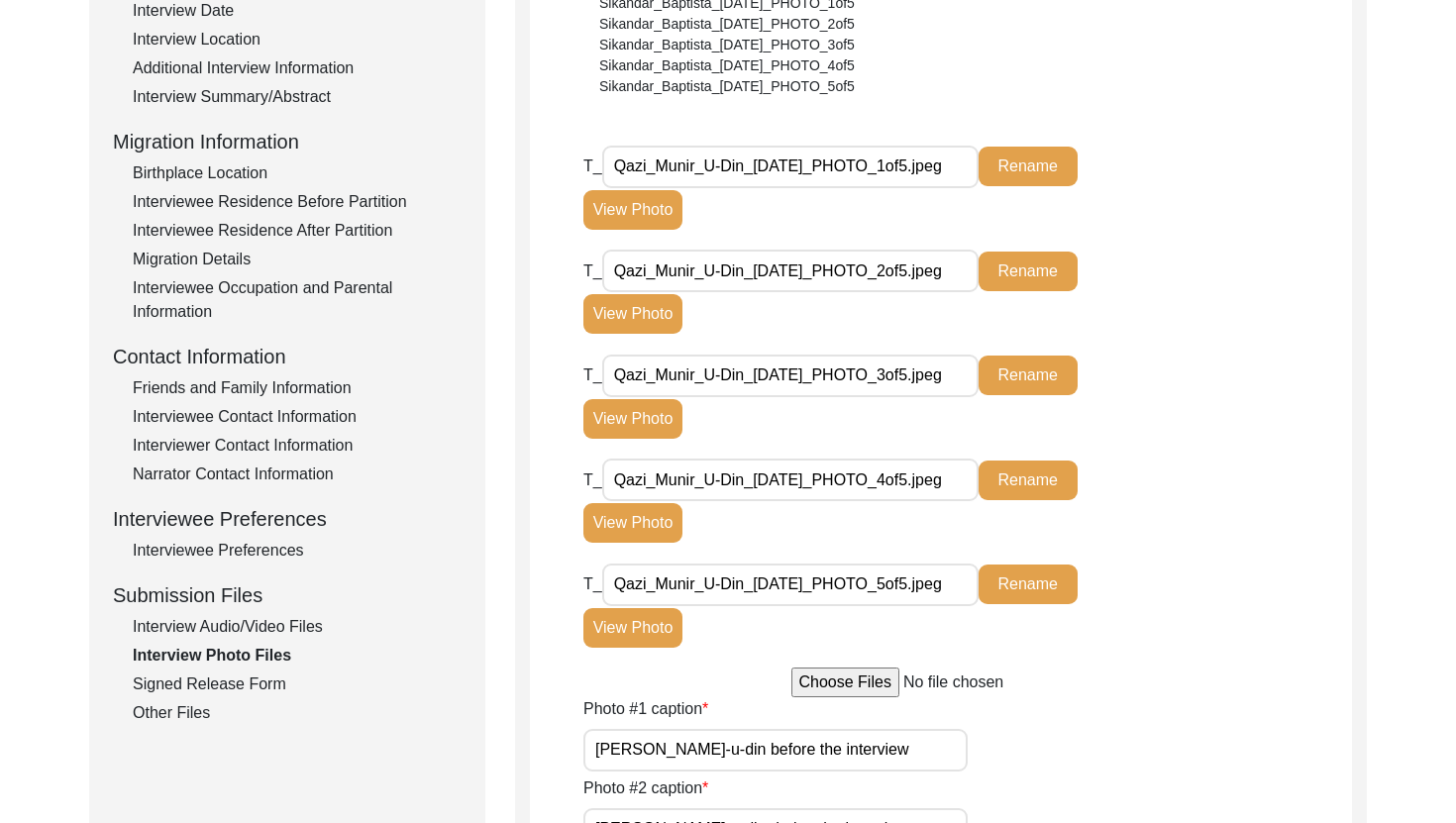 scroll, scrollTop: 416, scrollLeft: 0, axis: vertical 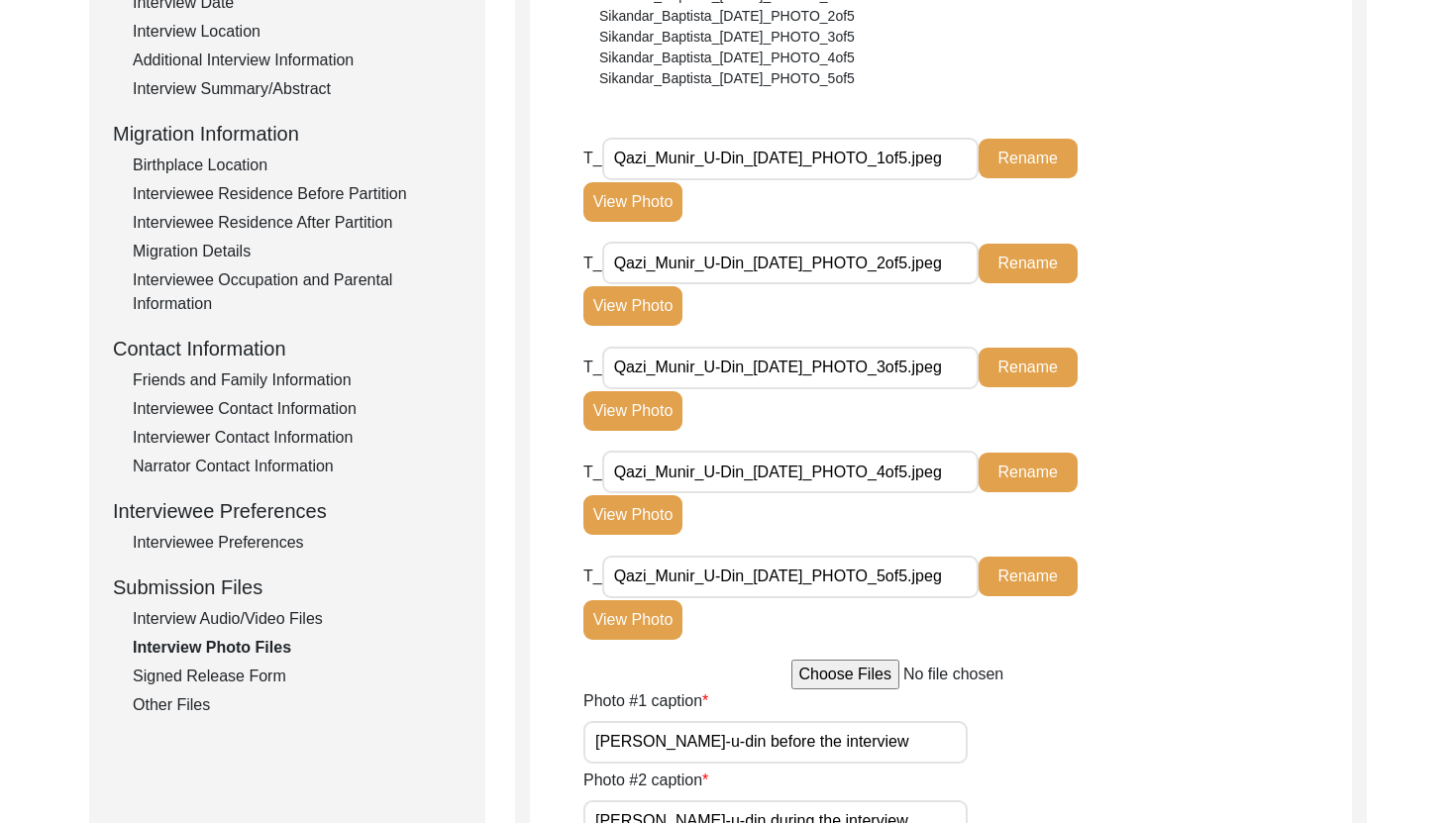 click on "Interview Audio/Video Files" 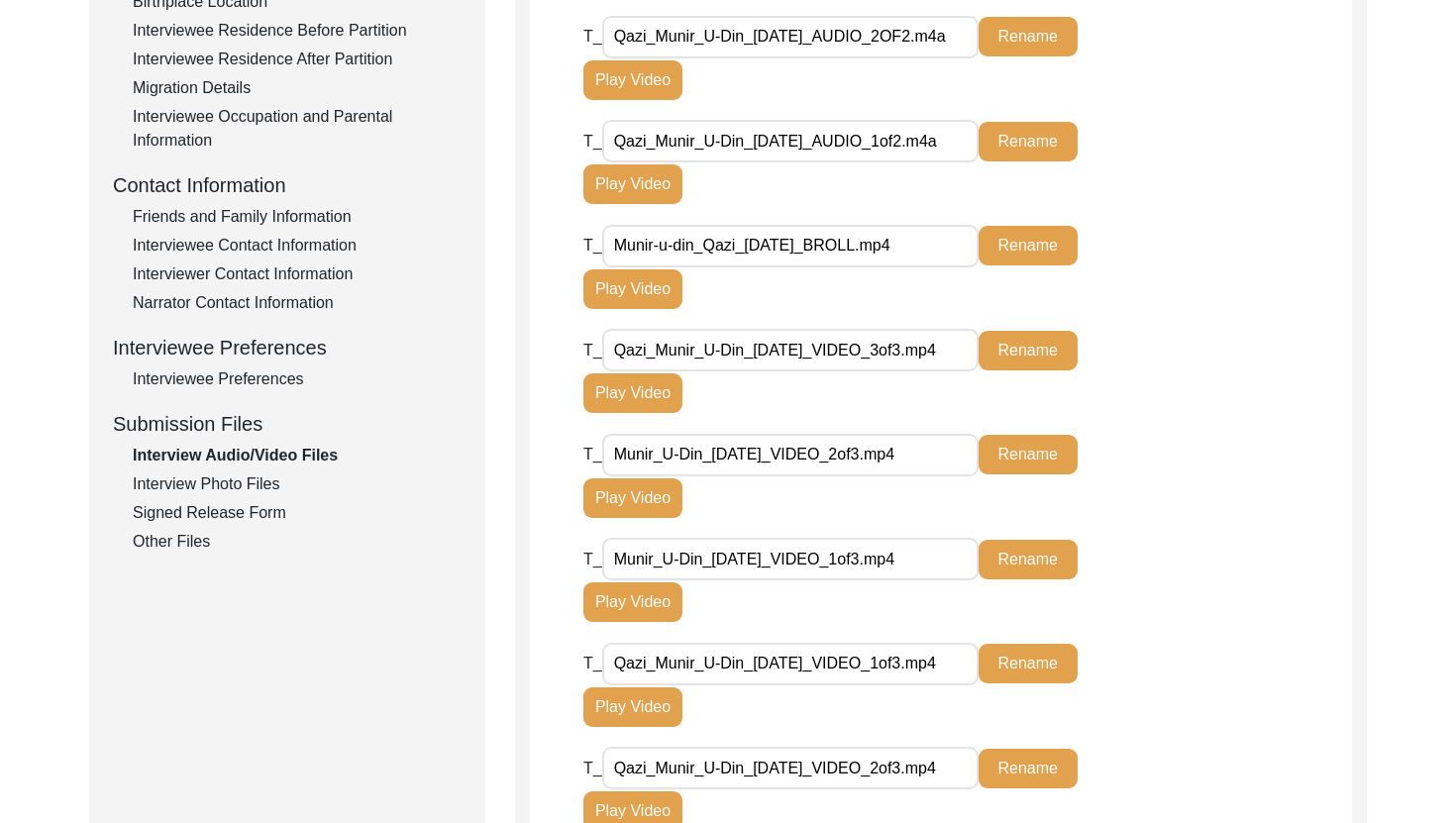 scroll, scrollTop: 572, scrollLeft: 0, axis: vertical 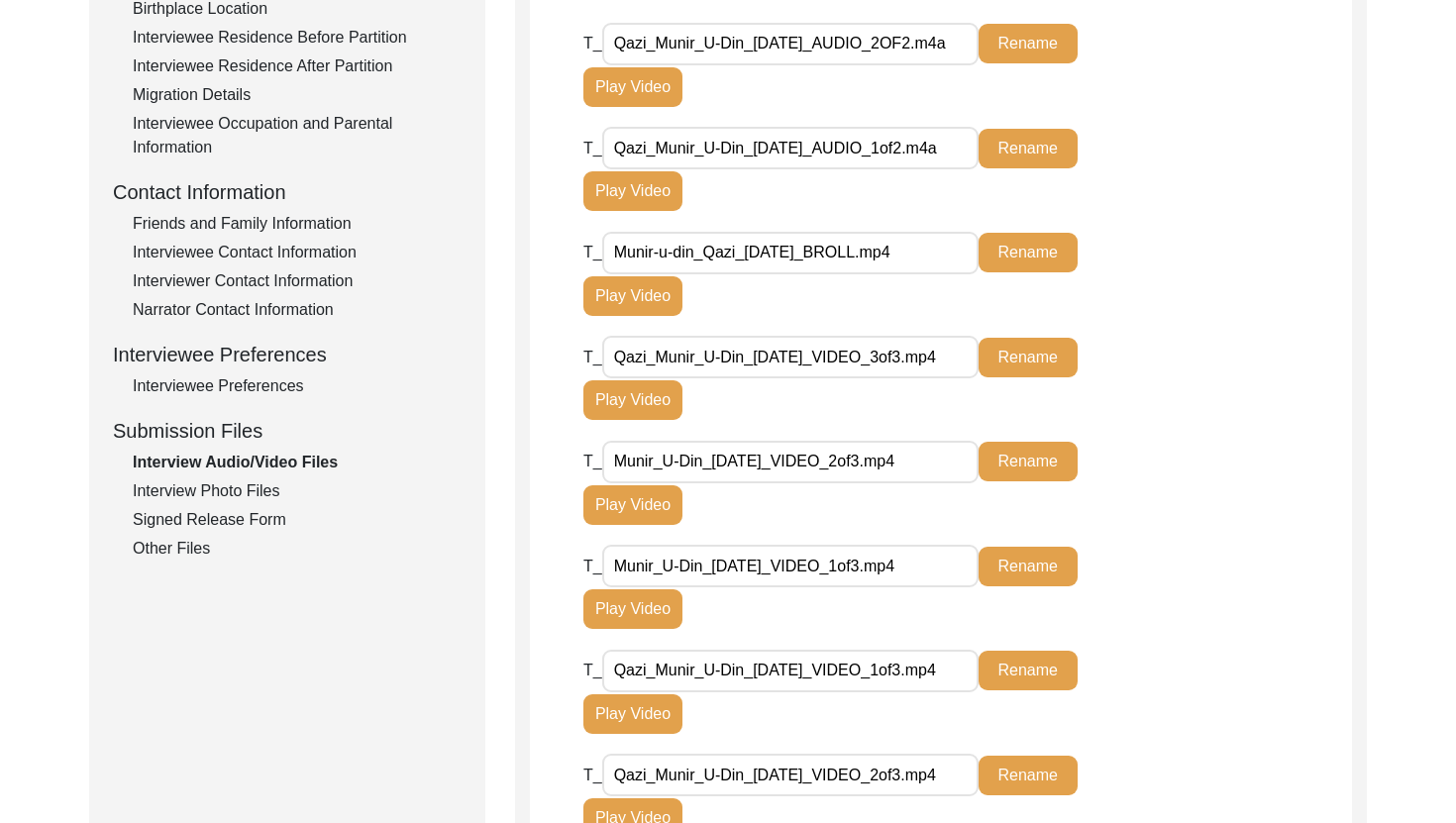 click on "Other Files" 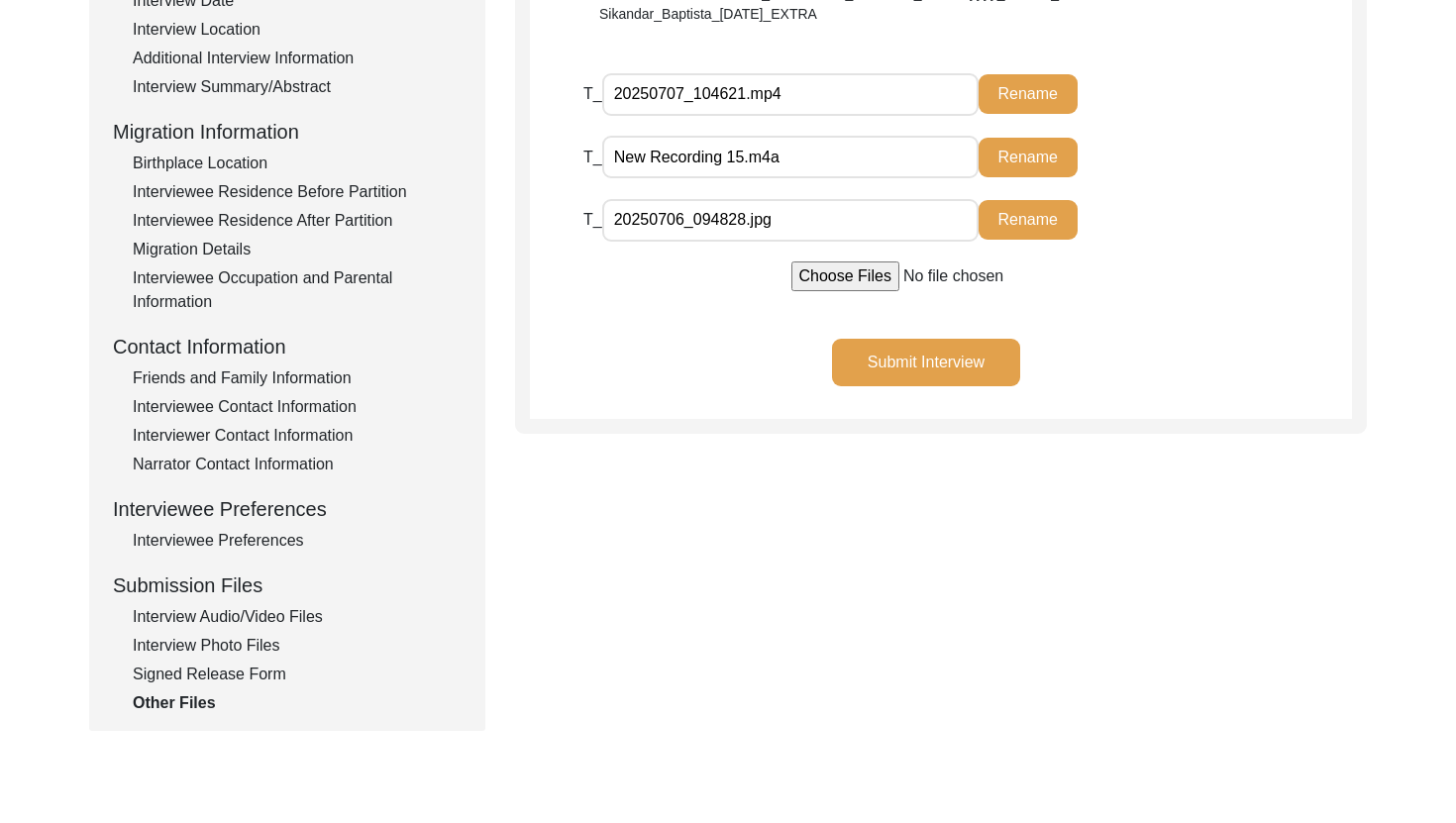 scroll, scrollTop: 390, scrollLeft: 0, axis: vertical 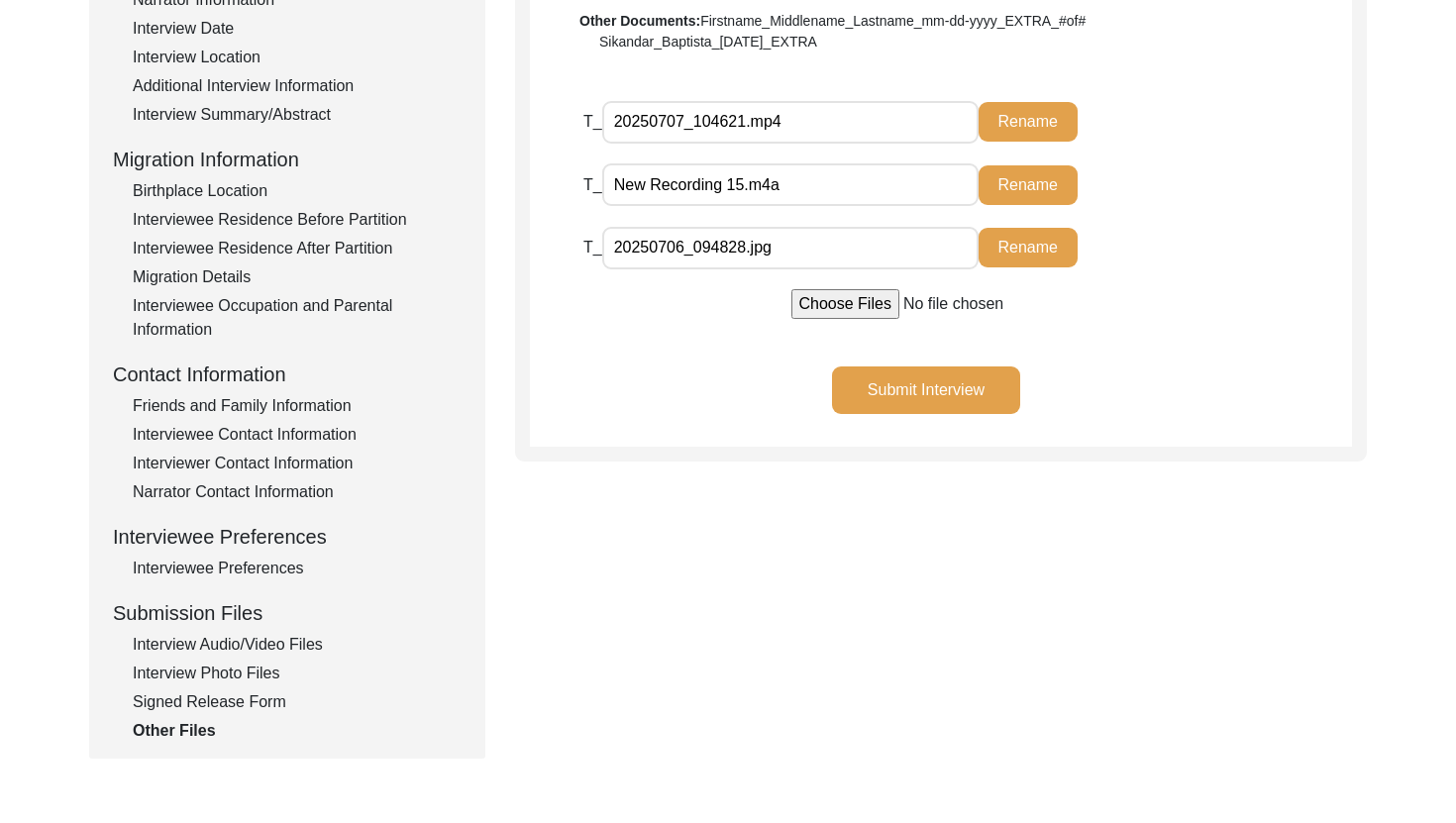 click on "Submit Interview" 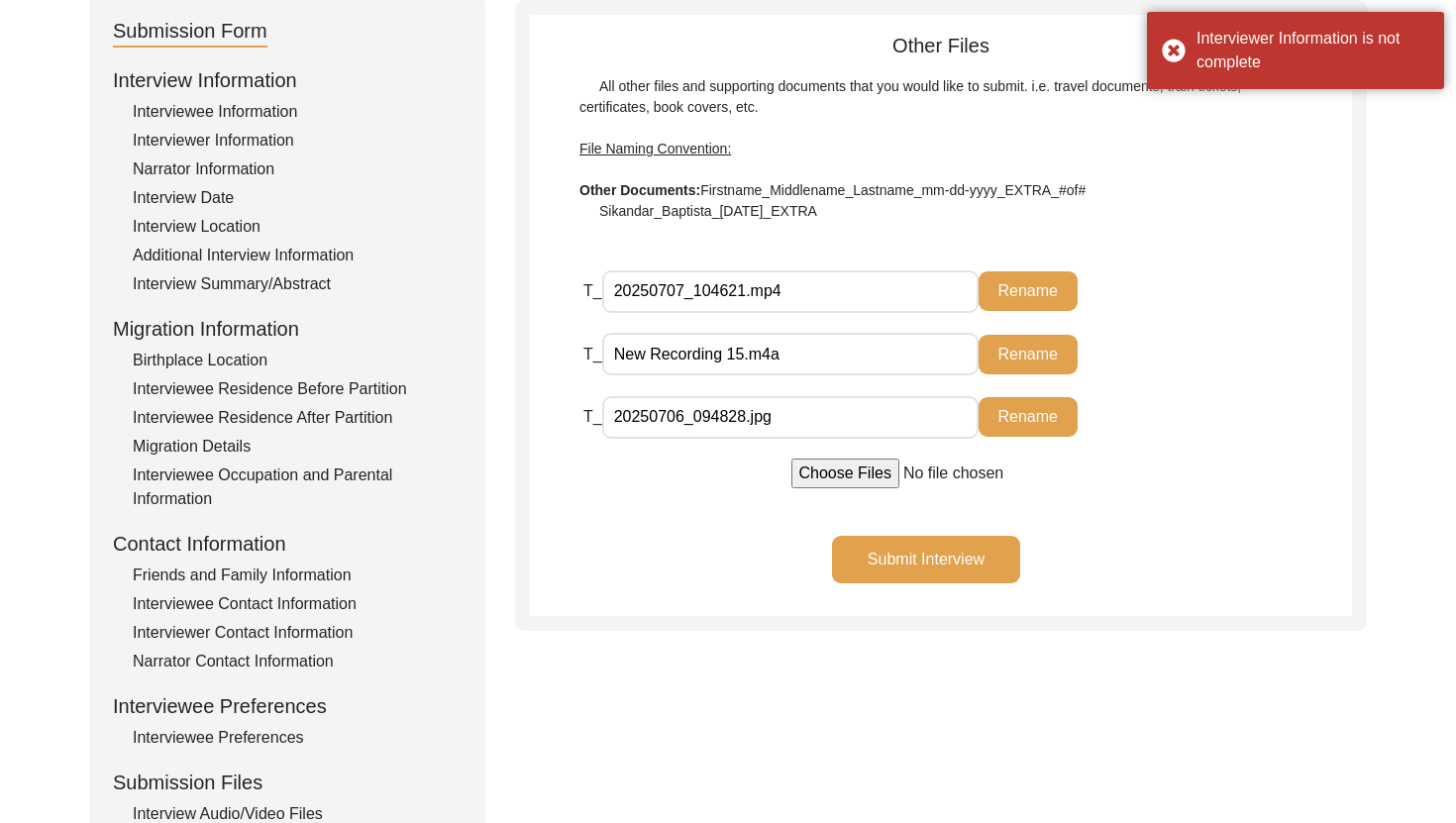 scroll, scrollTop: 218, scrollLeft: 0, axis: vertical 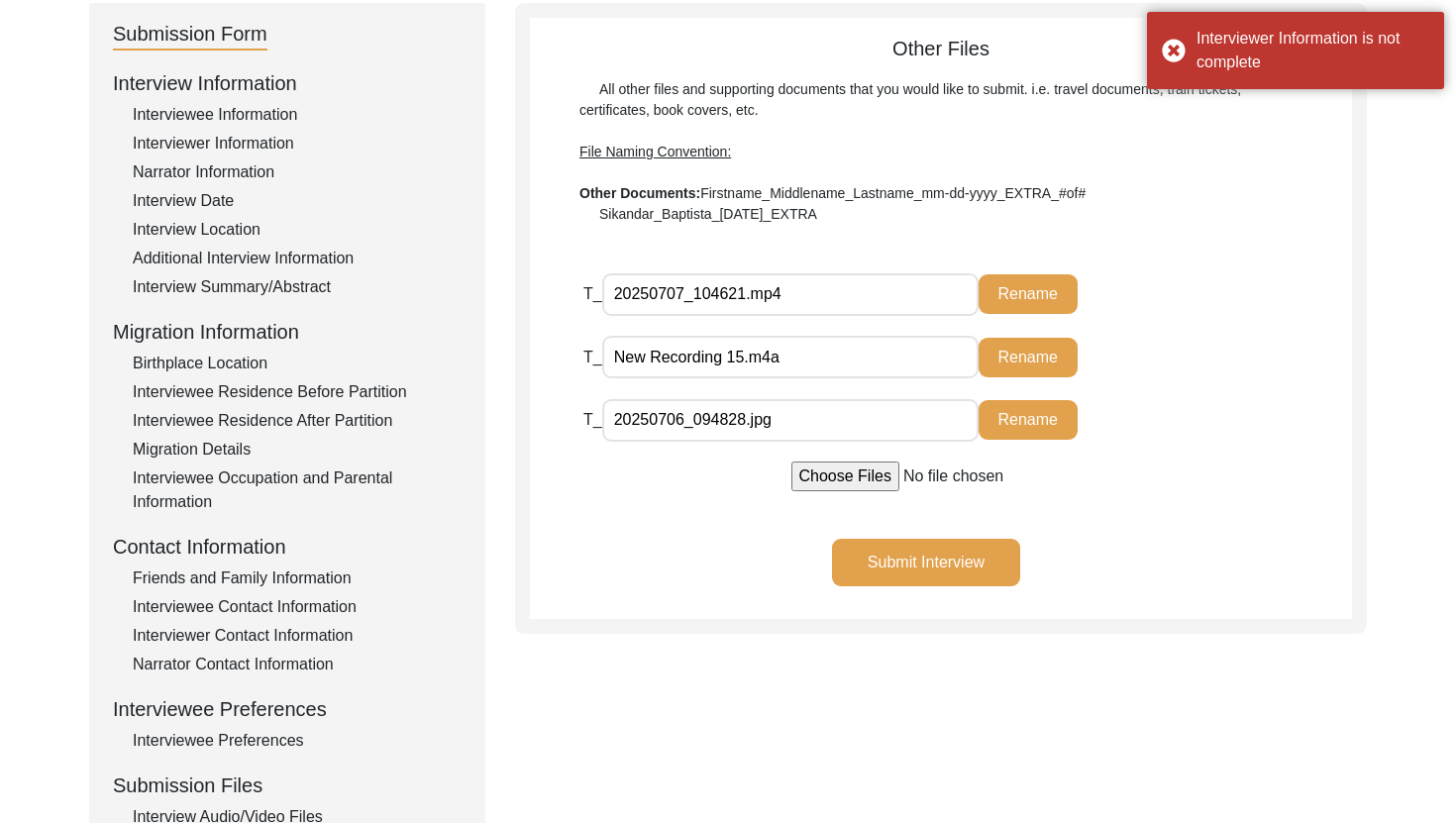 click on "Narrator Contact Information" 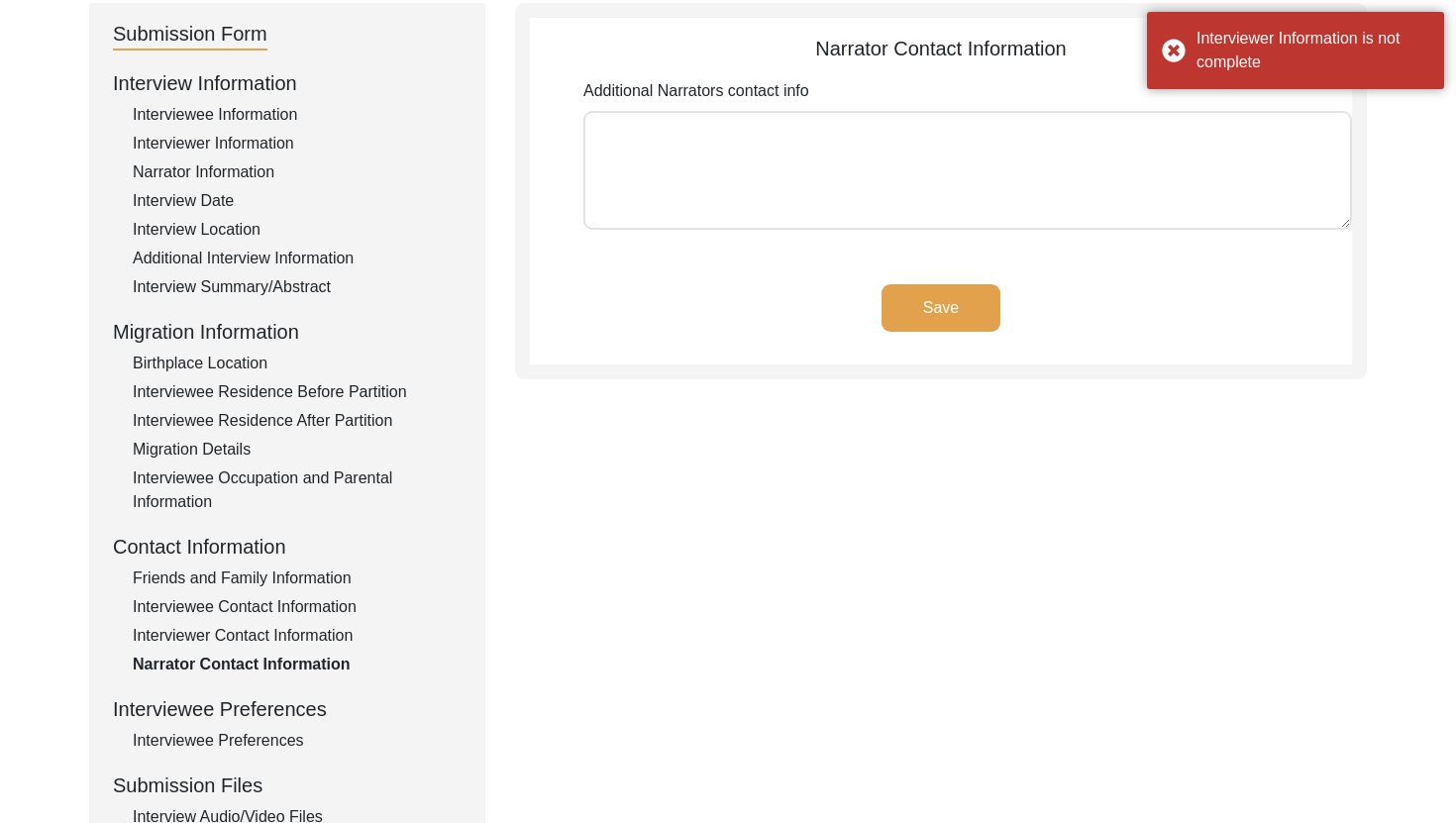 click on "Interviewer Contact Information" 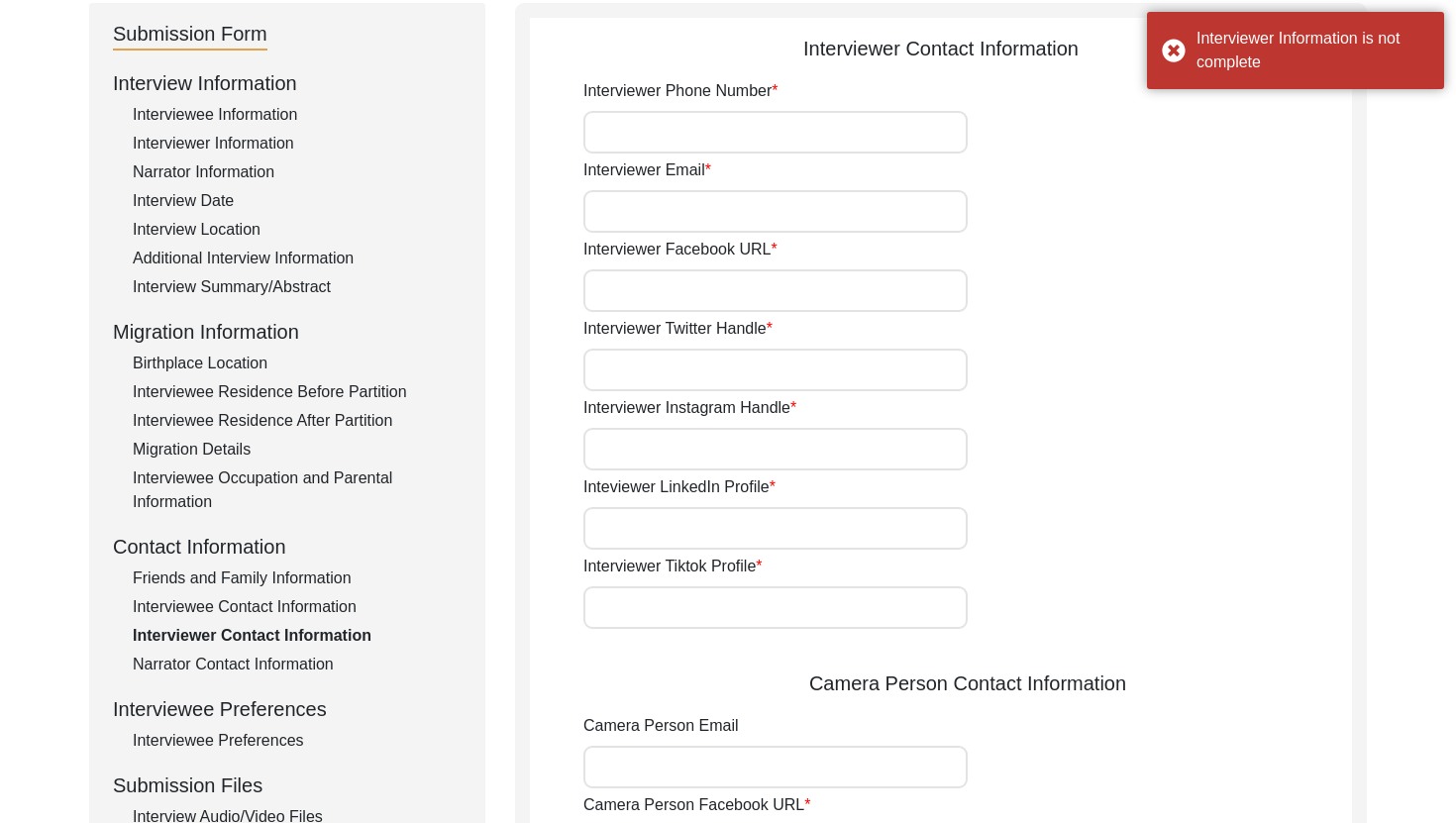 type on "9521476366" 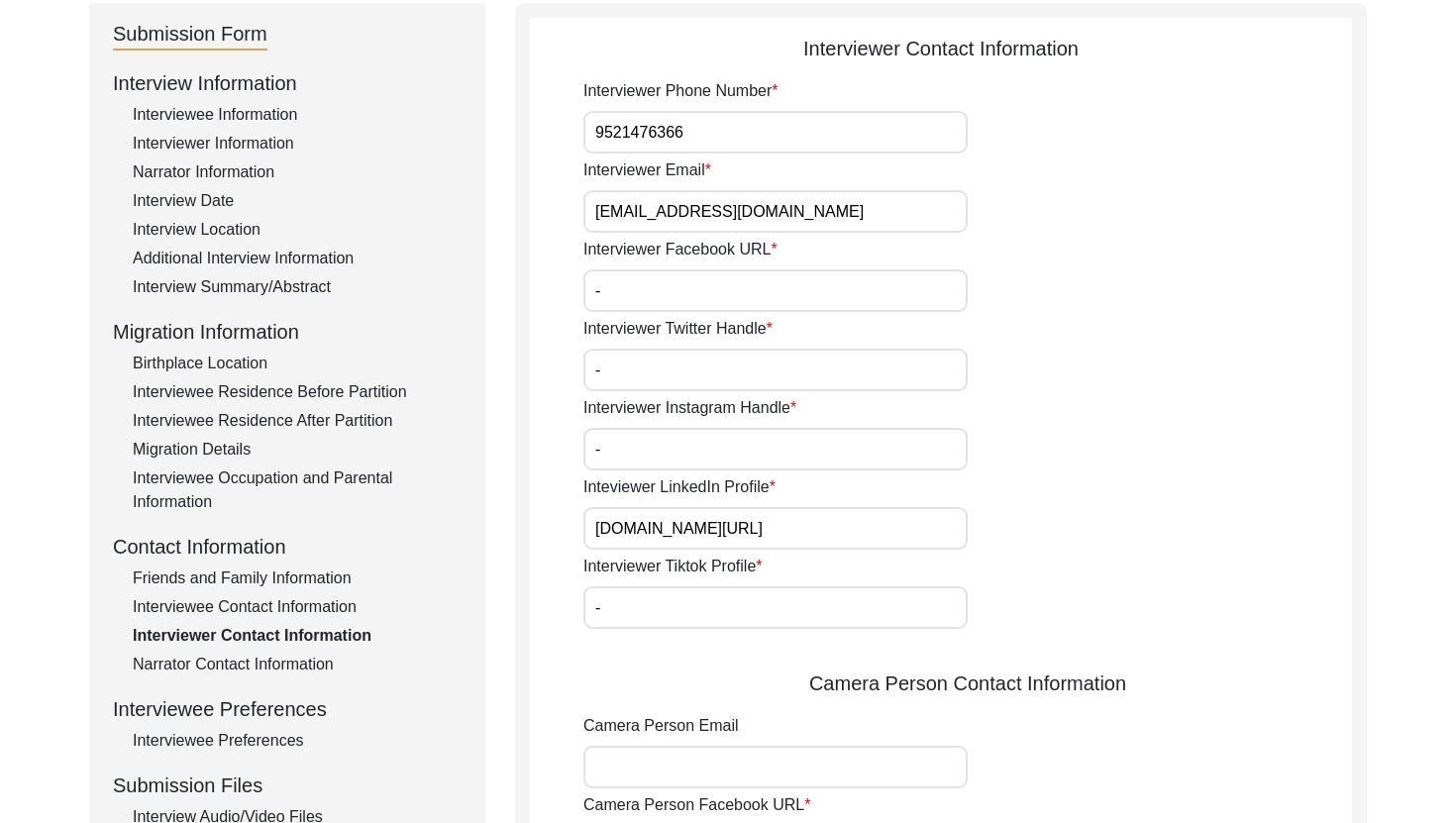 click on "Interviewee Contact Information" 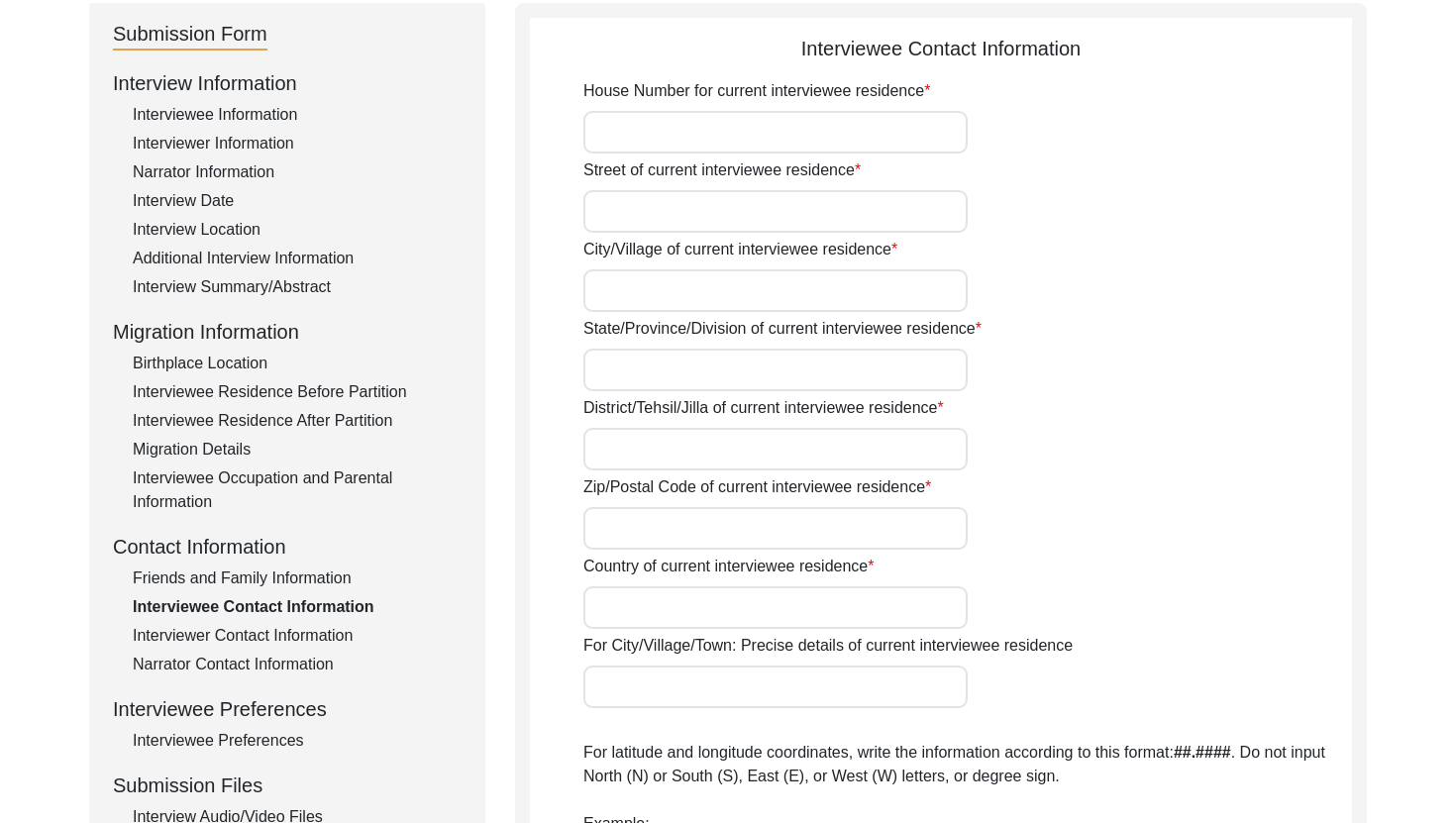 type on "11" 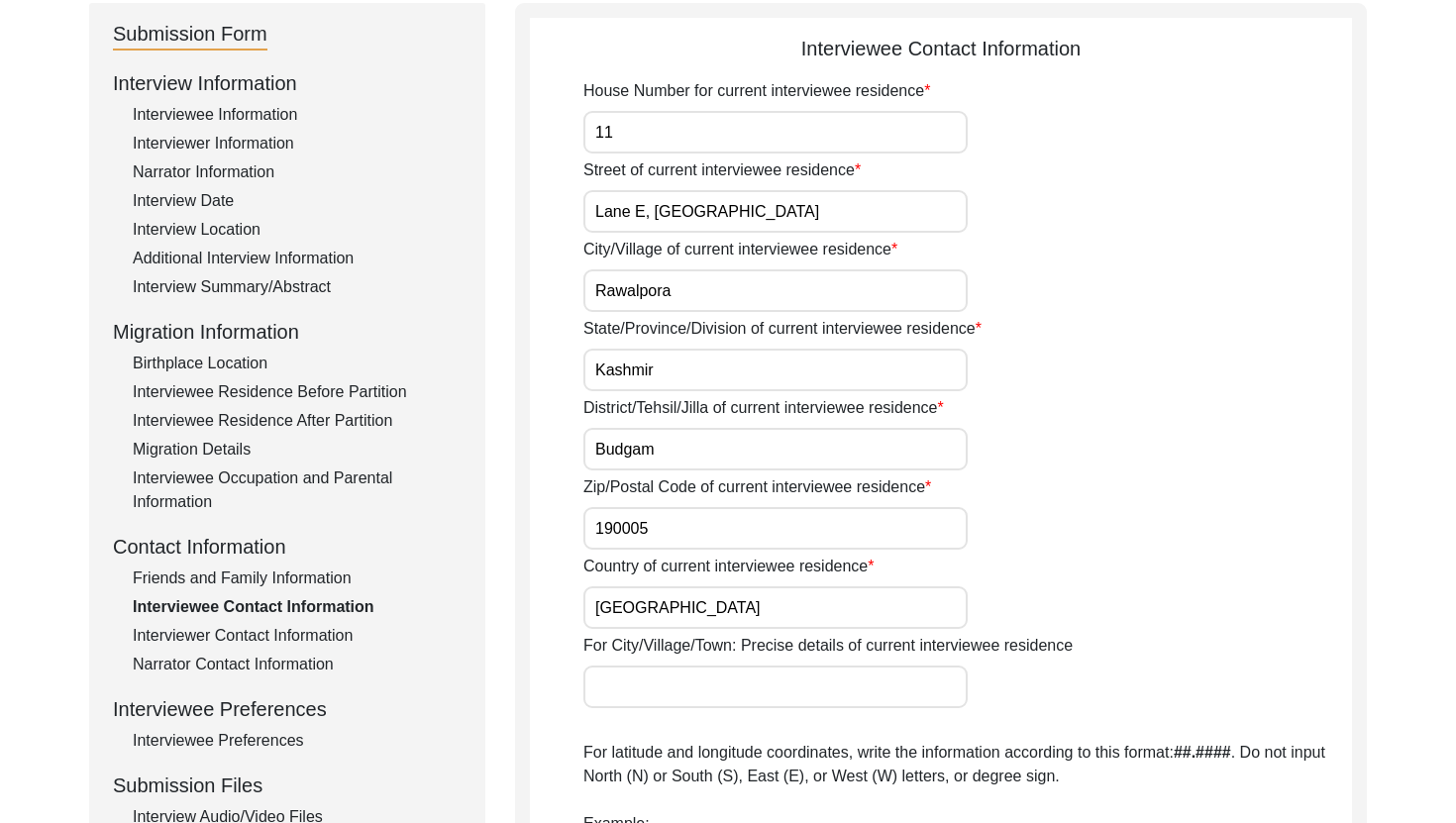 click on "Friends and Family Information" 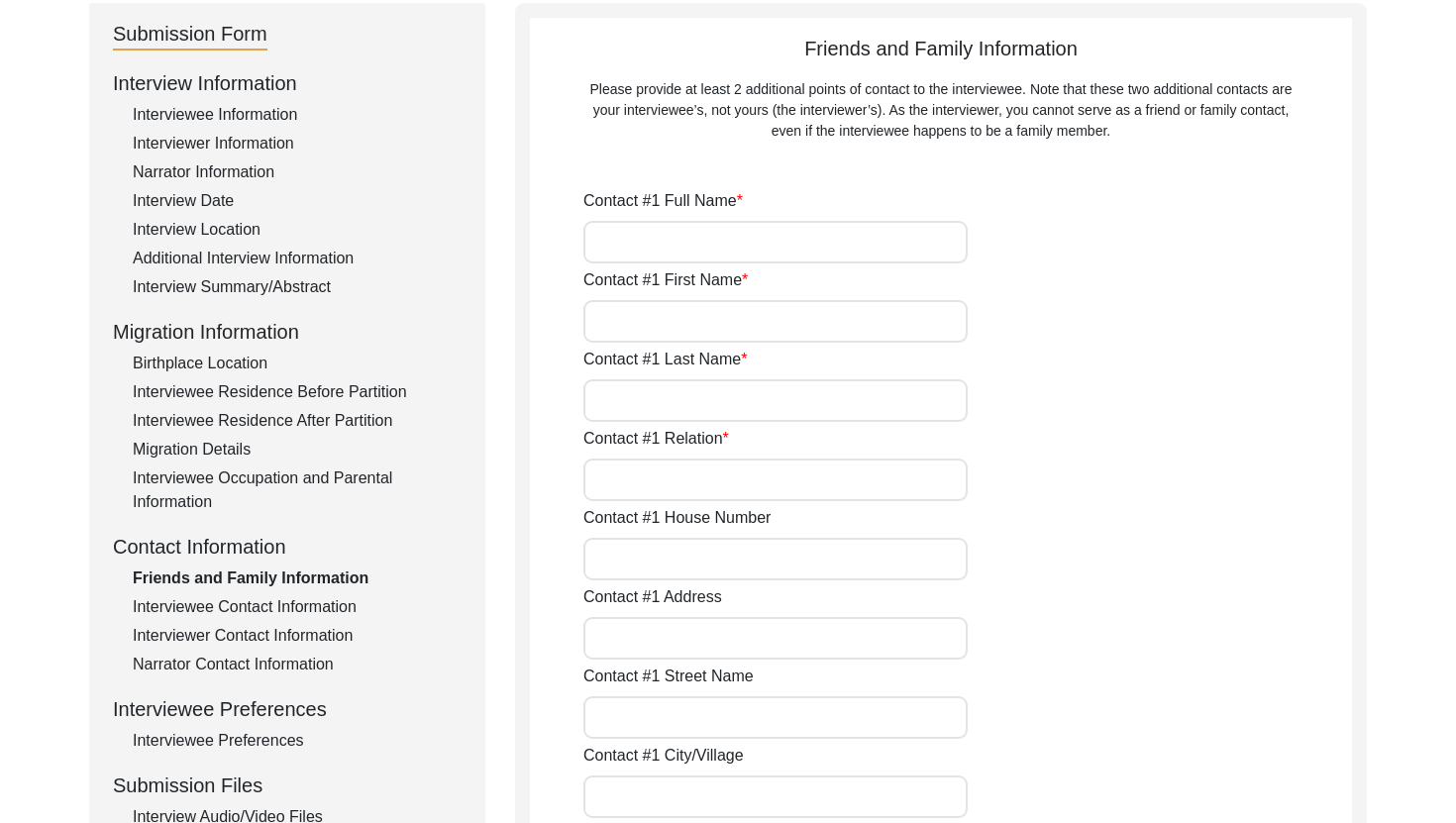 type on "Qazi [PERSON_NAME]" 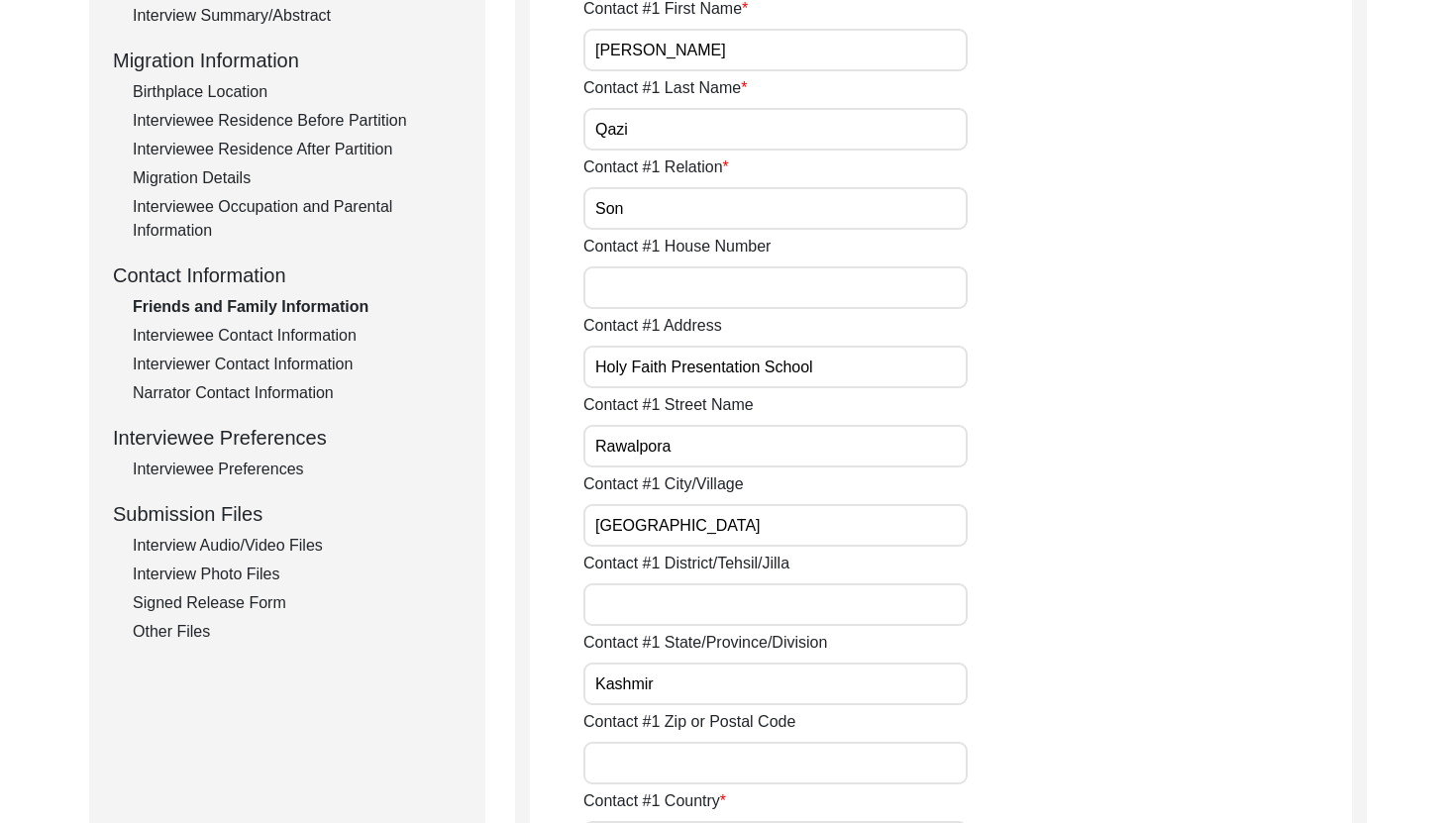 scroll, scrollTop: 0, scrollLeft: 0, axis: both 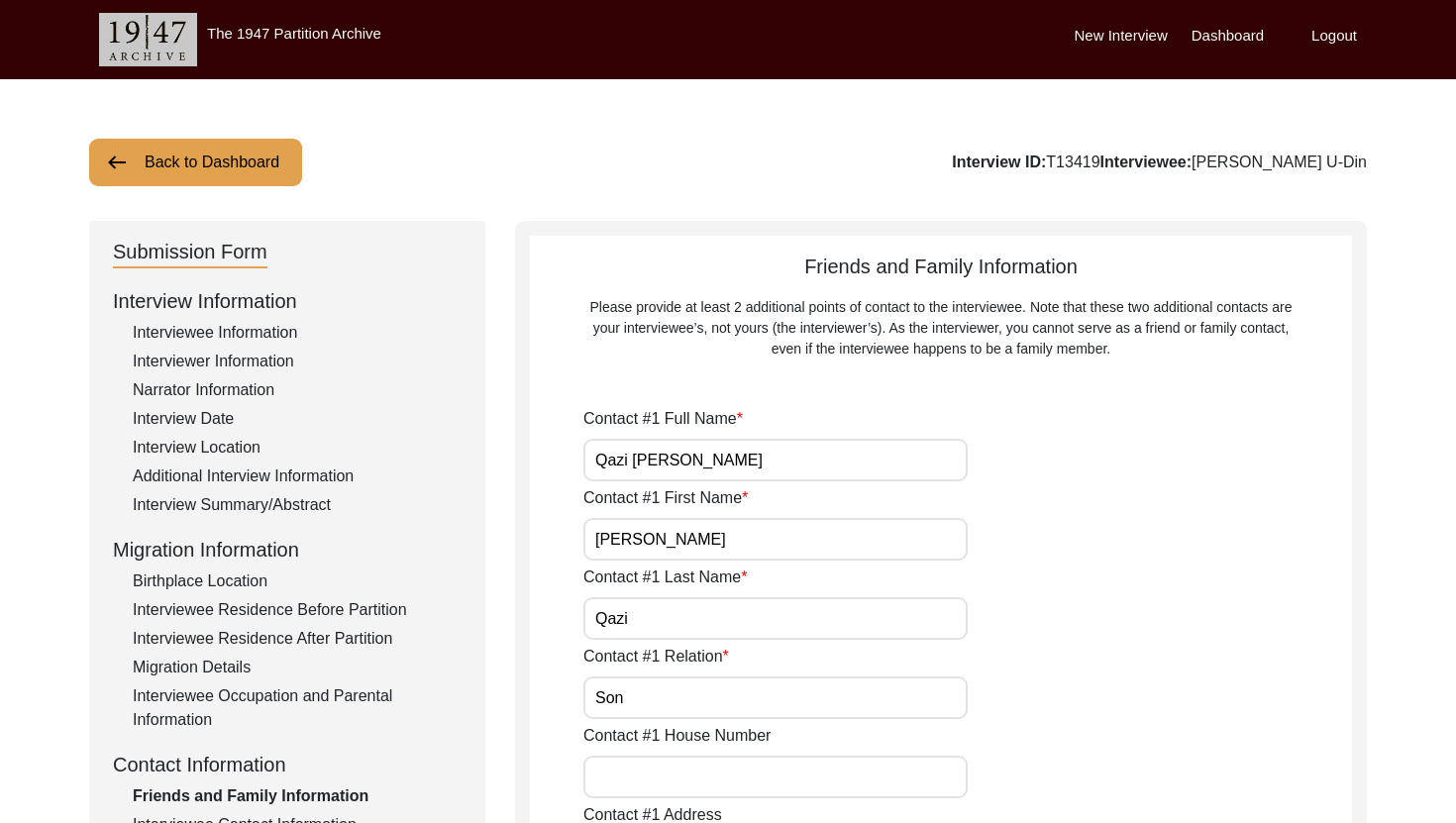 click on "Back to Dashboard" 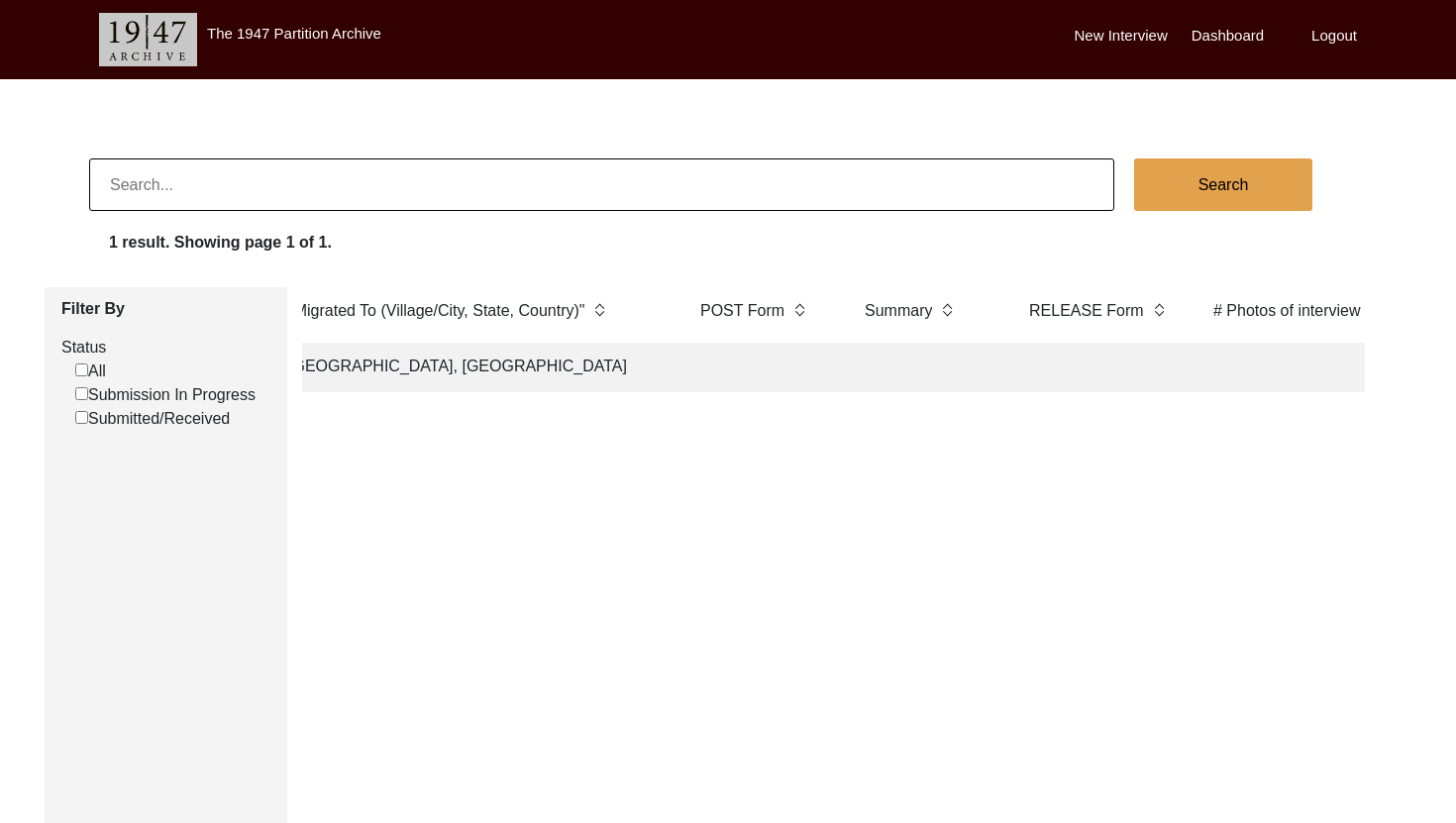 scroll, scrollTop: 0, scrollLeft: 3116, axis: horizontal 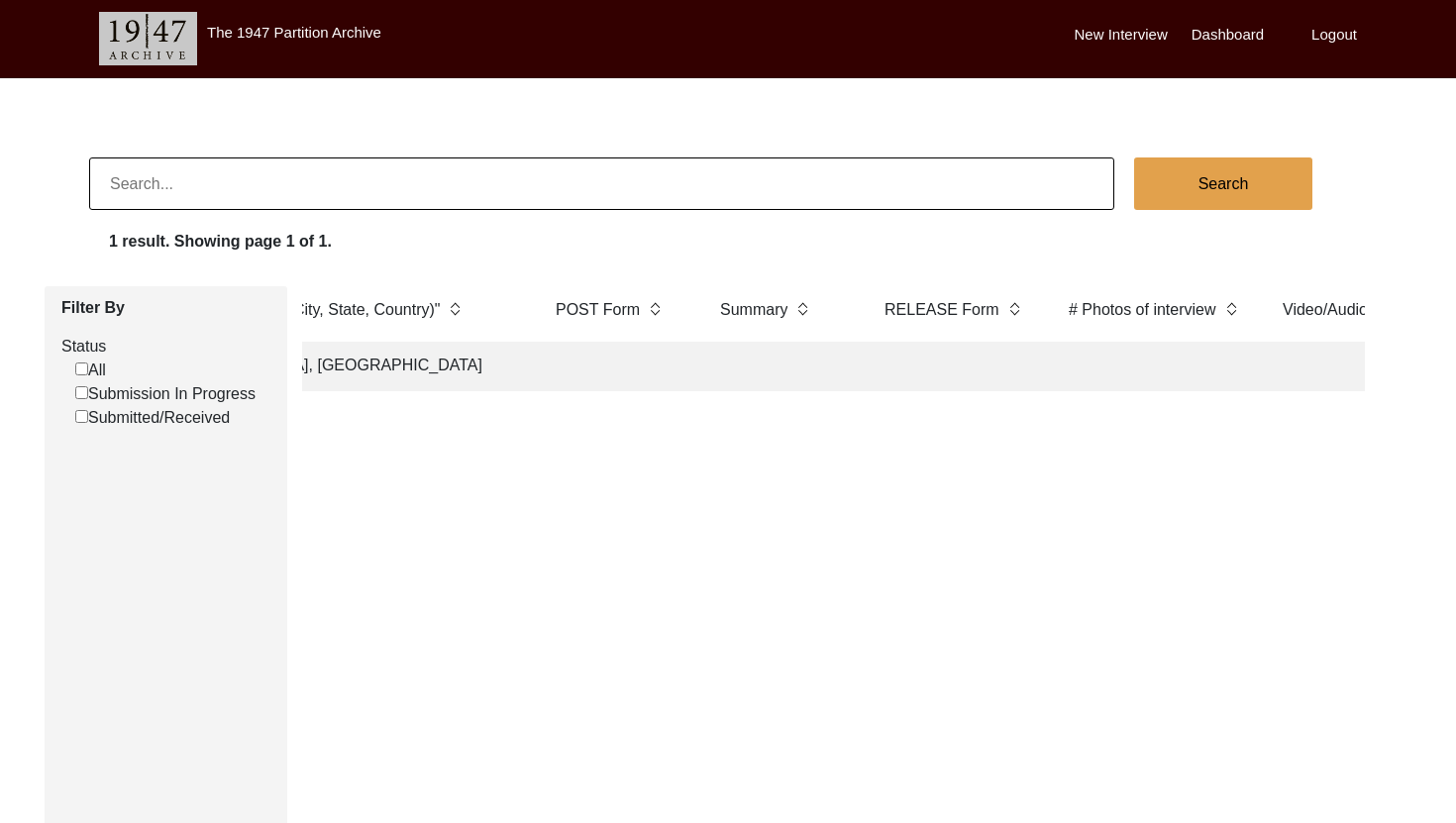click on "[GEOGRAPHIC_DATA], [GEOGRAPHIC_DATA]" 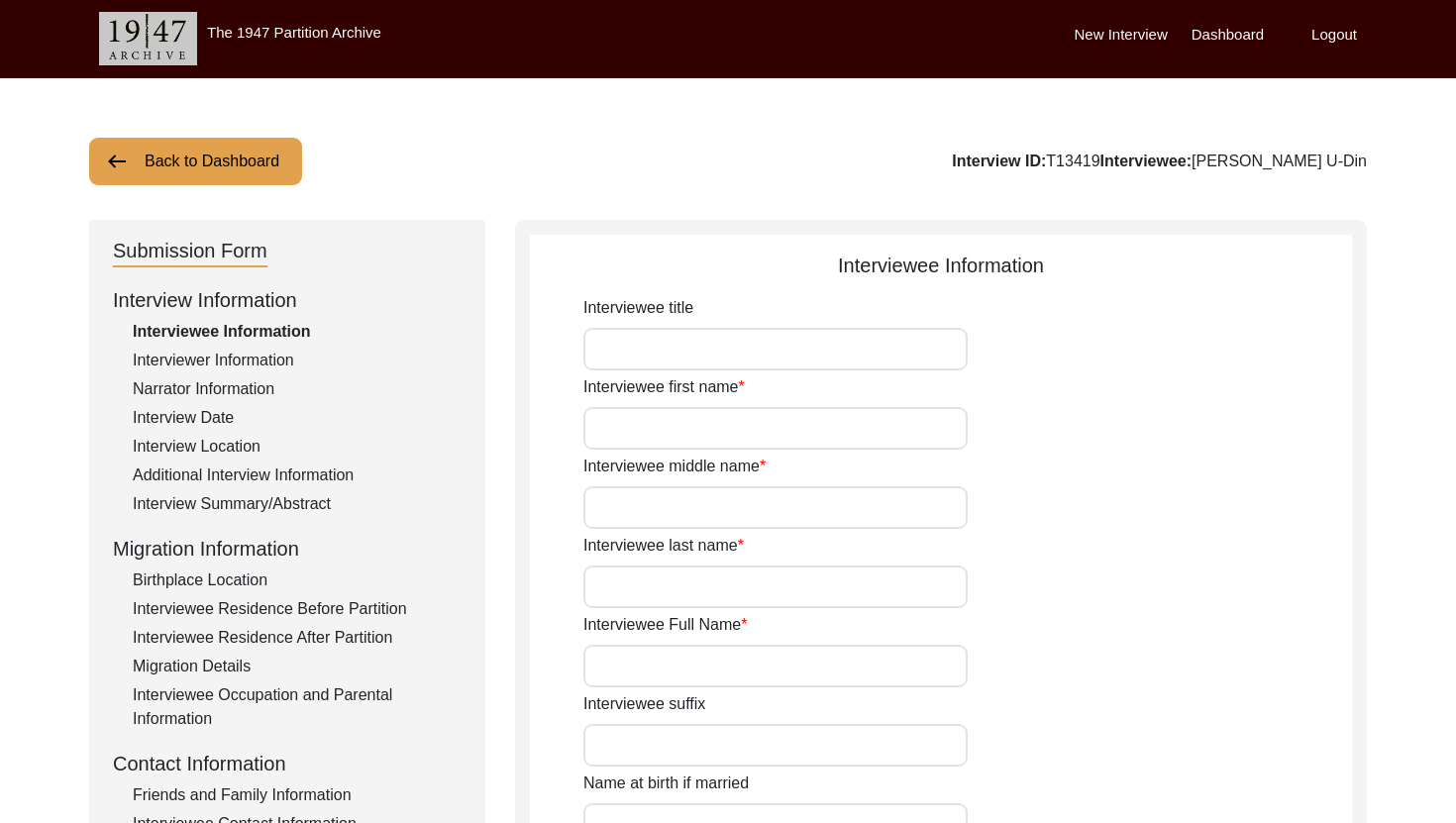 type on "Munir" 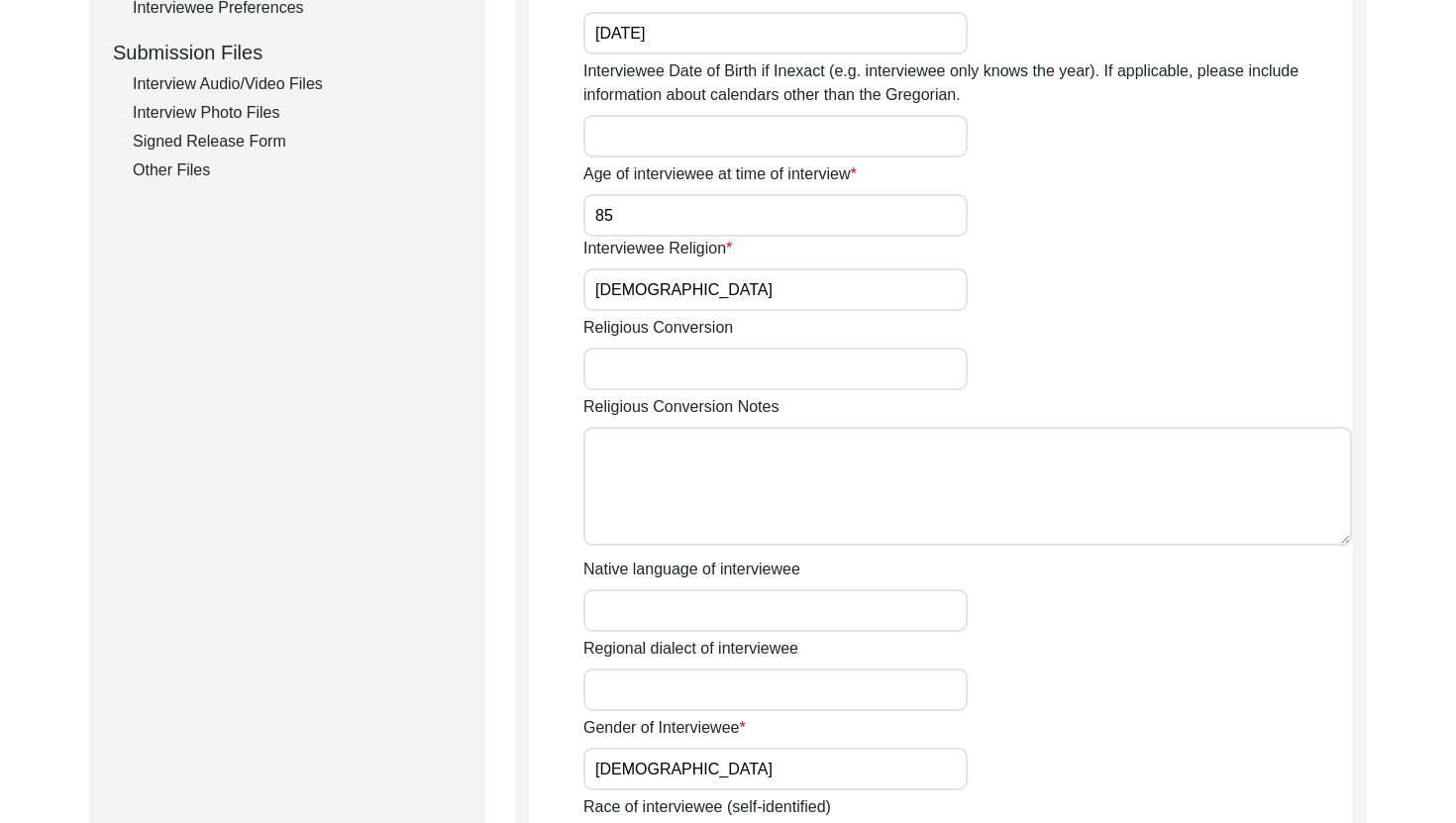click on "Other Files" 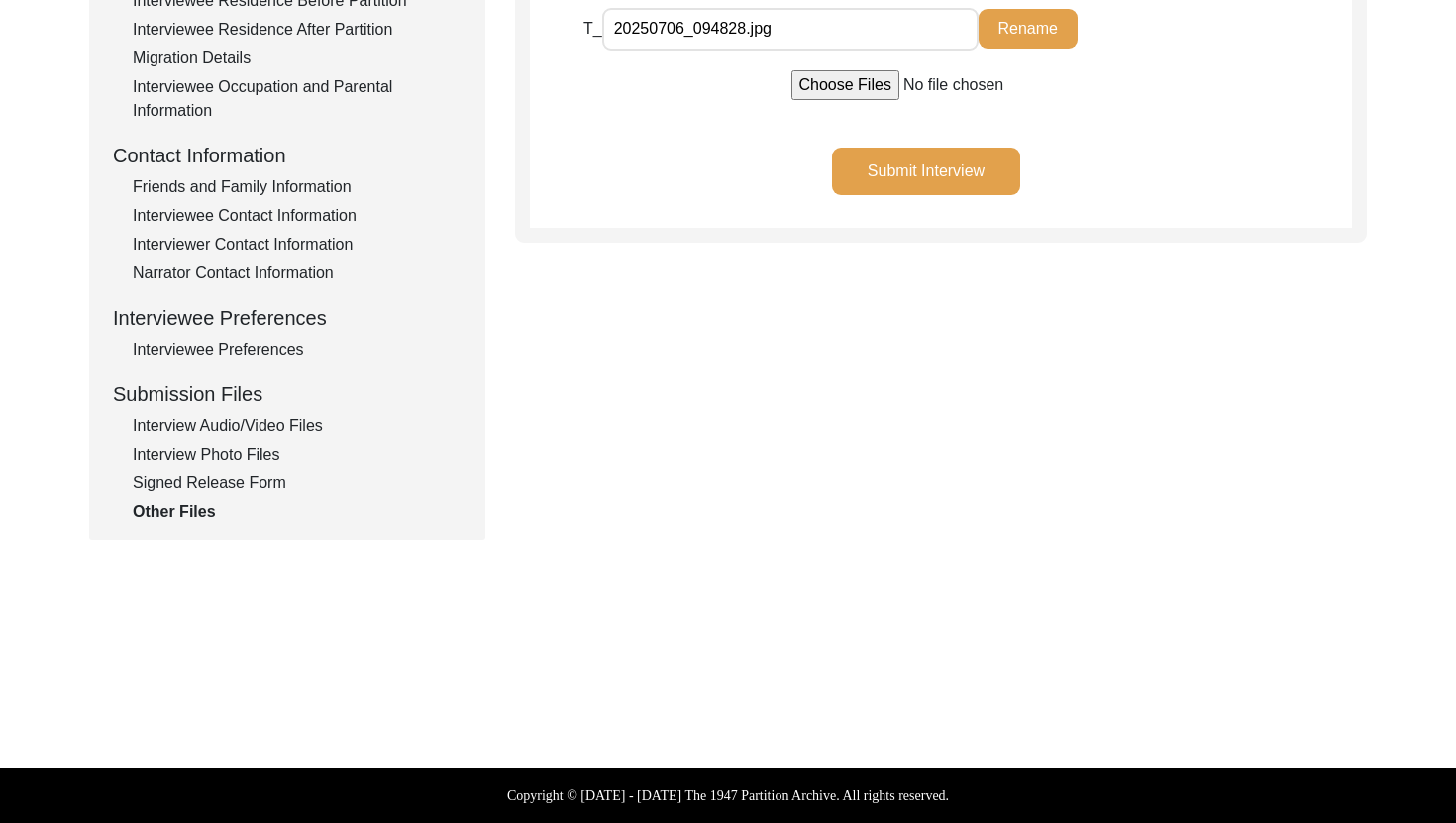 click on "Submit Interview" 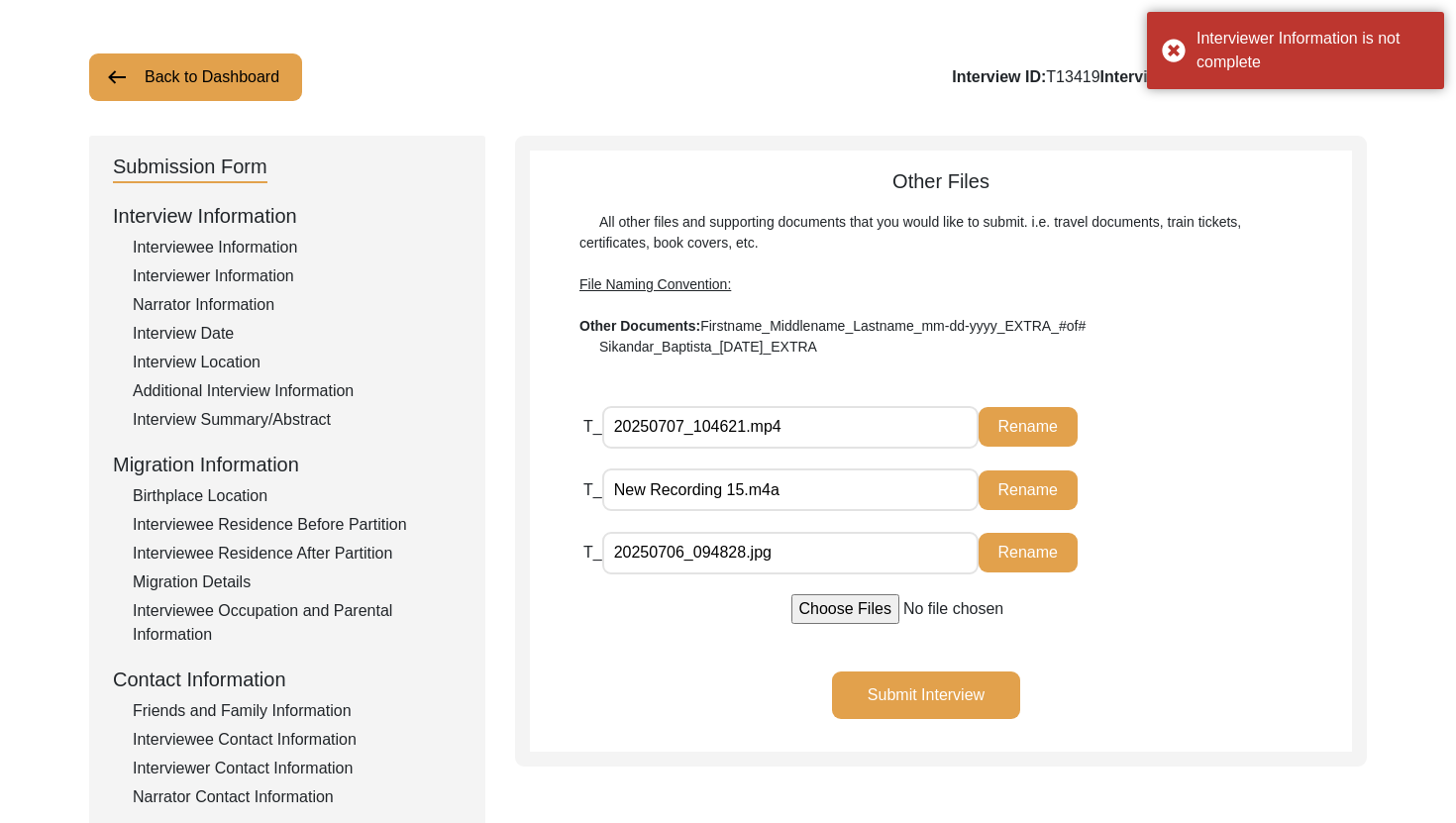scroll, scrollTop: 0, scrollLeft: 0, axis: both 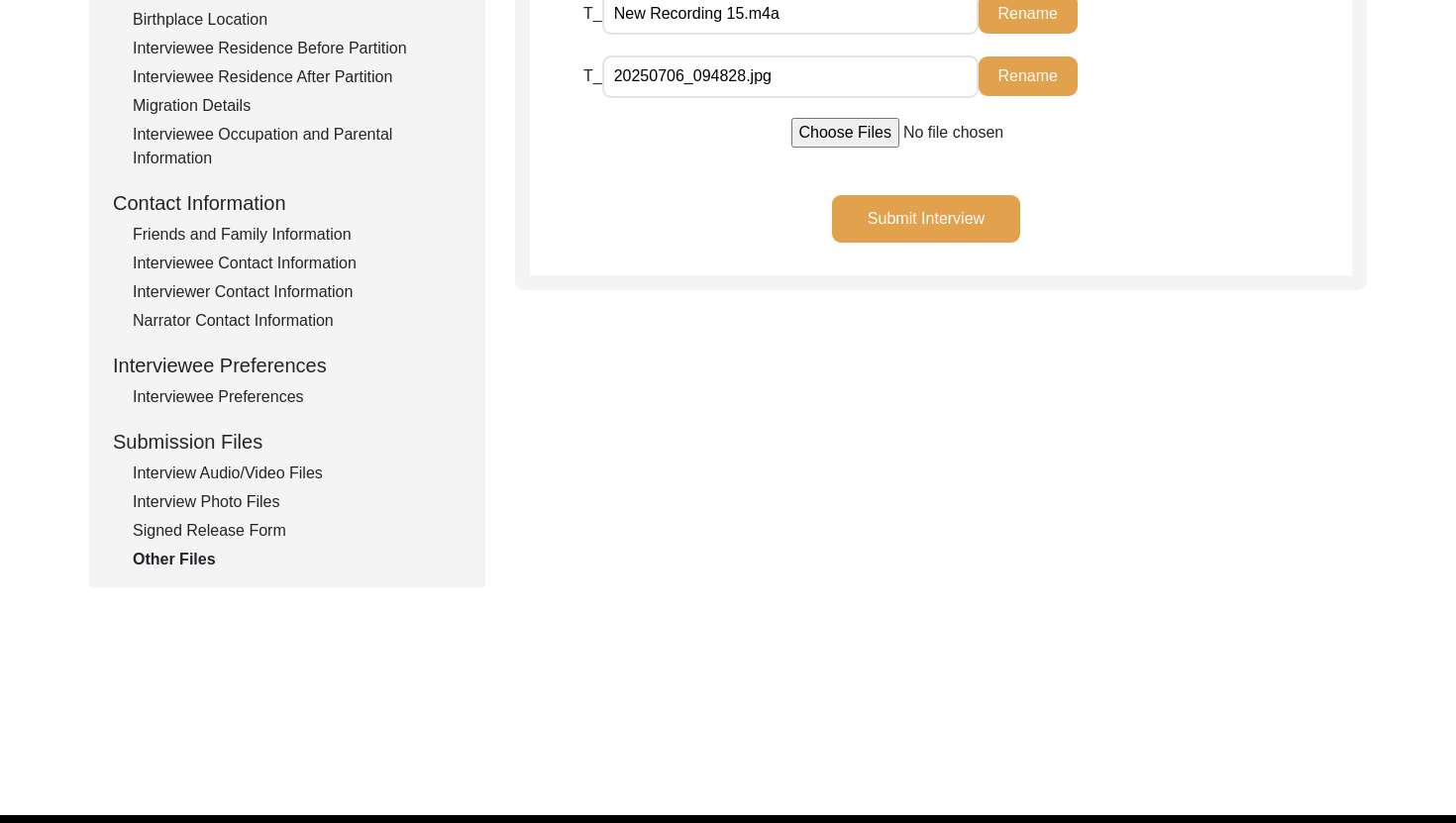 click on "Interview Photo Files" 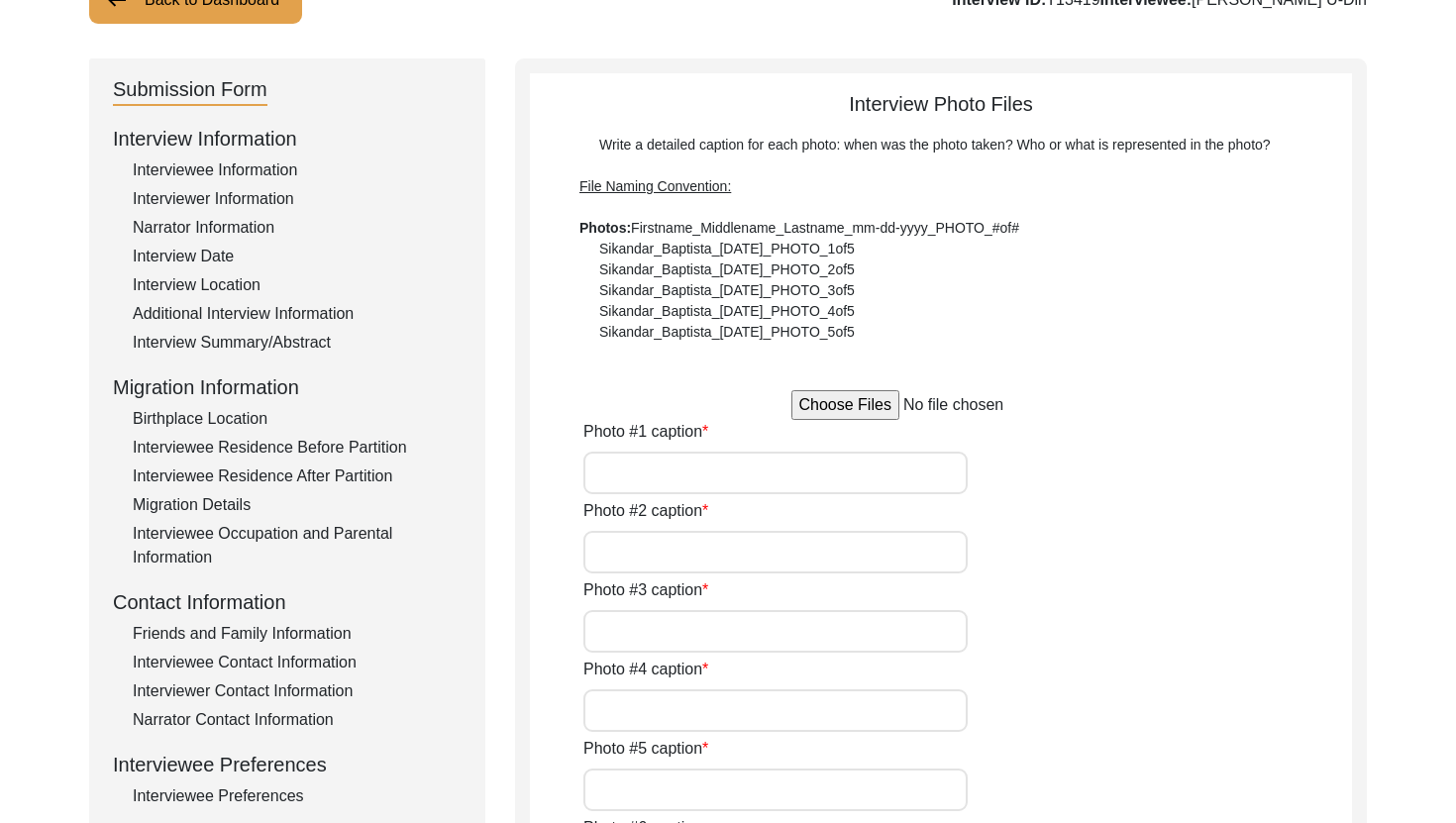 scroll, scrollTop: 0, scrollLeft: 0, axis: both 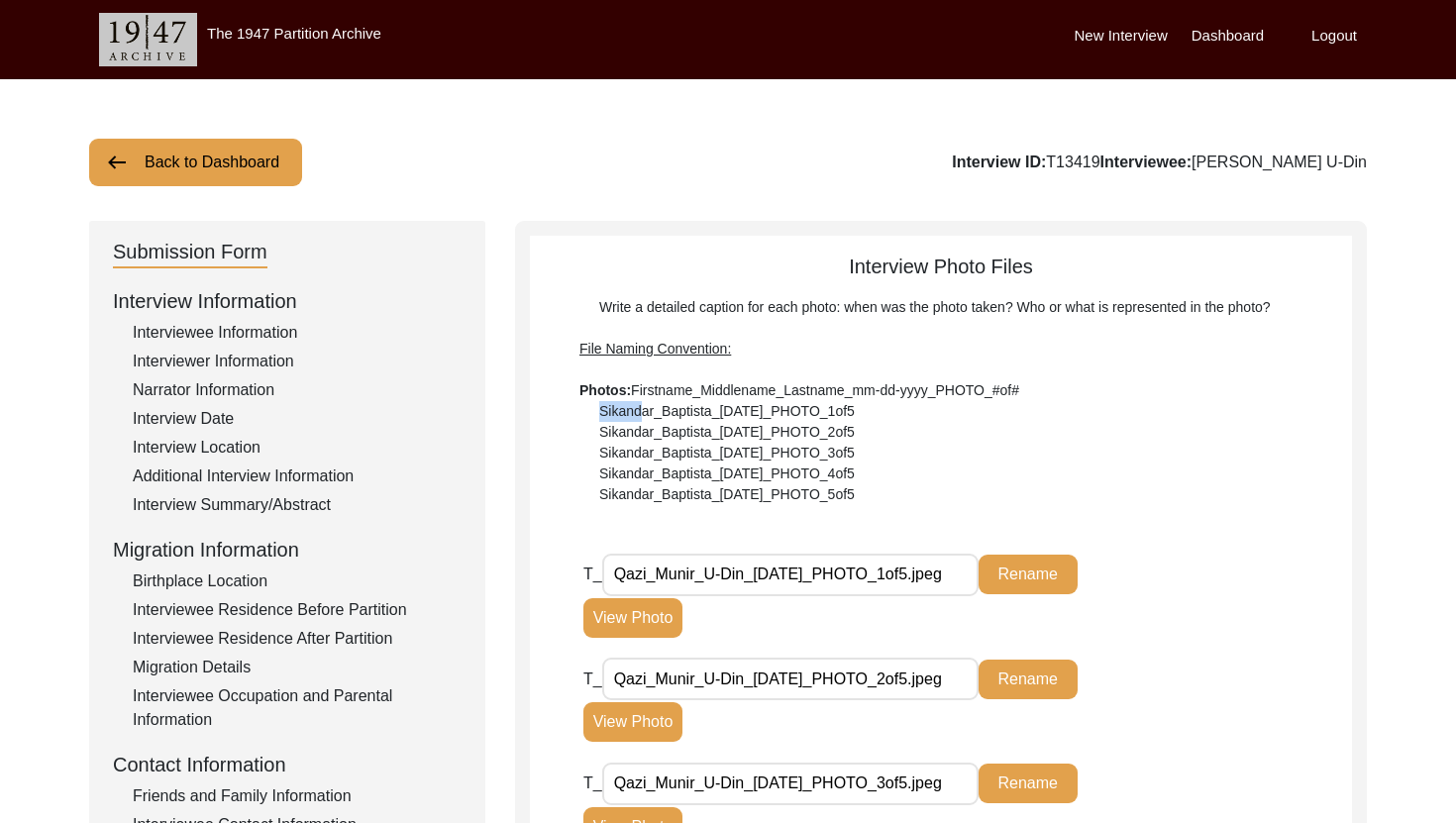 drag, startPoint x: 598, startPoint y: 410, endPoint x: 655, endPoint y: 410, distance: 57 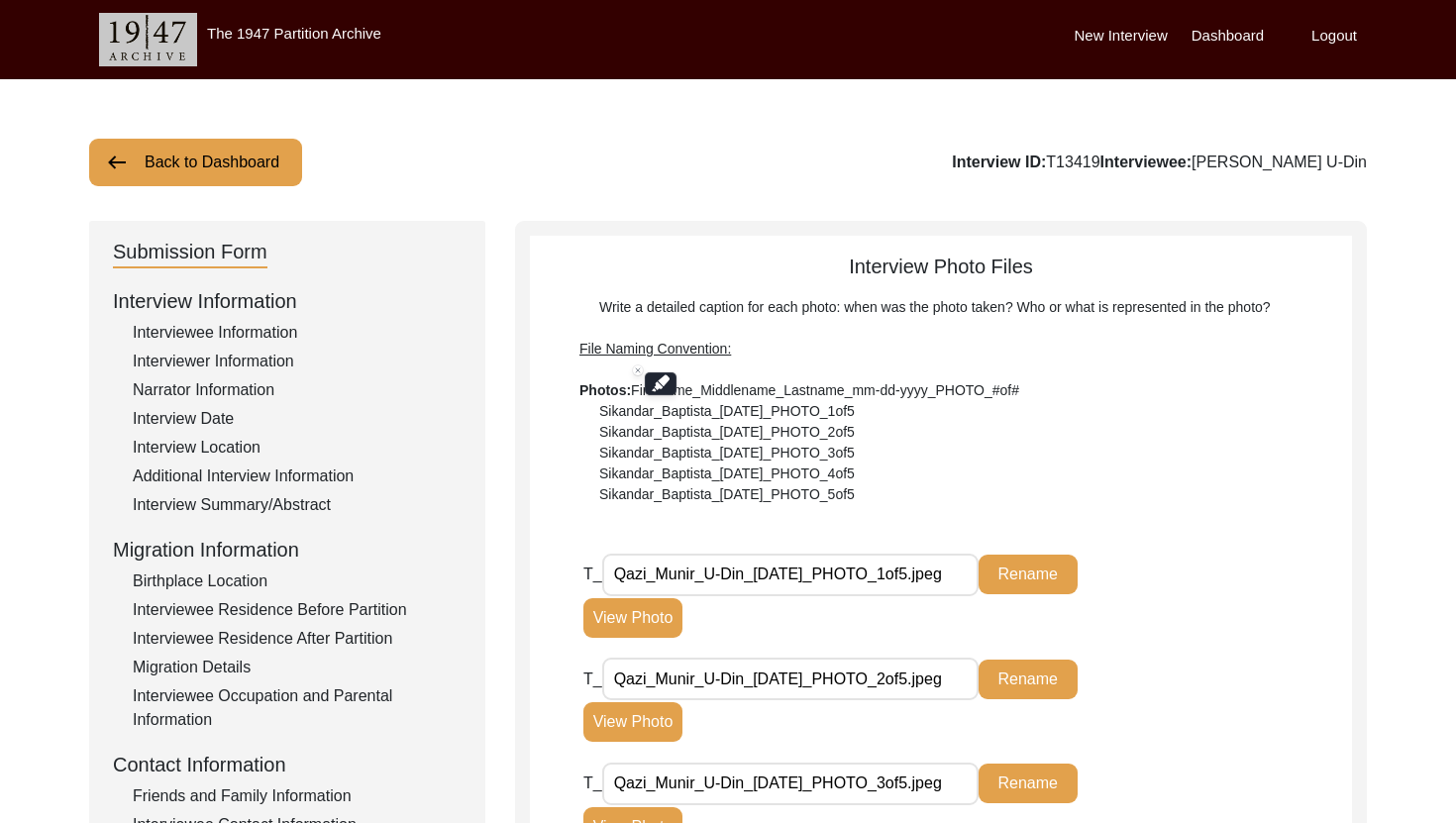 click on "Migration Information" 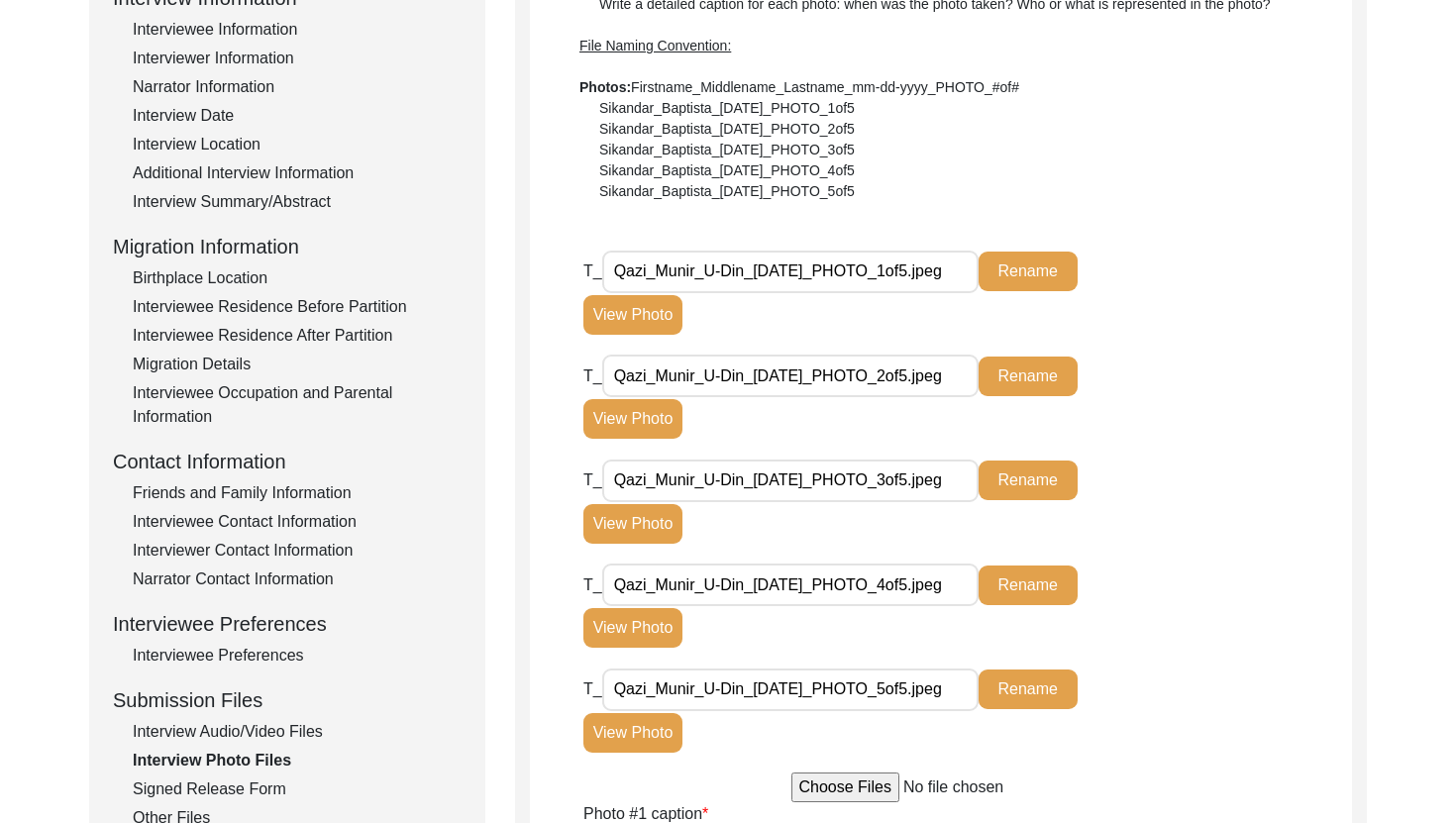 scroll, scrollTop: 305, scrollLeft: 0, axis: vertical 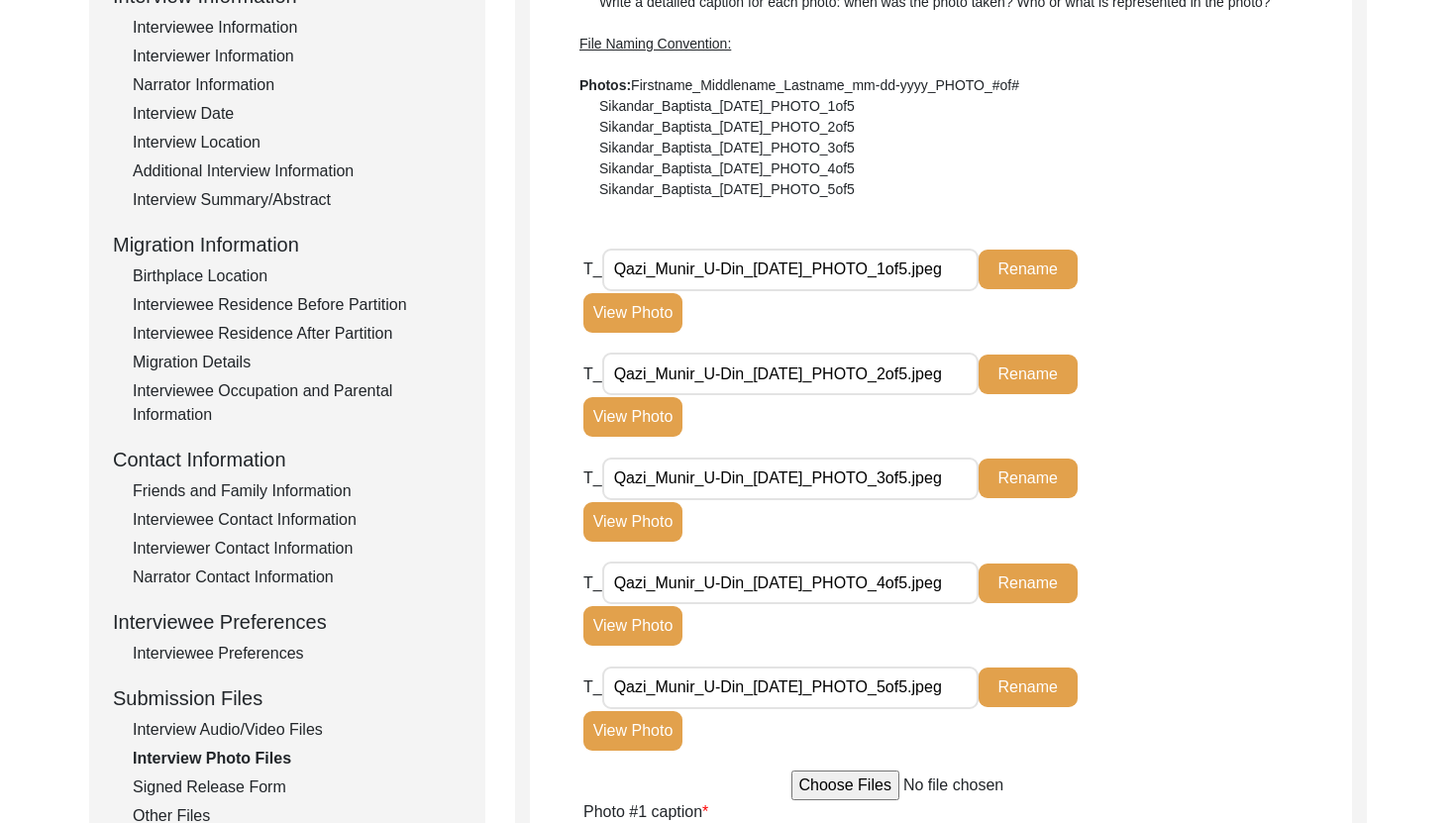 drag, startPoint x: 614, startPoint y: 478, endPoint x: 834, endPoint y: 479, distance: 220.00227 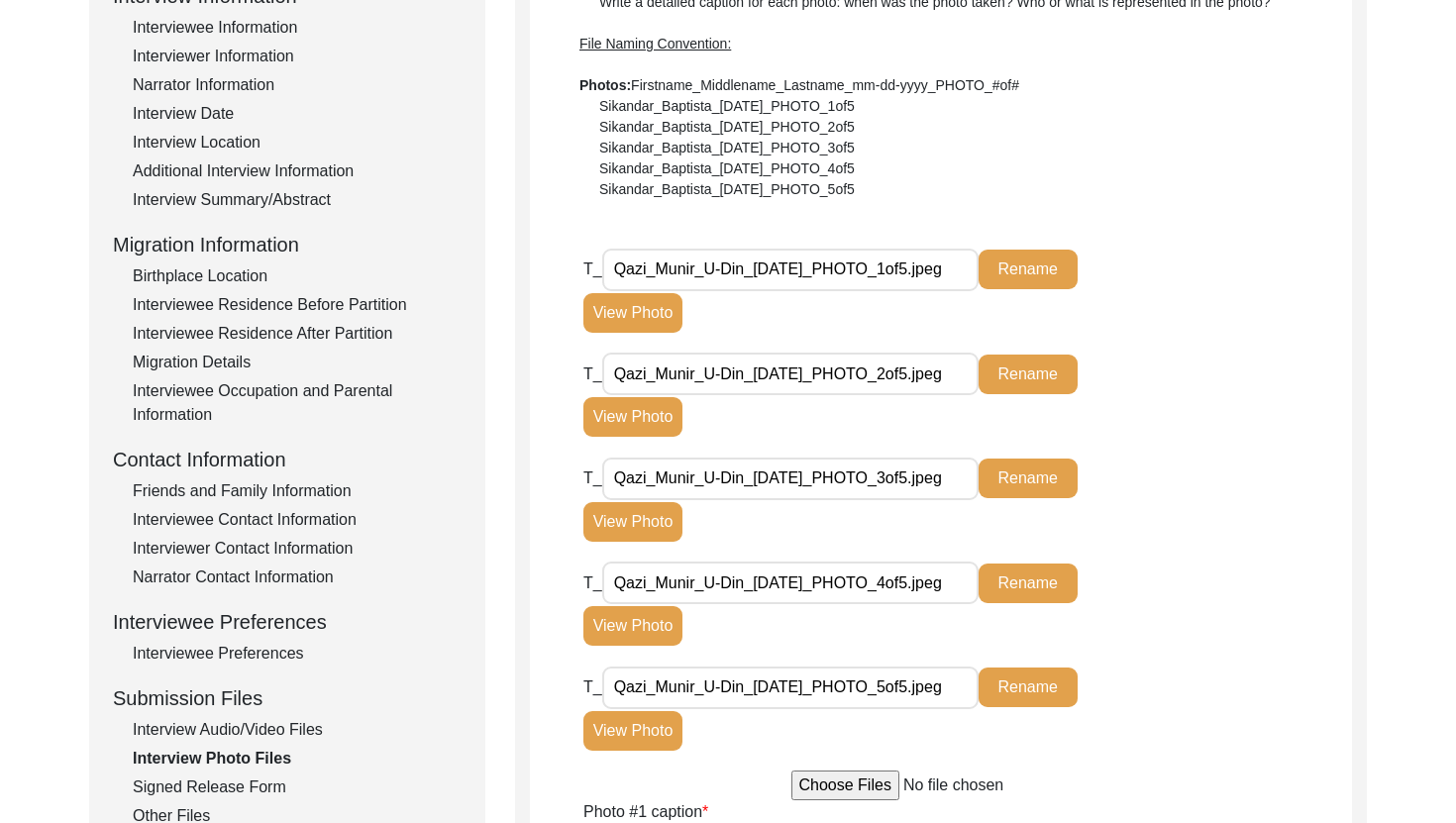 click on "Qazi_Munir_U-Din_[DATE]_PHOTO_3of5.jpeg" at bounding box center (790, 478) 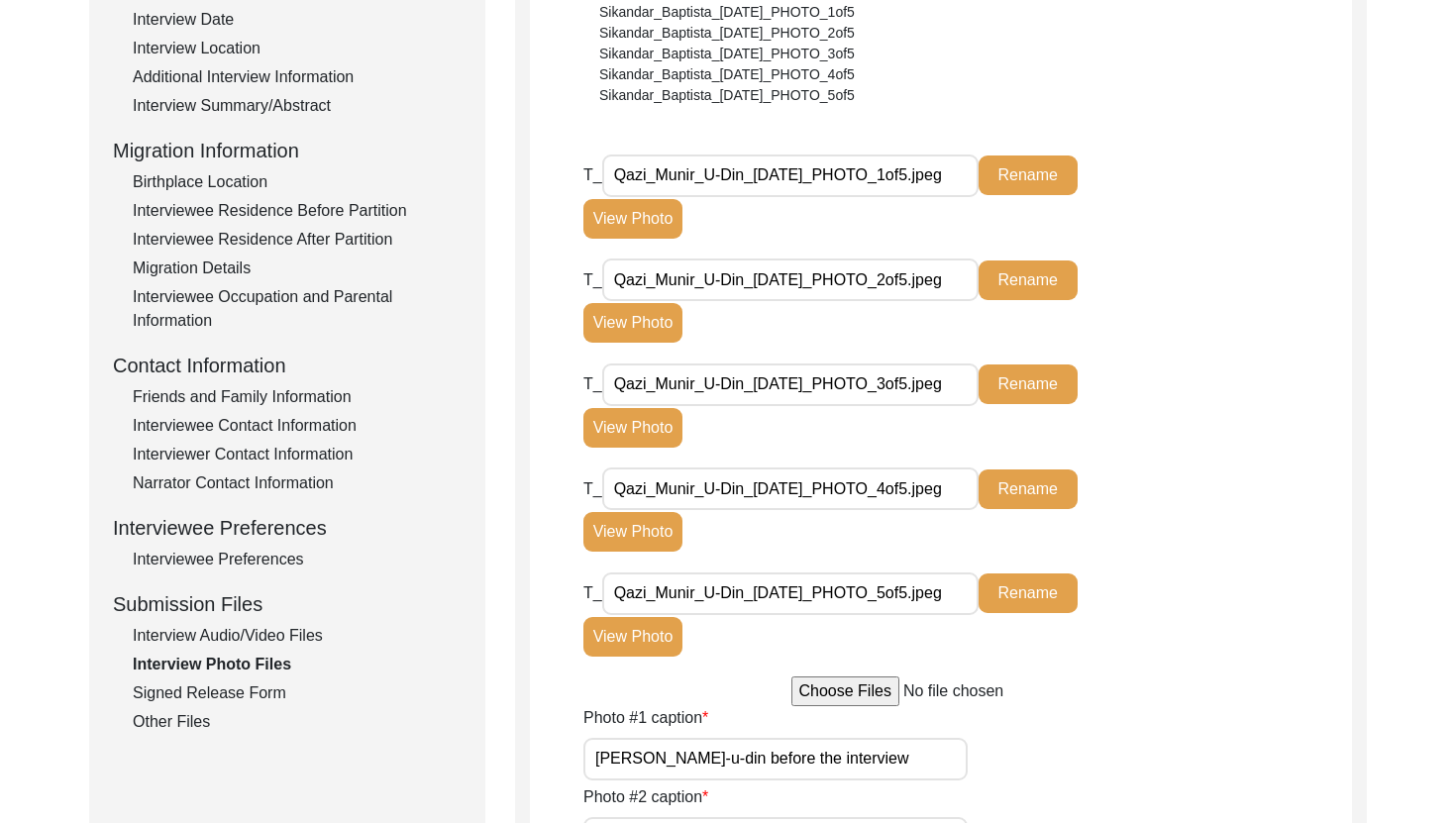 scroll, scrollTop: 485, scrollLeft: 0, axis: vertical 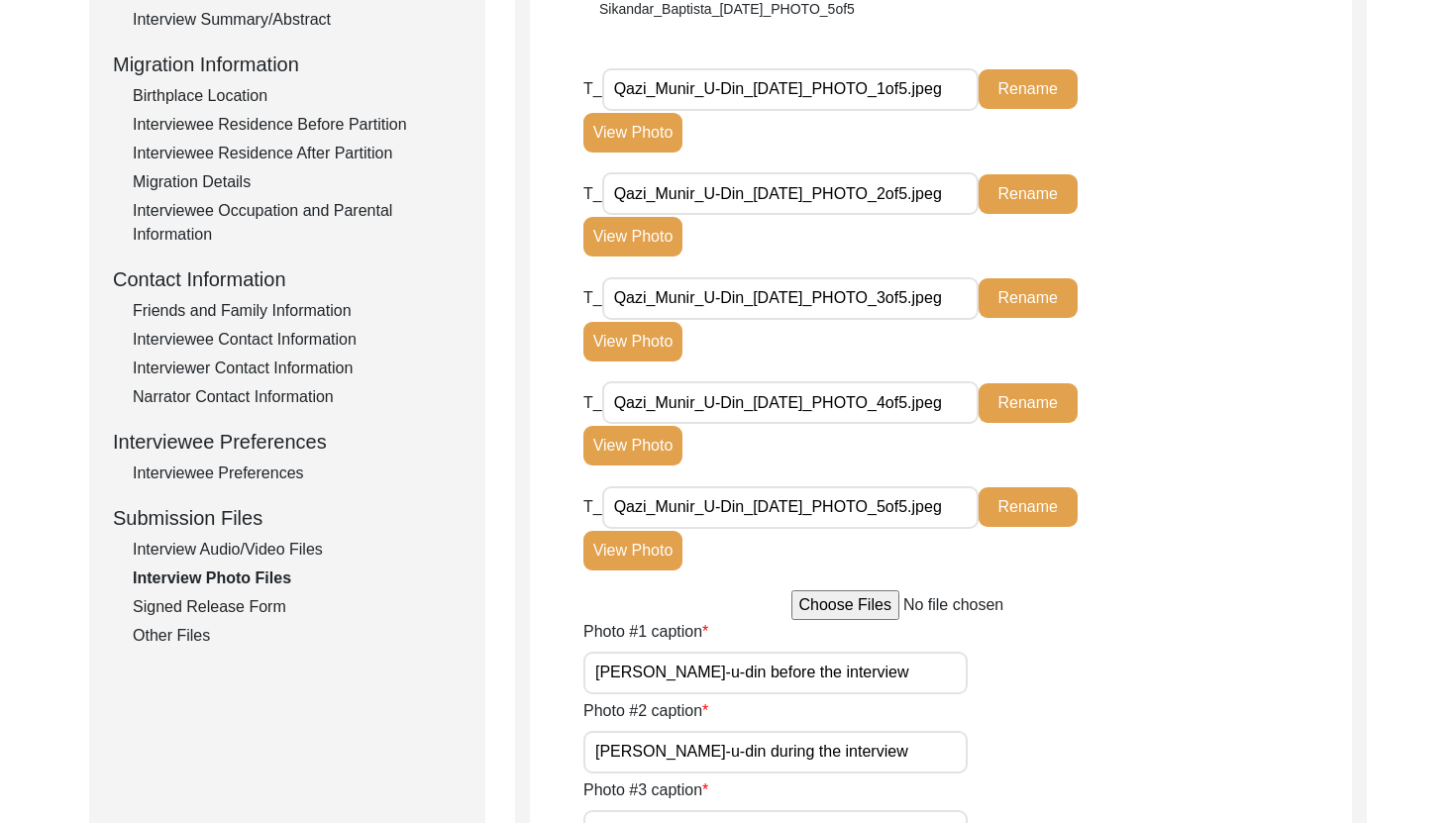 click on "Signed Release Form" 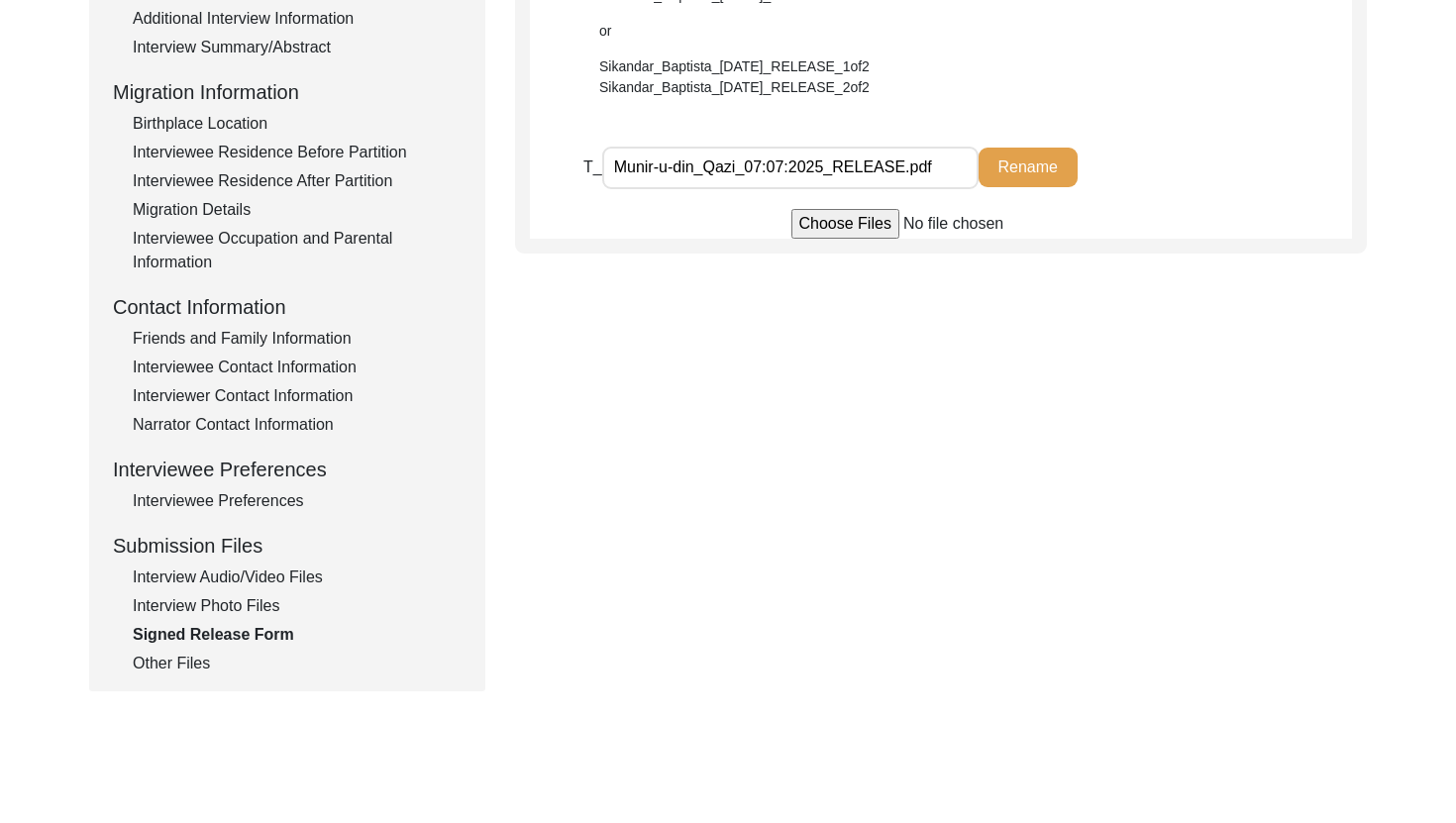 scroll, scrollTop: 453, scrollLeft: 0, axis: vertical 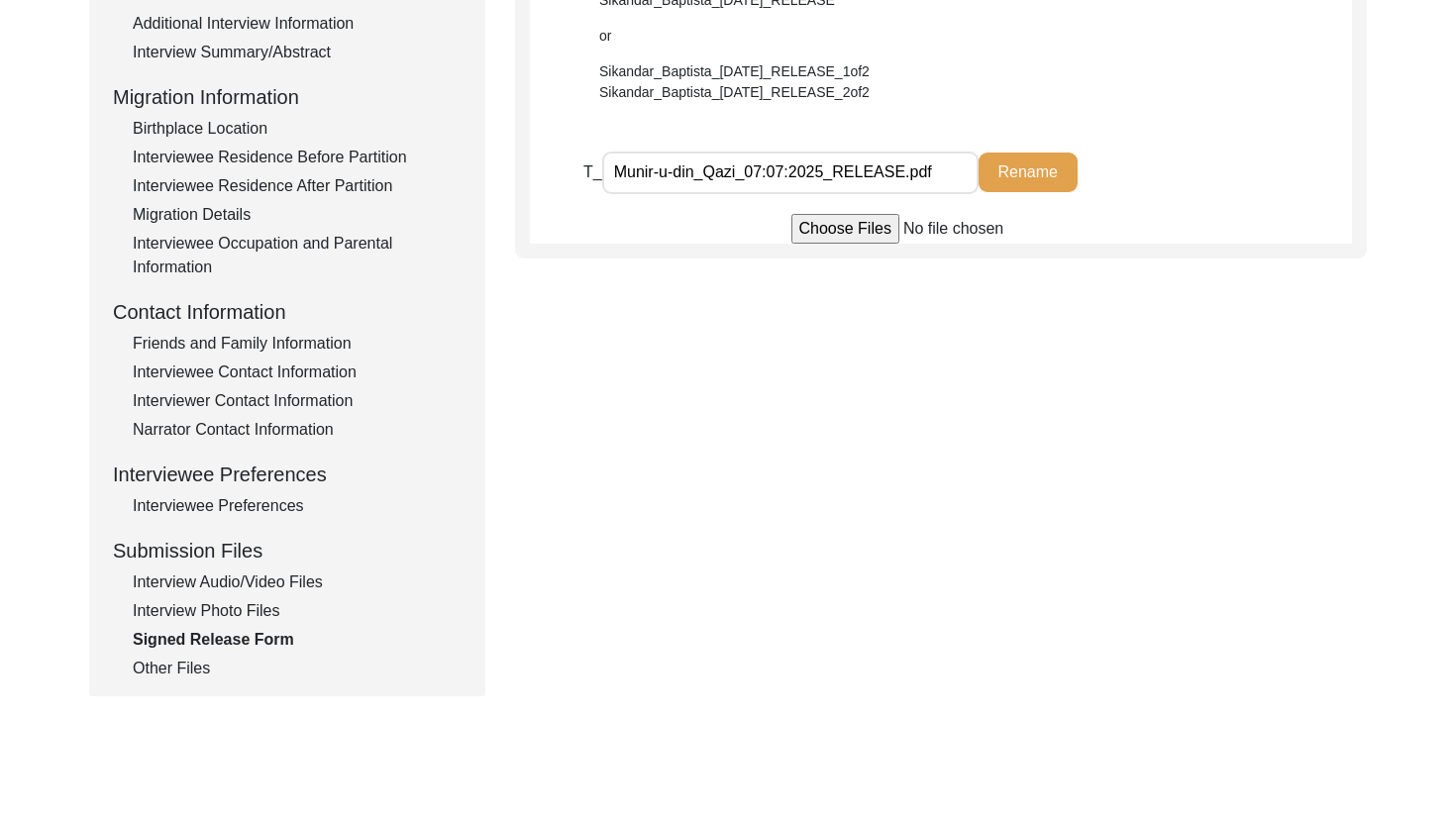 click on "Other Files" 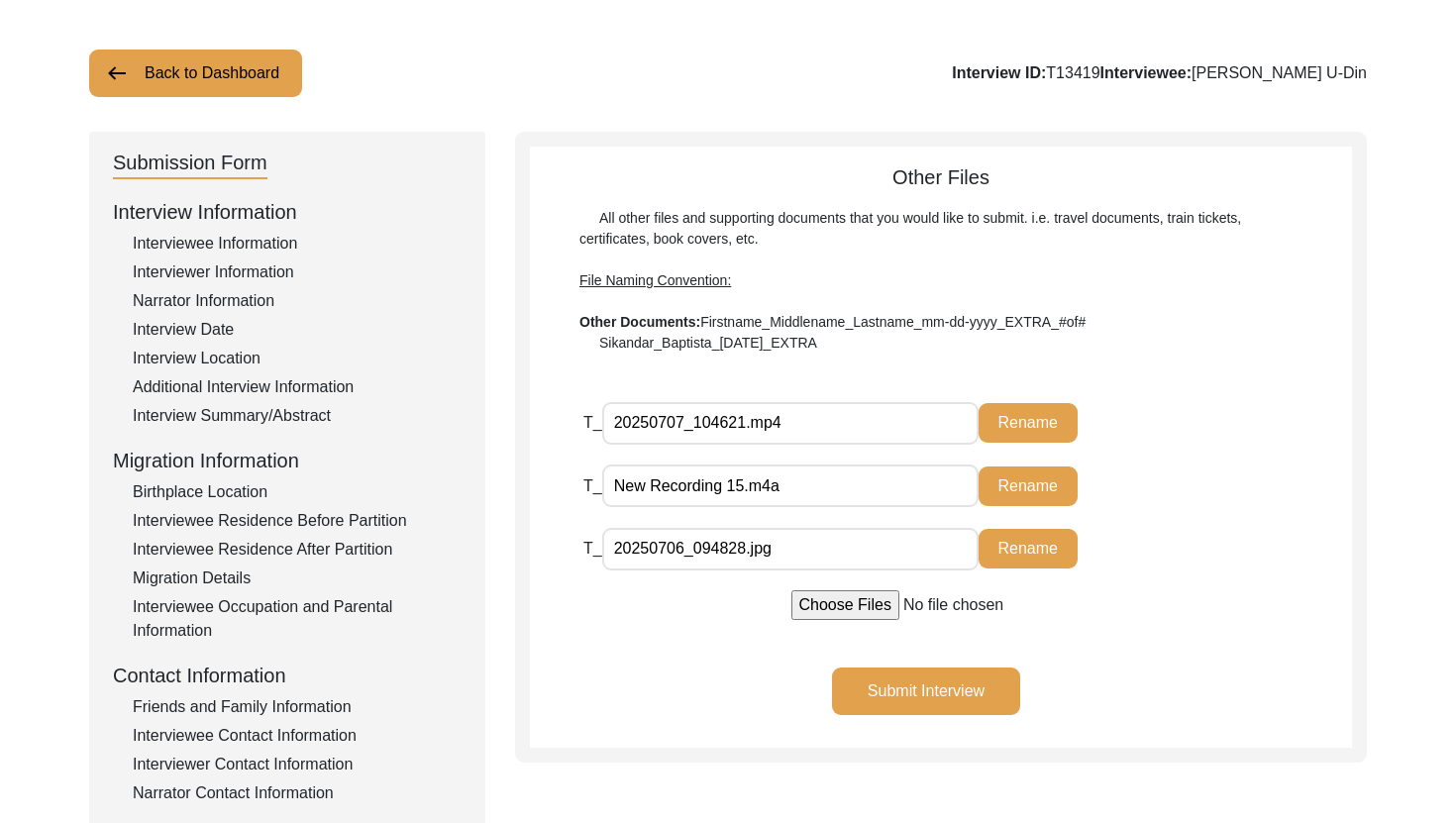 scroll, scrollTop: 82, scrollLeft: 0, axis: vertical 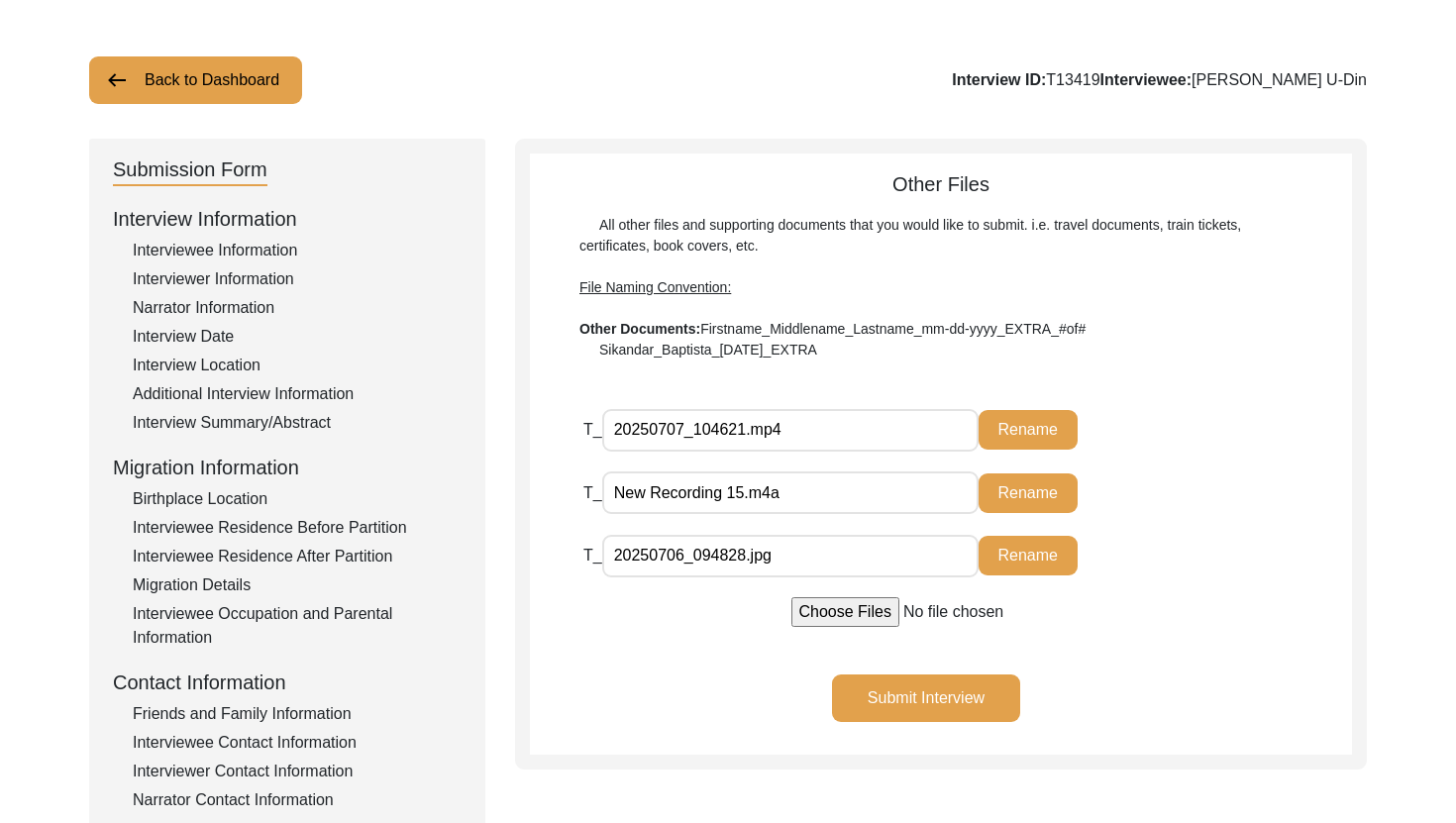 drag, startPoint x: 612, startPoint y: 429, endPoint x: 748, endPoint y: 439, distance: 136.36715 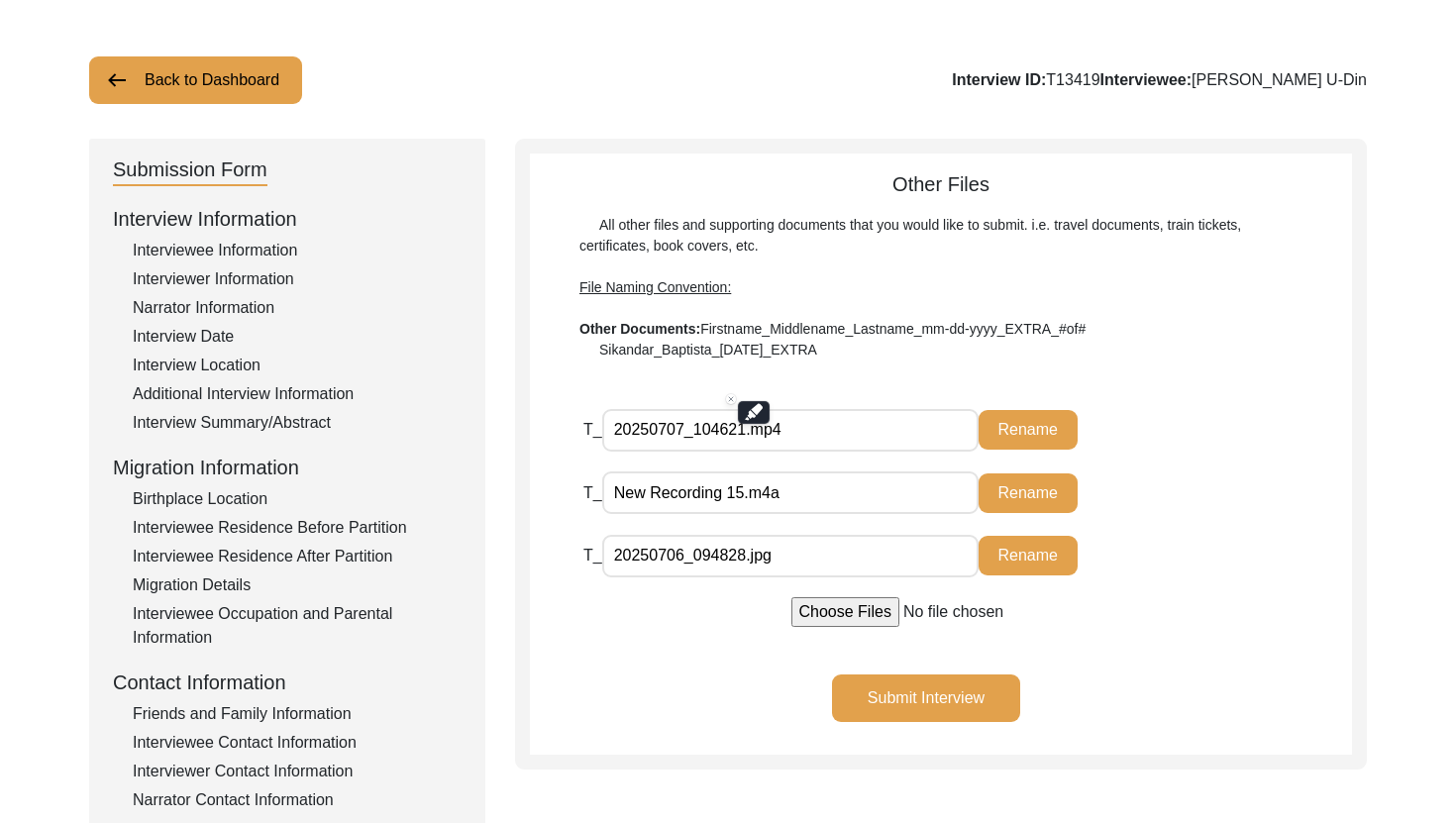 paste on "Qazi_Munir_U-Din_[DATE]" 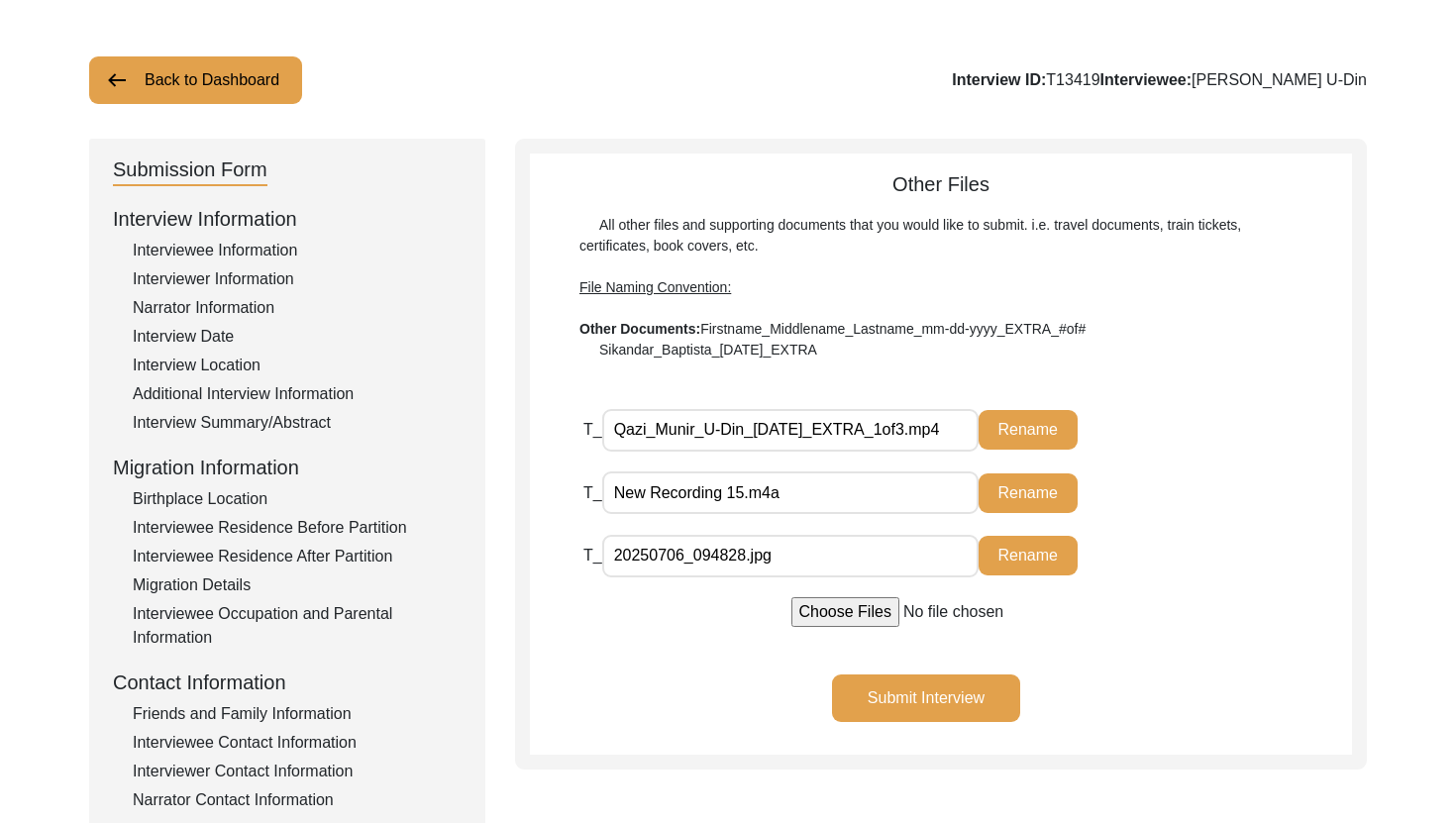 drag, startPoint x: 787, startPoint y: 494, endPoint x: 580, endPoint y: 494, distance: 207 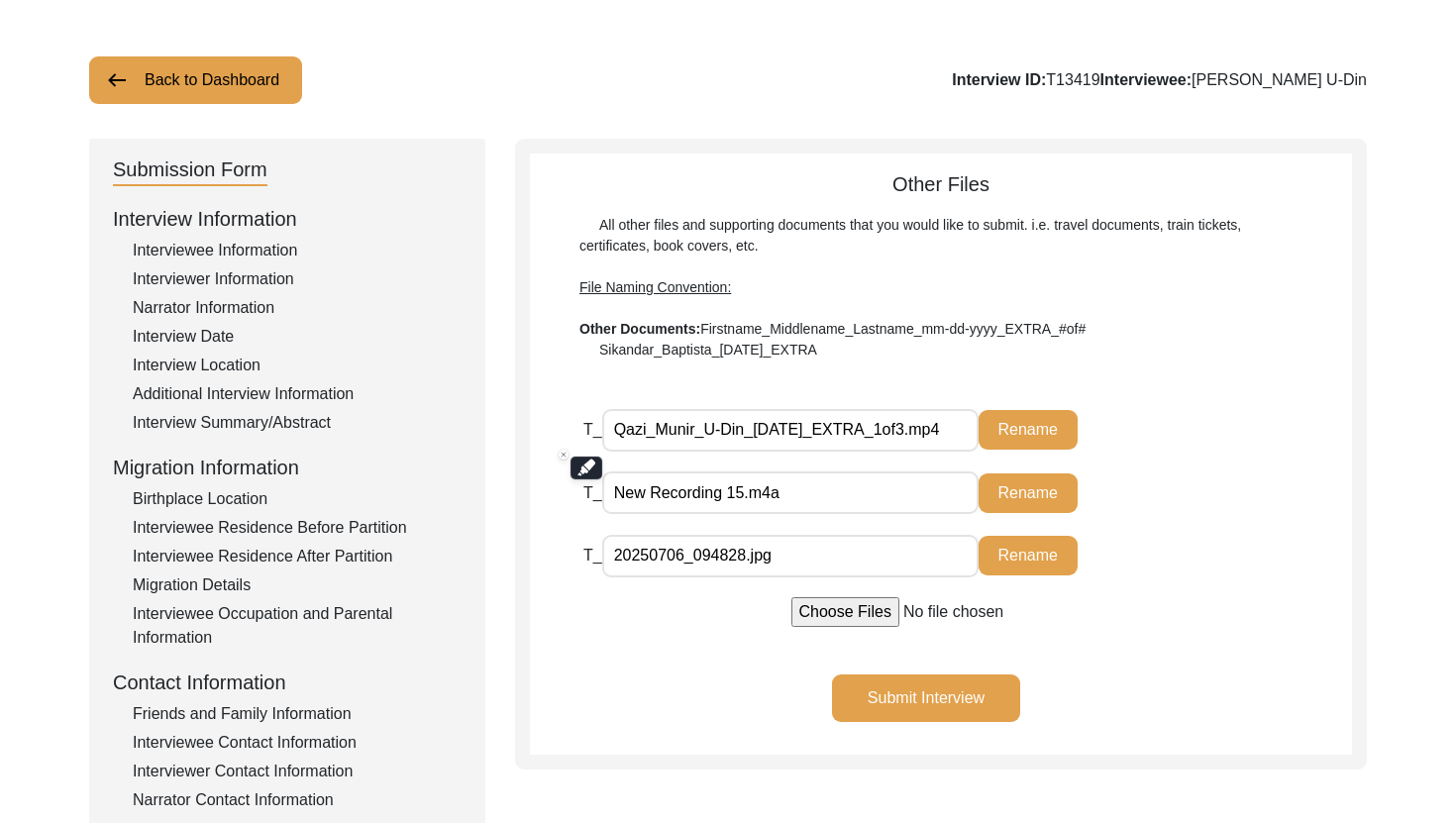 paste on "Qazi_Munir_U-Din_[DATE]" 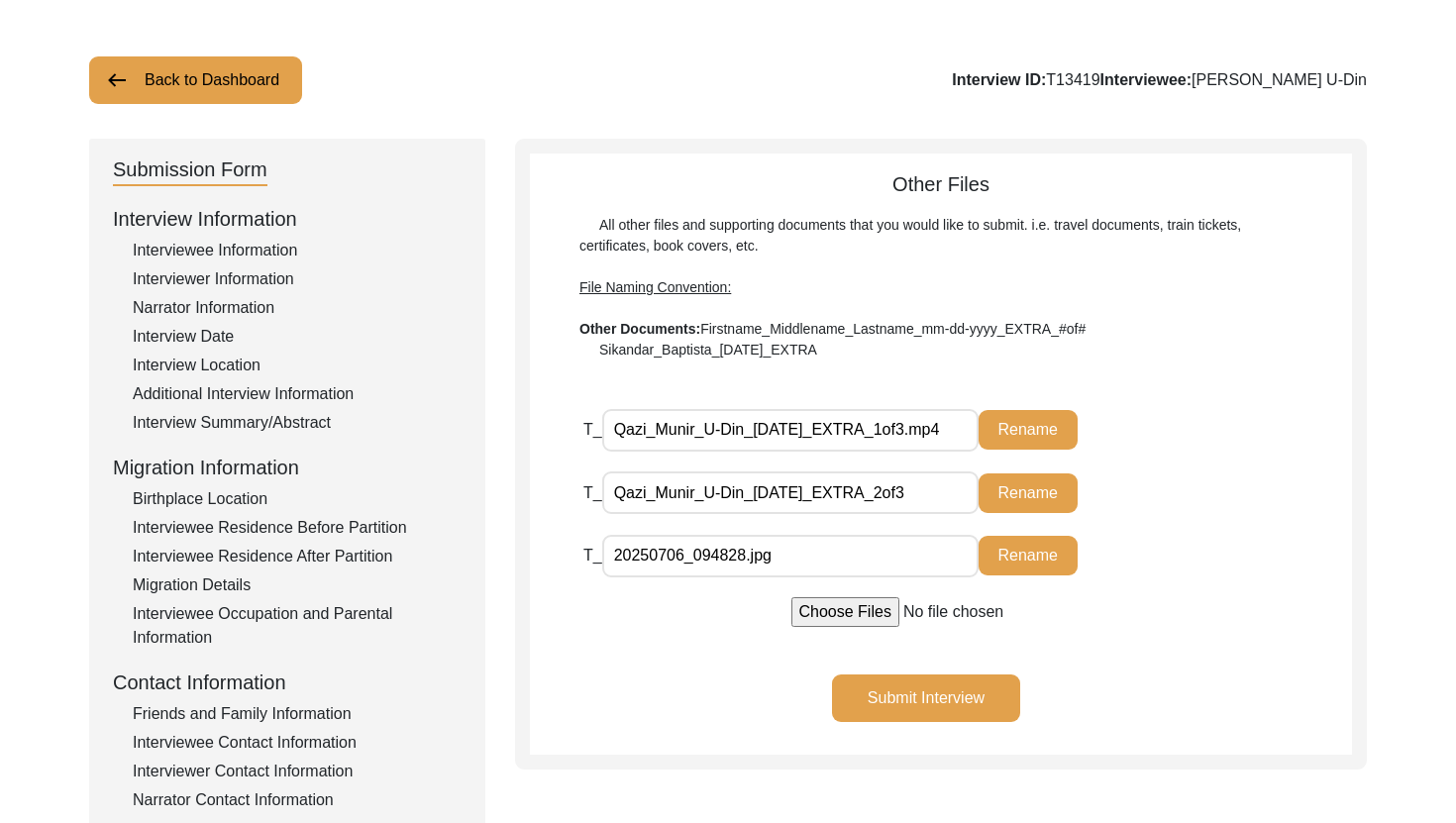 drag, startPoint x: 785, startPoint y: 564, endPoint x: 585, endPoint y: 560, distance: 200.04 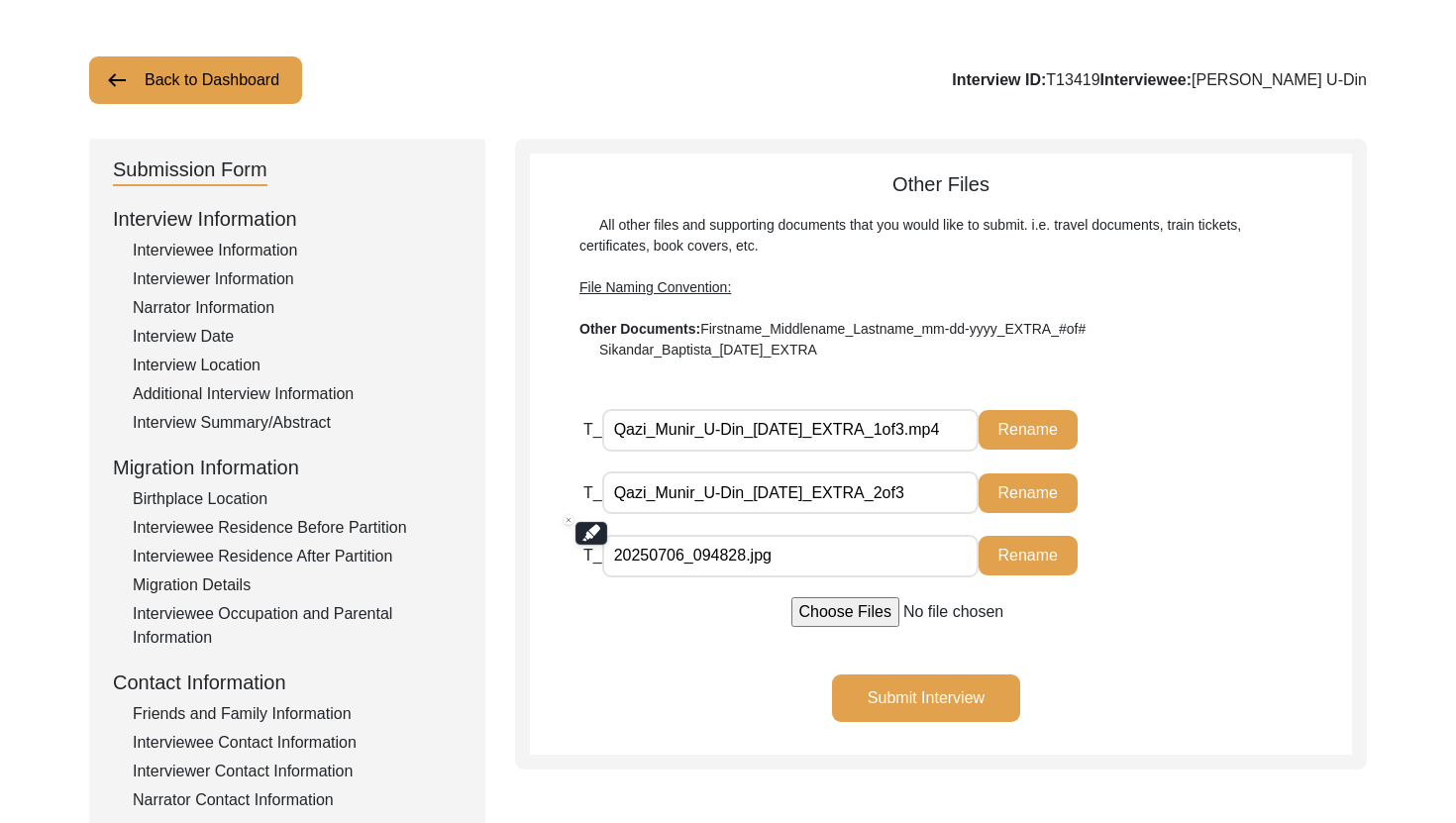 paste on "Qazi_Munir_U-Din_[DATE]" 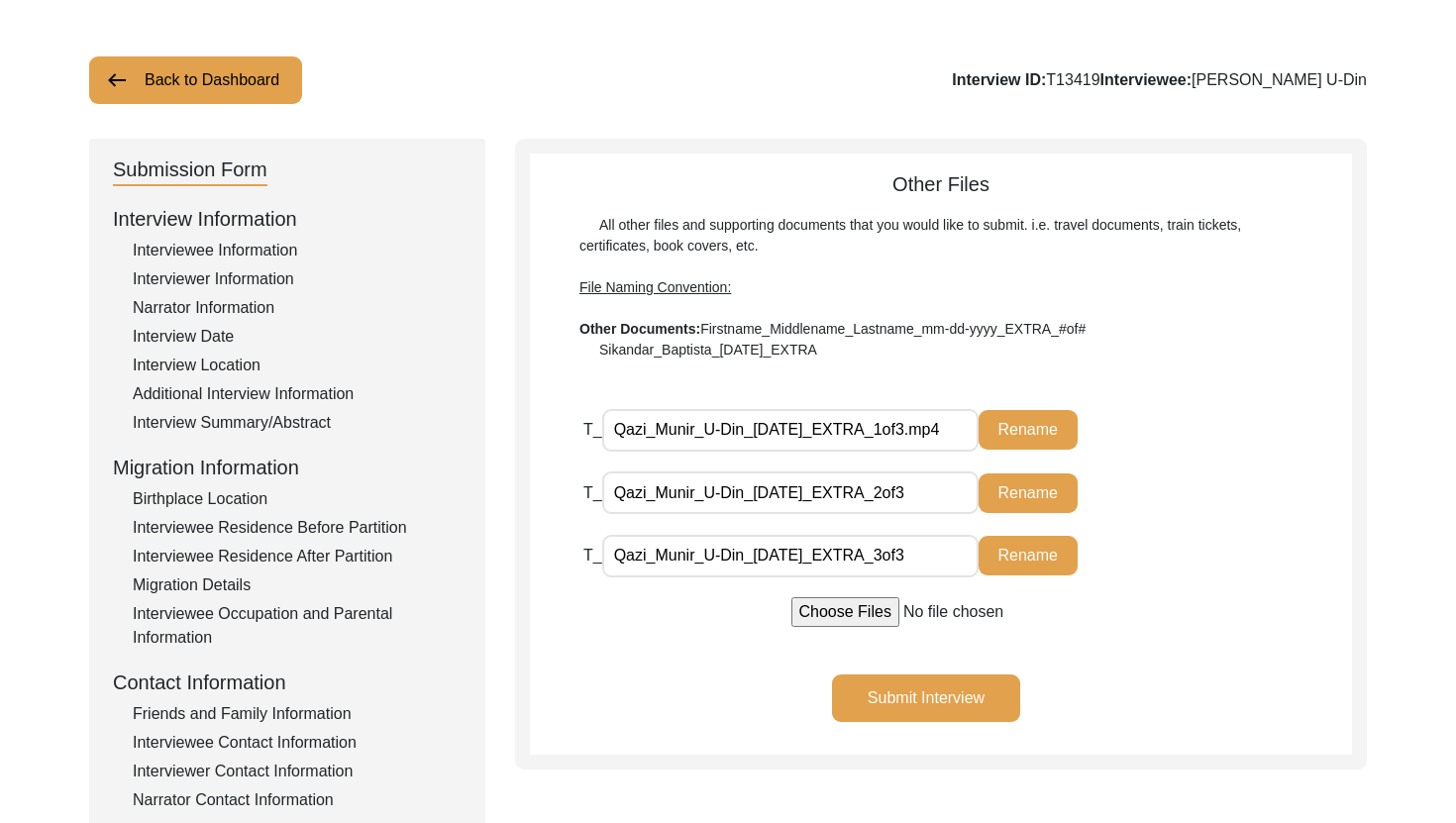 click on "Submit Interview" 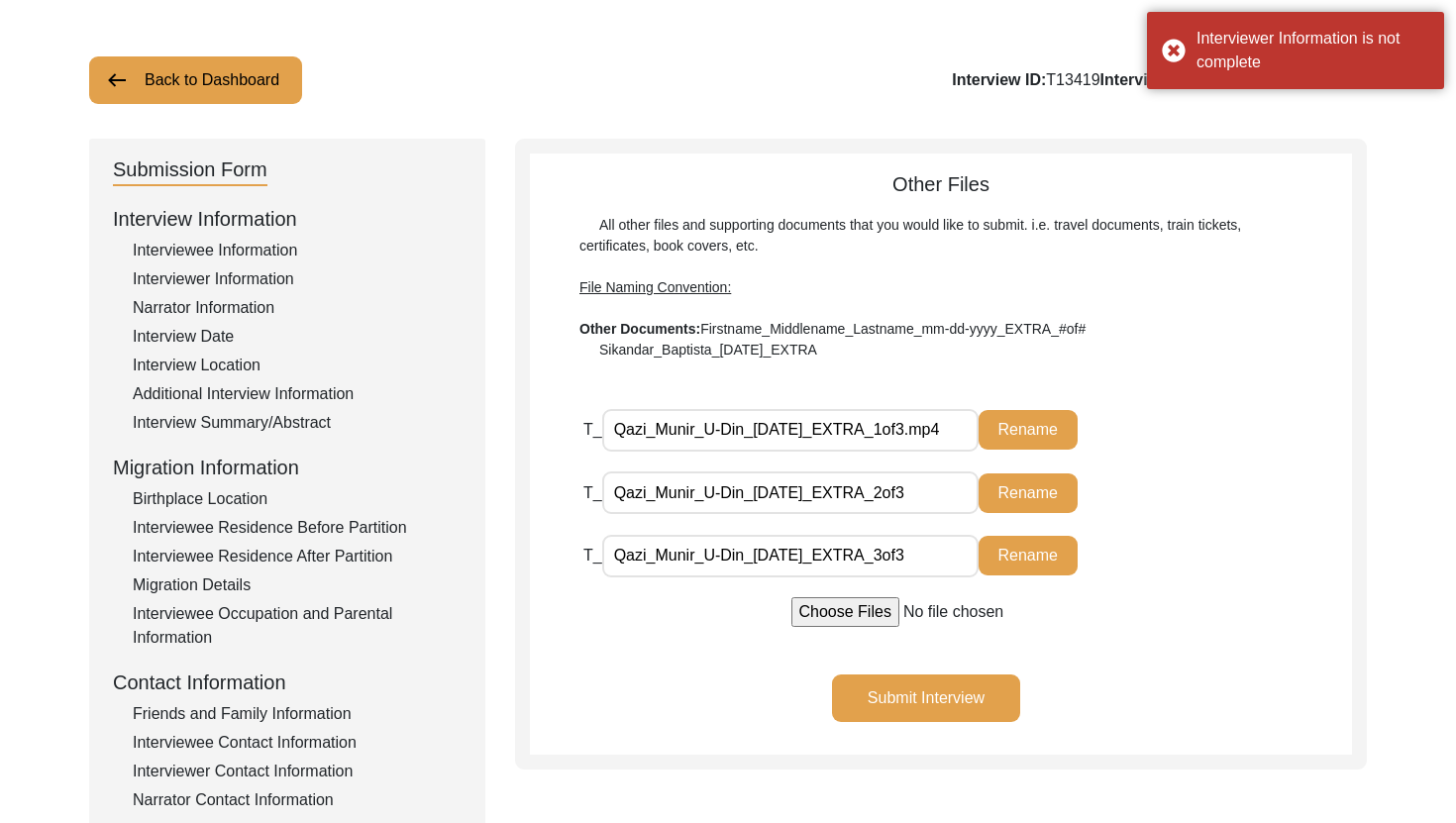 click on "Submit Interview" 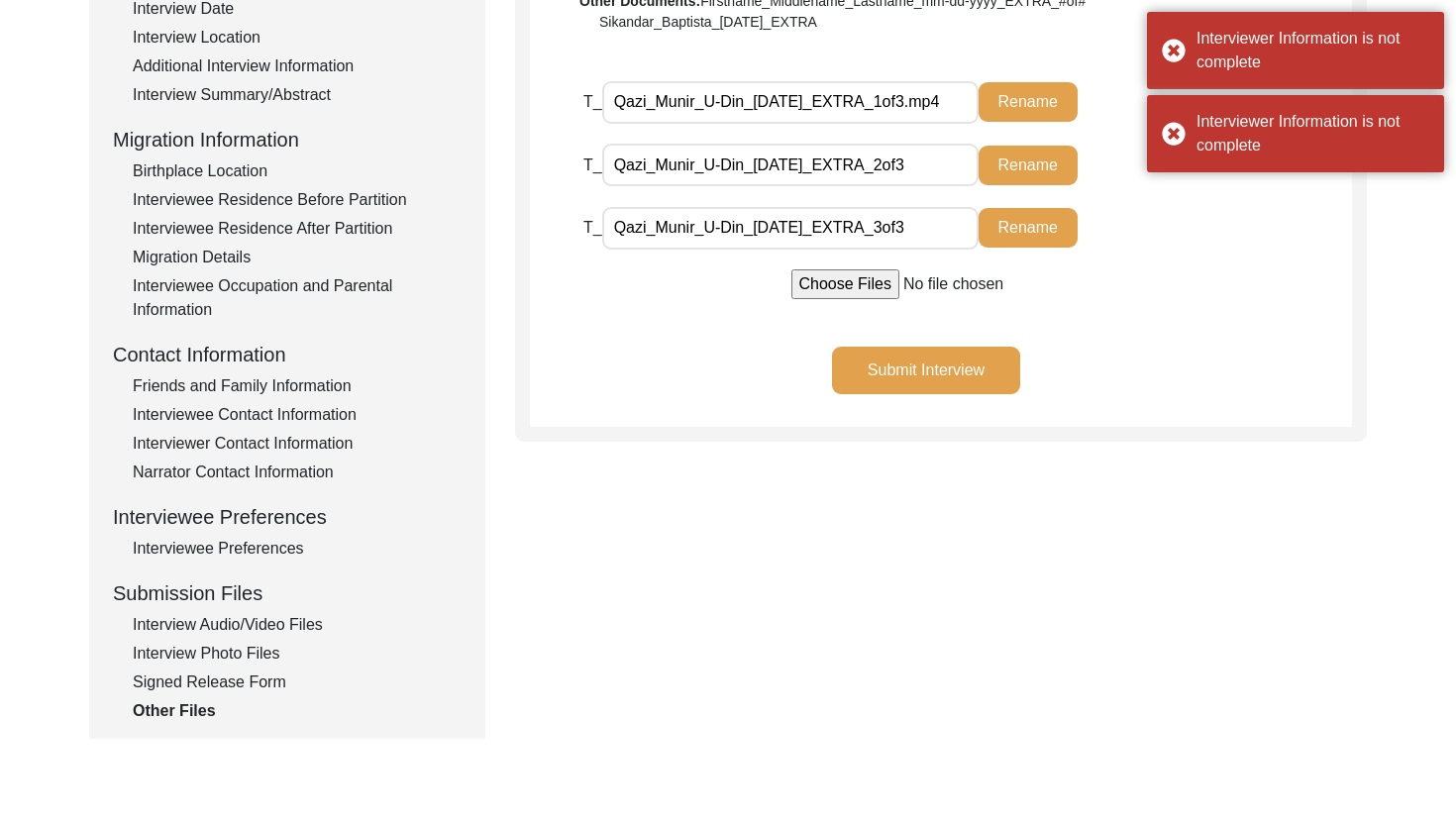 scroll, scrollTop: 481, scrollLeft: 0, axis: vertical 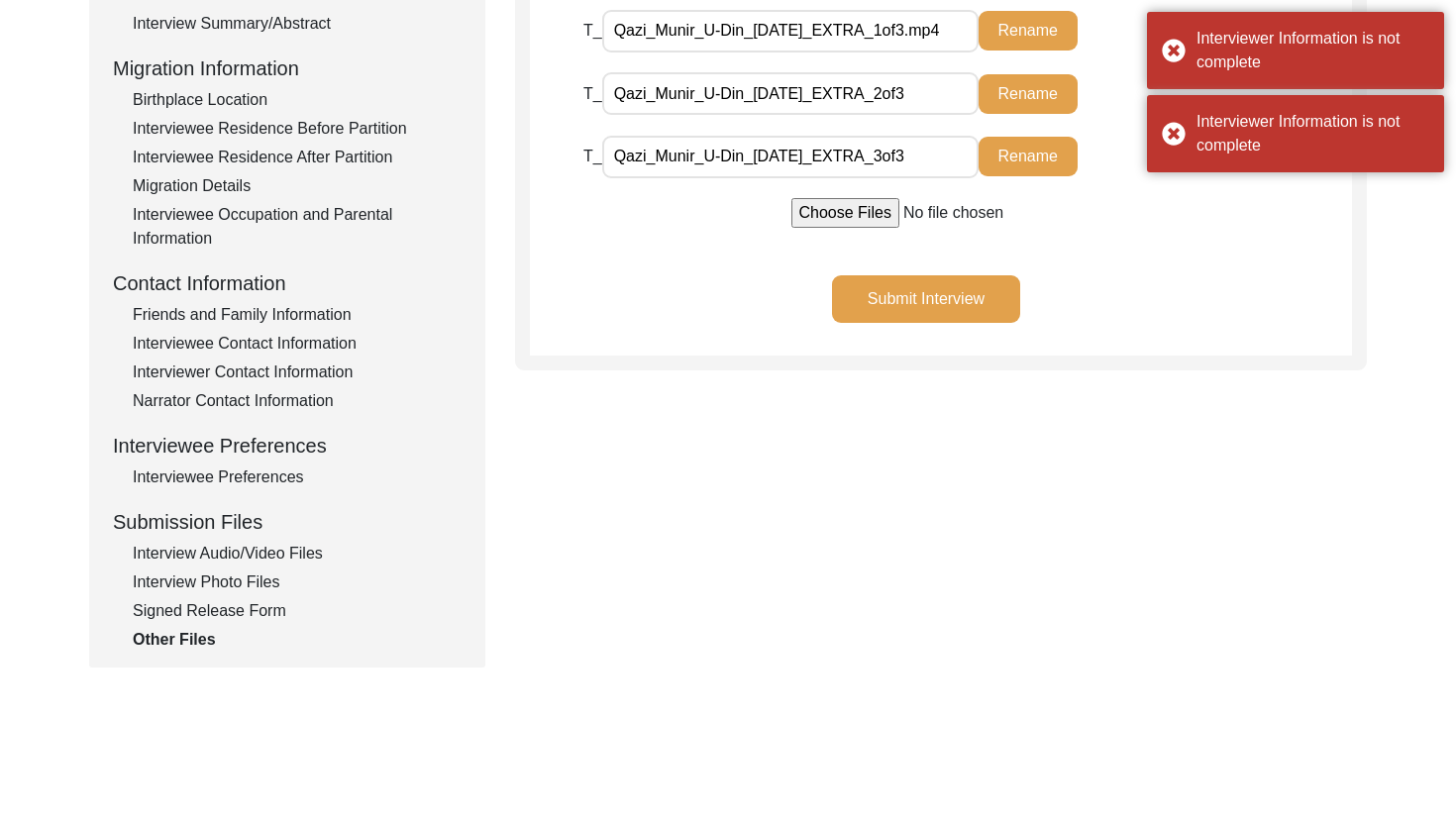 click on "Signed Release Form" 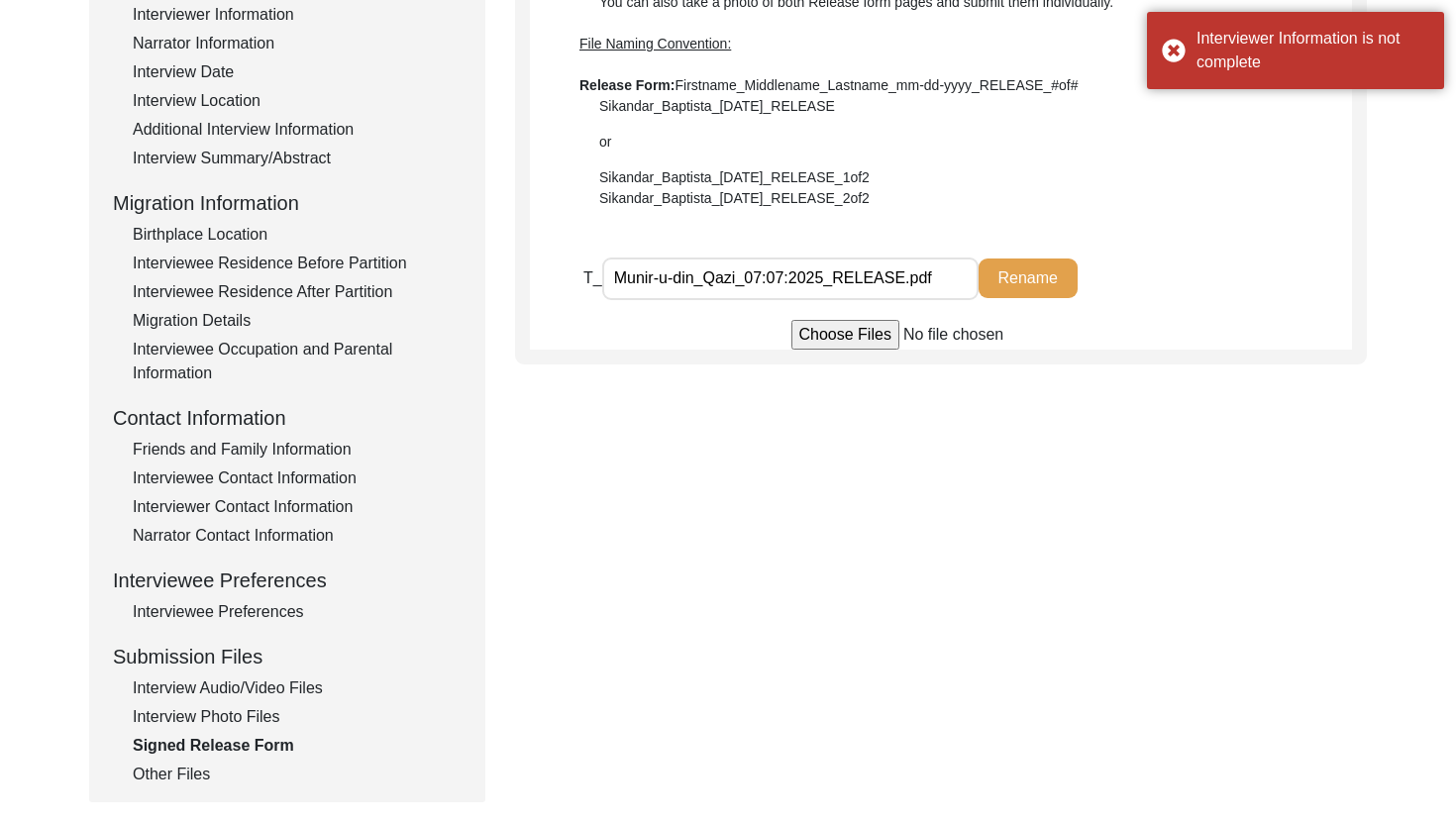 scroll, scrollTop: 339, scrollLeft: 0, axis: vertical 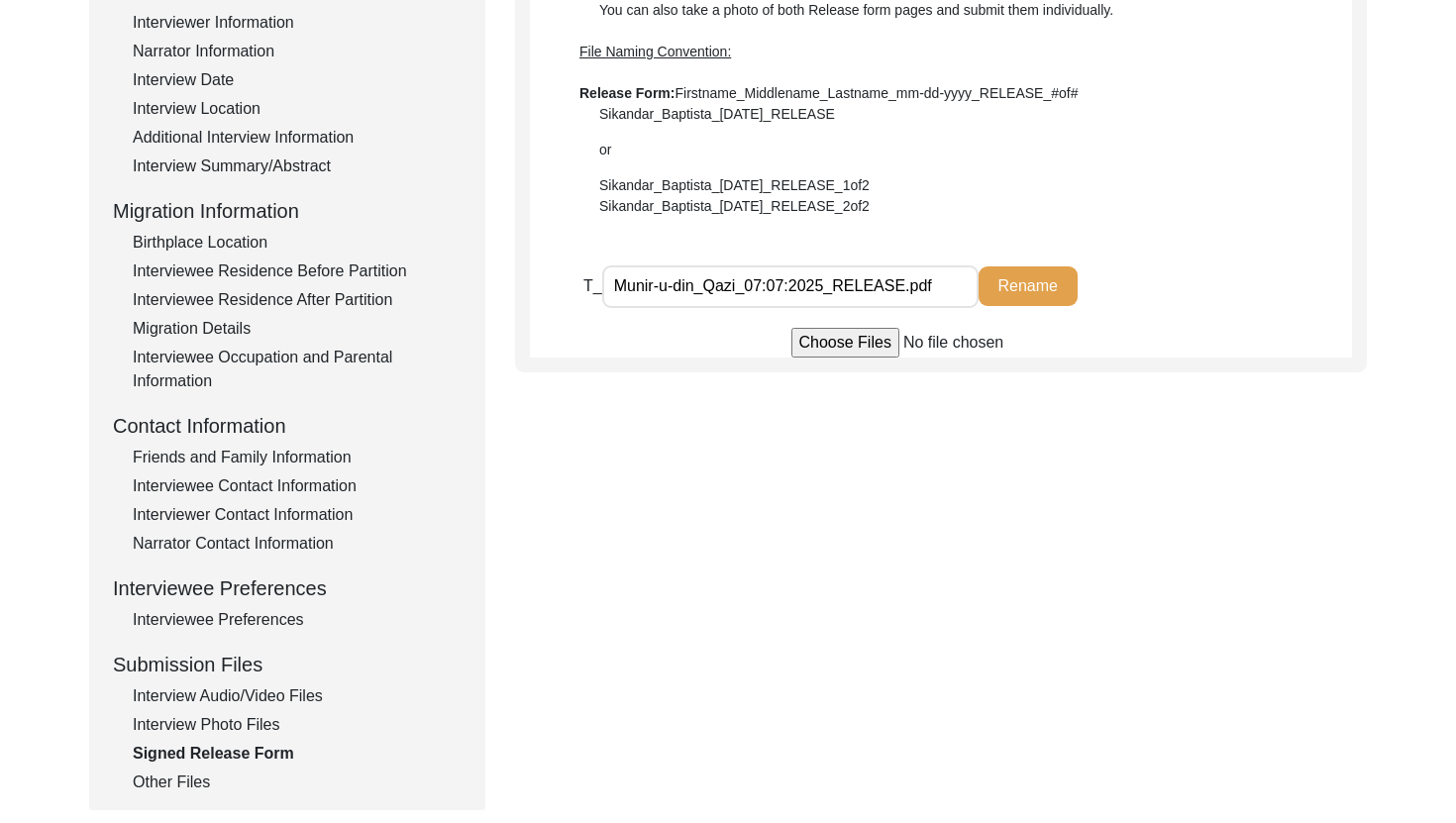 click on "Munir-u-din_Qazi_07:07:2025_RELEASE.pdf" at bounding box center (790, 286) 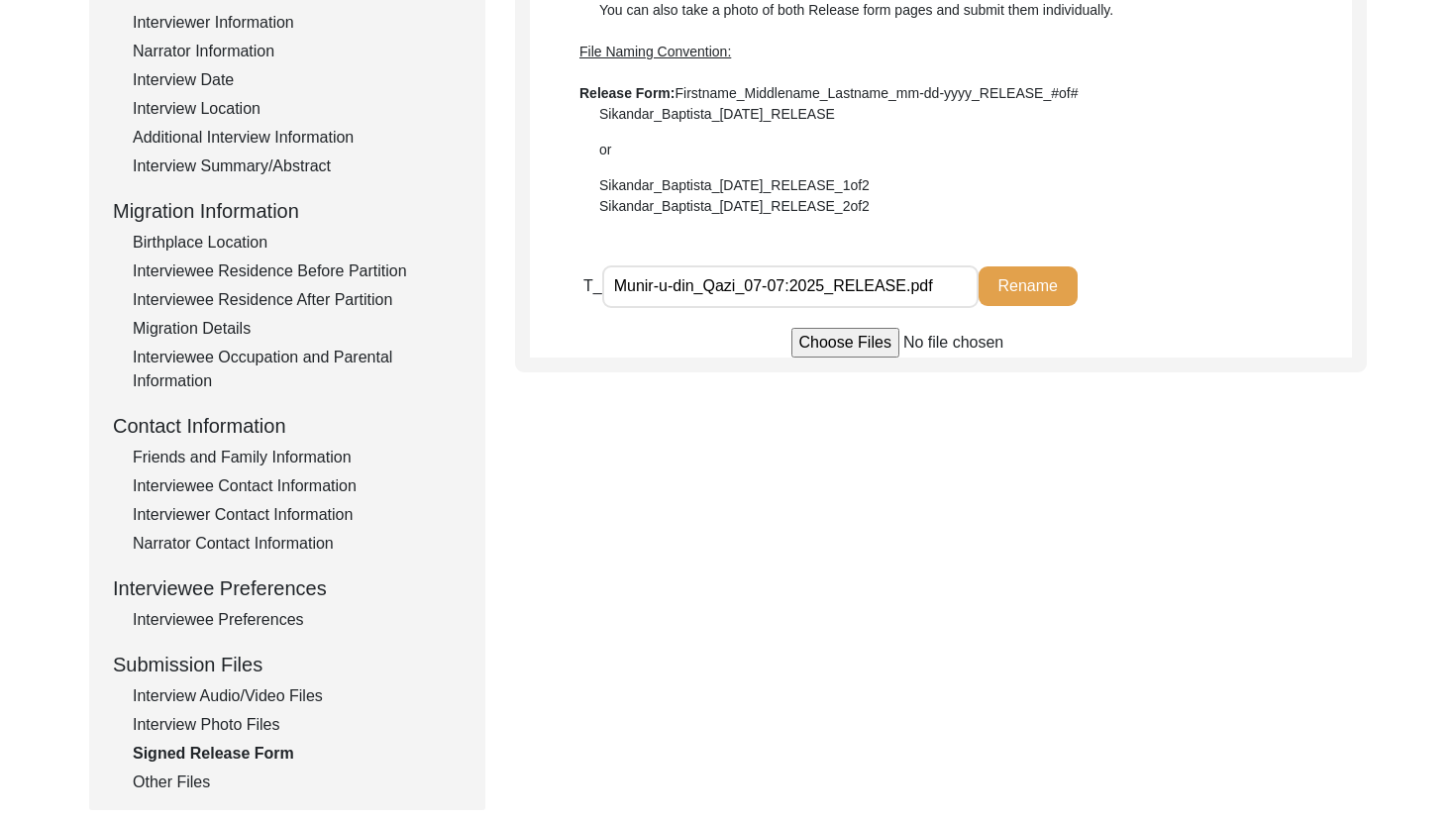 click on "Munir-u-din_Qazi_07-07:2025_RELEASE.pdf" at bounding box center (790, 286) 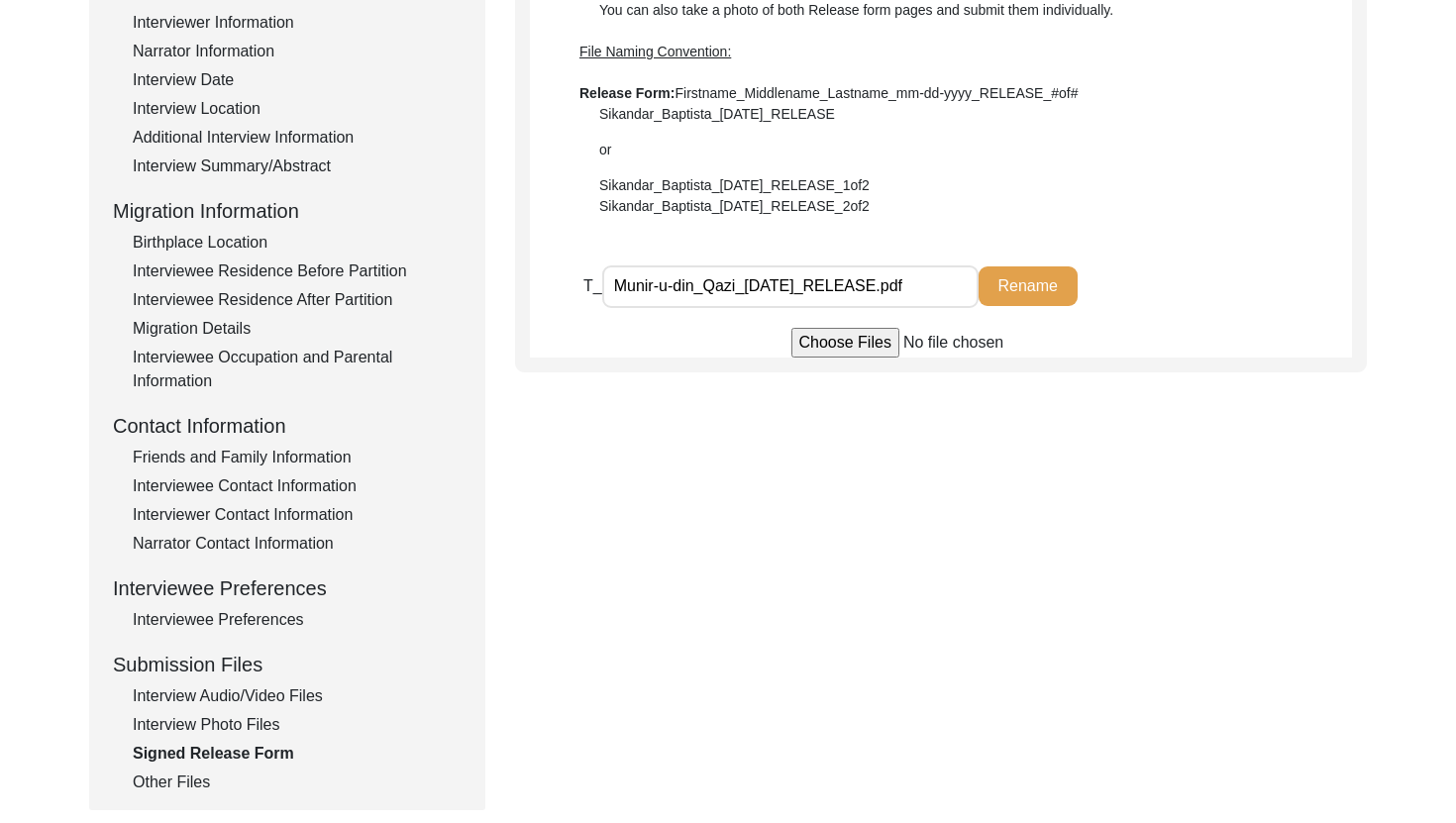 click on "Rename" 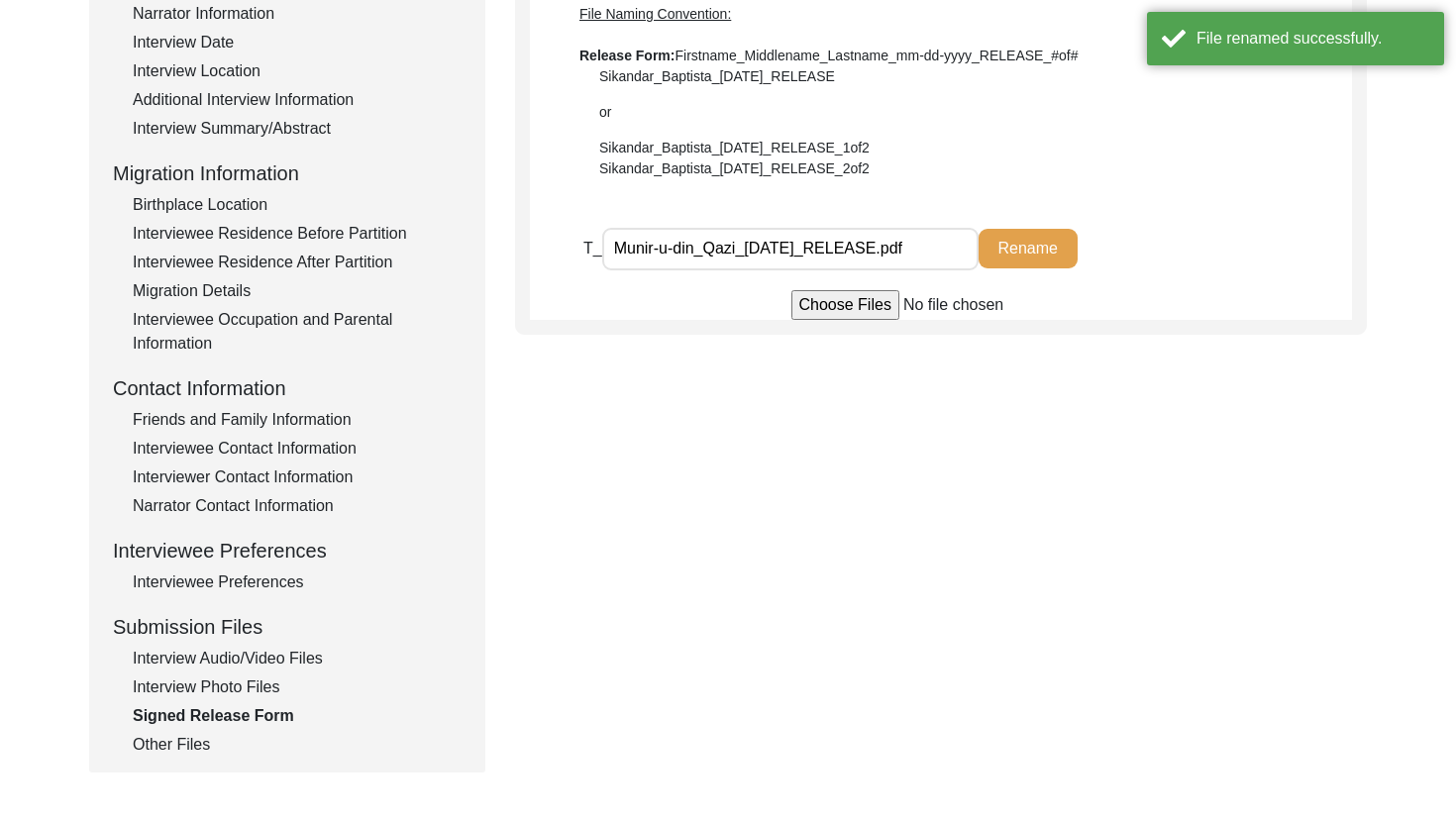 scroll, scrollTop: 395, scrollLeft: 0, axis: vertical 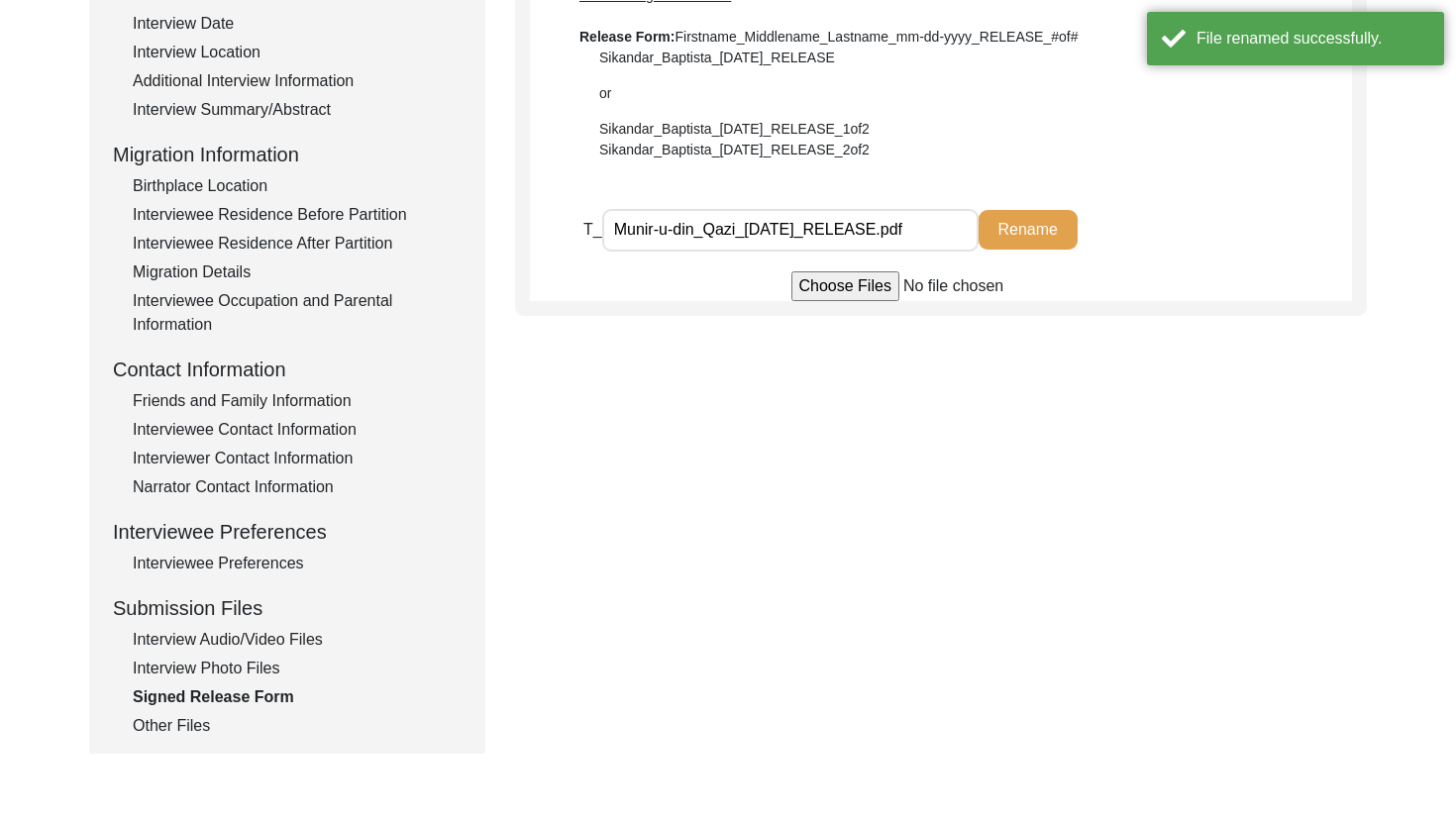 click on "Other Files" 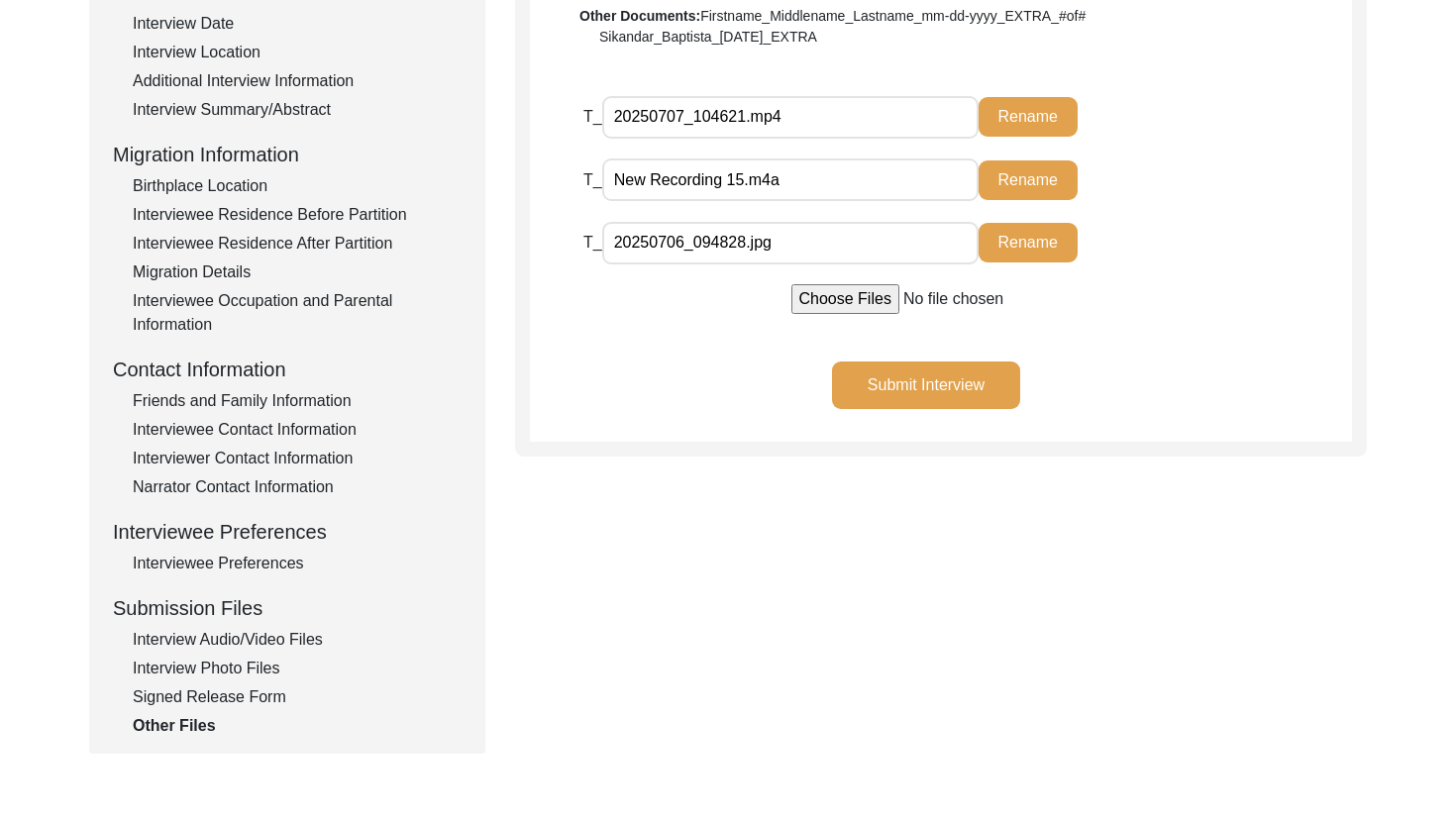 drag, startPoint x: 812, startPoint y: 117, endPoint x: 602, endPoint y: 113, distance: 210.03809 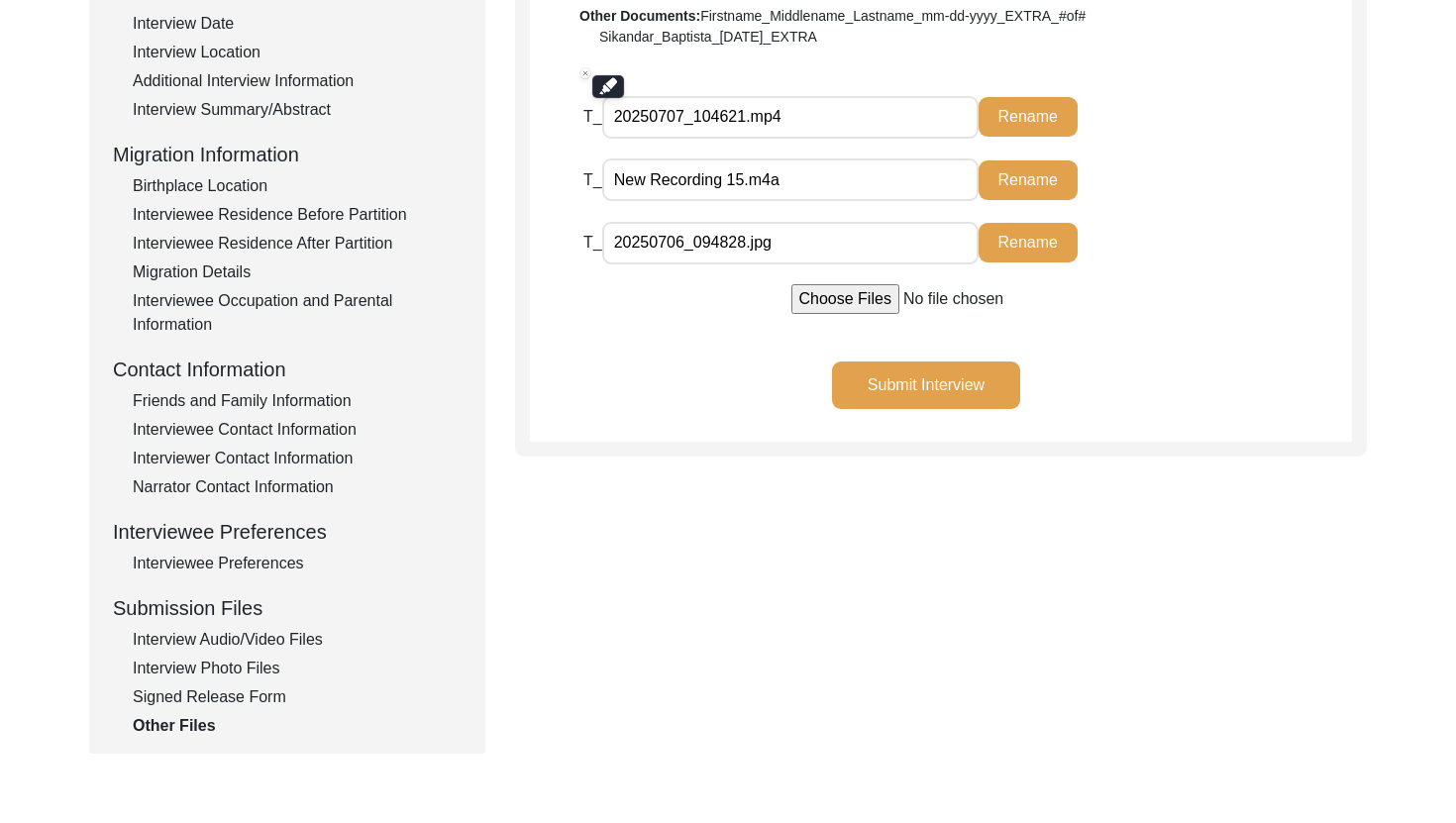 paste on "Qazi_Munir_U-Din_[DATE]" 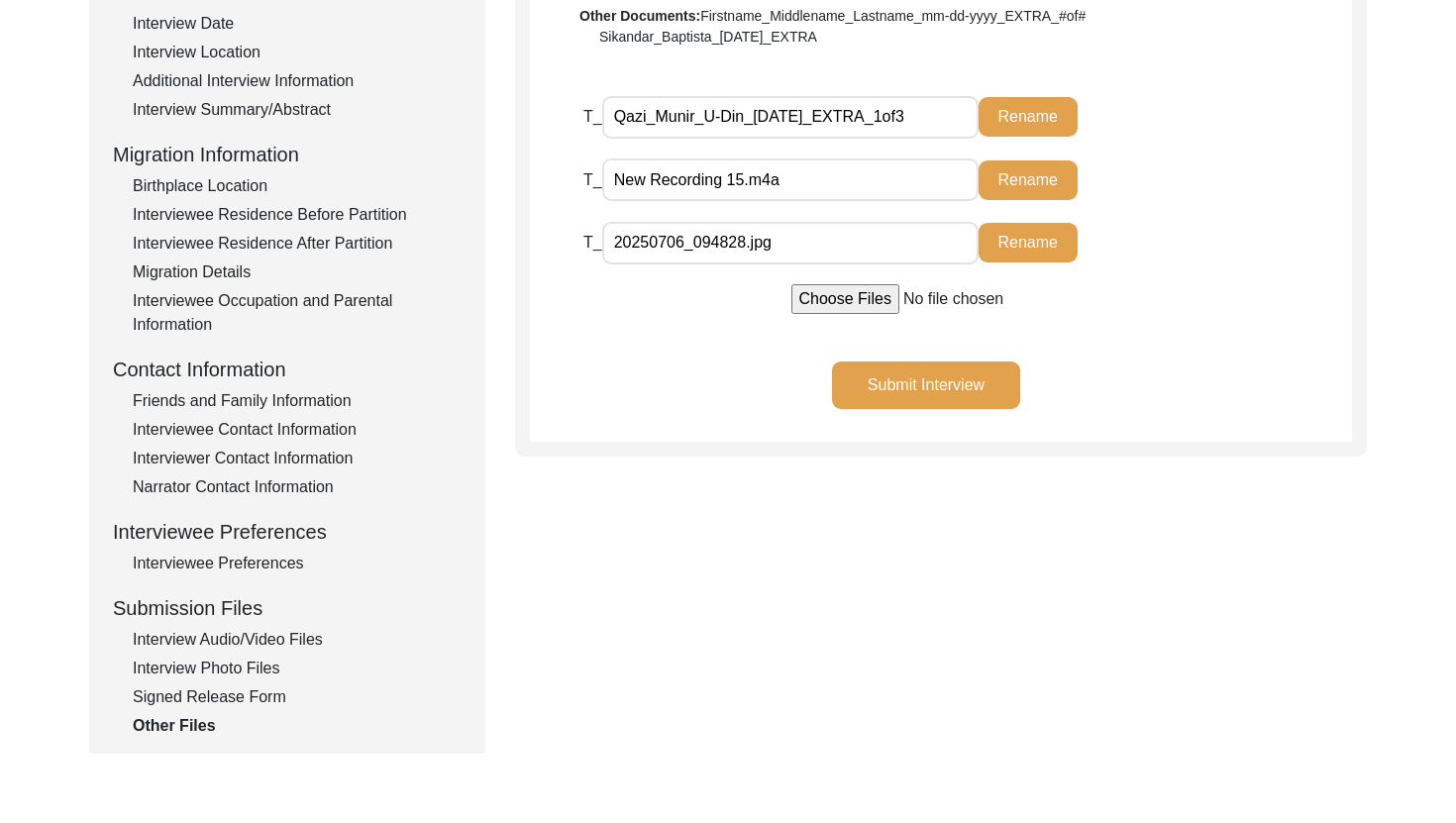 click on "Rename" 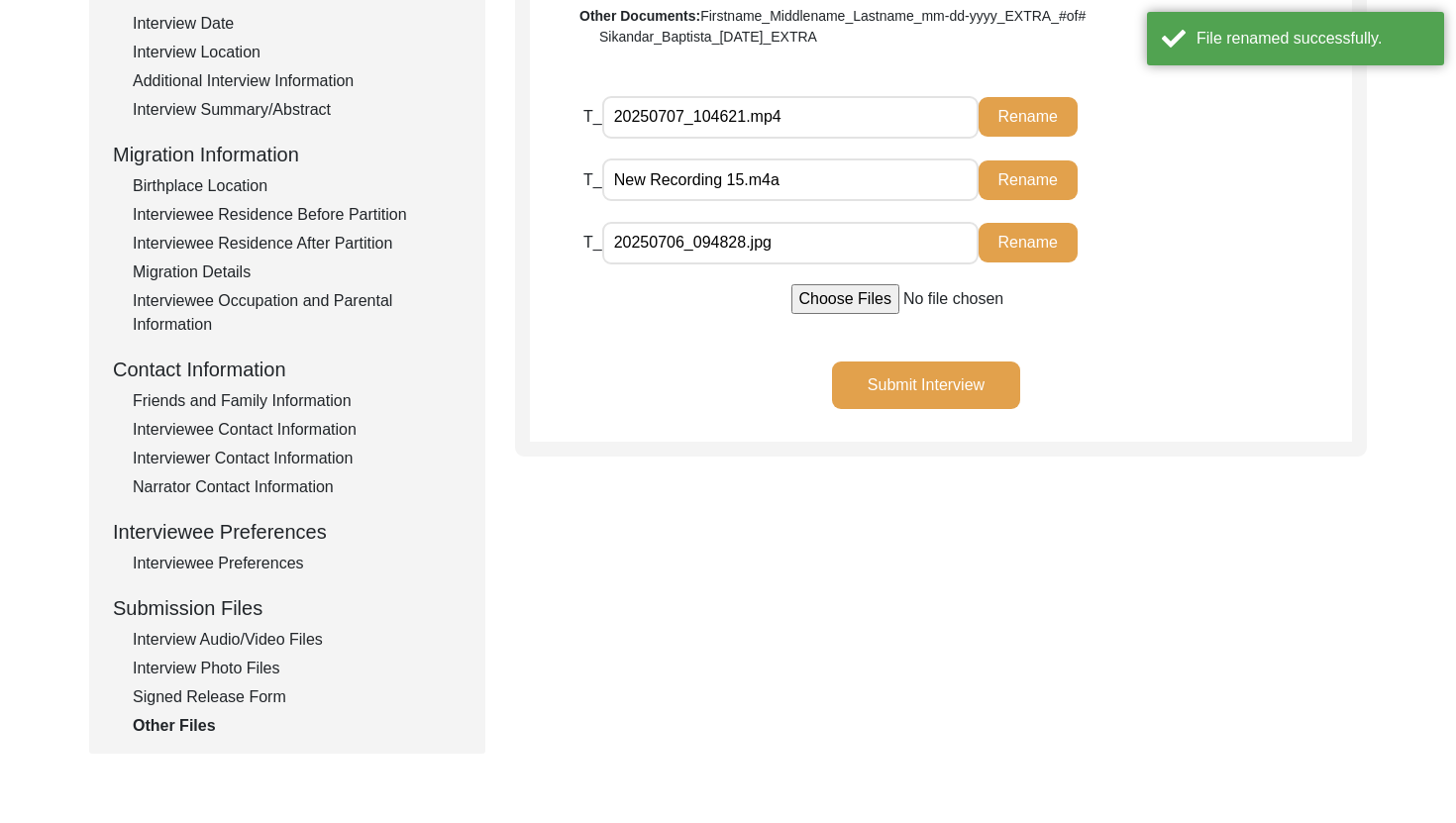 drag, startPoint x: 801, startPoint y: 189, endPoint x: 589, endPoint y: 183, distance: 212.08489 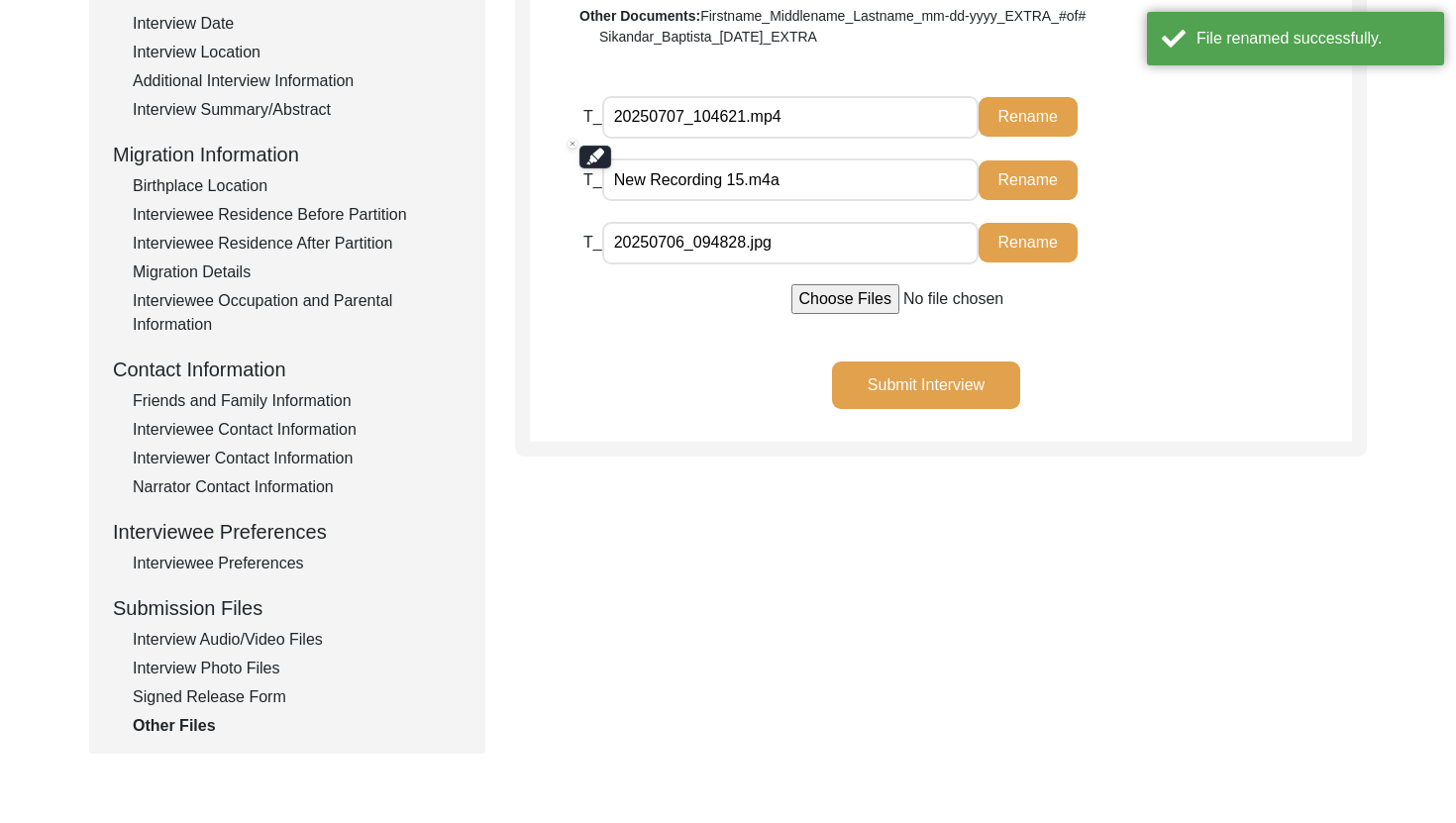 paste on "Qazi_Munir_U-Din_[DATE]" 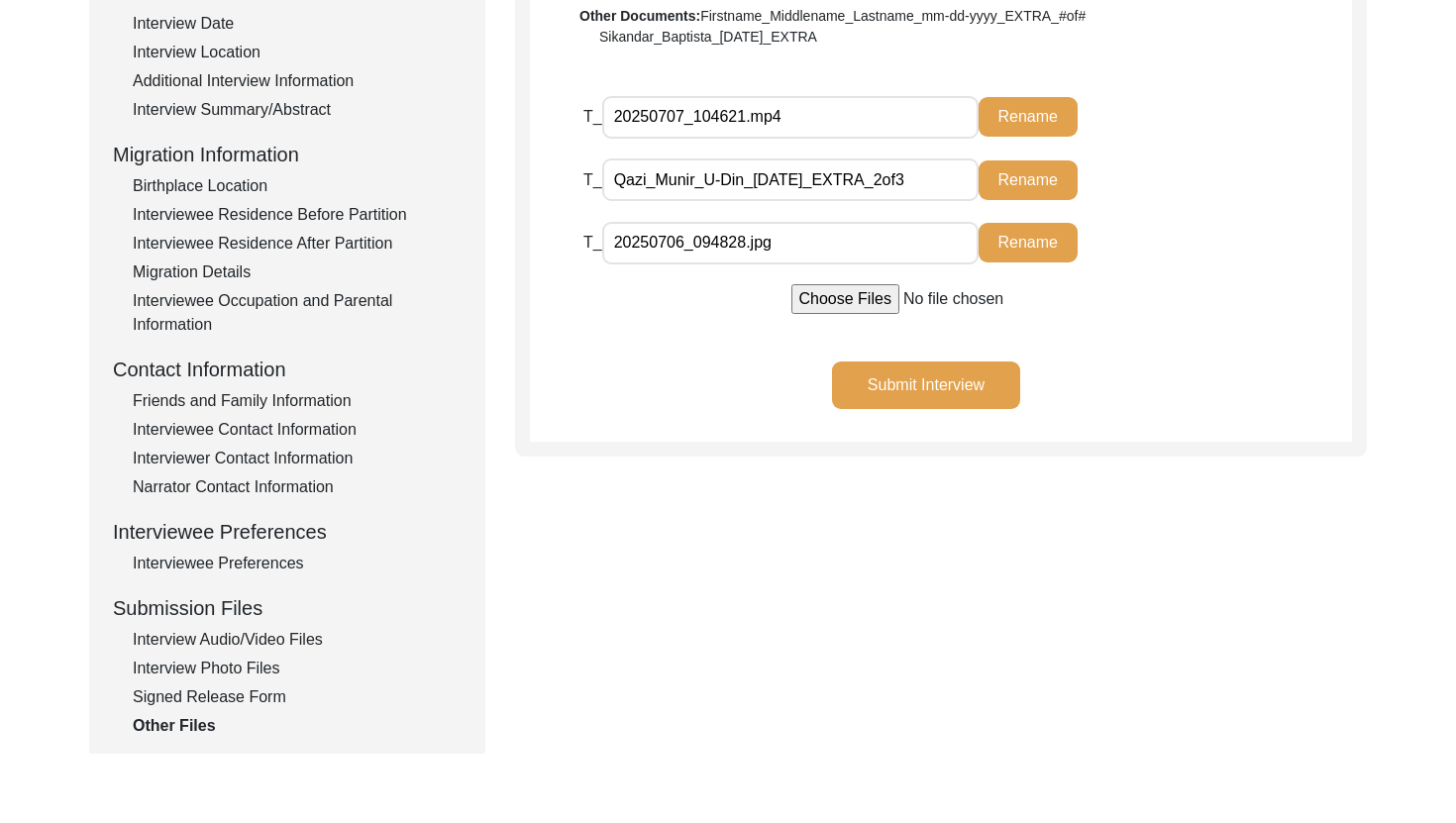 click on "Rename" 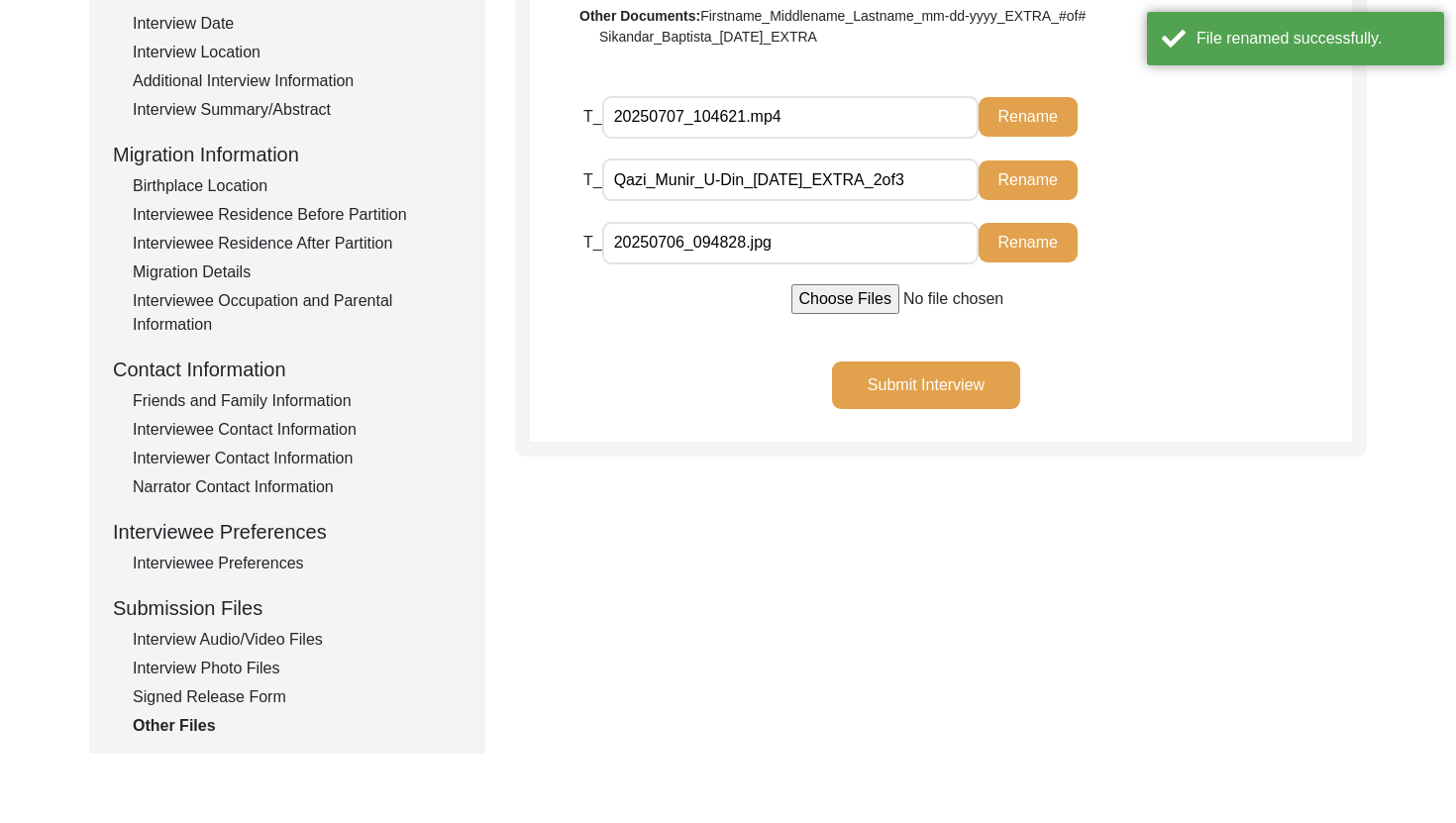 click on "20250707_104621.mp4" at bounding box center (790, 117) 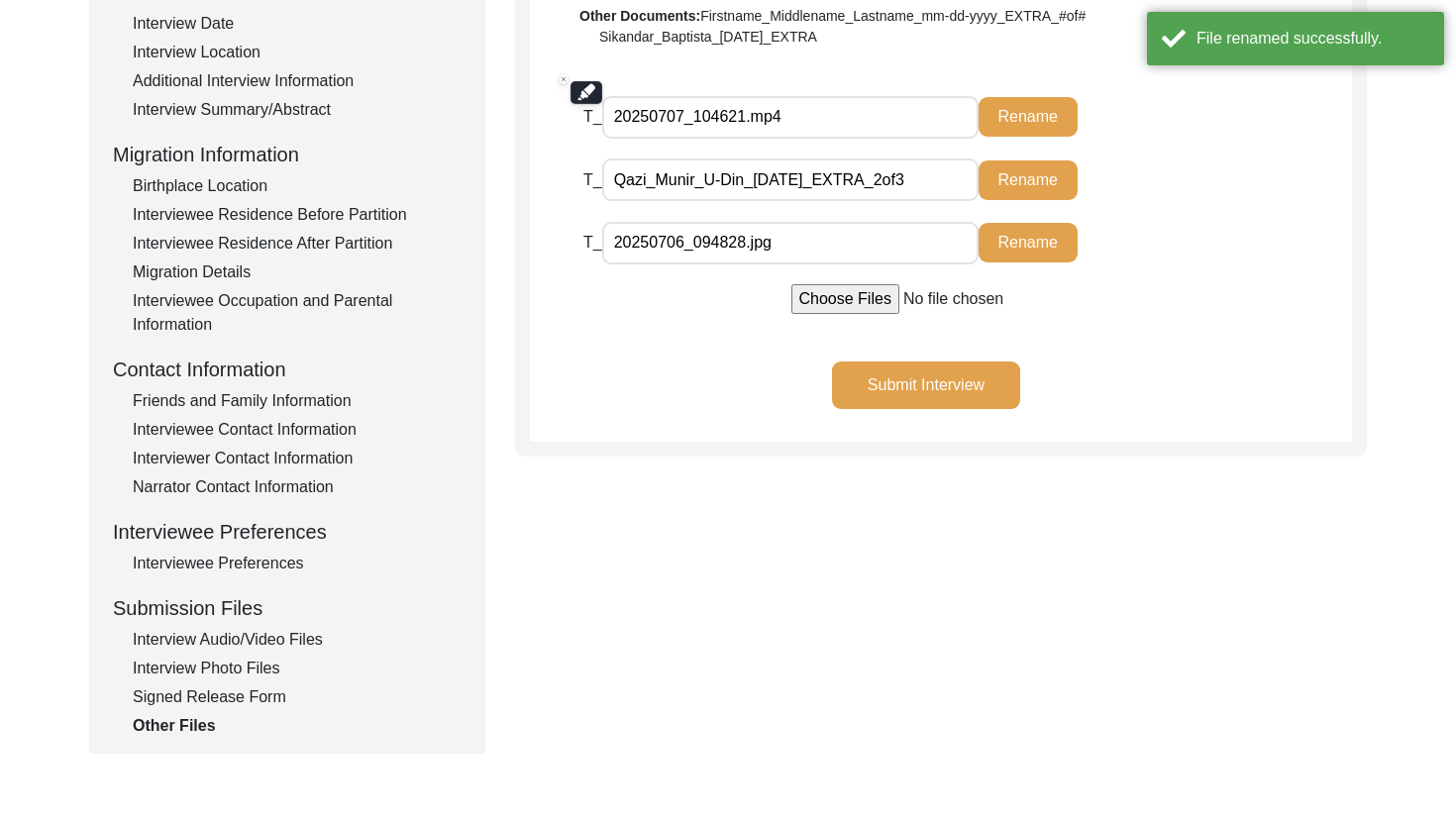 paste on "Qazi_Munir_U-Din_[DATE]" 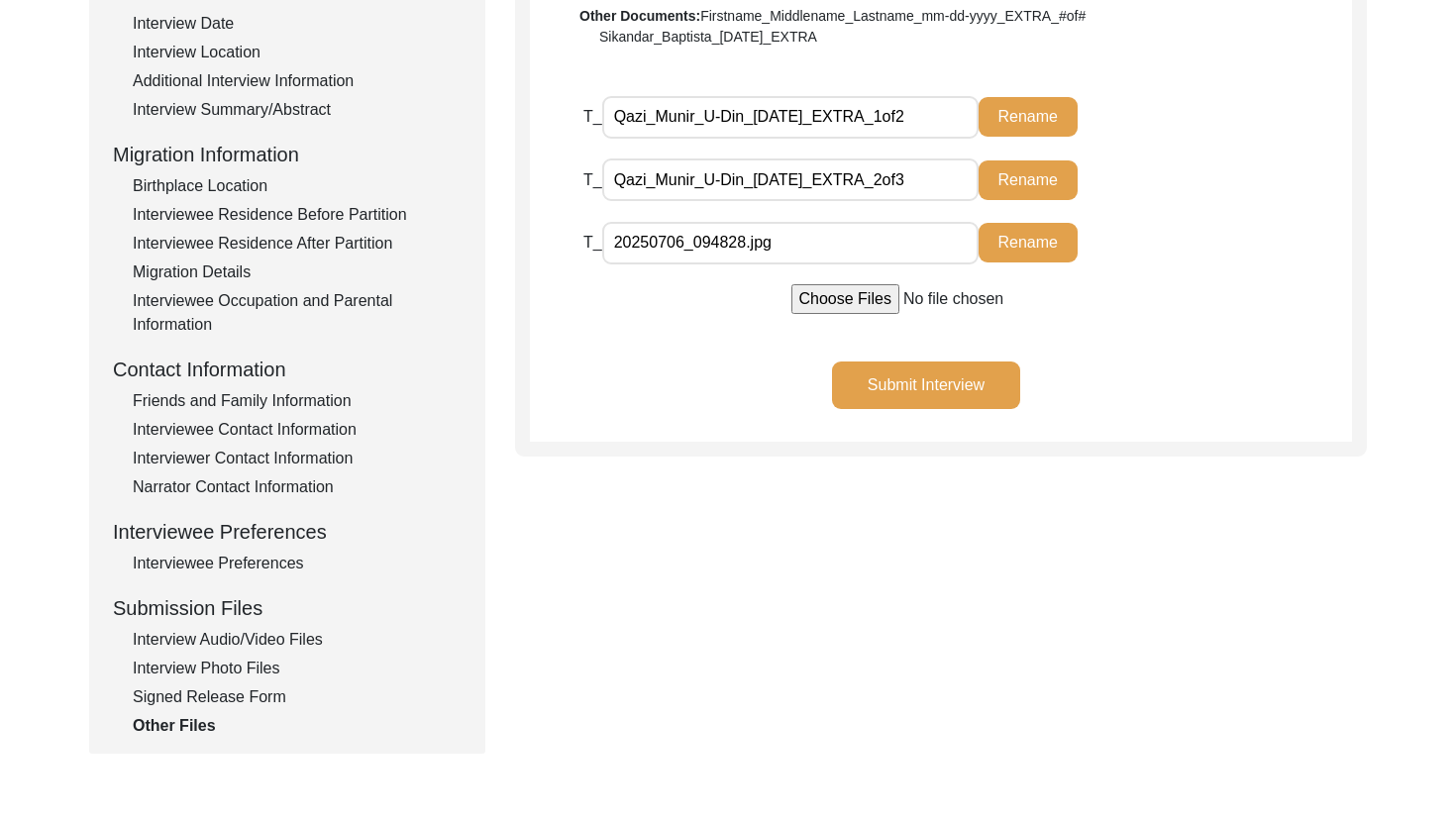 click on "Rename" 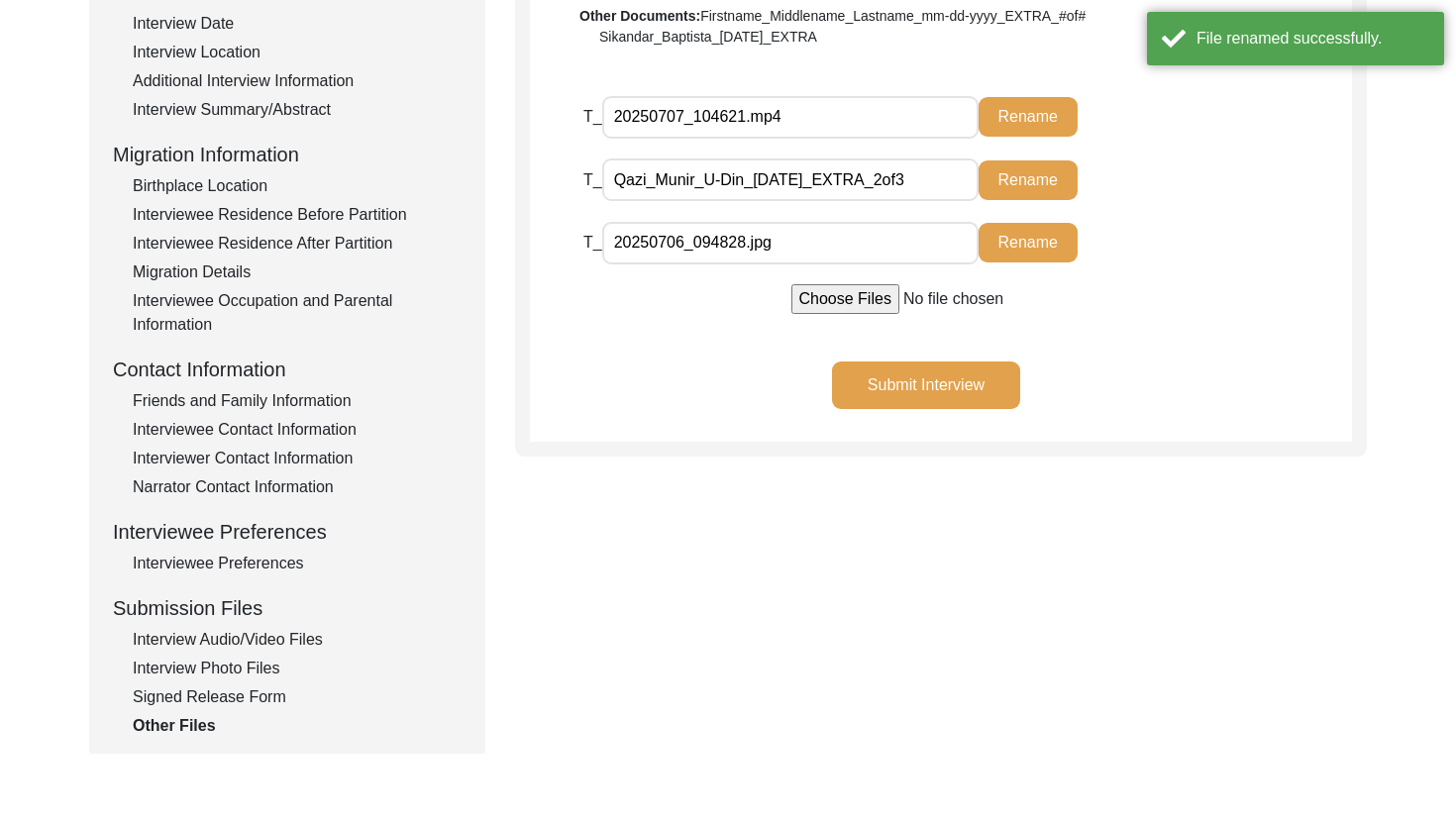 drag, startPoint x: 816, startPoint y: 249, endPoint x: 562, endPoint y: 246, distance: 254.01772 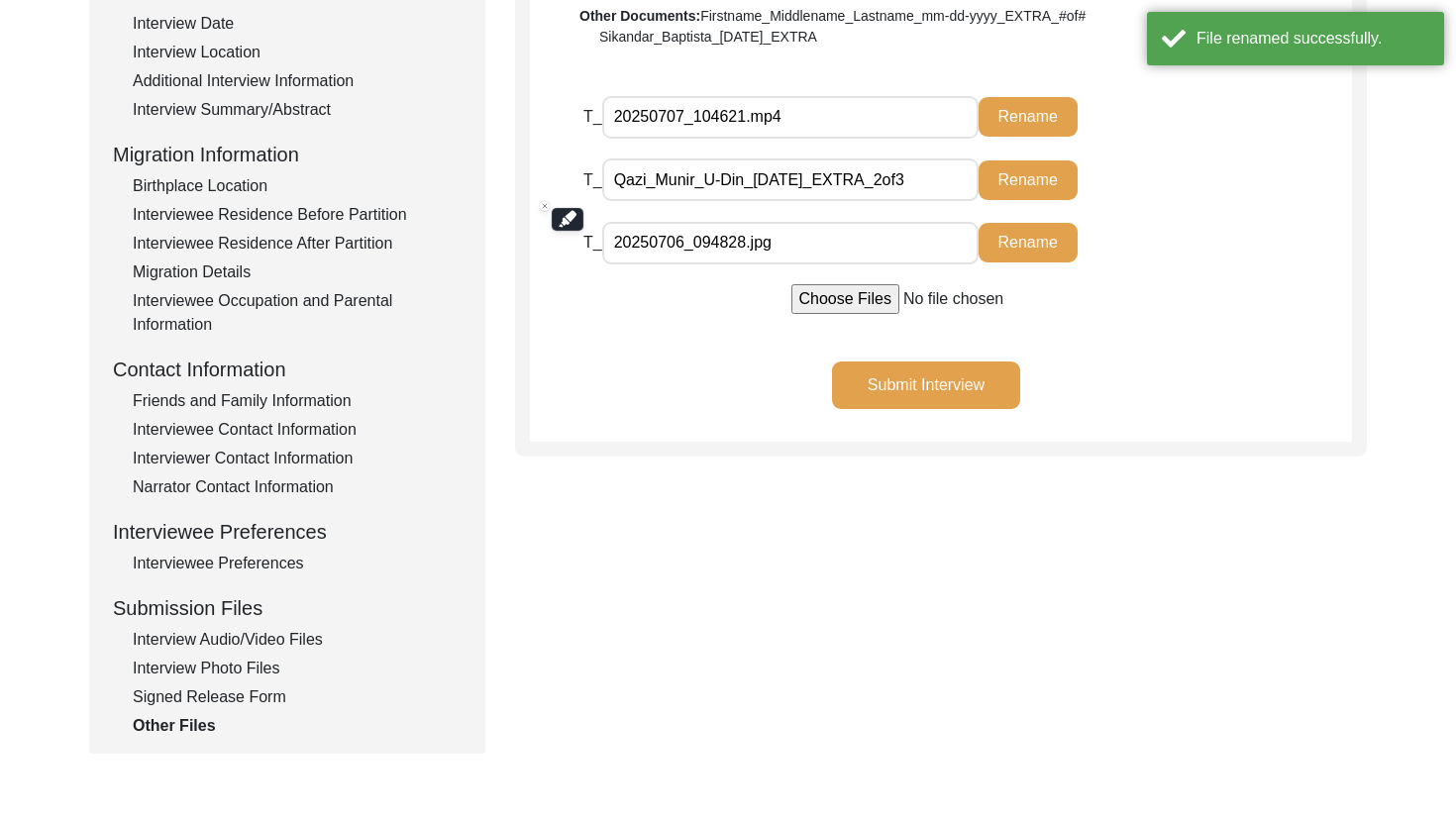 paste on "Qazi_Munir_U-Din_[DATE]" 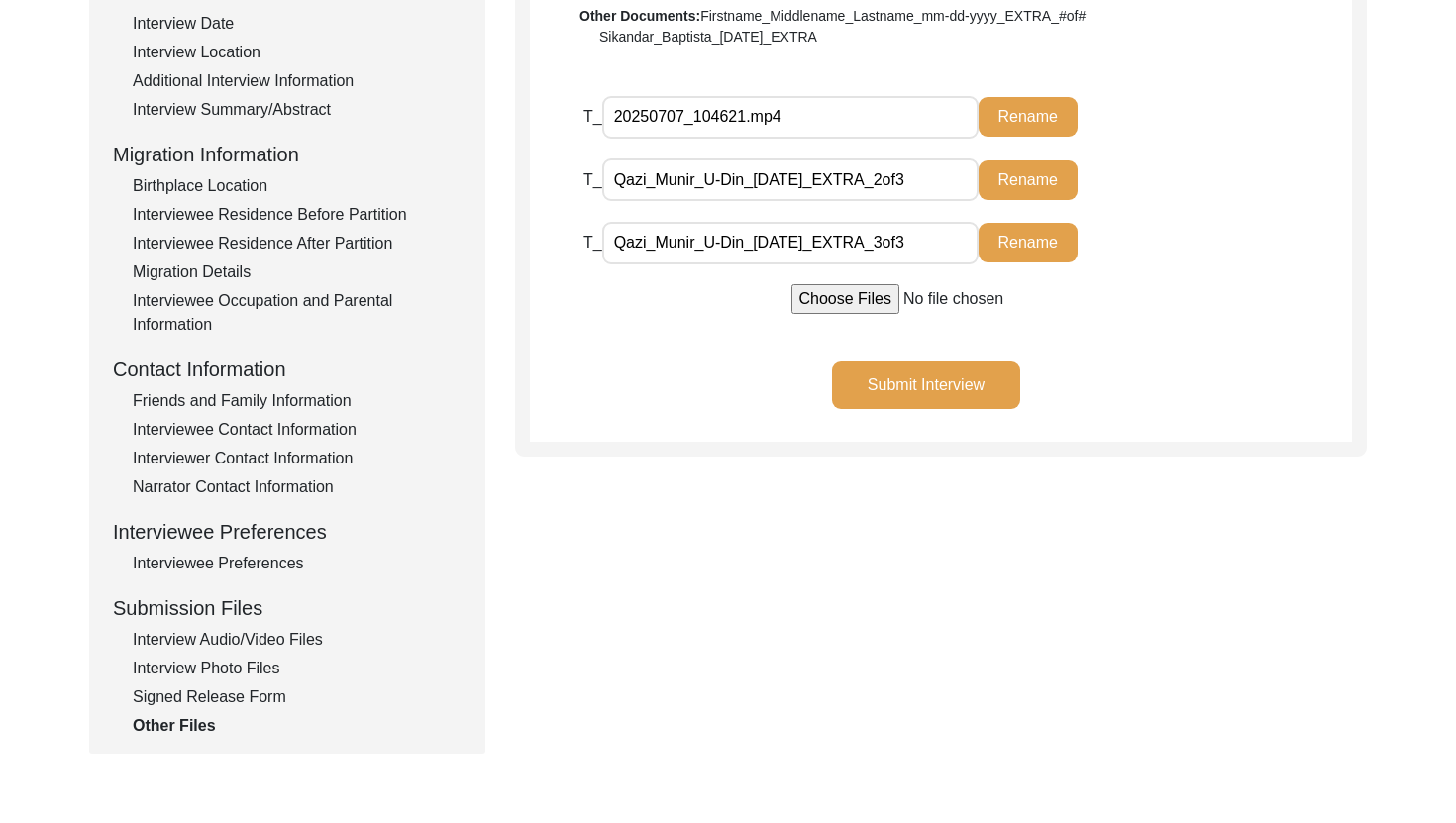 click on "Rename" 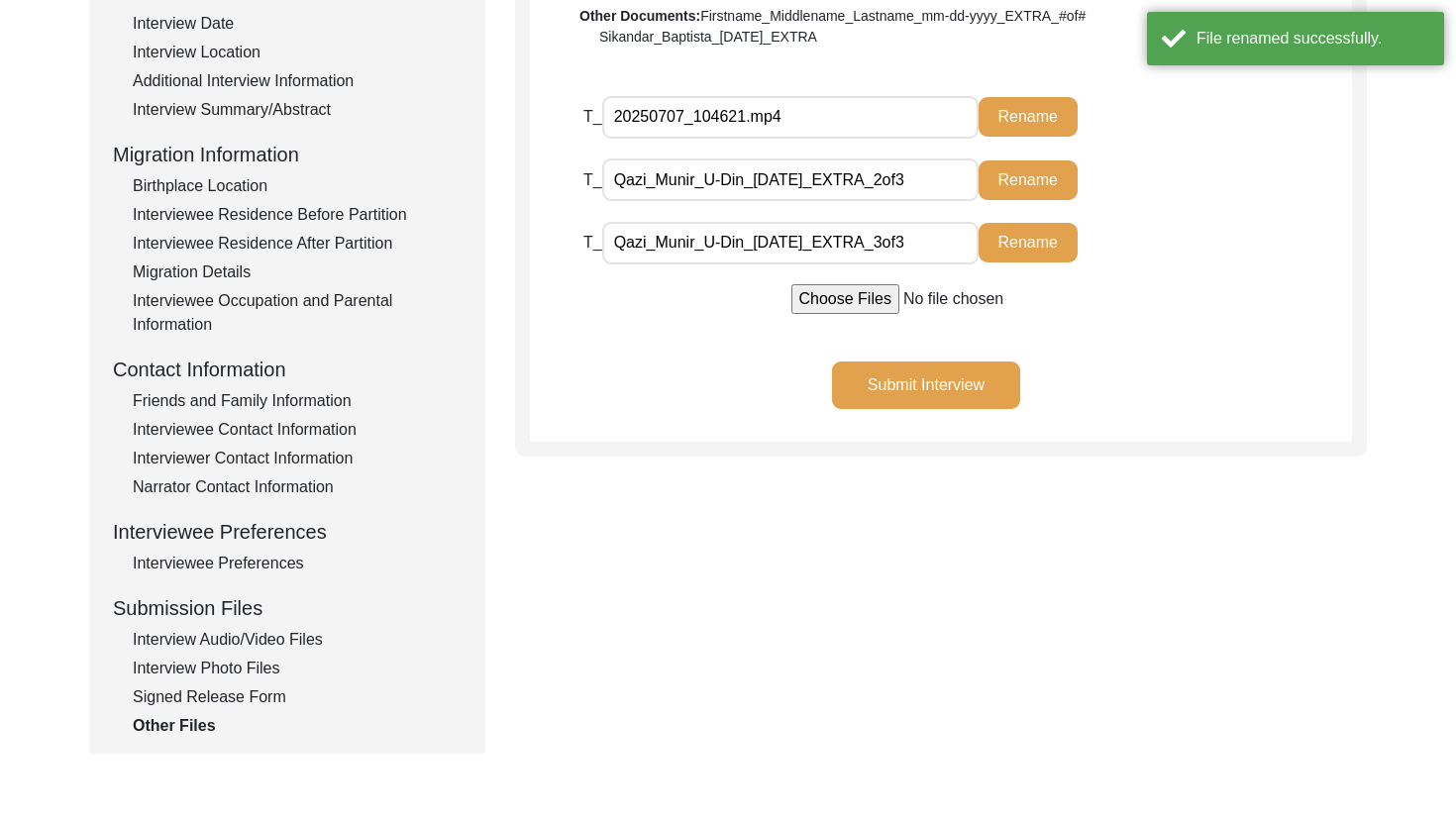 drag, startPoint x: 744, startPoint y: 119, endPoint x: 587, endPoint y: 107, distance: 157.45793 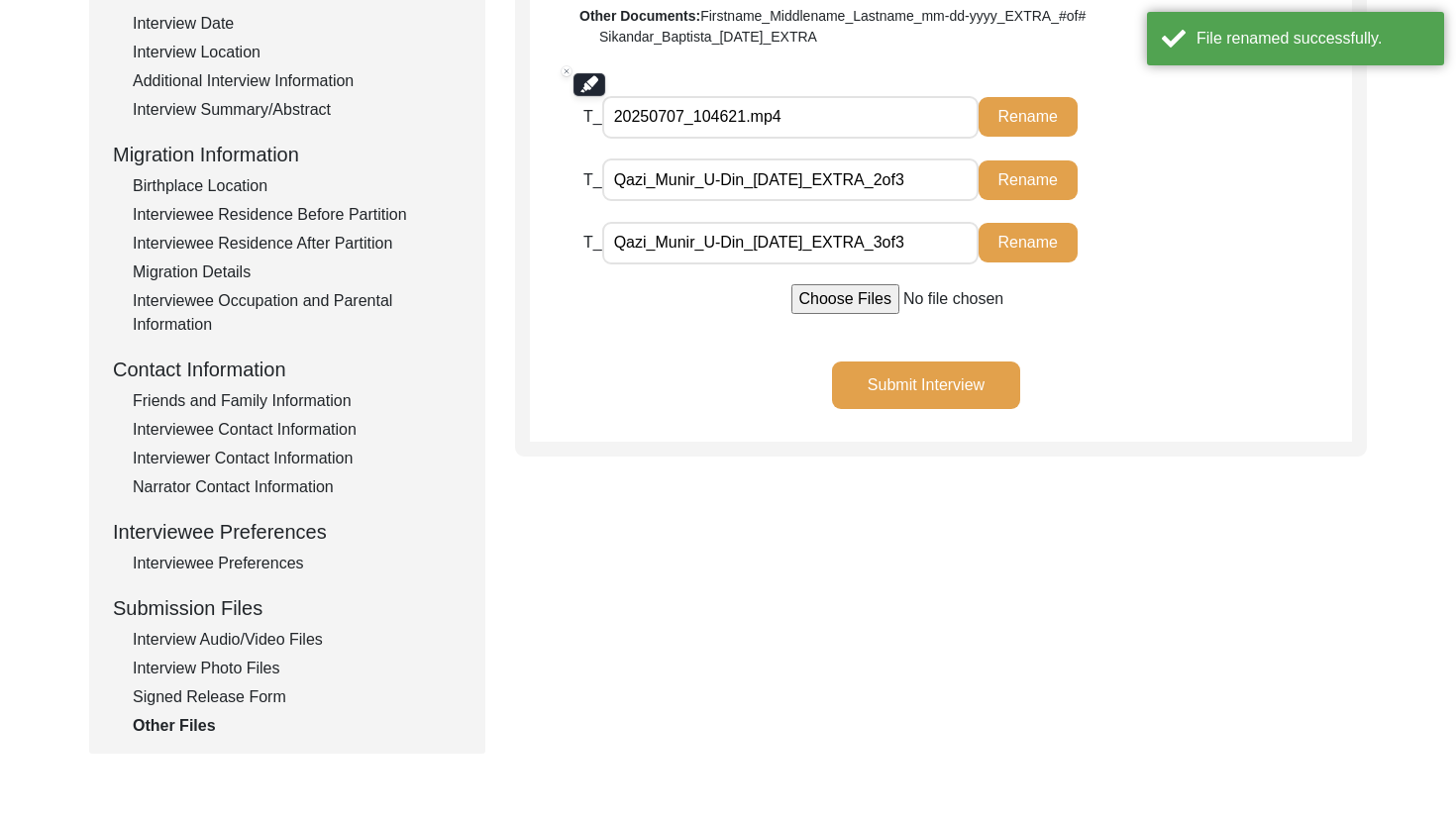 paste on "Qazi_Munir_U-Din_[DATE]" 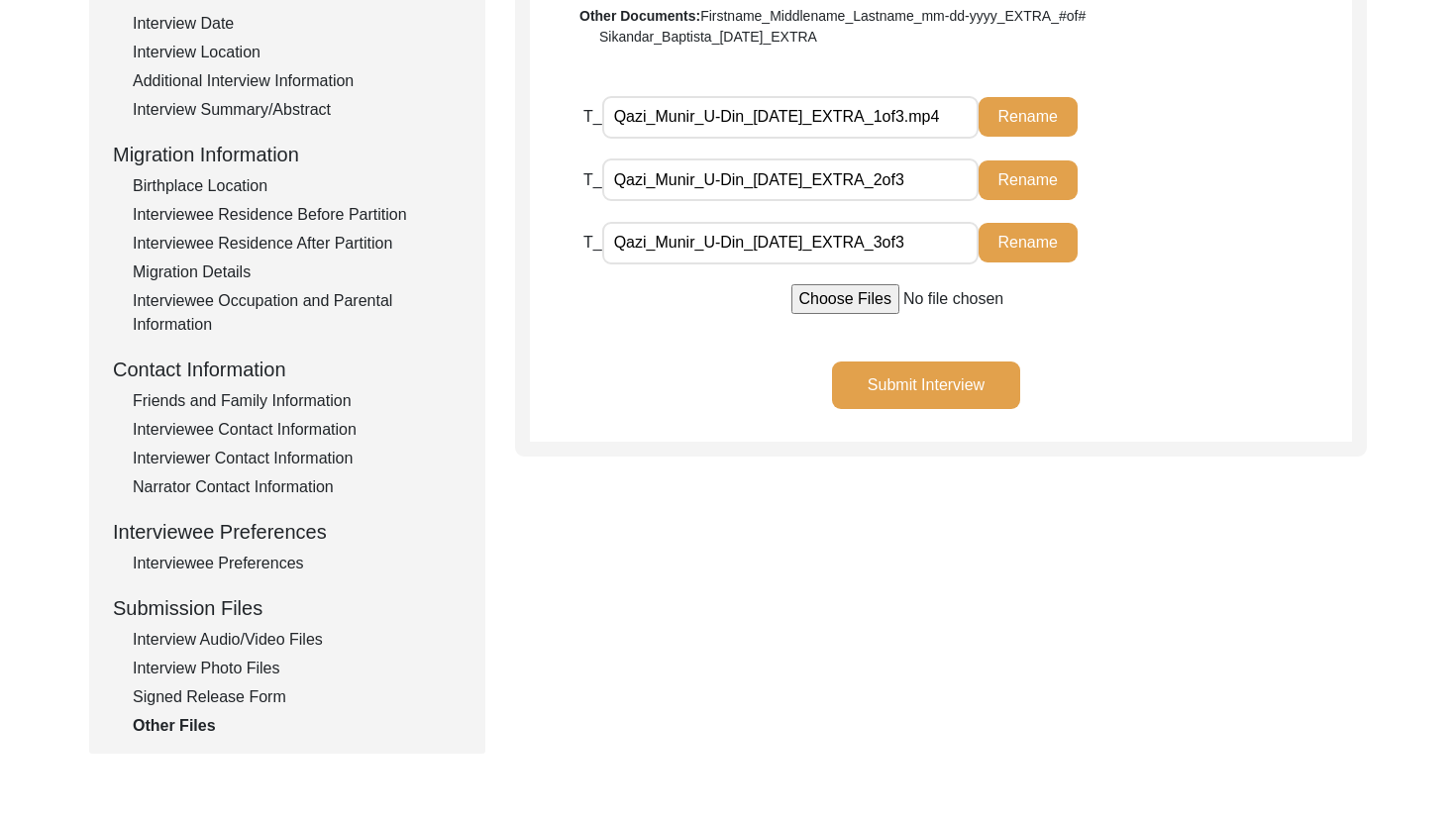 click on "Rename" 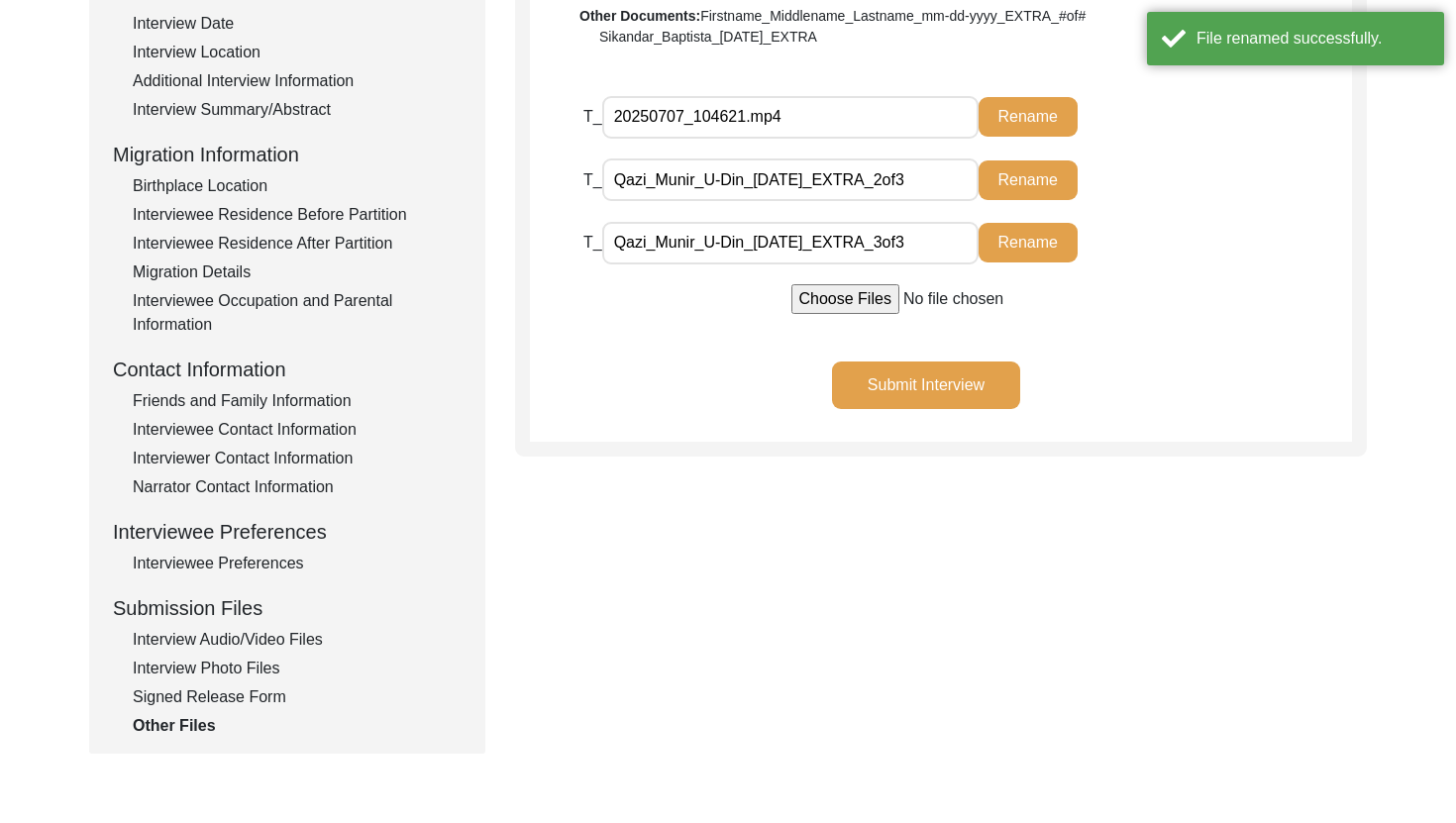 click on "Submit Interview" 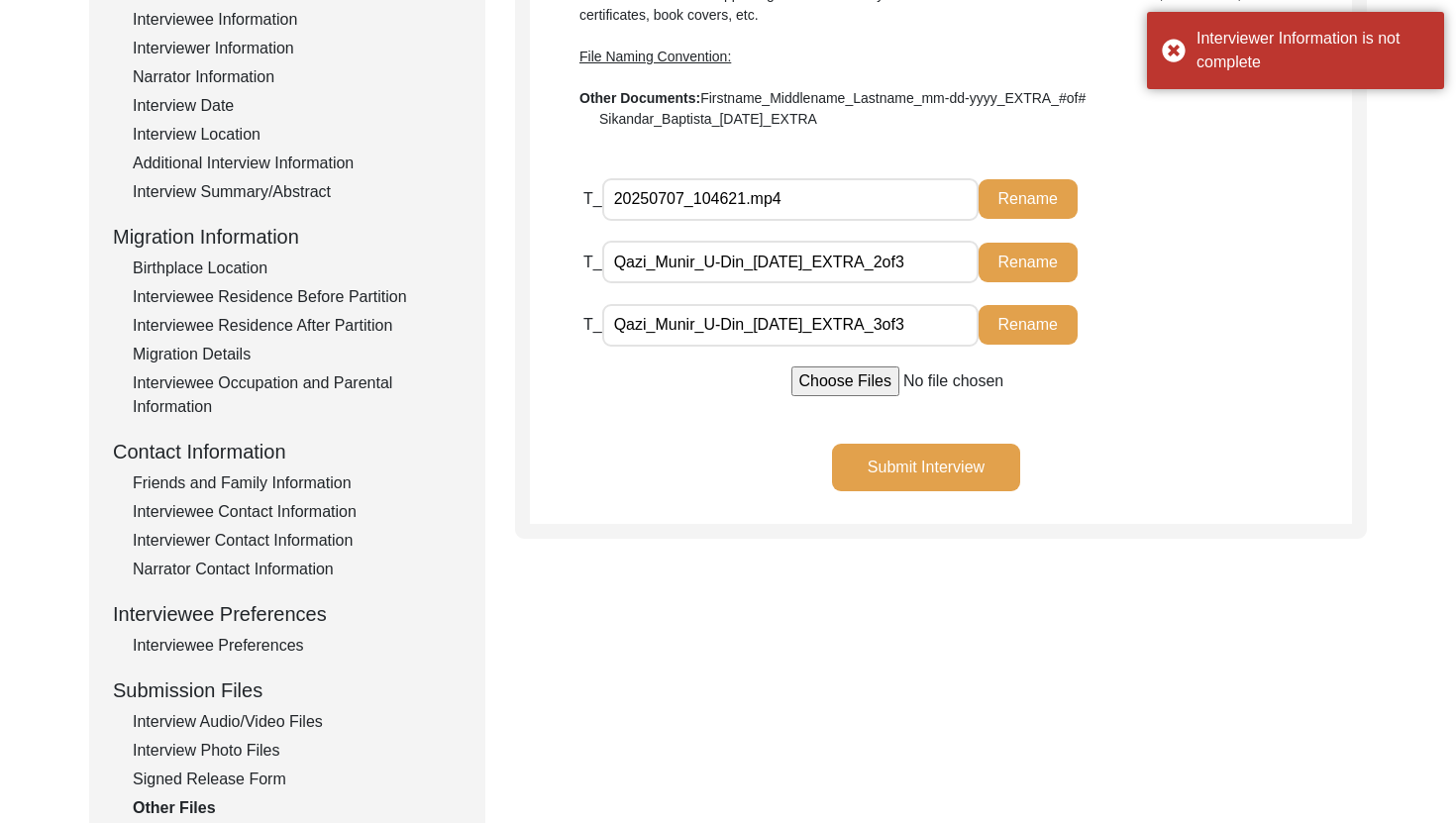 scroll, scrollTop: 294, scrollLeft: 0, axis: vertical 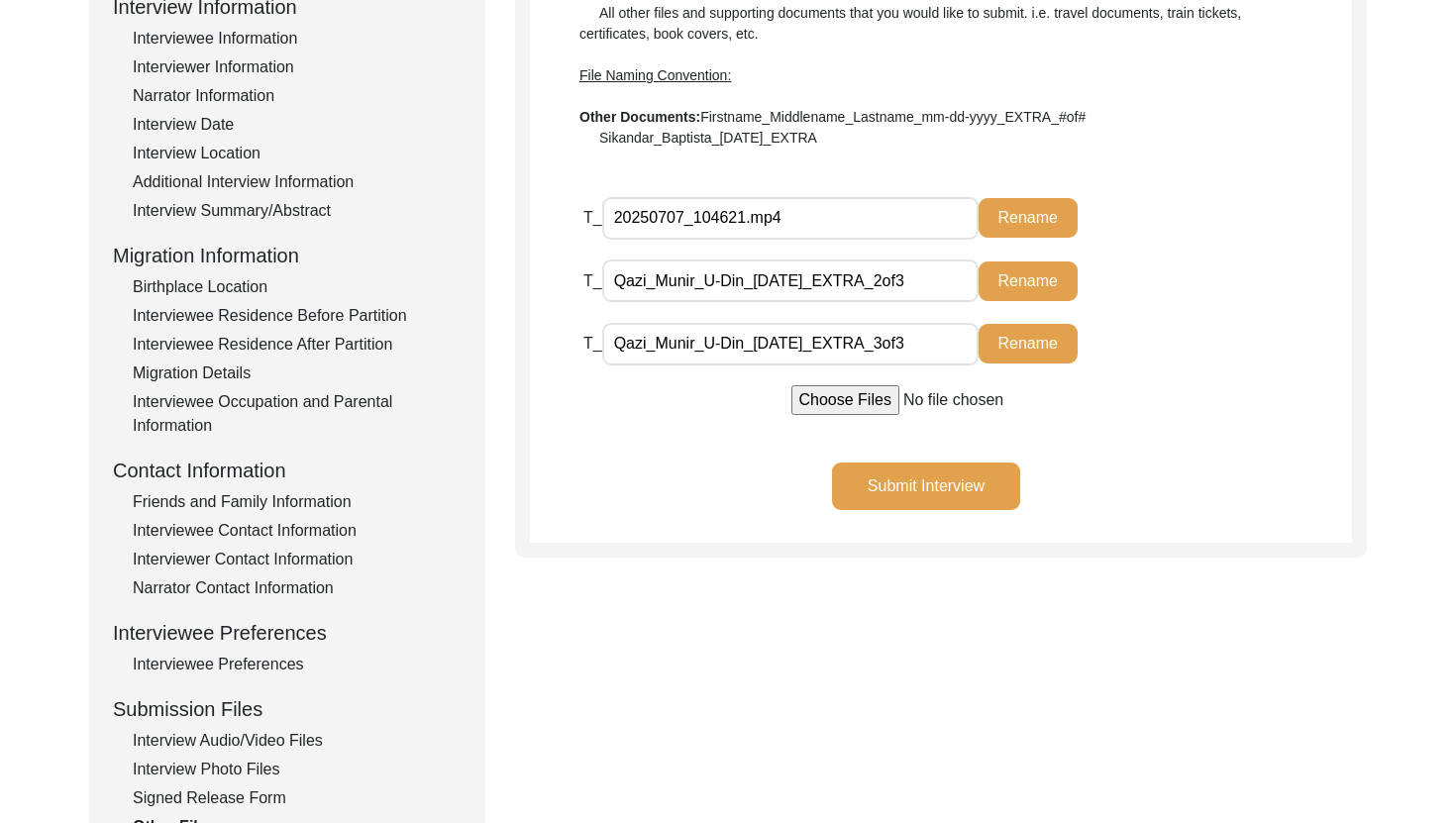 drag, startPoint x: 746, startPoint y: 223, endPoint x: 588, endPoint y: 216, distance: 158.155 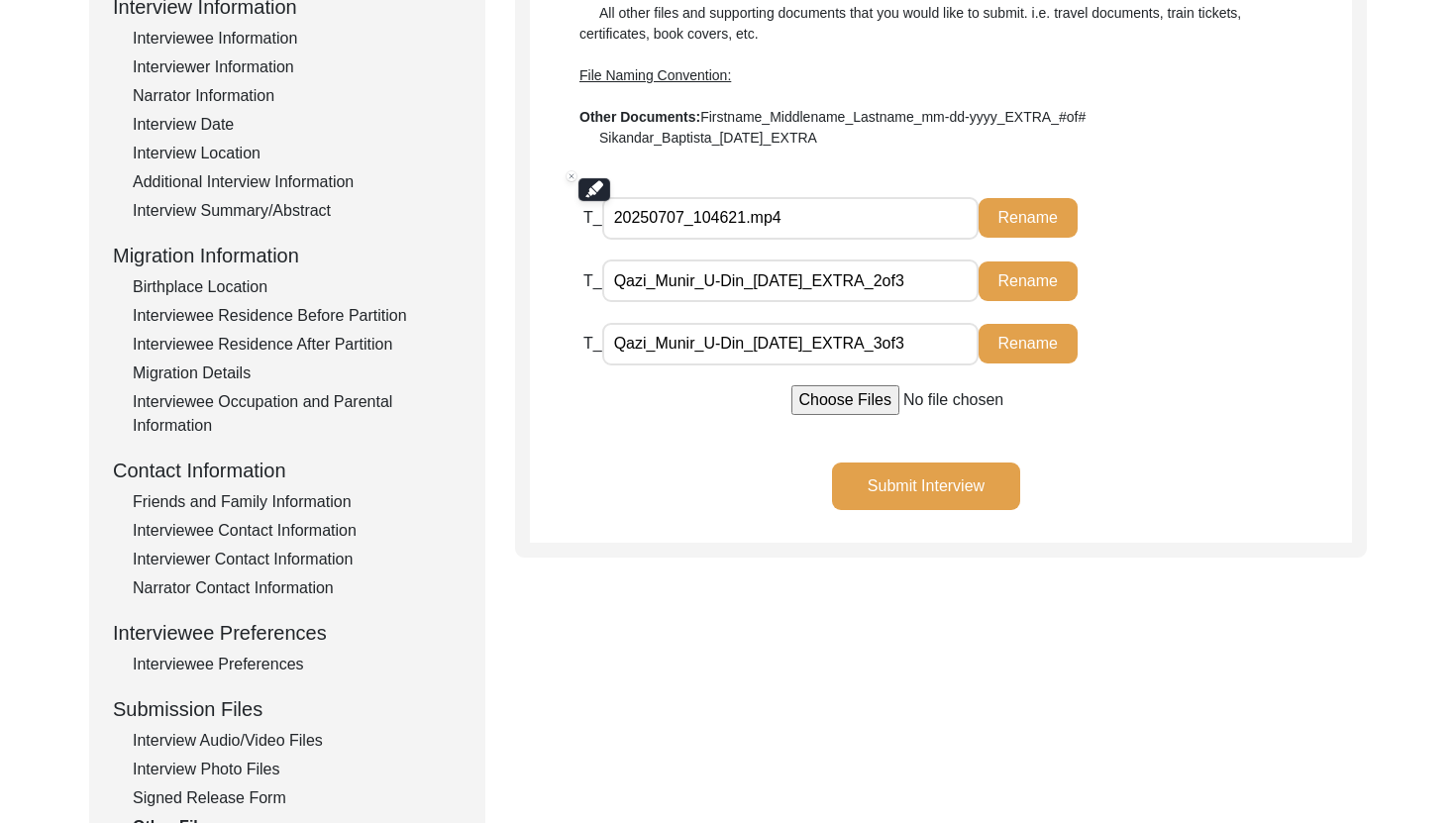 paste on "Qazi_Munir_U-Din_[DATE]" 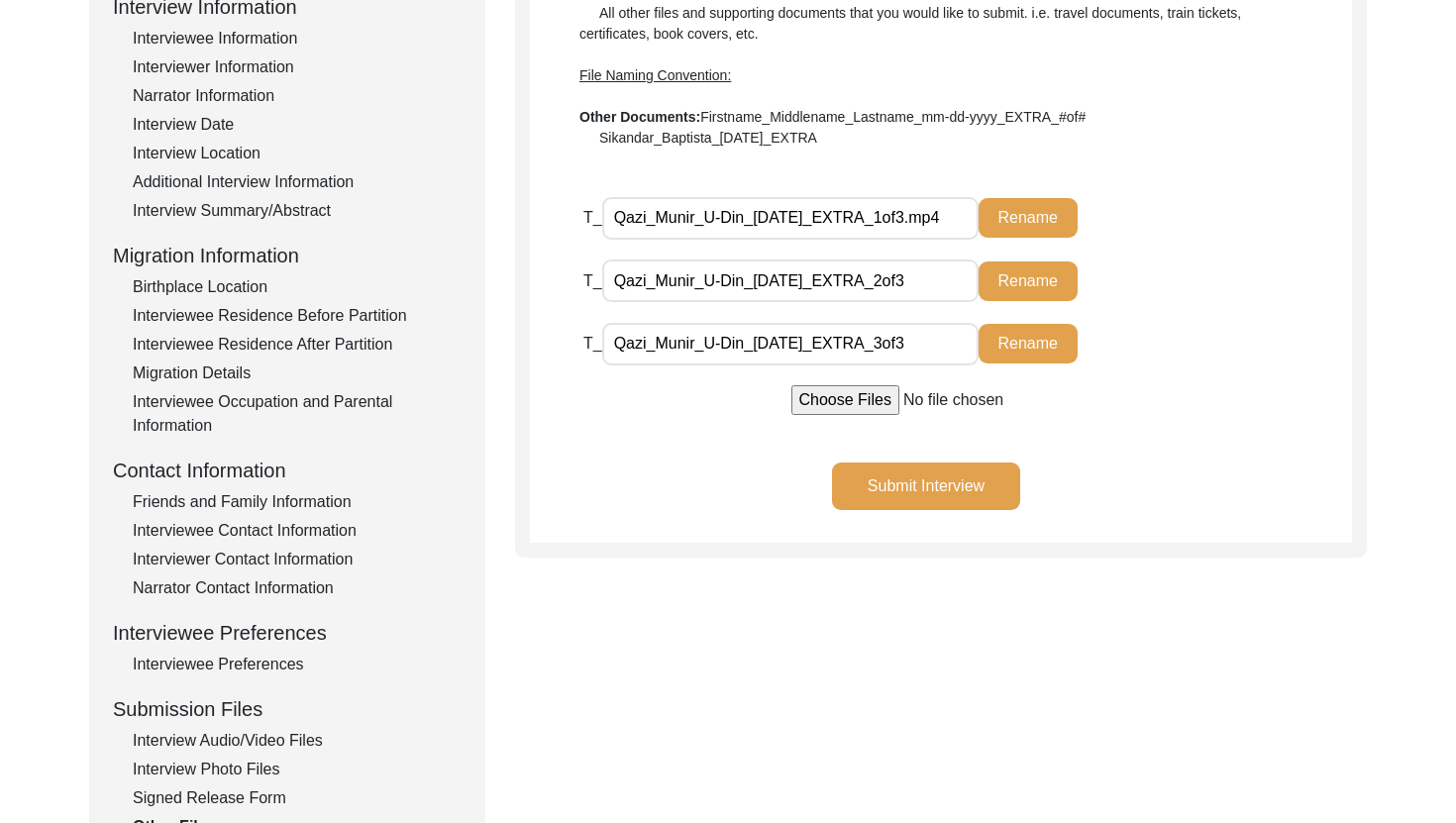 click on "Rename" 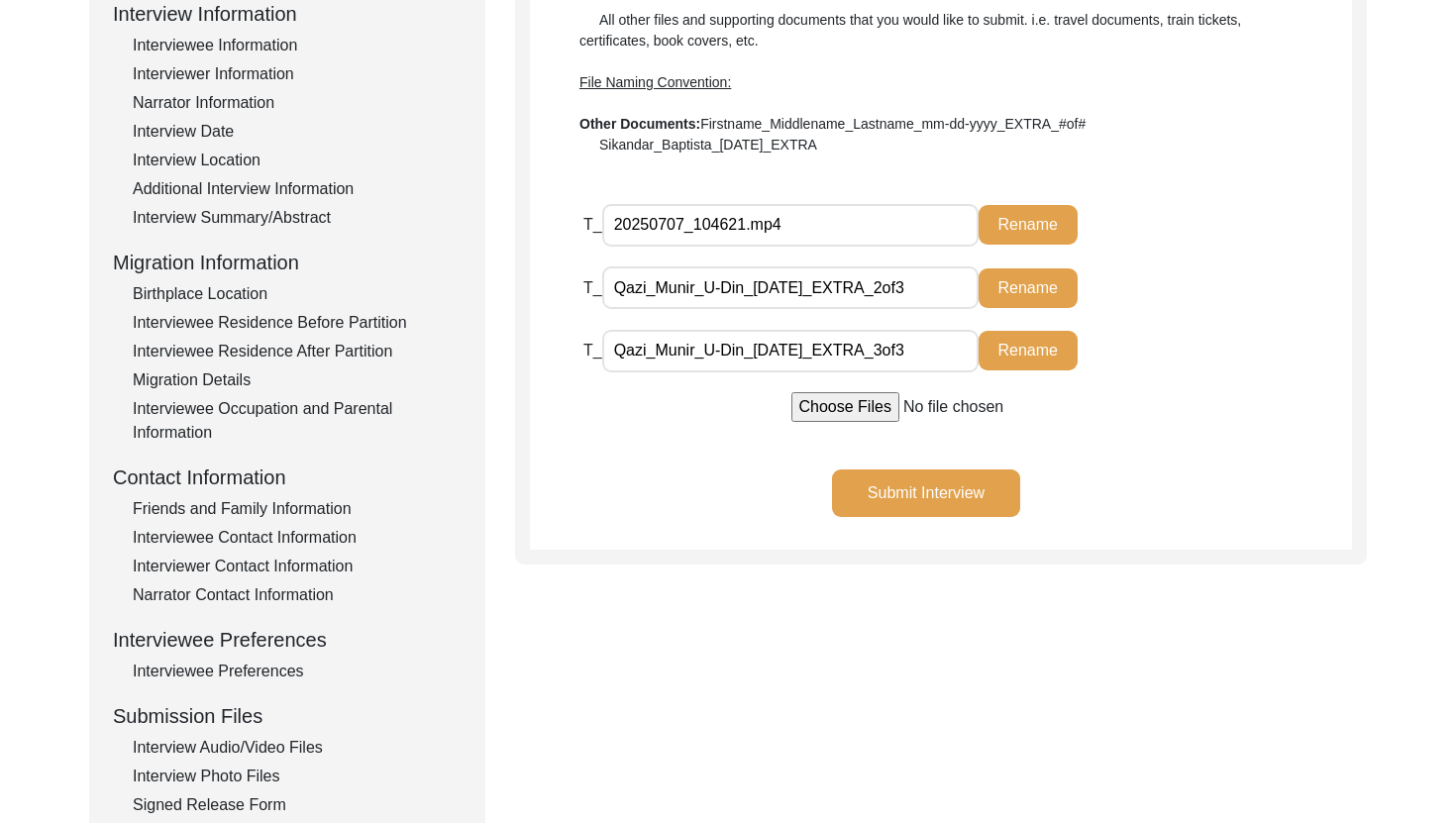 scroll, scrollTop: 377, scrollLeft: 0, axis: vertical 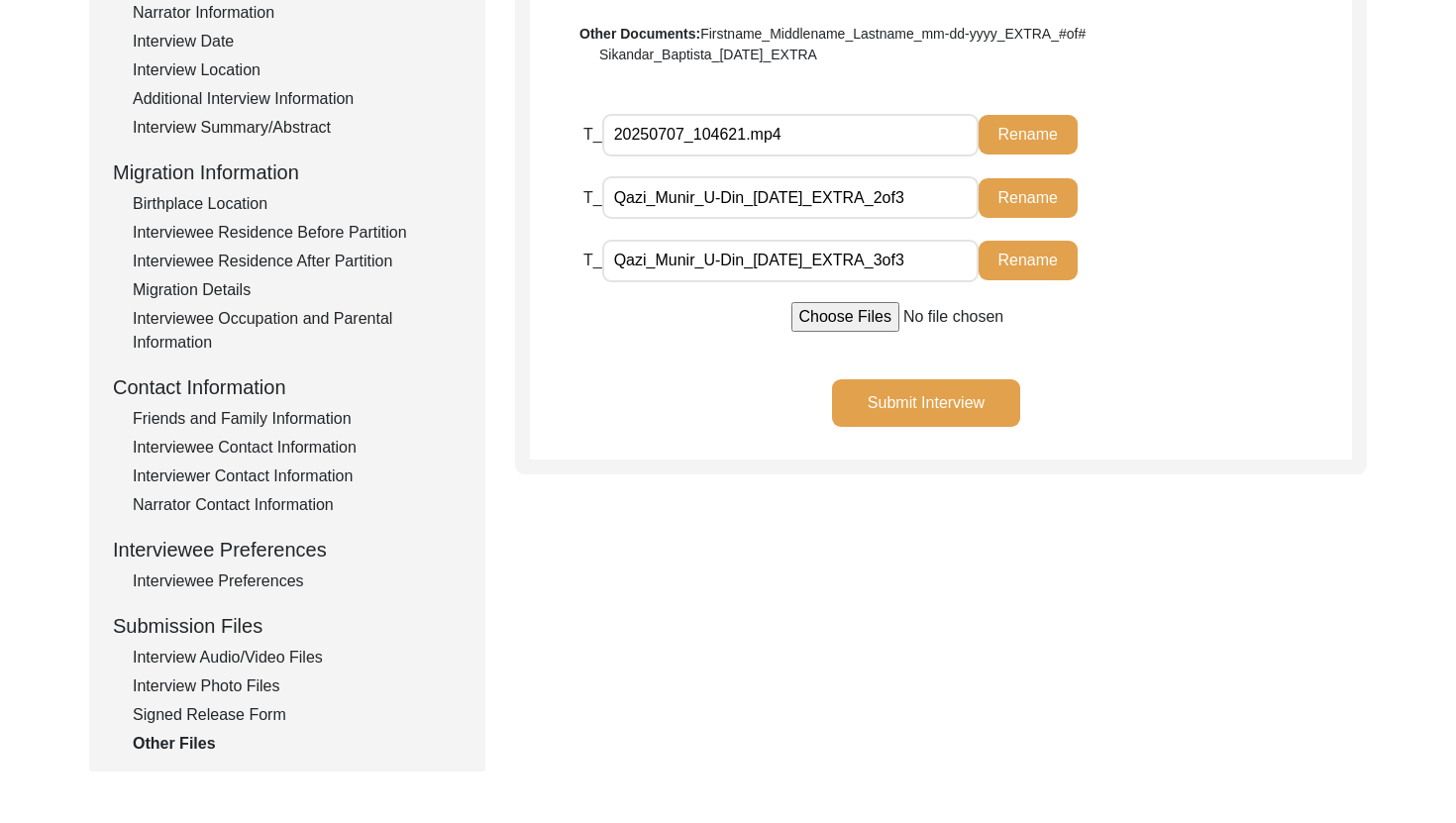 click on "Submit Interview" 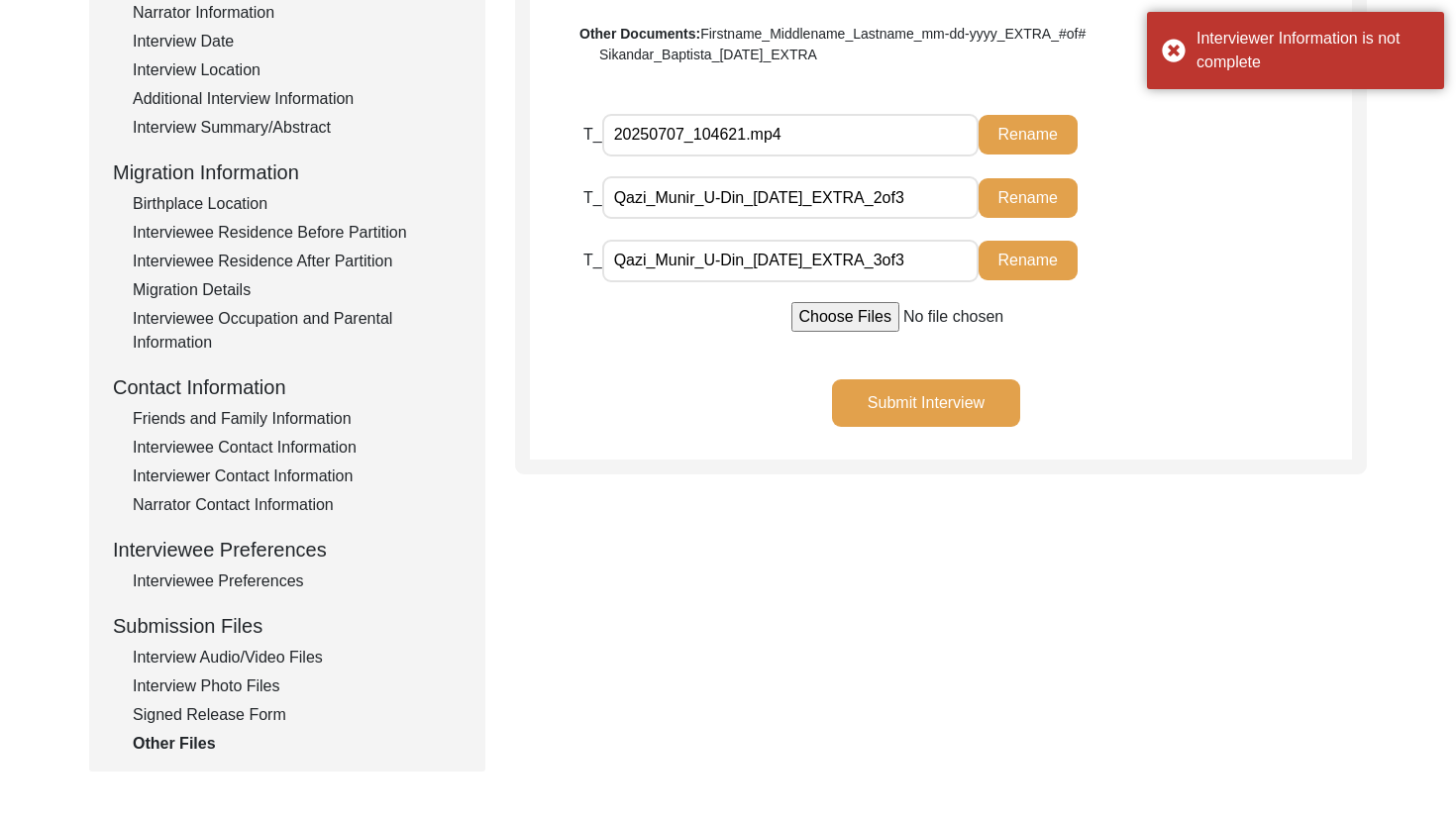 click on "Signed Release Form" 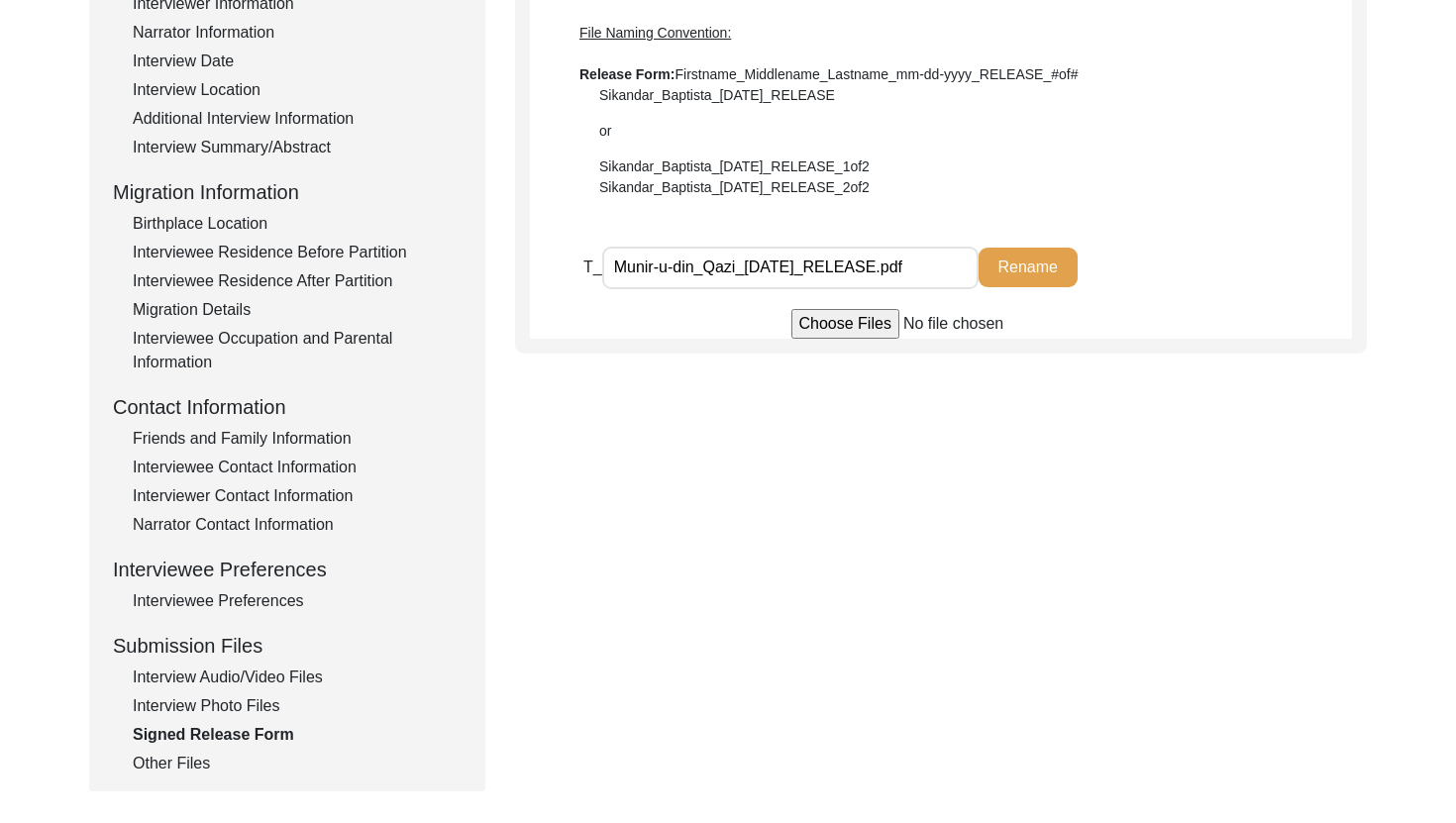 scroll, scrollTop: 372, scrollLeft: 0, axis: vertical 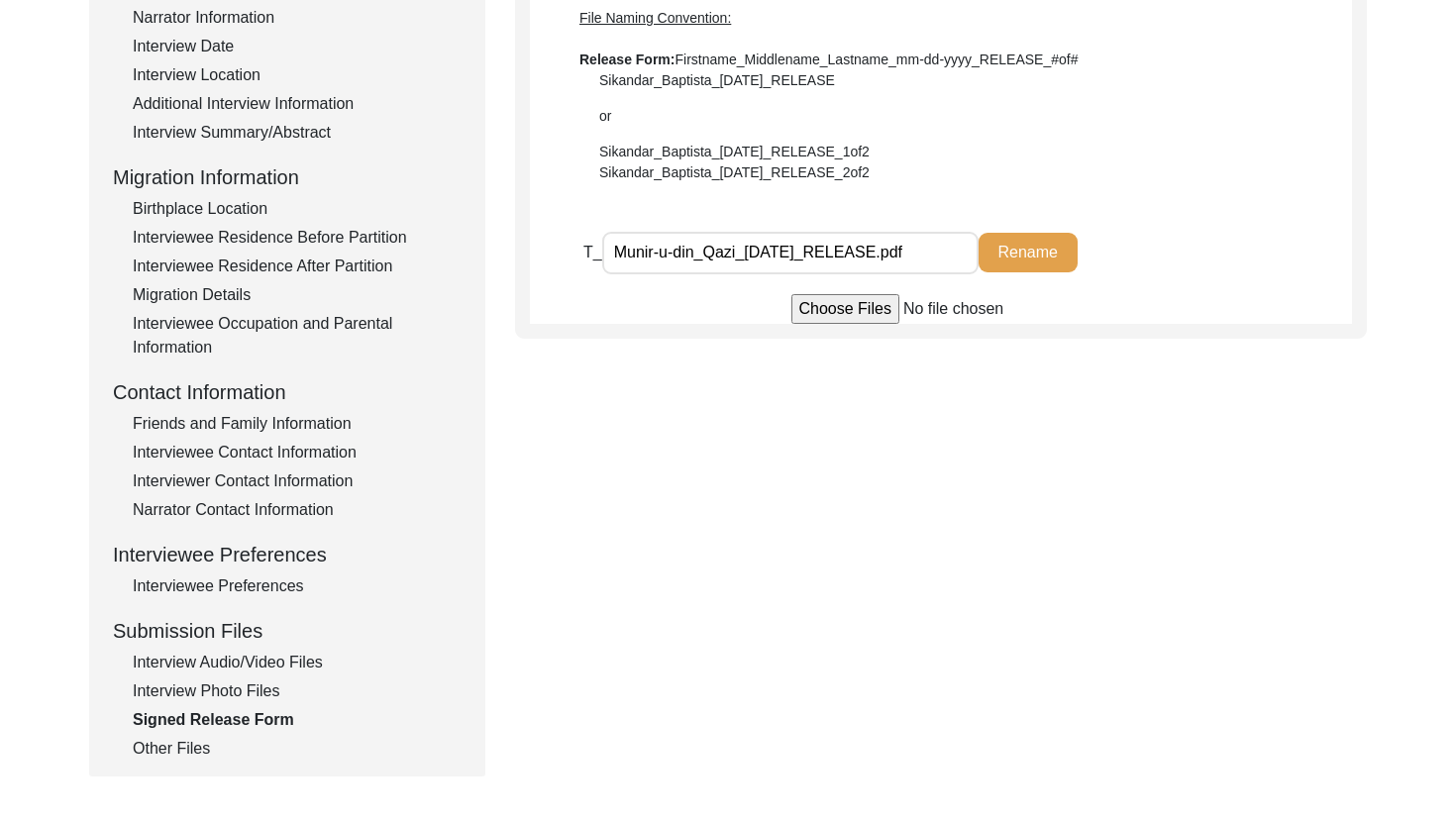 click on "Interview Photo Files" 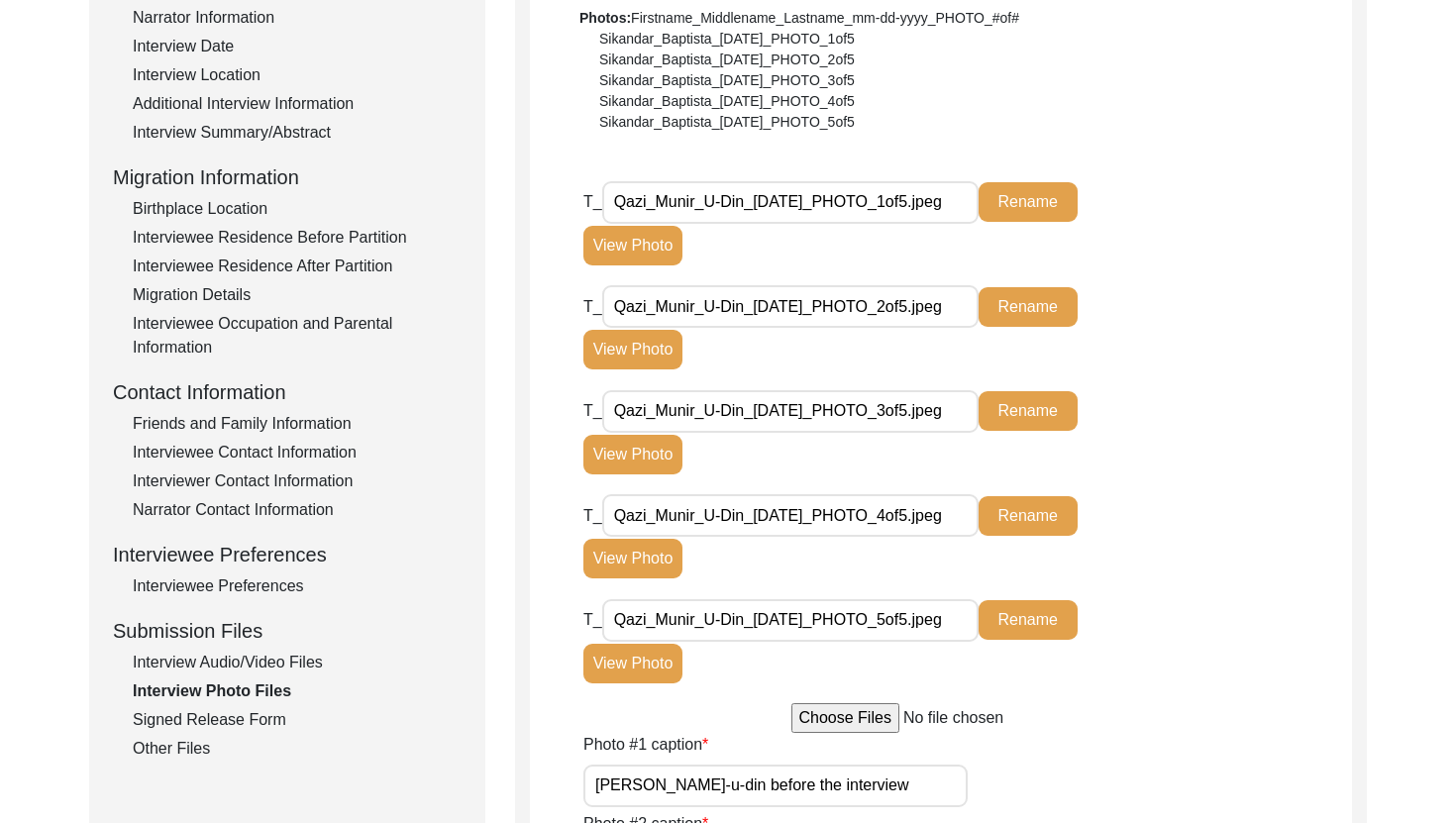 click on "Interview Audio/Video Files" 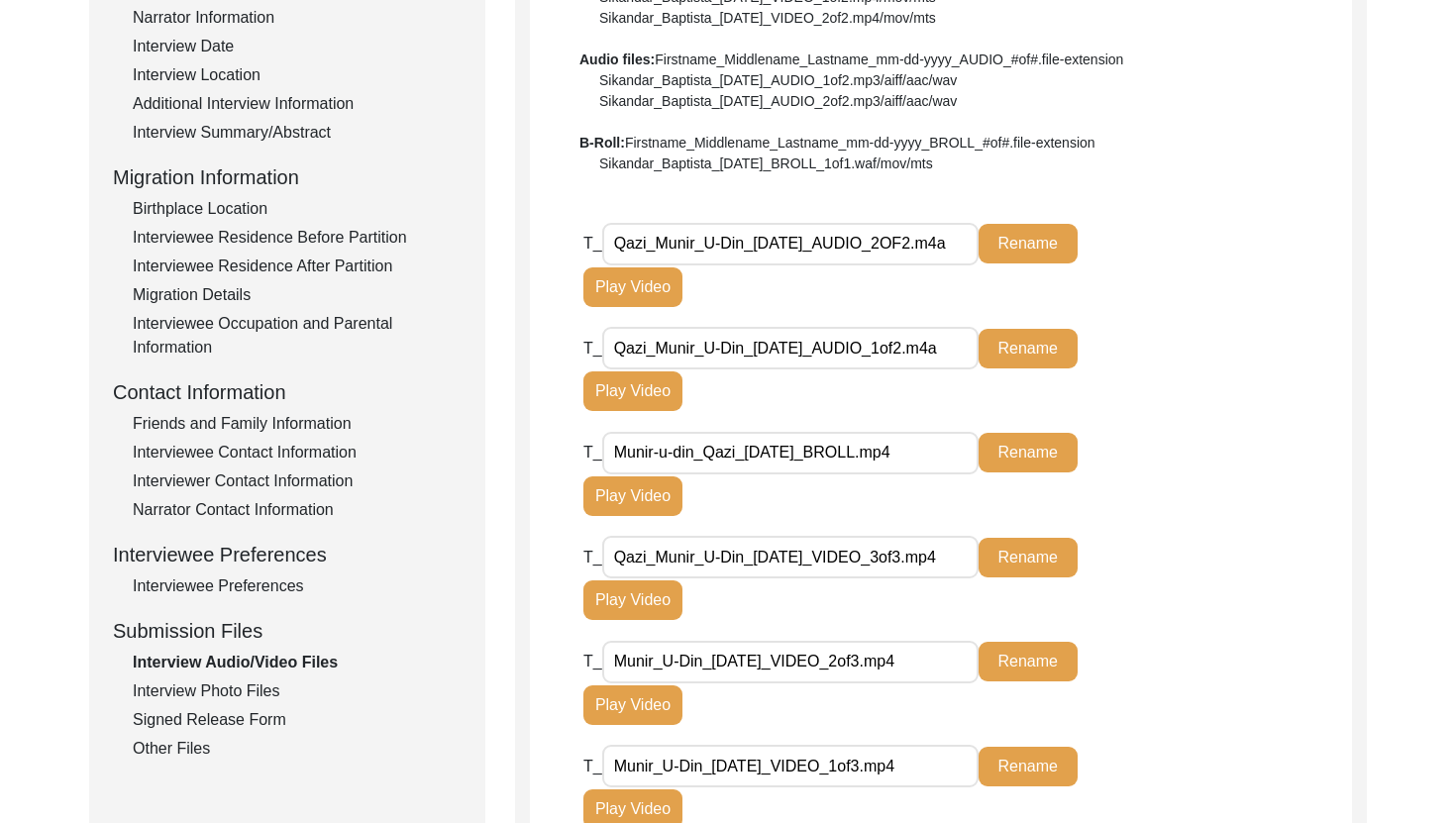 click on "Interviewee Preferences" 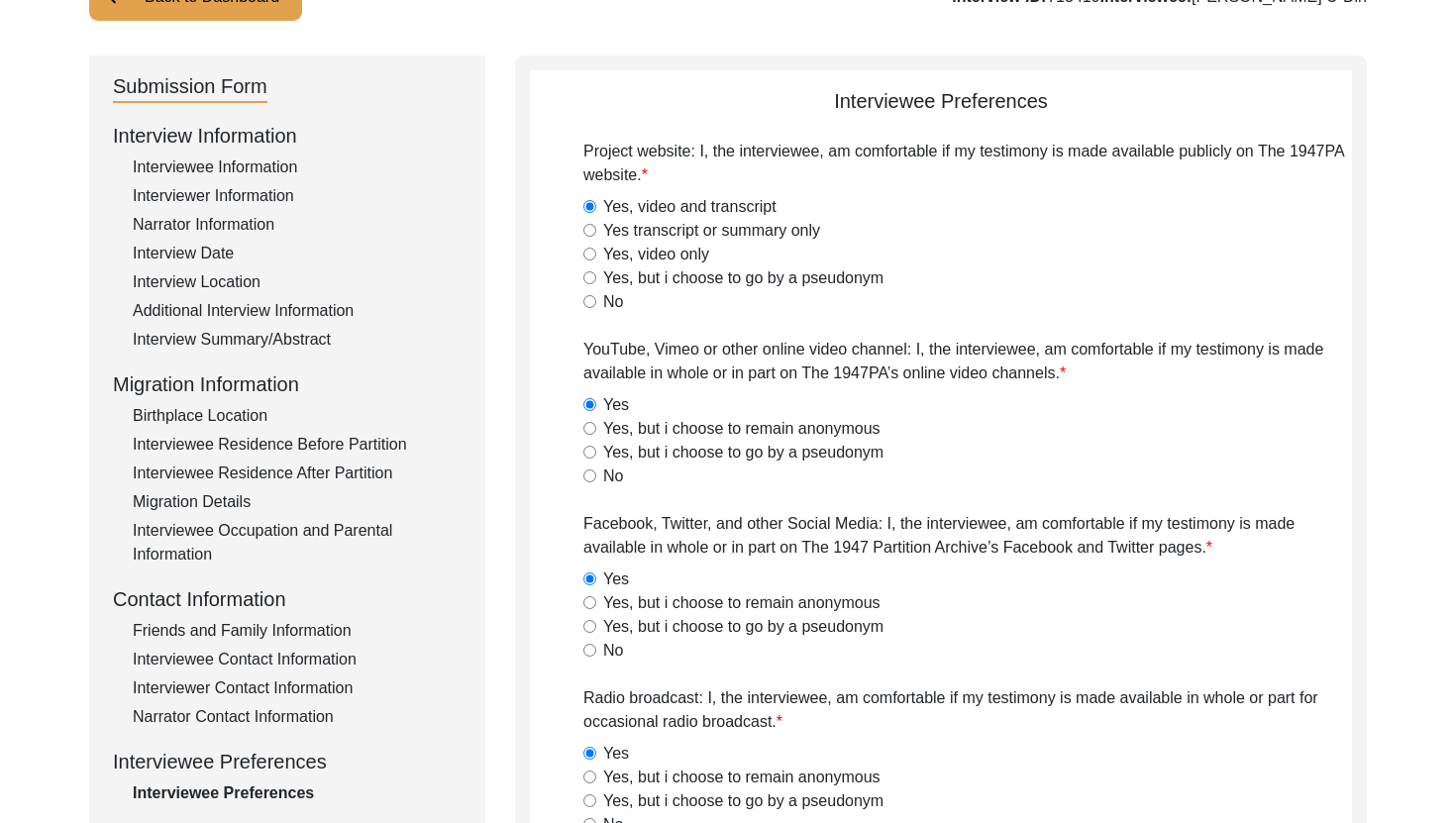 scroll, scrollTop: 123, scrollLeft: 0, axis: vertical 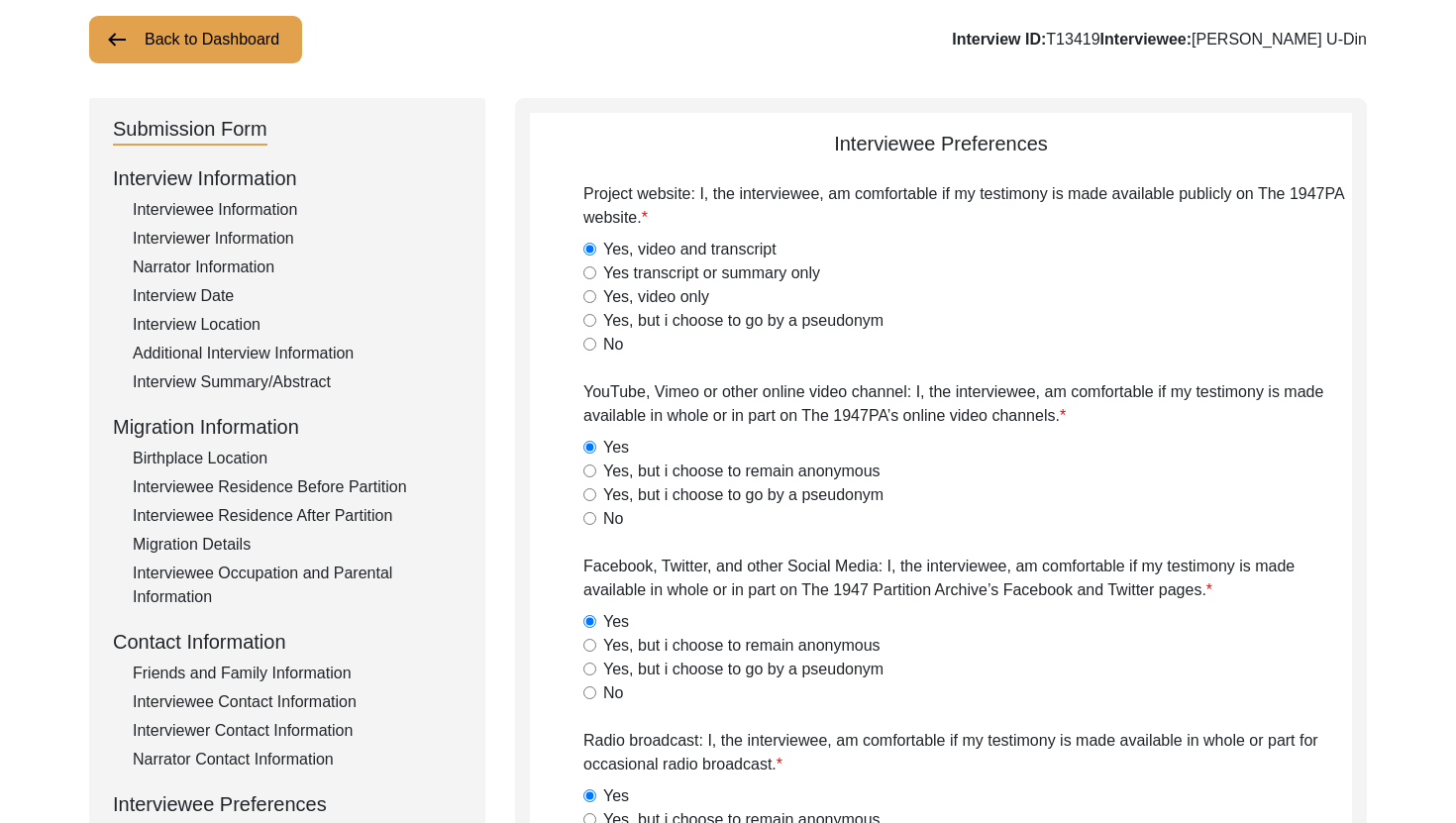 click on "Interviewee Information" 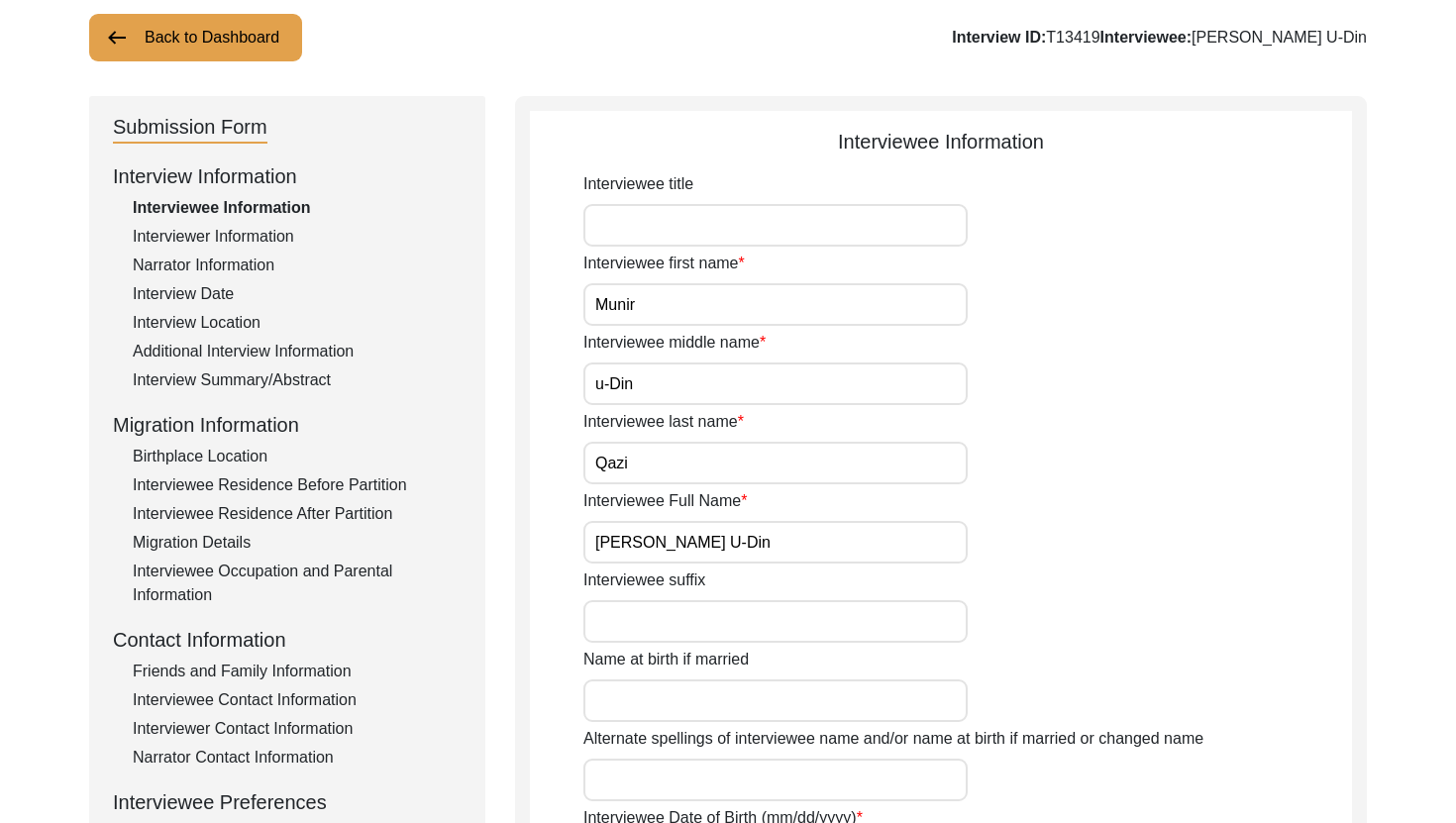 scroll, scrollTop: 0, scrollLeft: 0, axis: both 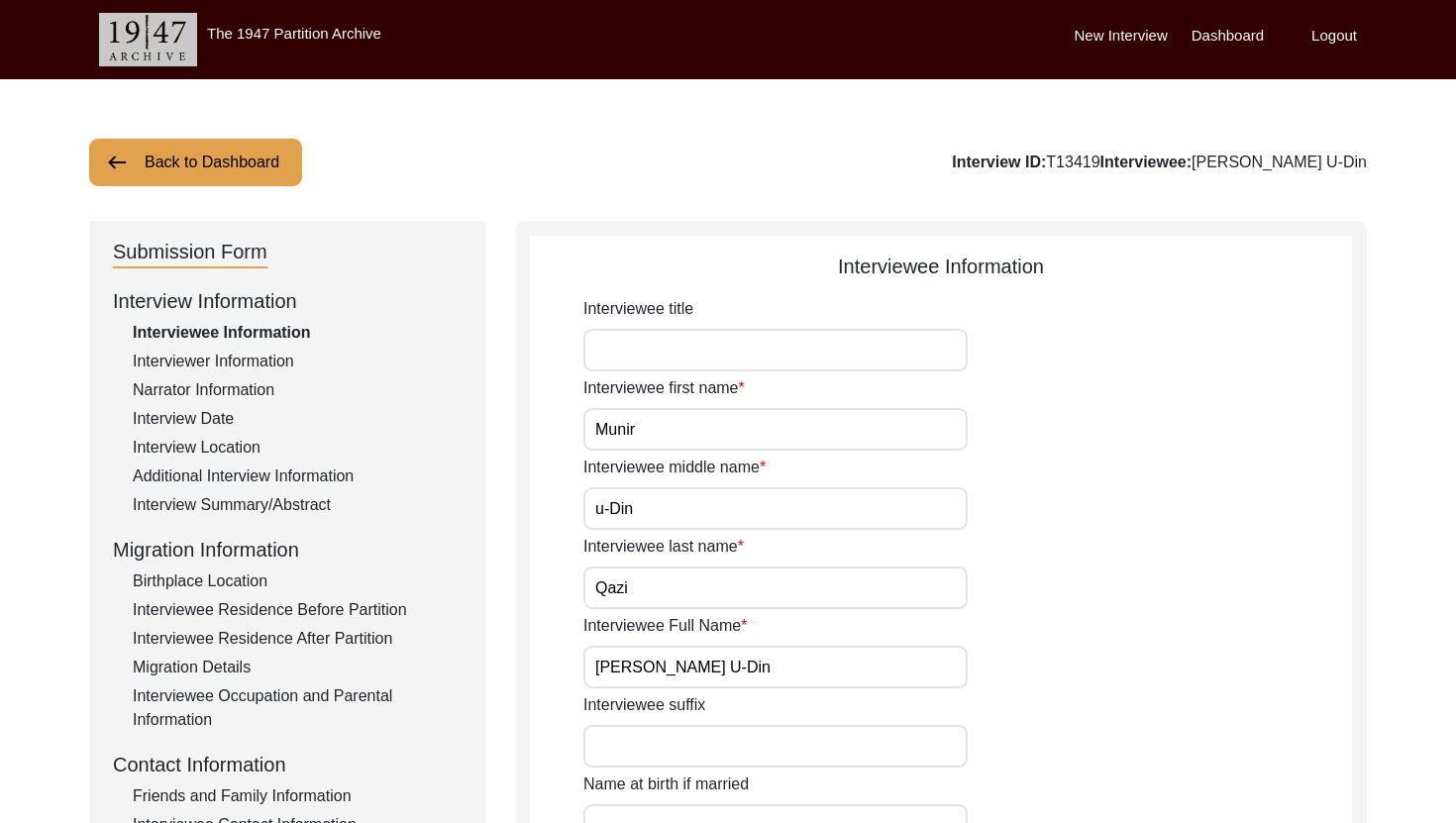 click on "Interviewer Information" 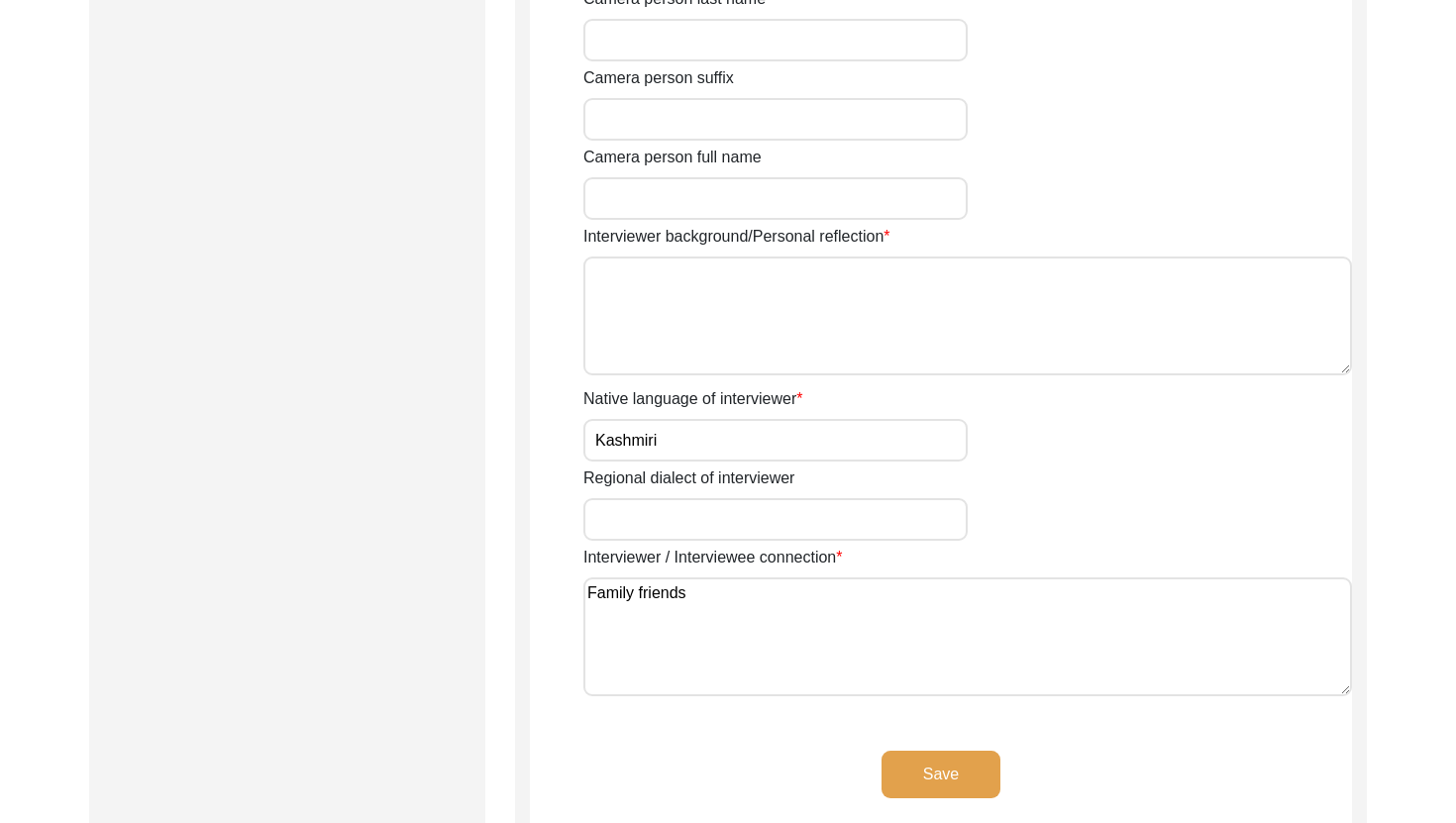 scroll, scrollTop: 1296, scrollLeft: 0, axis: vertical 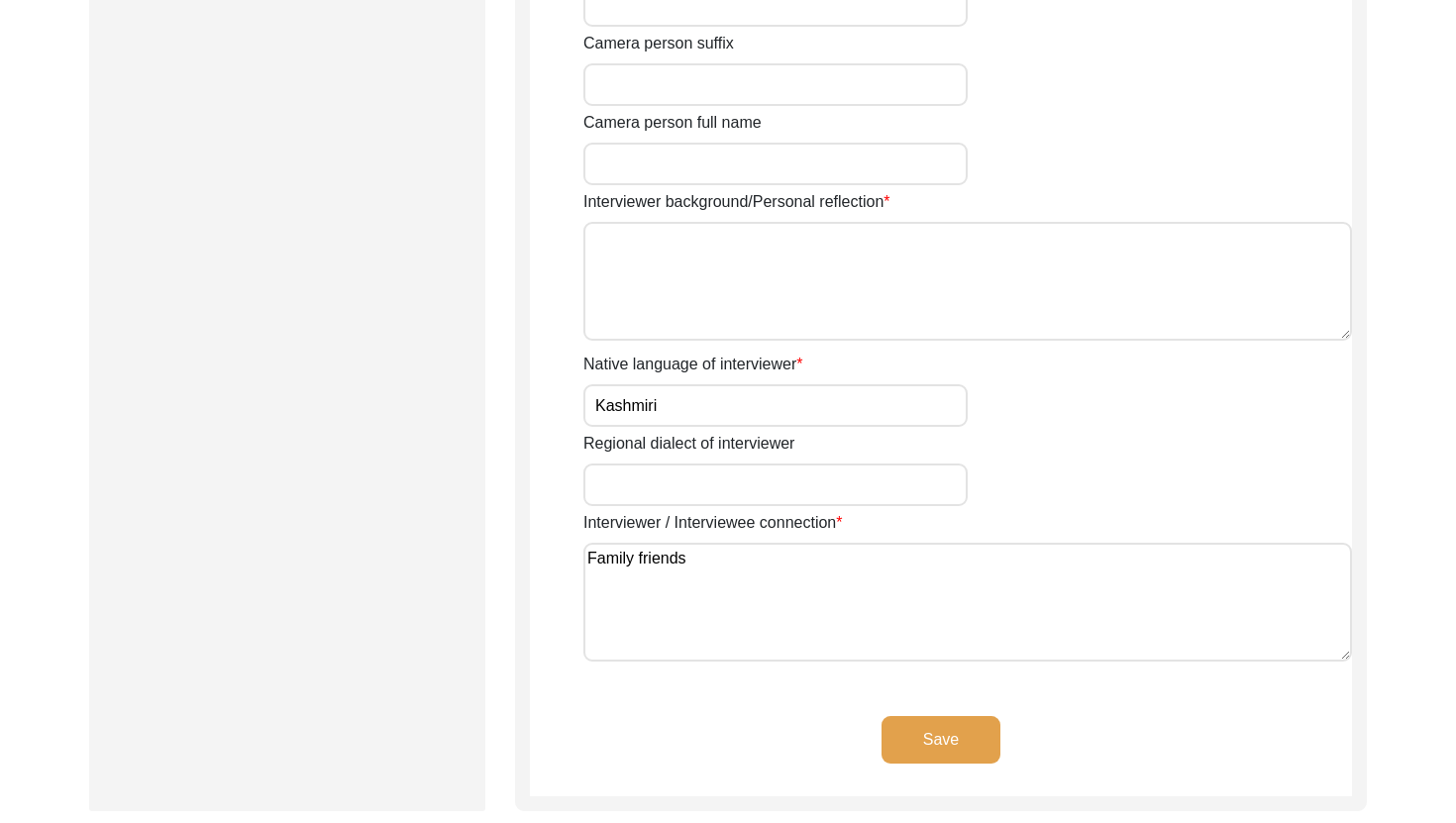 click on "Interviewer background/Personal reflection" at bounding box center (968, 281) 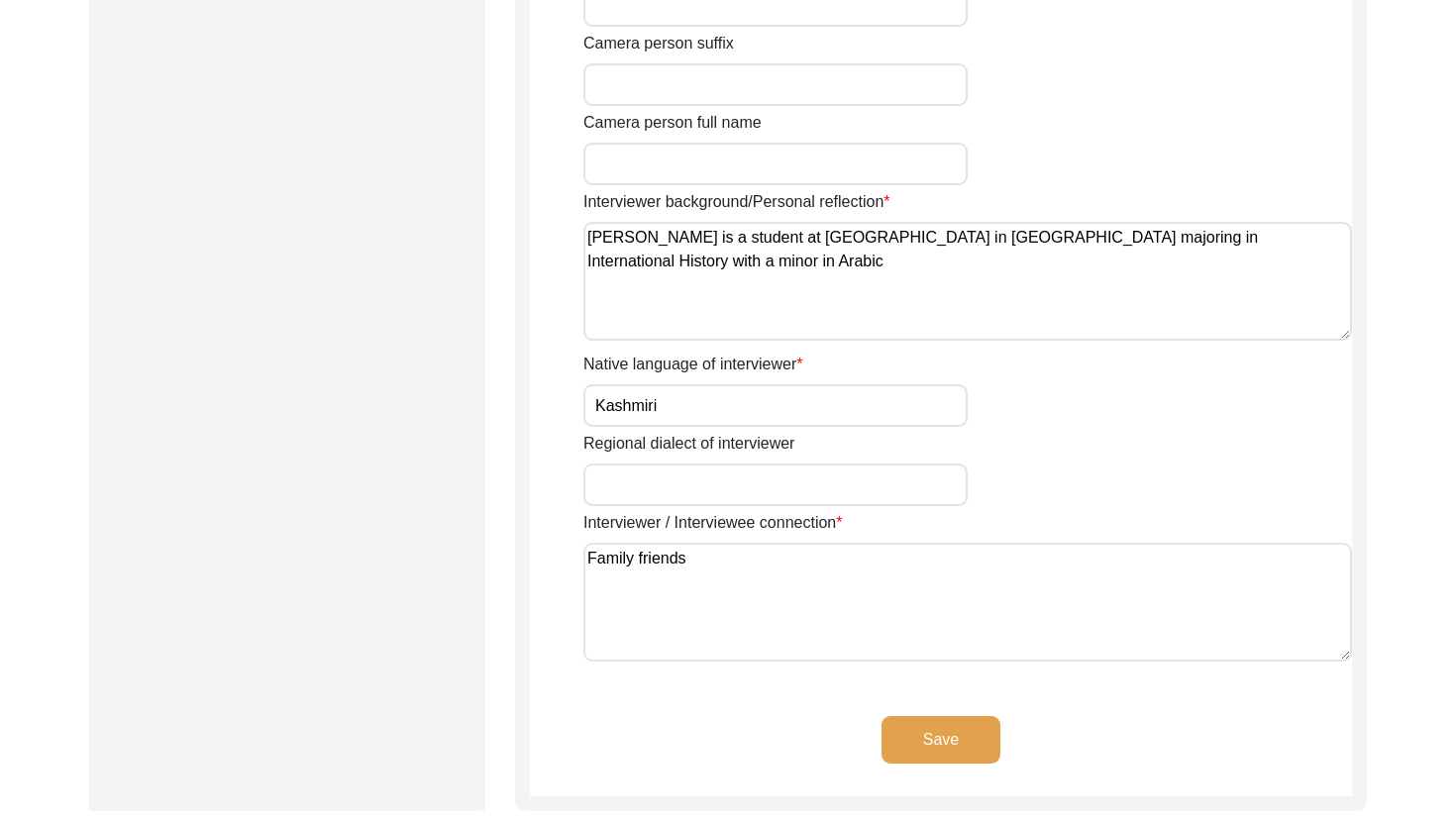 click on "Save" 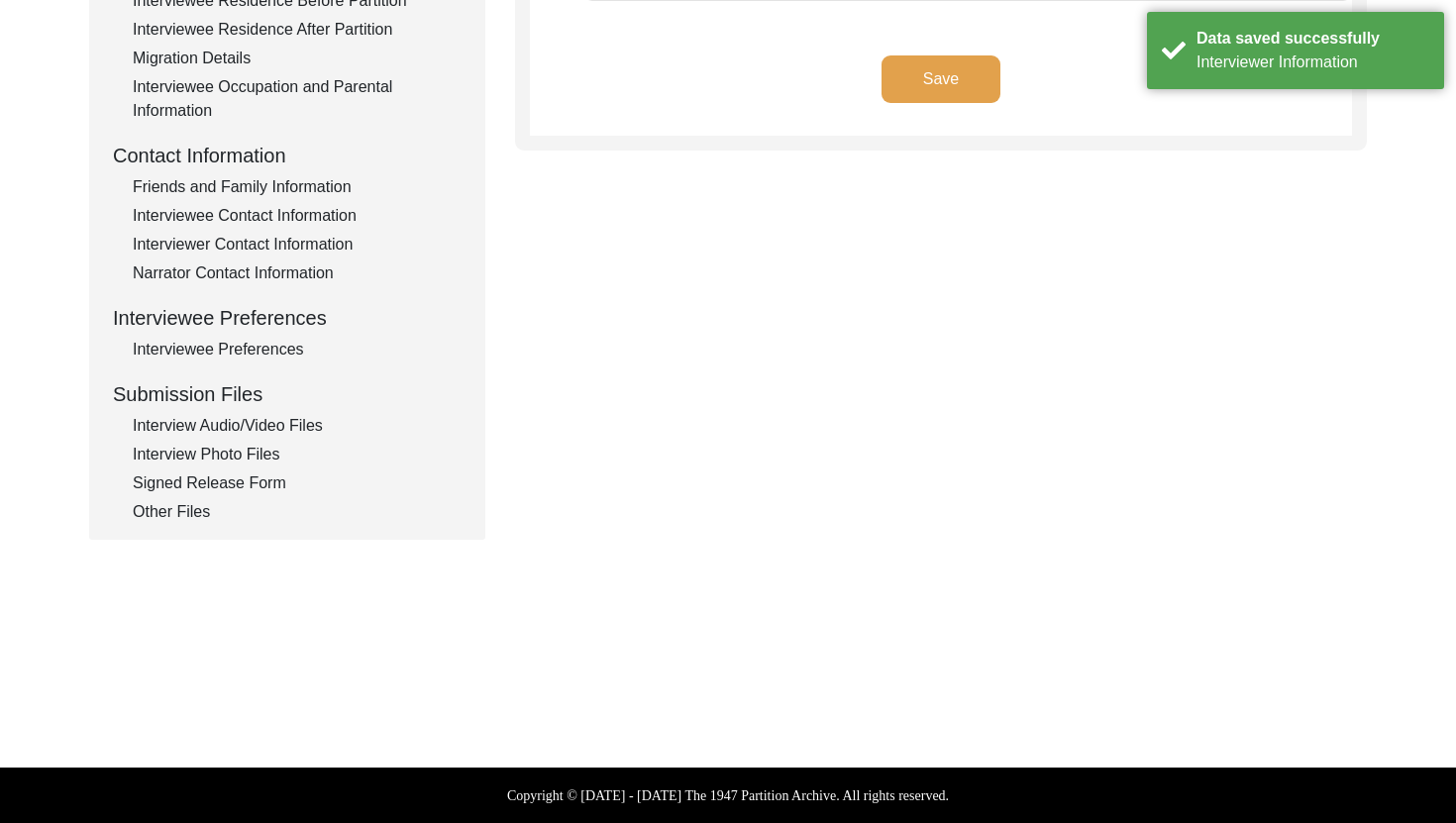 scroll, scrollTop: 609, scrollLeft: 0, axis: vertical 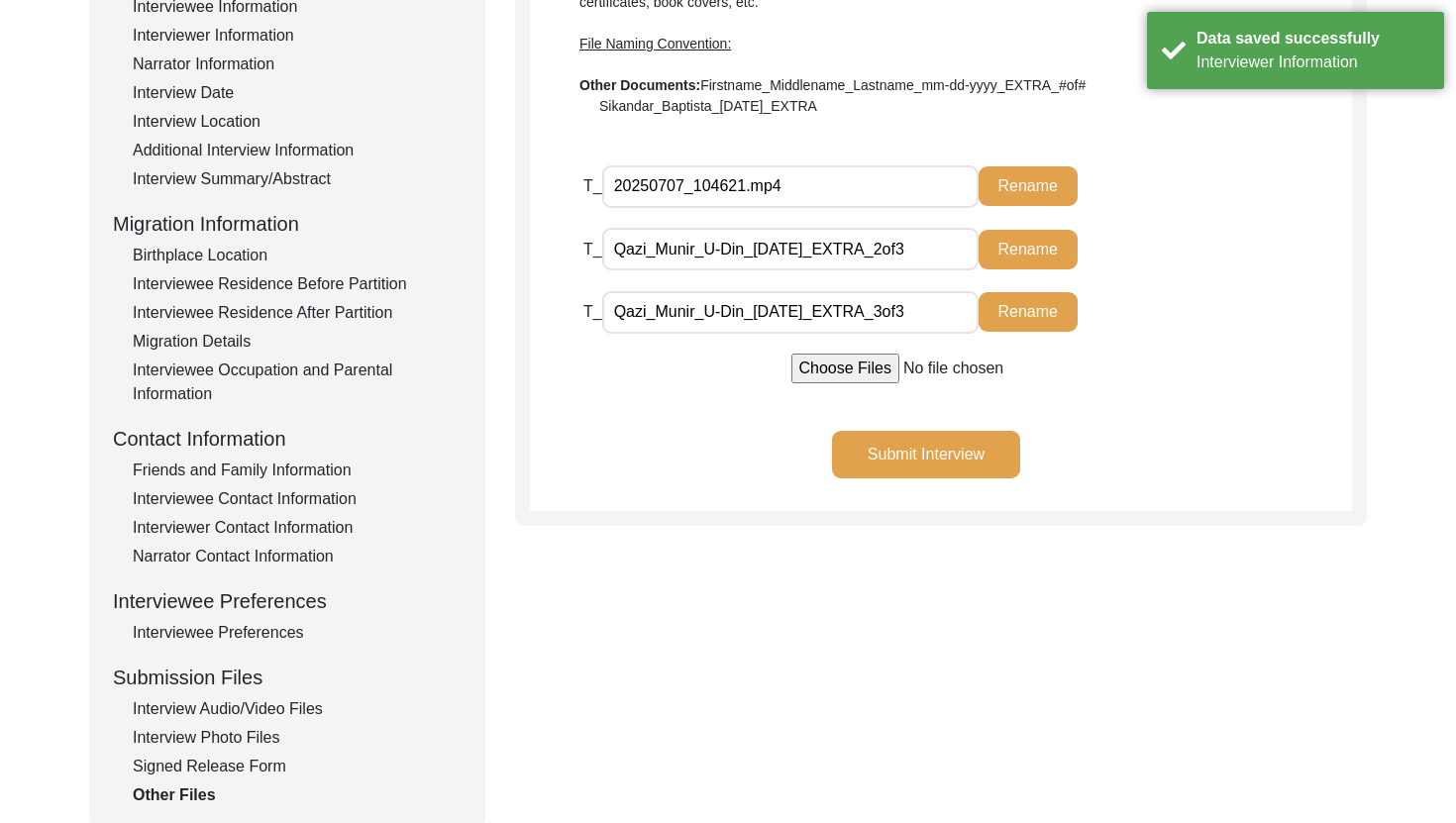 click on "Submit Interview" 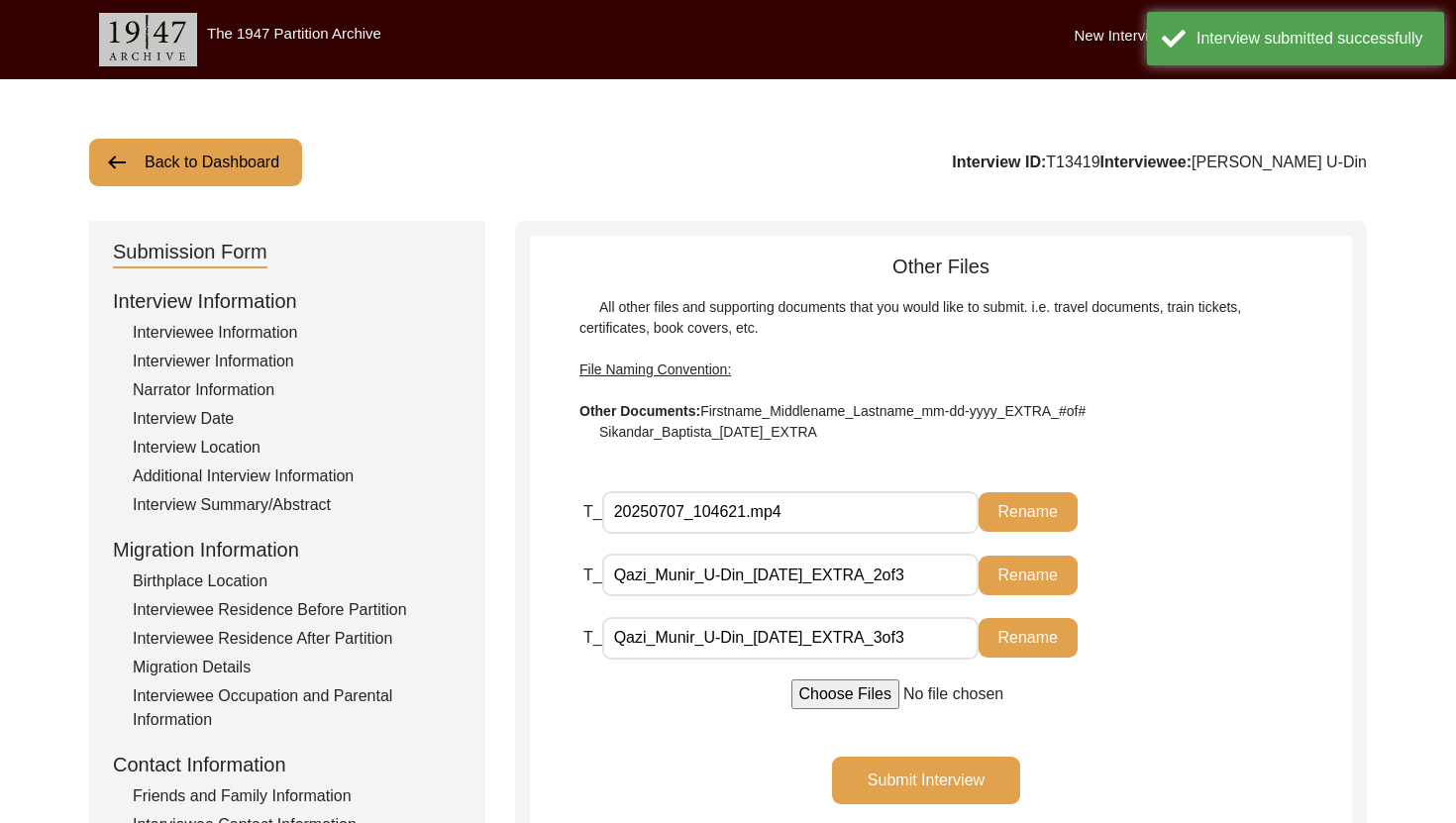 scroll, scrollTop: 8, scrollLeft: 0, axis: vertical 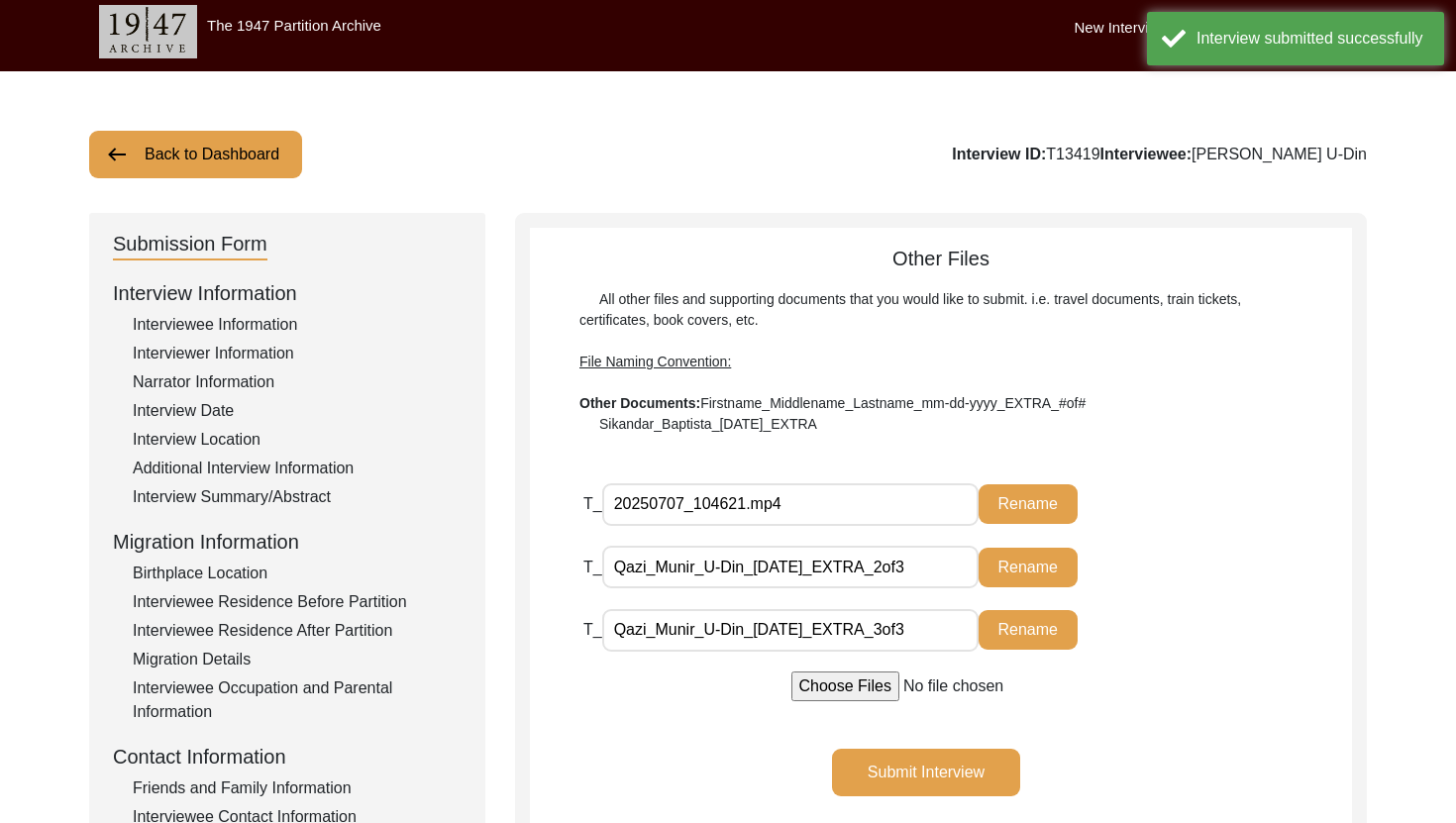 click on "Back to Dashboard" 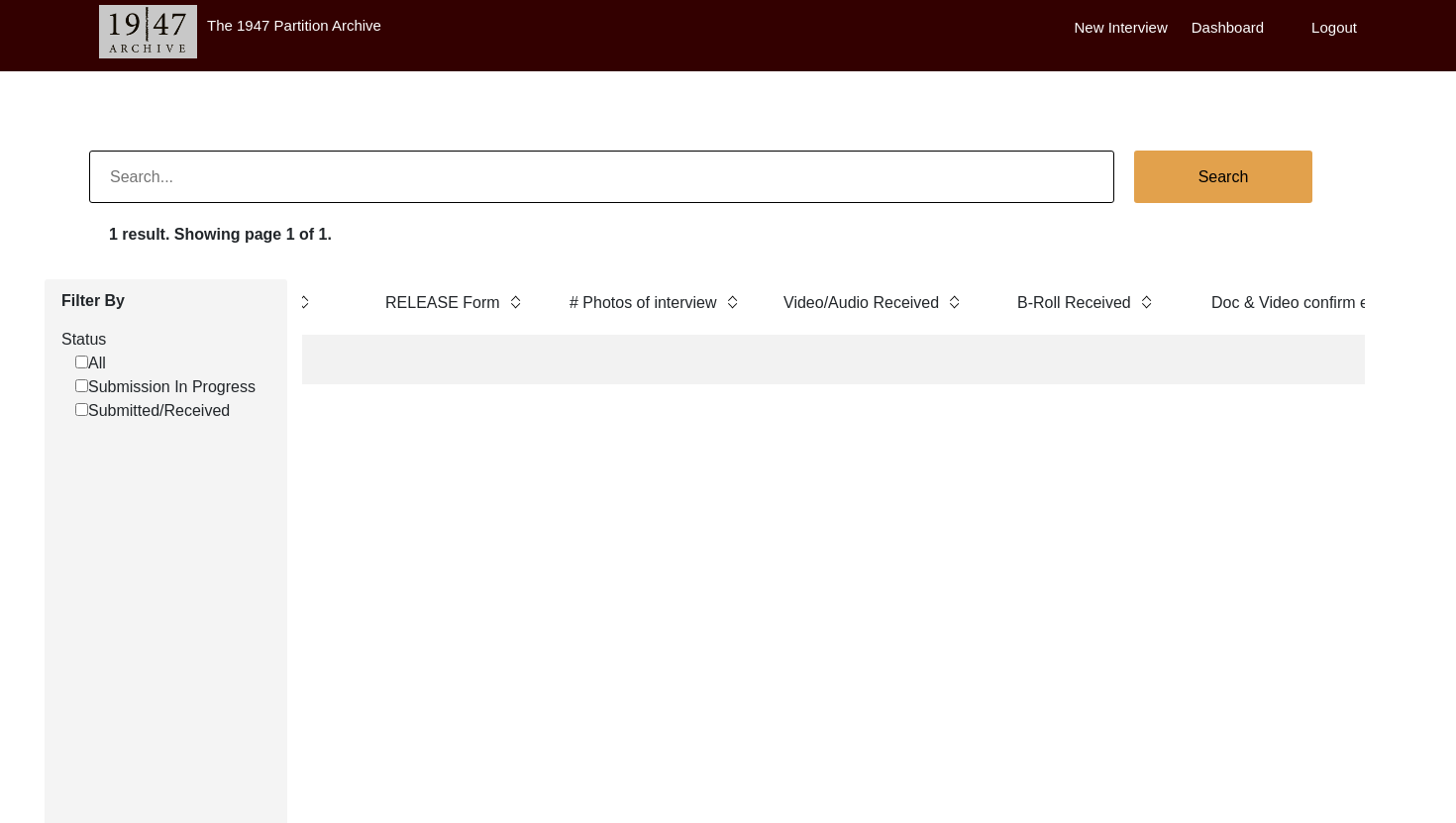 scroll, scrollTop: 0, scrollLeft: 3949, axis: horizontal 